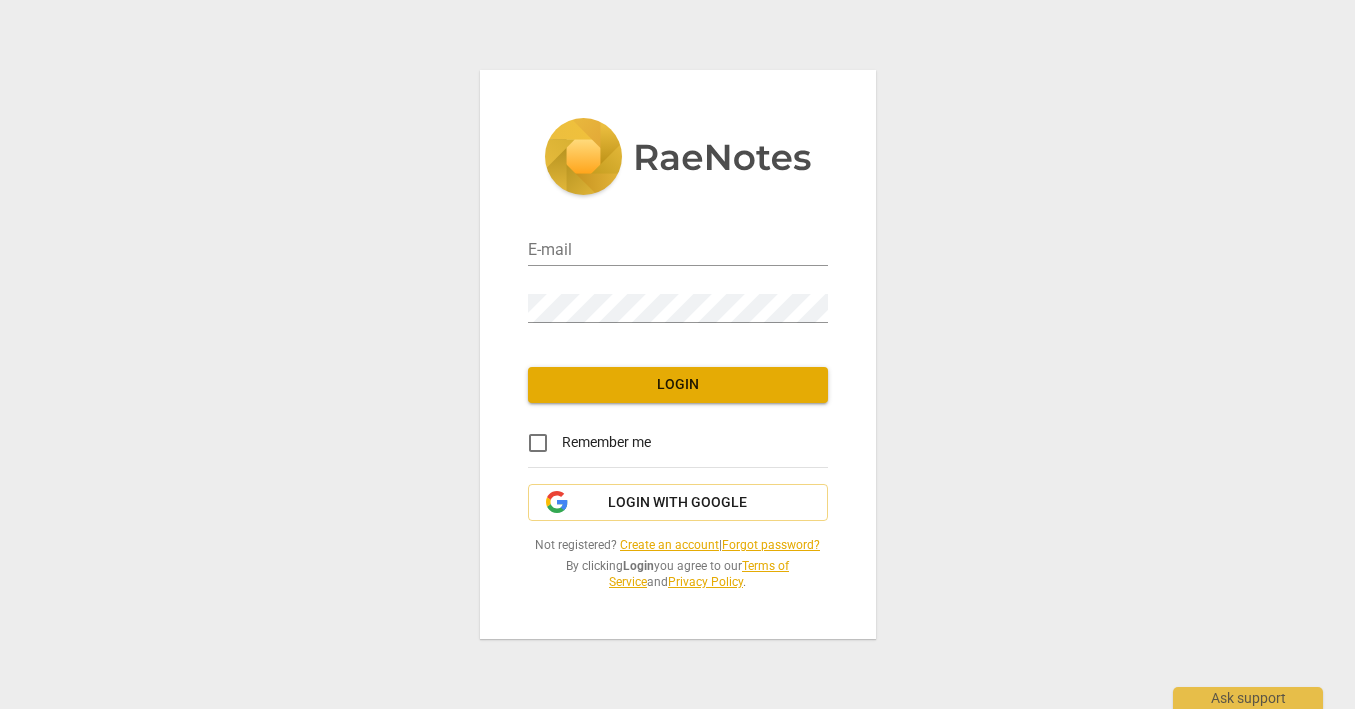 scroll, scrollTop: 0, scrollLeft: 0, axis: both 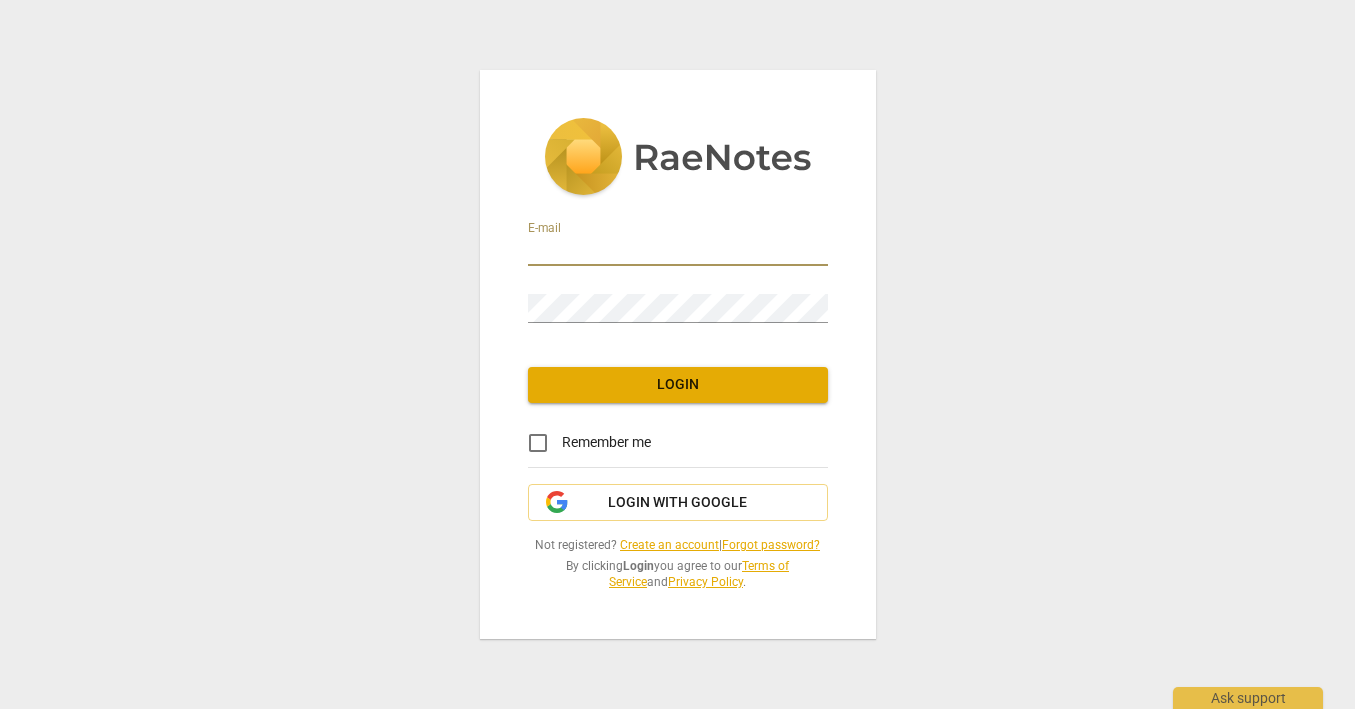 click at bounding box center (678, 251) 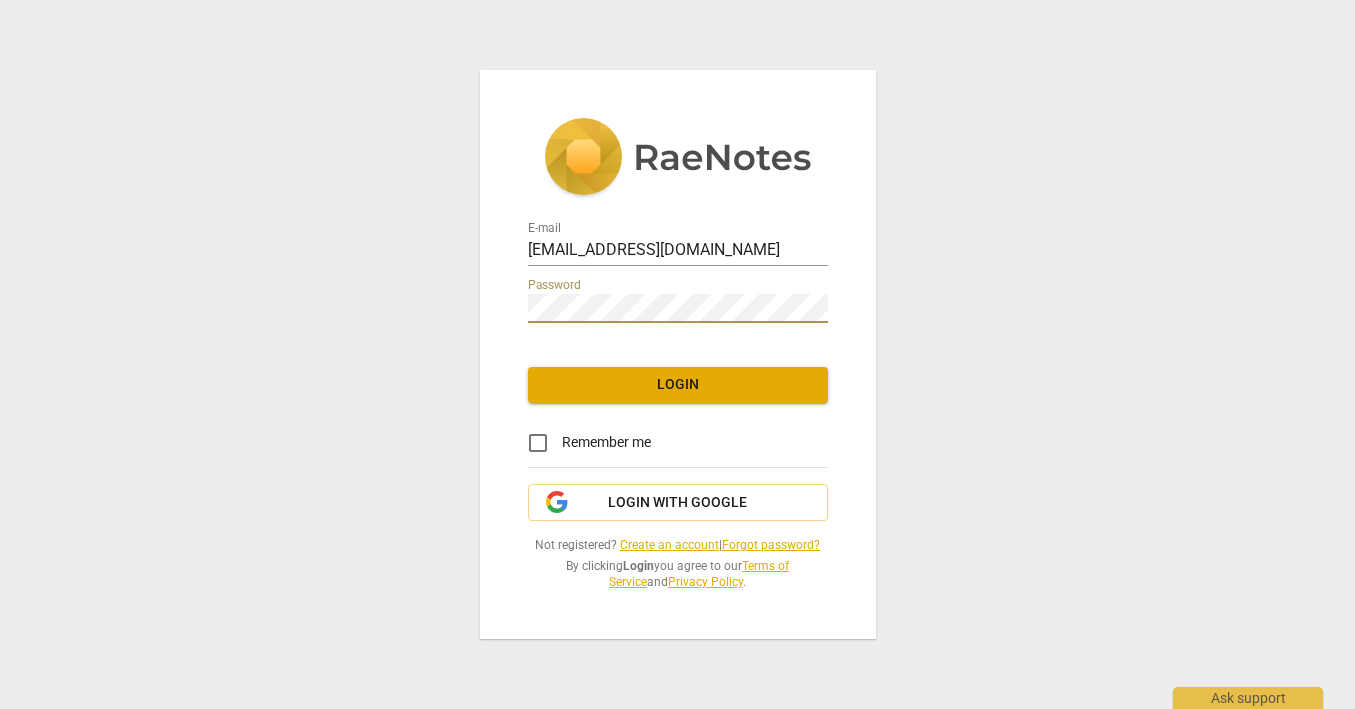 click on "Login" at bounding box center [678, 385] 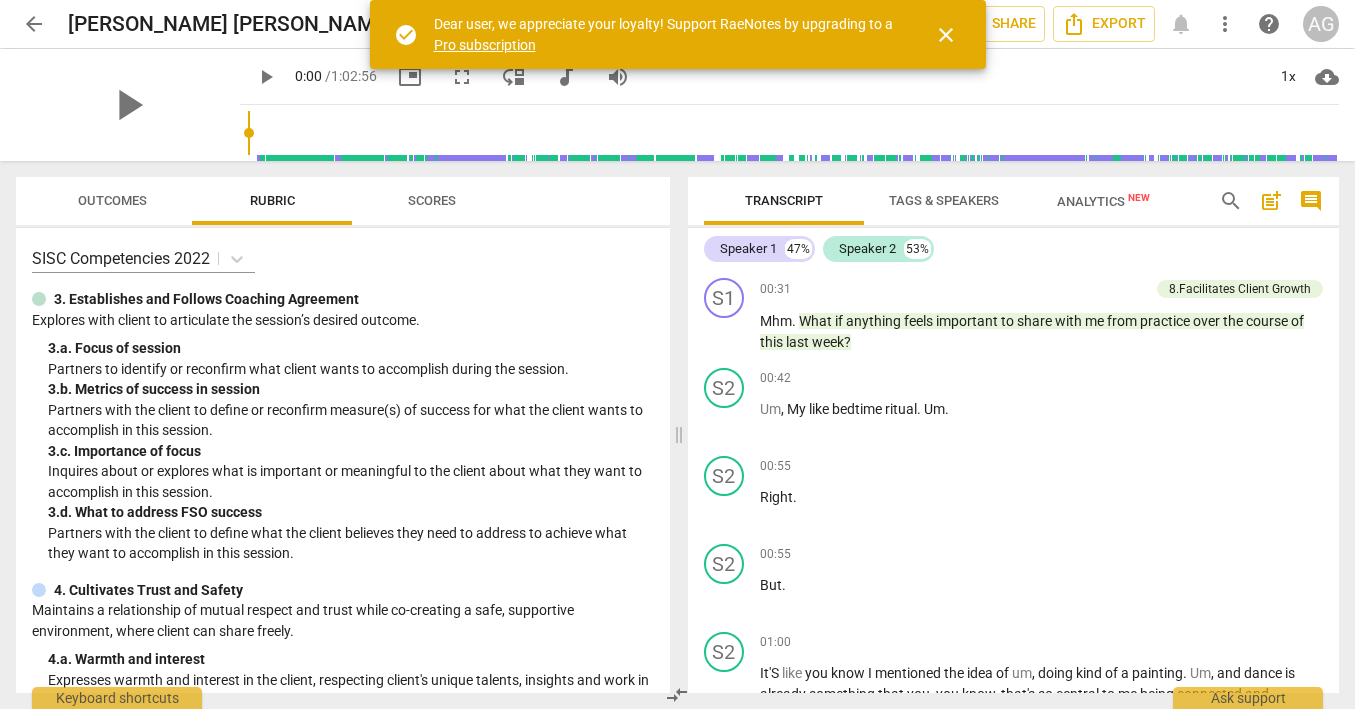 click on "arrow_back" at bounding box center (34, 24) 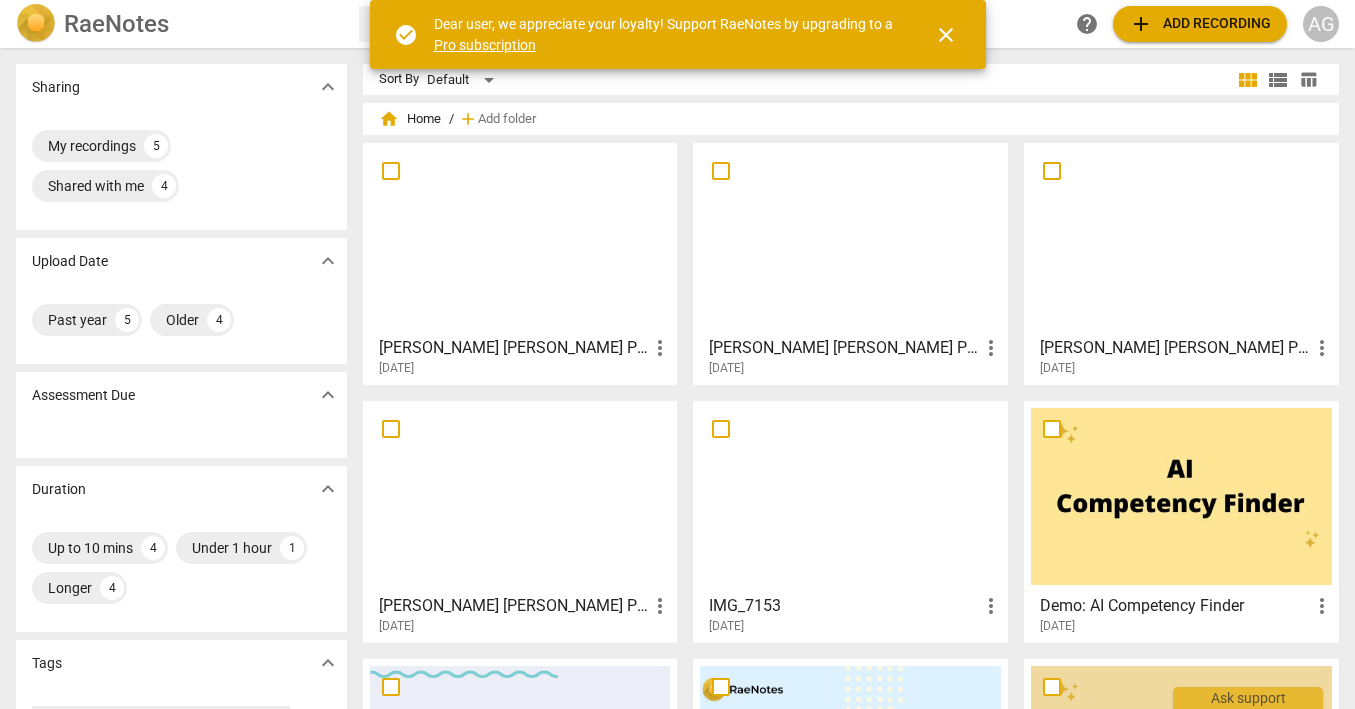 click on "close" at bounding box center (946, 35) 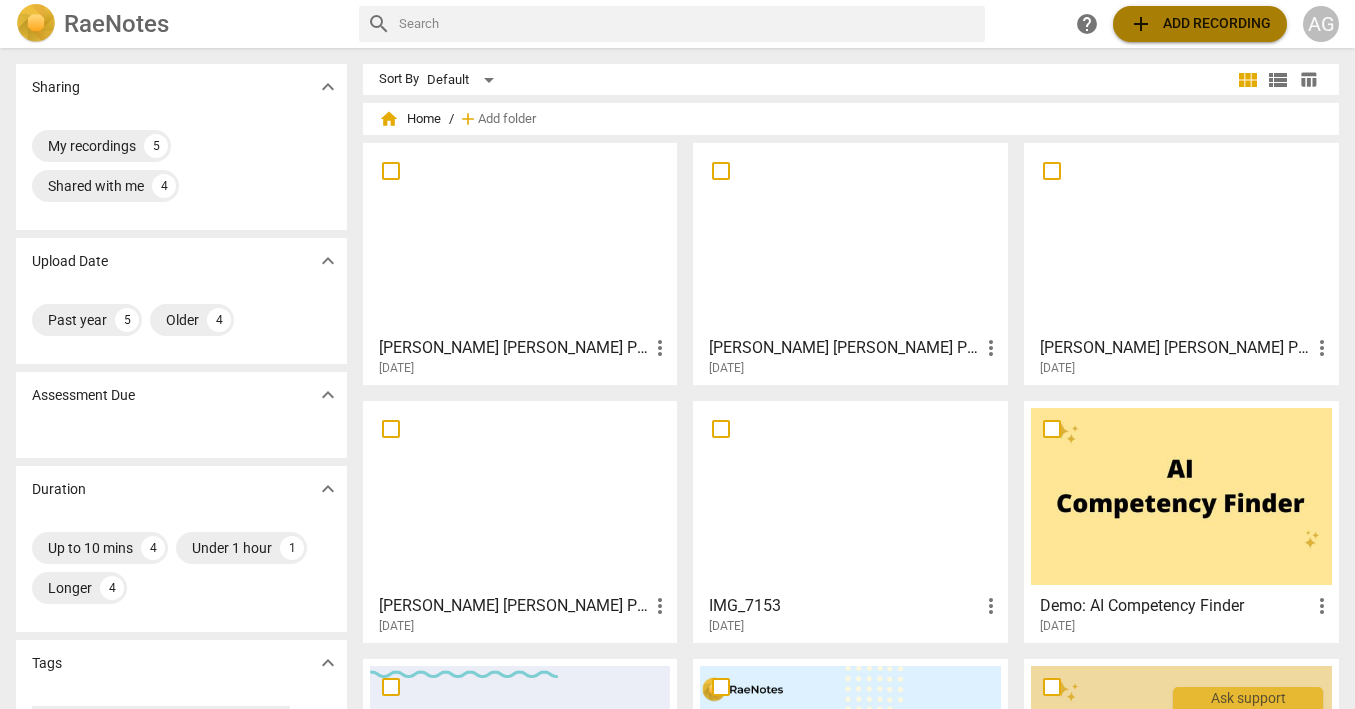 click on "add   Add recording" at bounding box center [1200, 24] 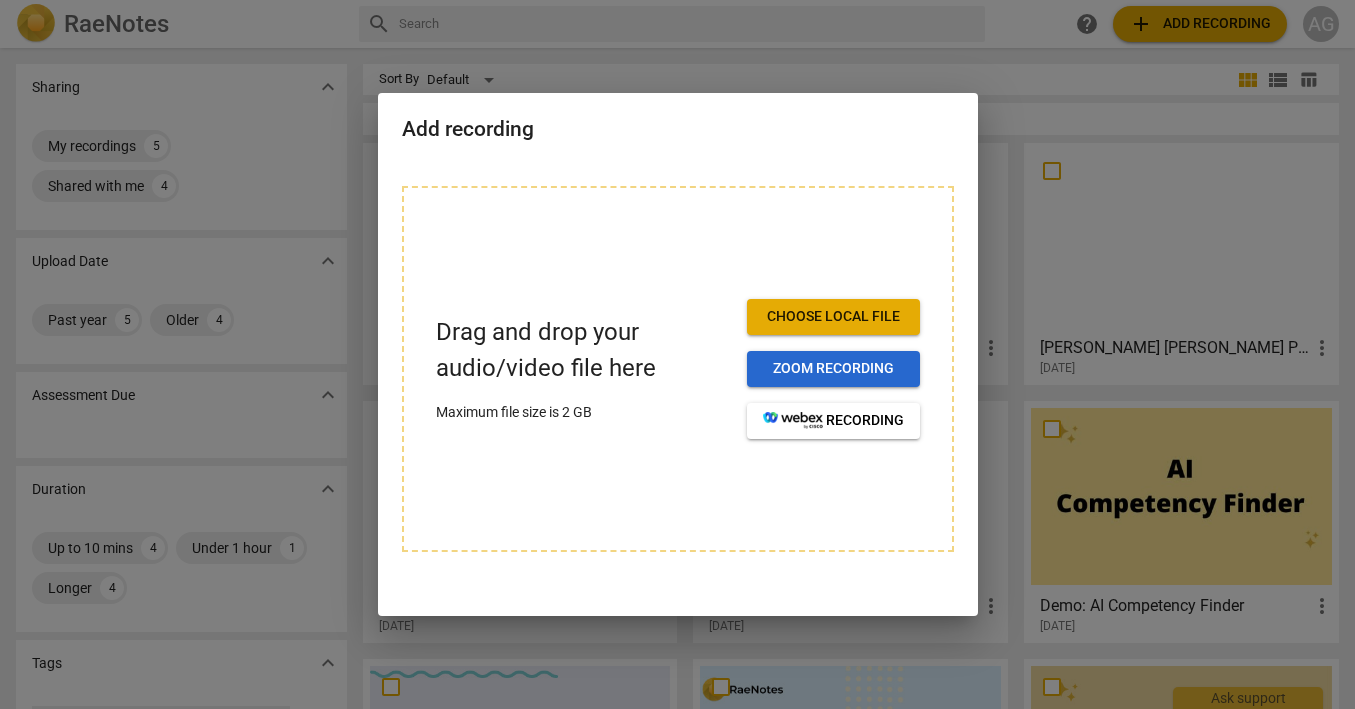 click on "Zoom recording" at bounding box center [833, 369] 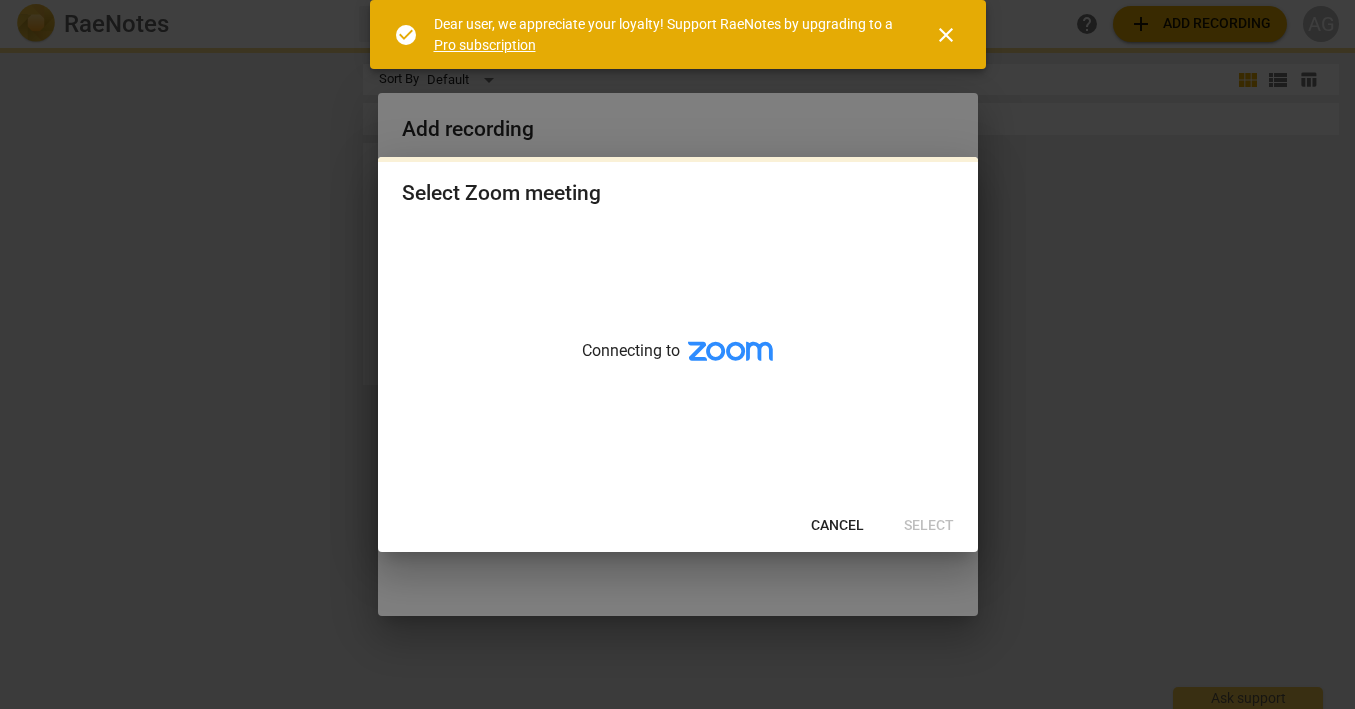 scroll, scrollTop: 0, scrollLeft: 0, axis: both 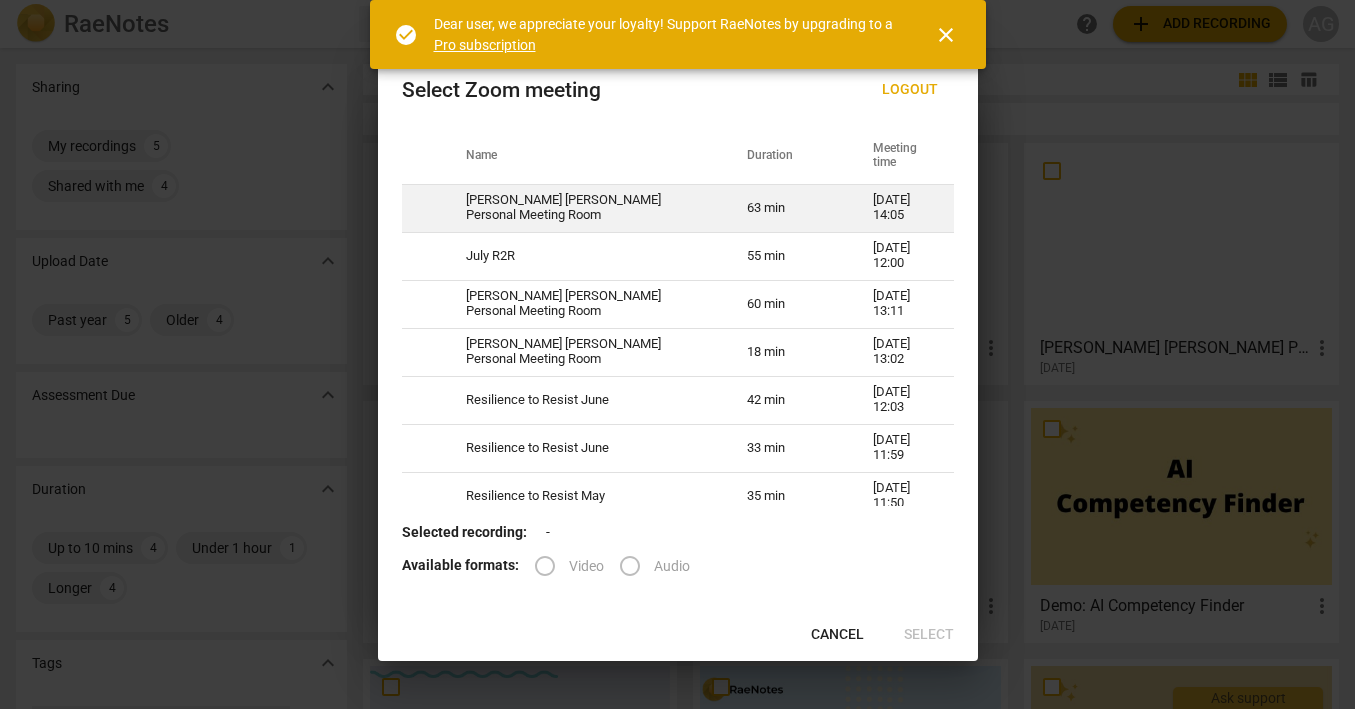 click on "[PERSON_NAME] [PERSON_NAME] Personal Meeting Room" at bounding box center [583, 208] 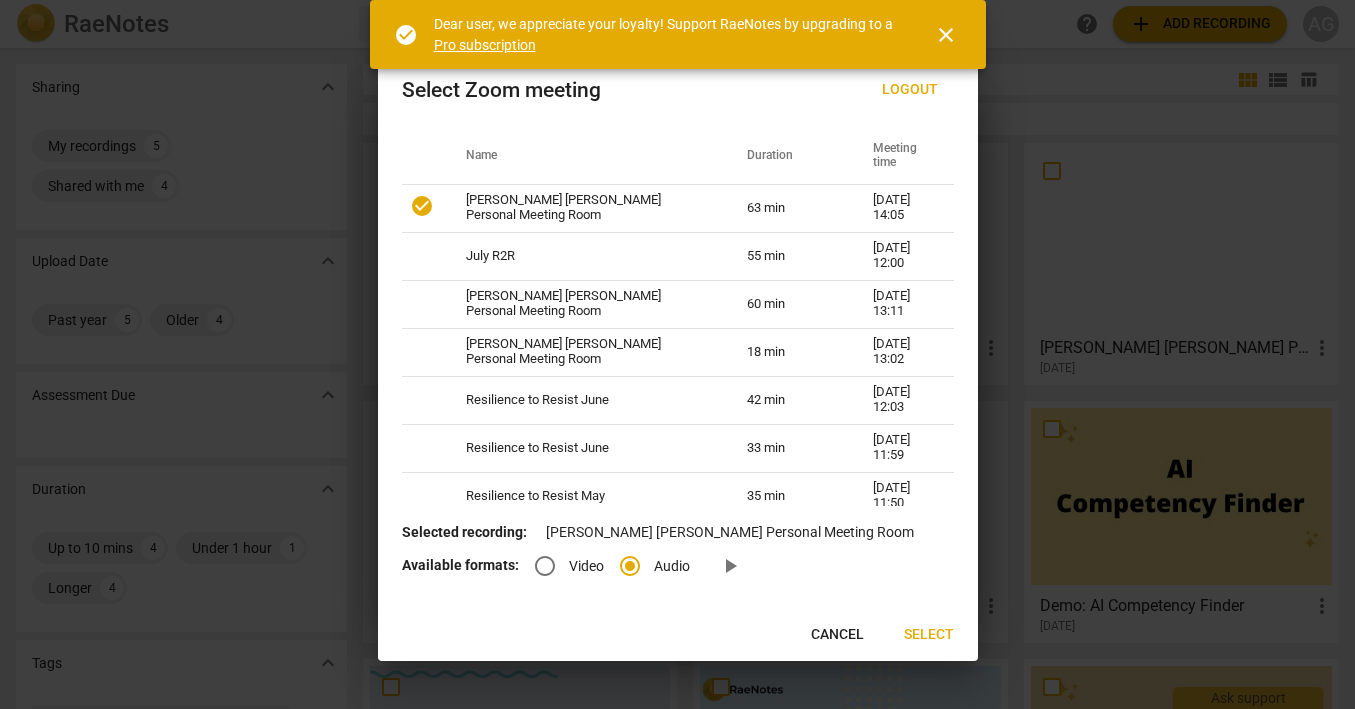 click on "Select" at bounding box center (929, 635) 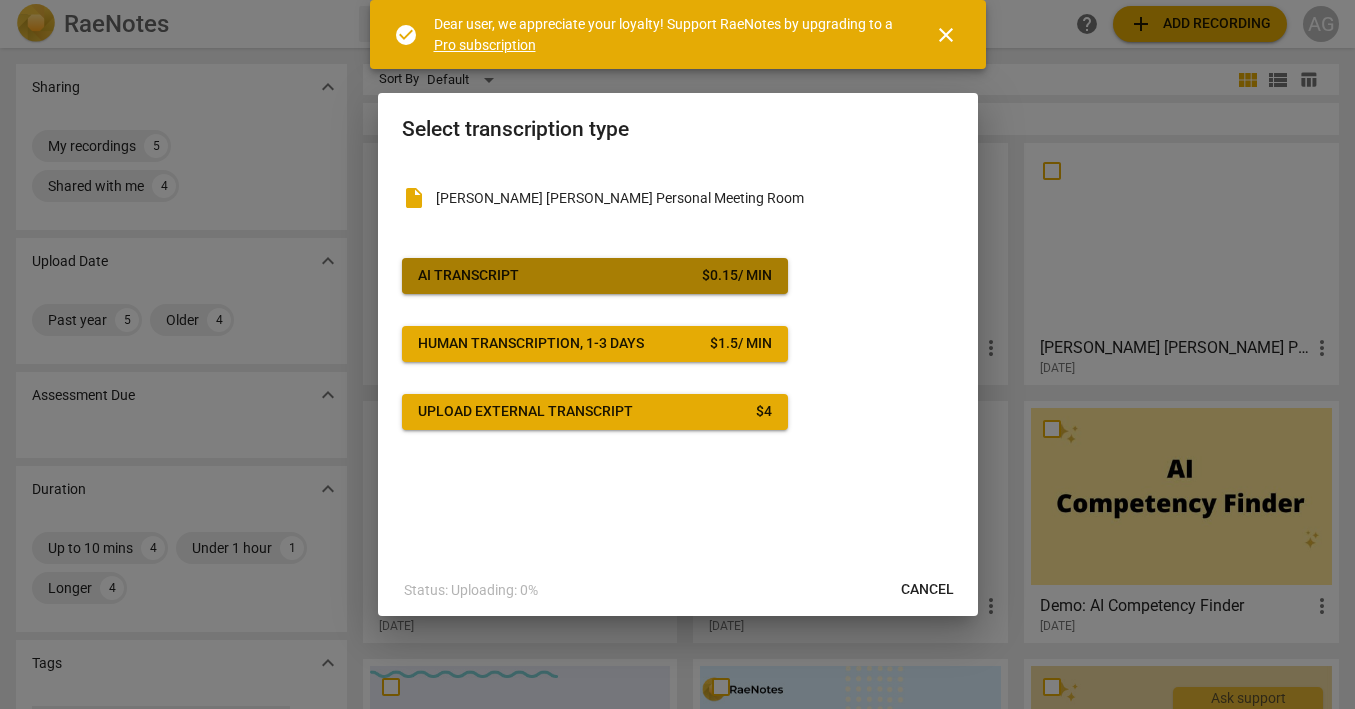 click on "AI Transcript $ 0.15  / min" at bounding box center [595, 276] 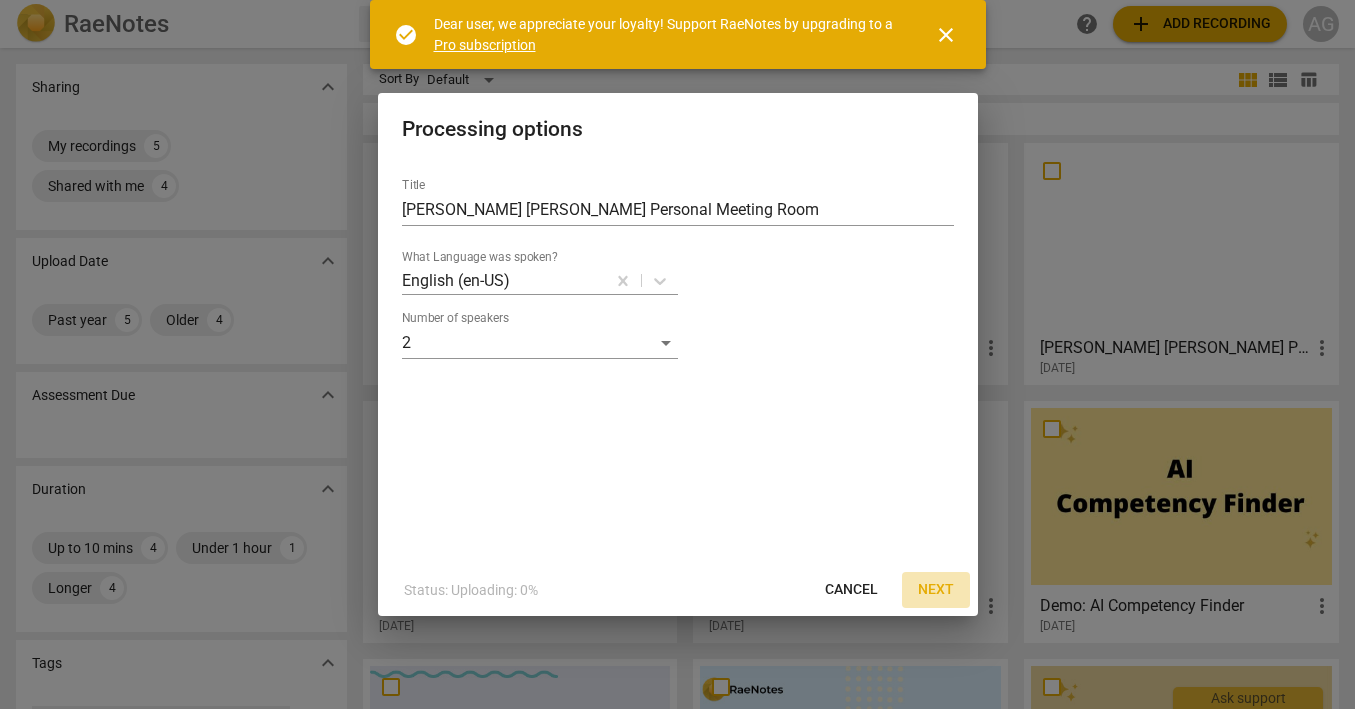 click on "Next" at bounding box center (936, 590) 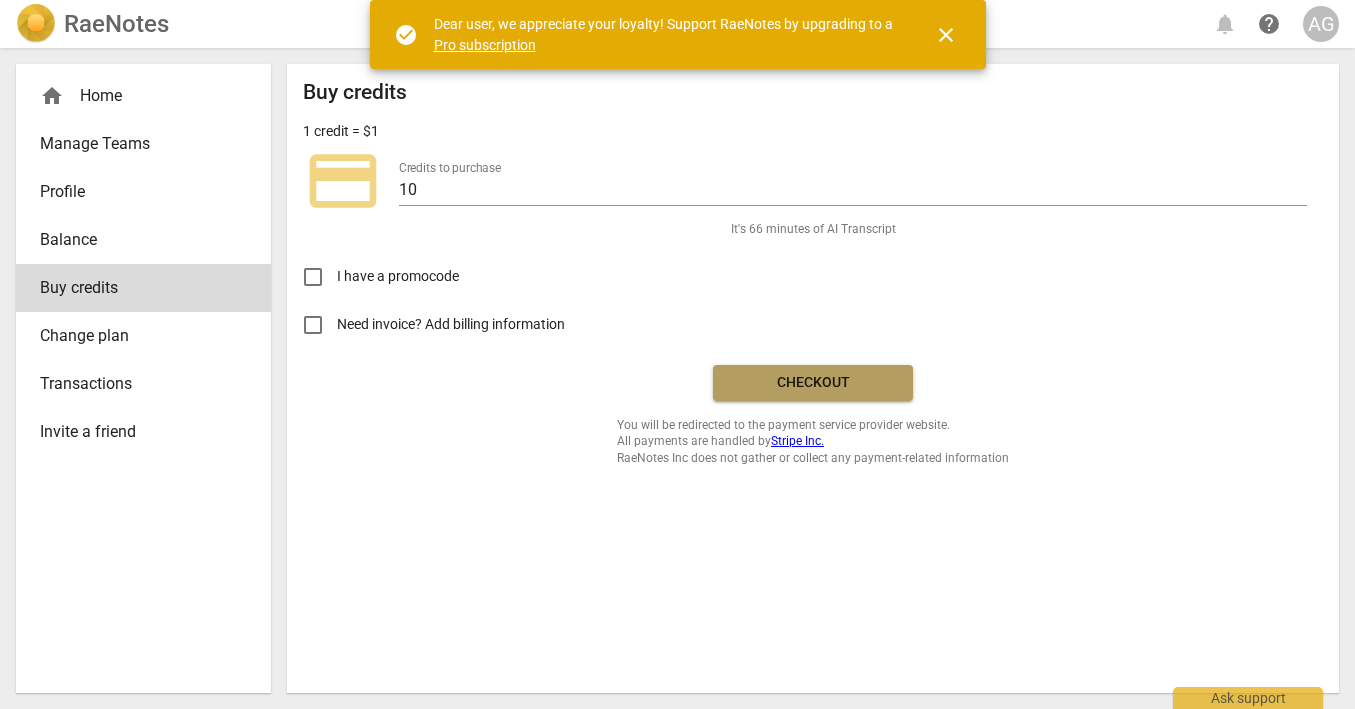 click on "Checkout" at bounding box center [813, 383] 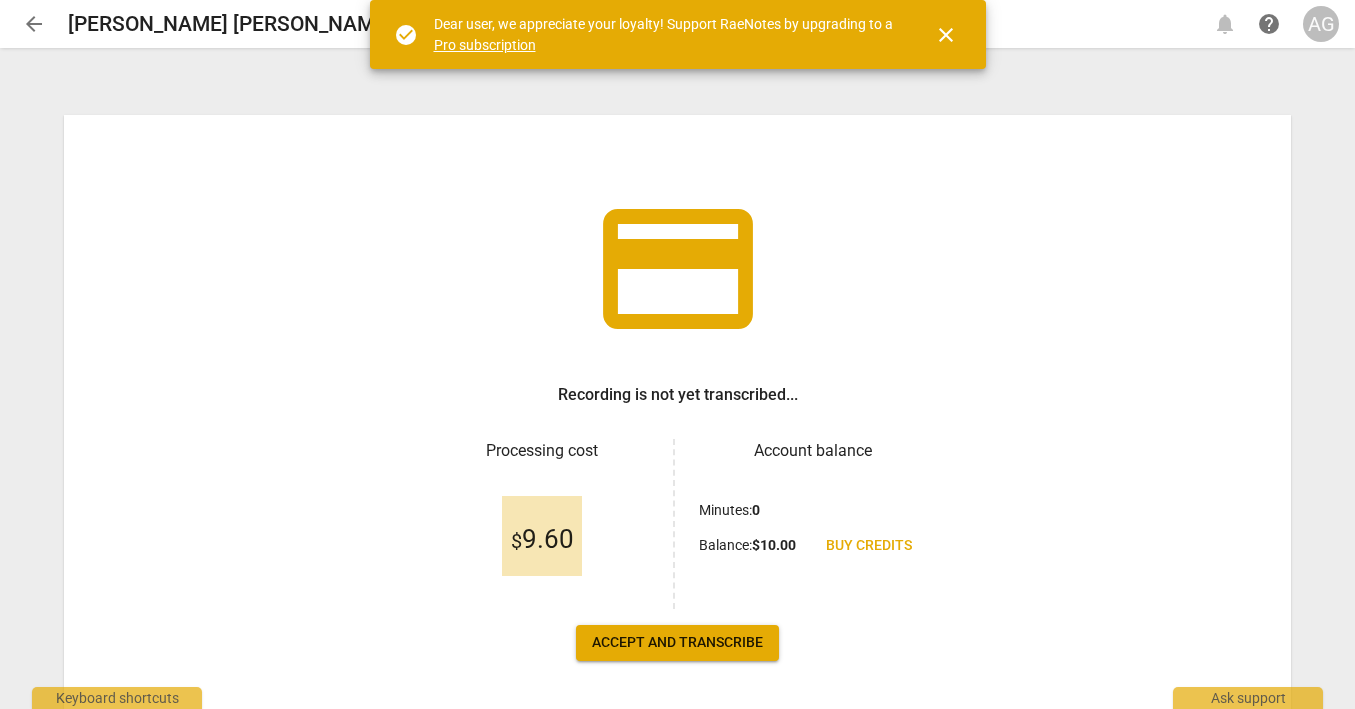 scroll, scrollTop: 0, scrollLeft: 0, axis: both 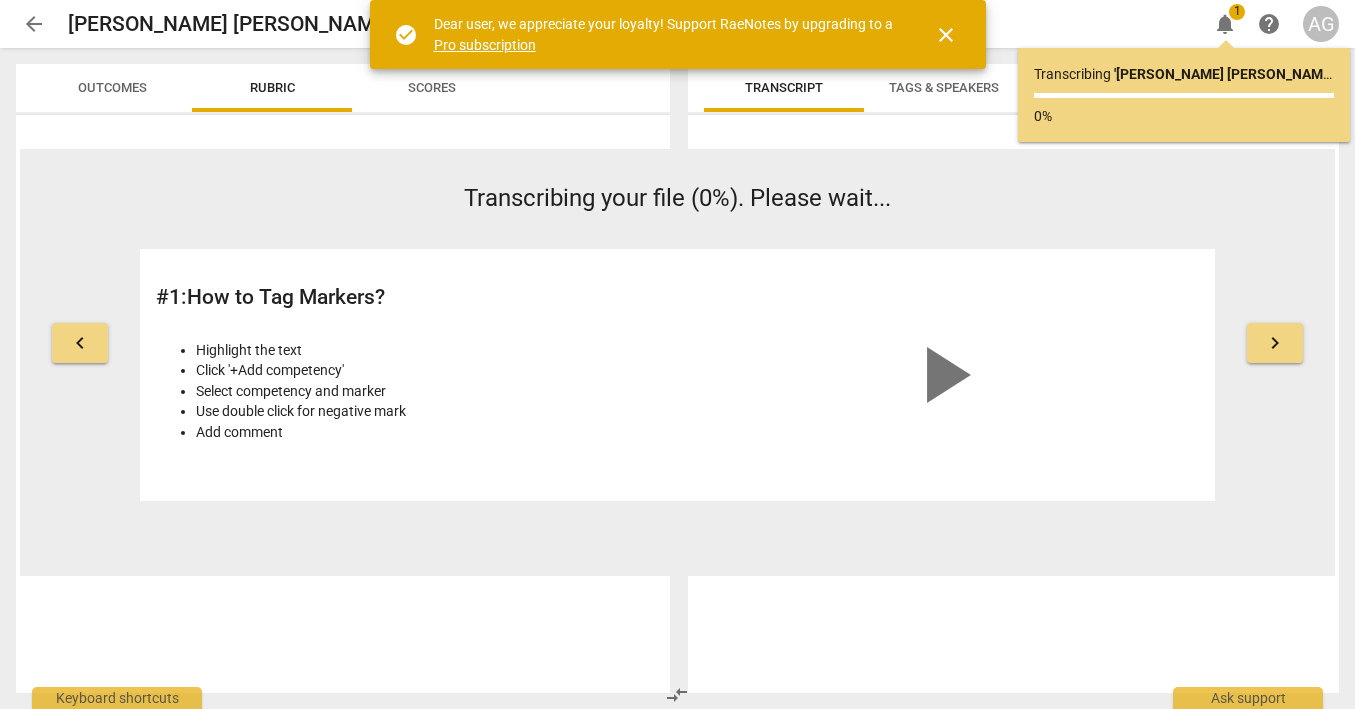 click on "close" at bounding box center (946, 35) 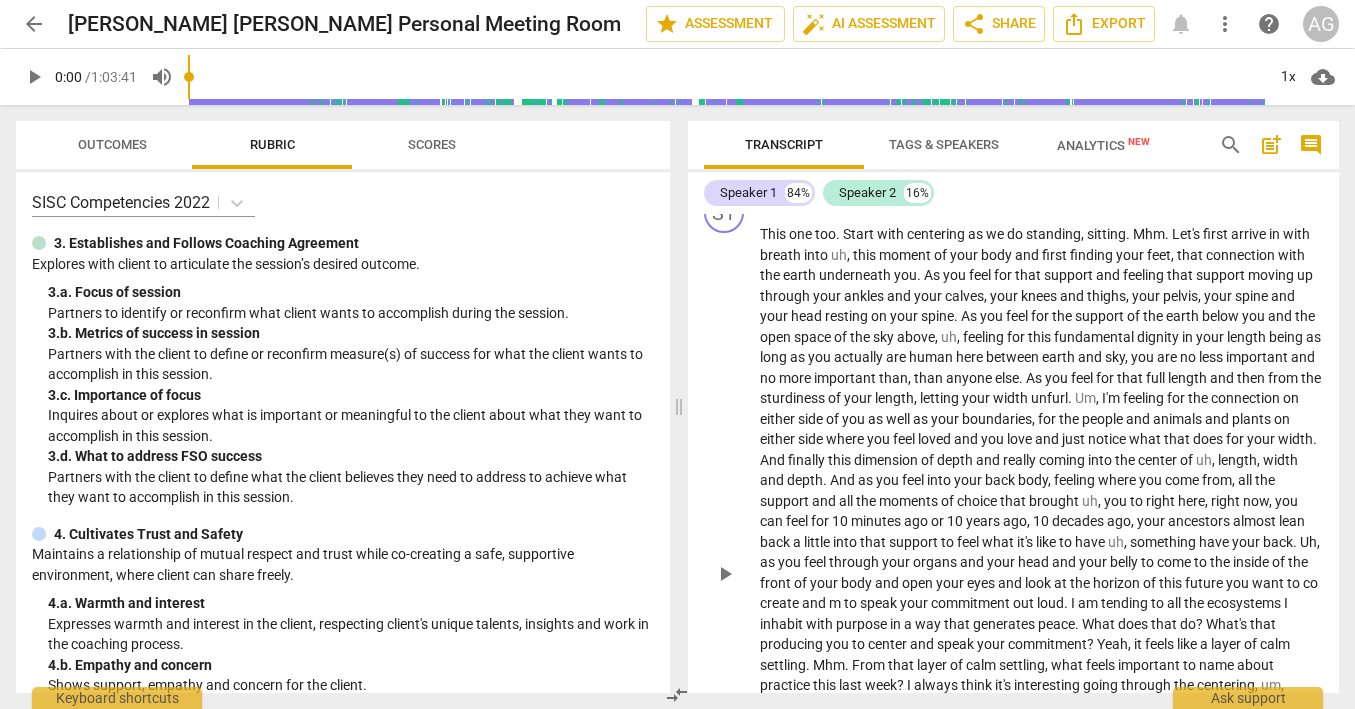 scroll, scrollTop: 0, scrollLeft: 0, axis: both 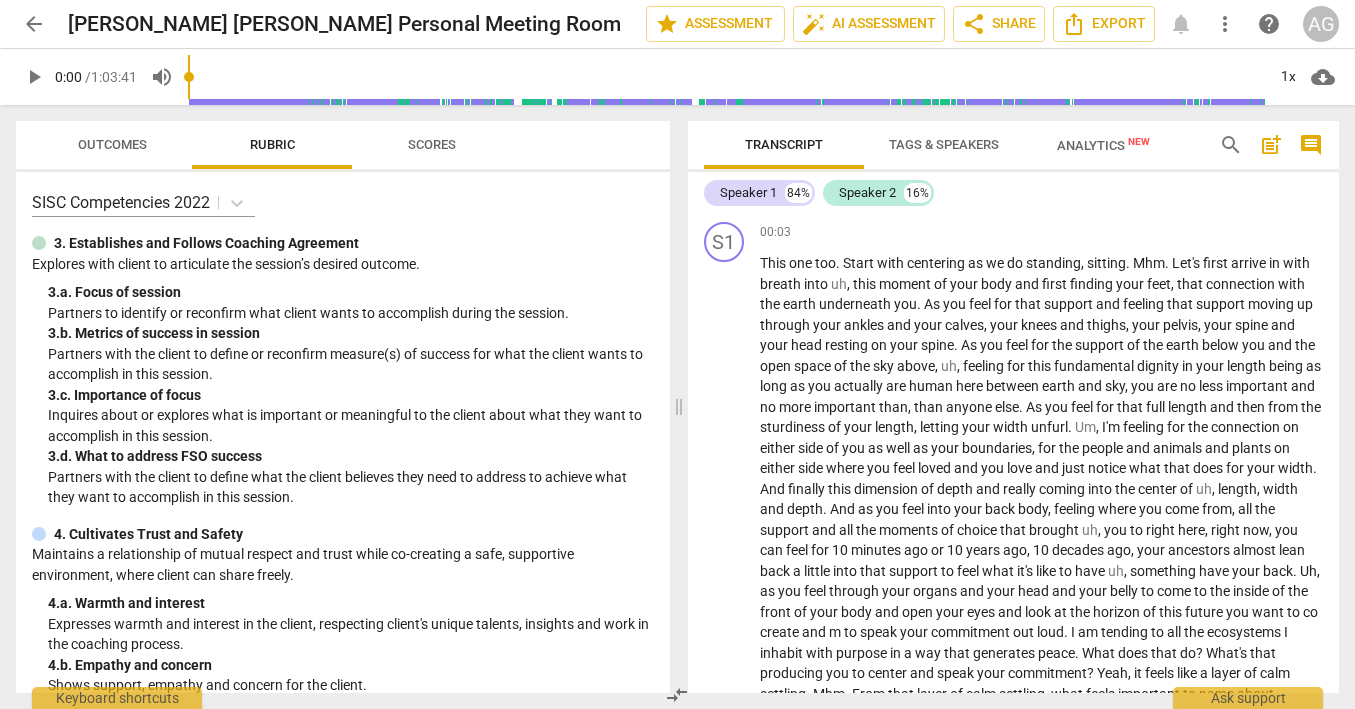 click on "play_arrow" at bounding box center [34, 77] 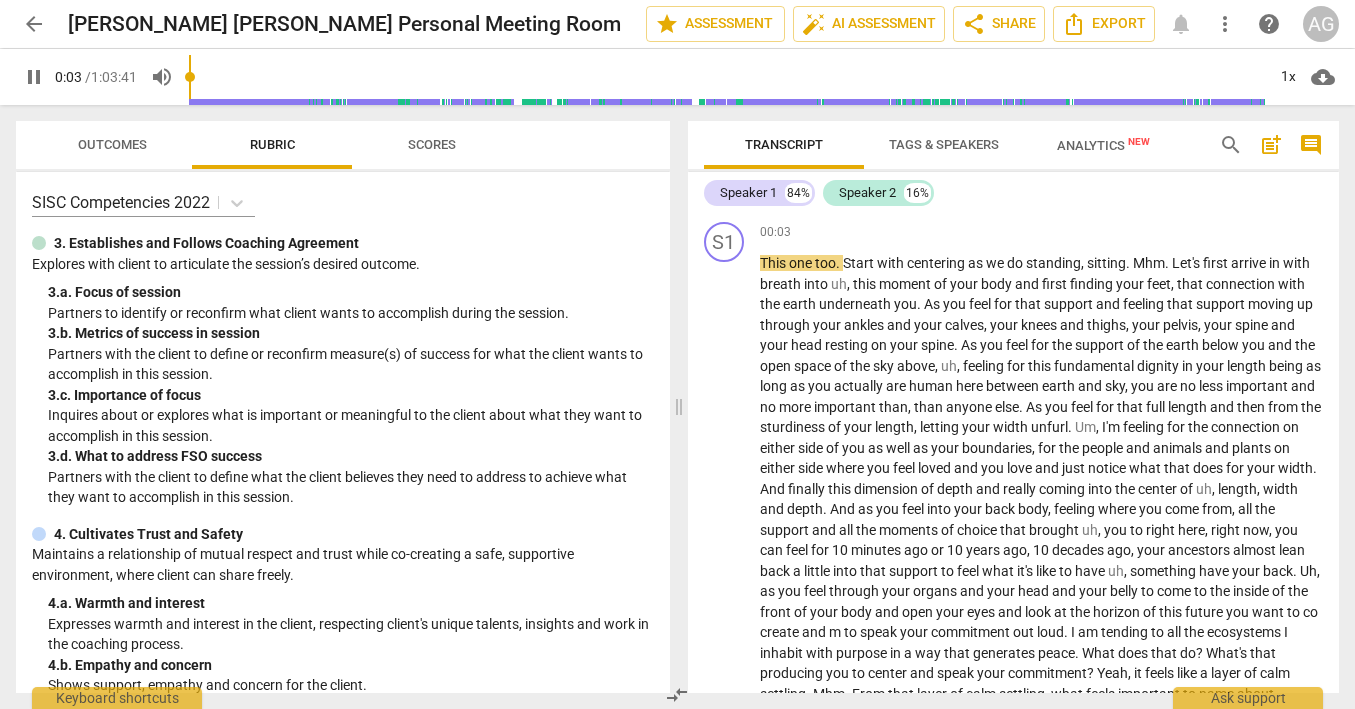 click on "pause" at bounding box center [34, 77] 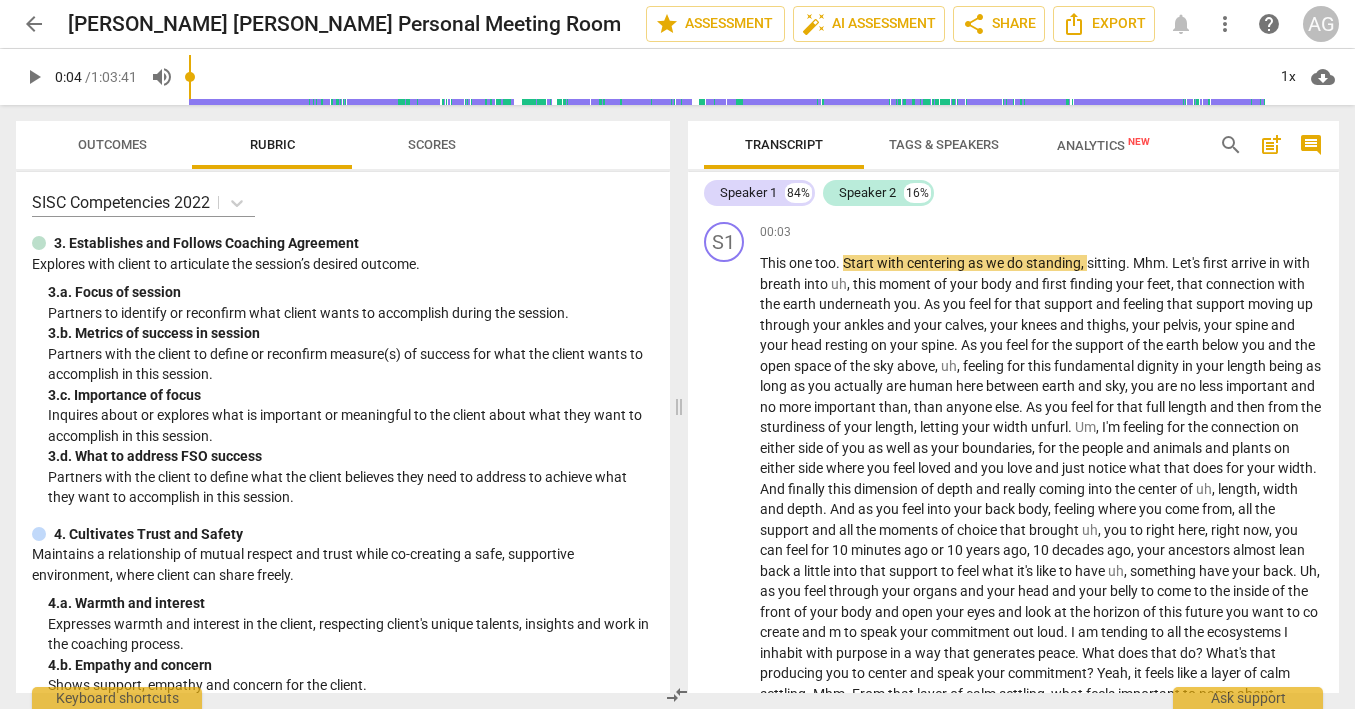 type on "4" 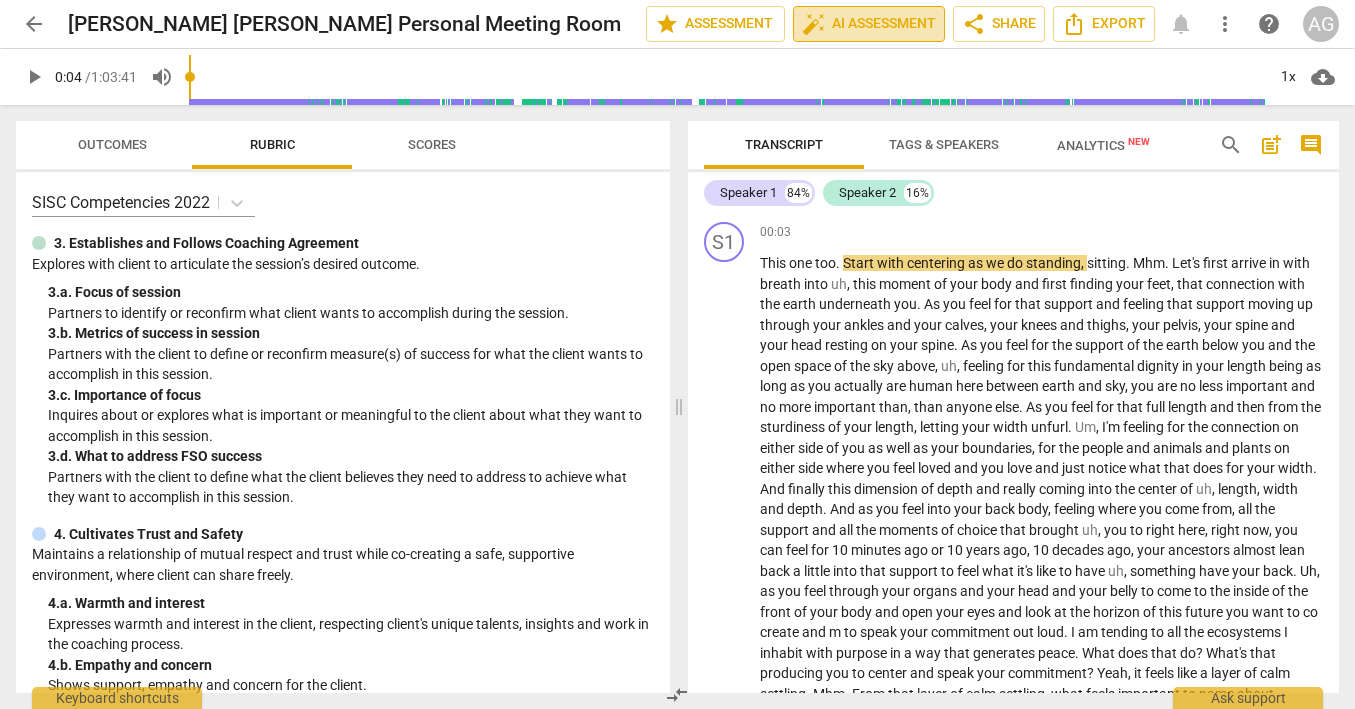 click on "auto_fix_high    AI Assessment" at bounding box center (869, 24) 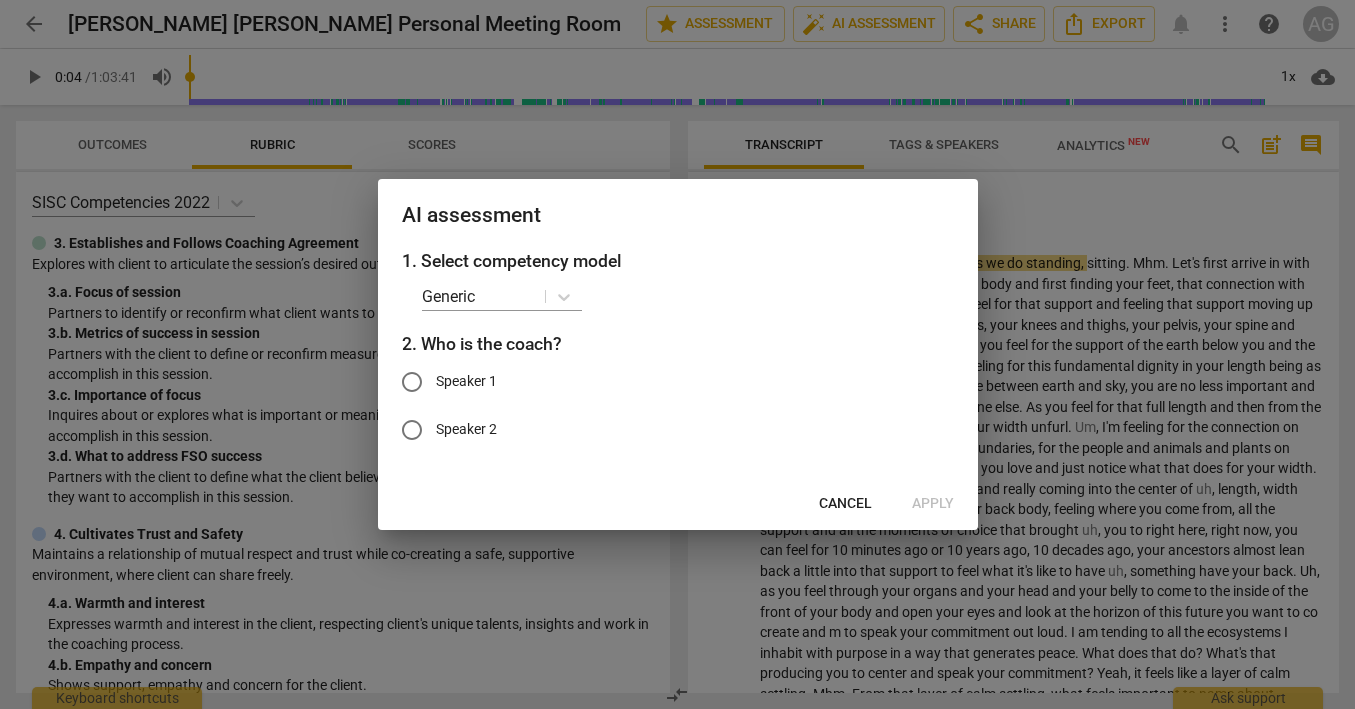 click on "Speaker 1" at bounding box center [412, 382] 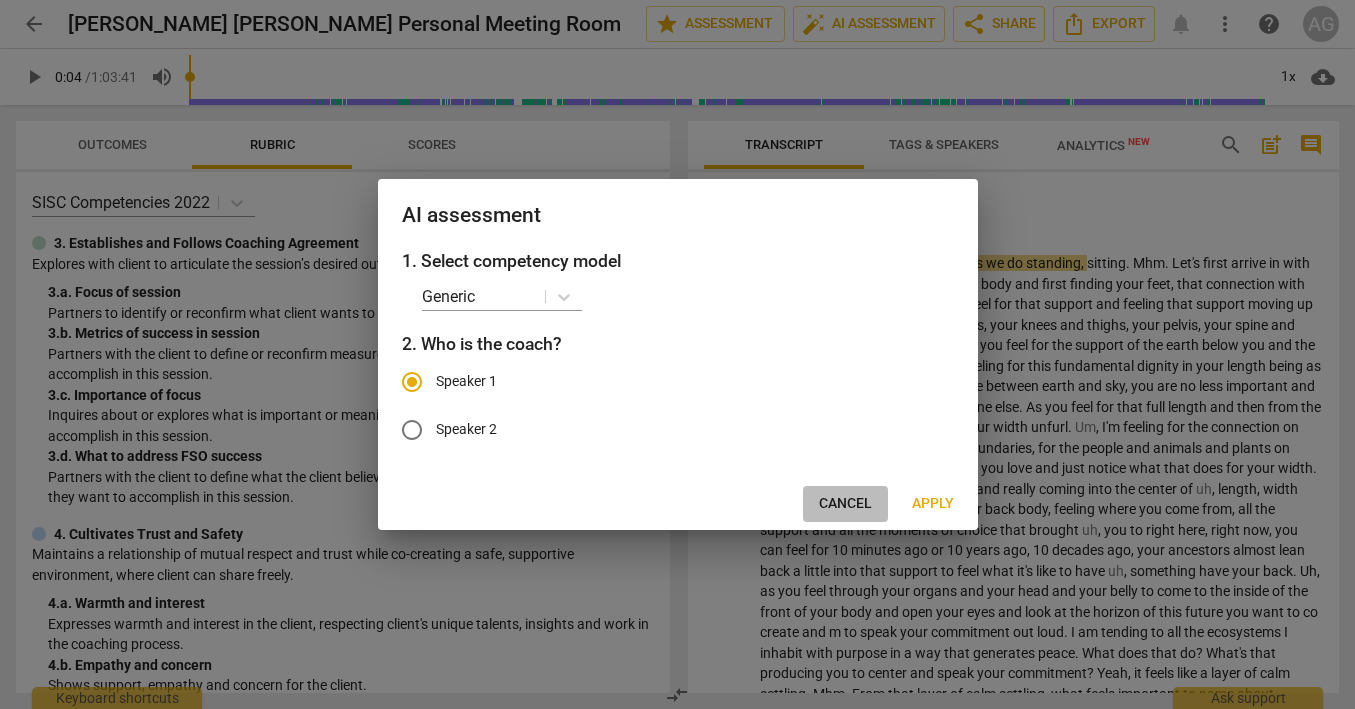 click on "Cancel" at bounding box center [845, 504] 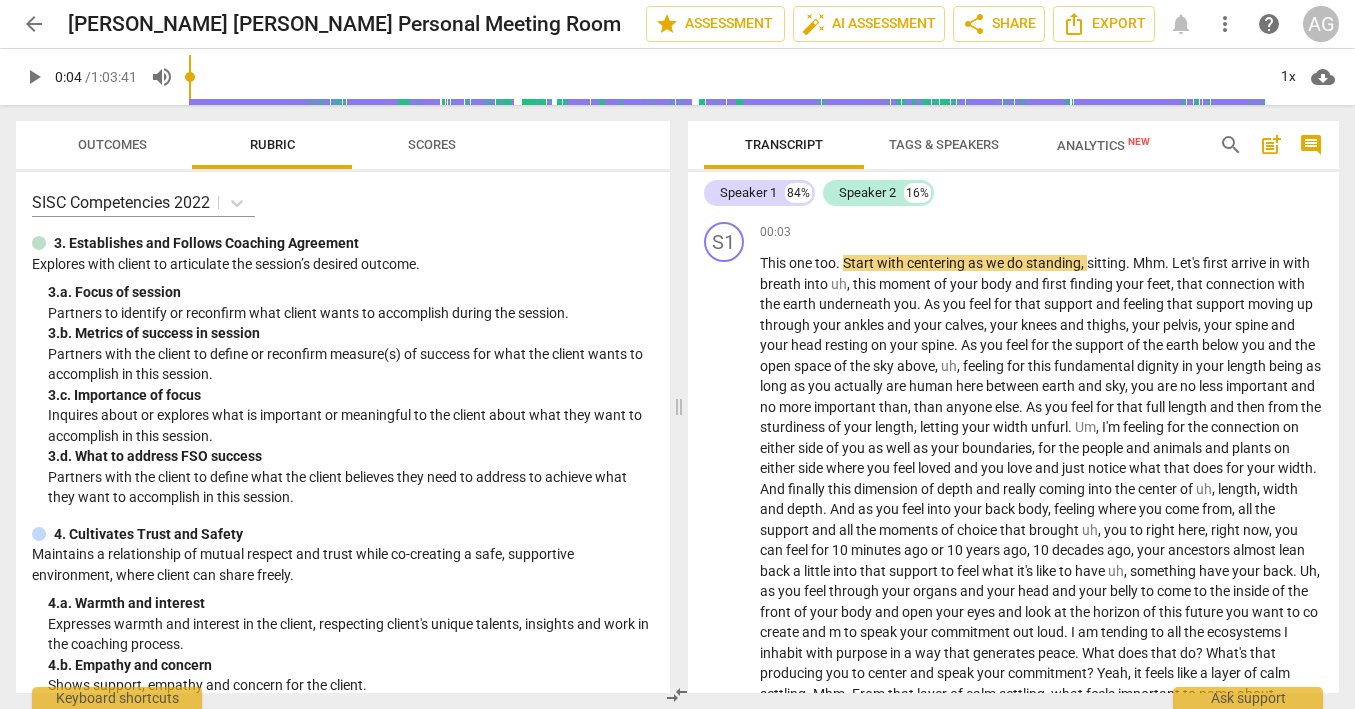 click on "play_arrow" at bounding box center [34, 77] 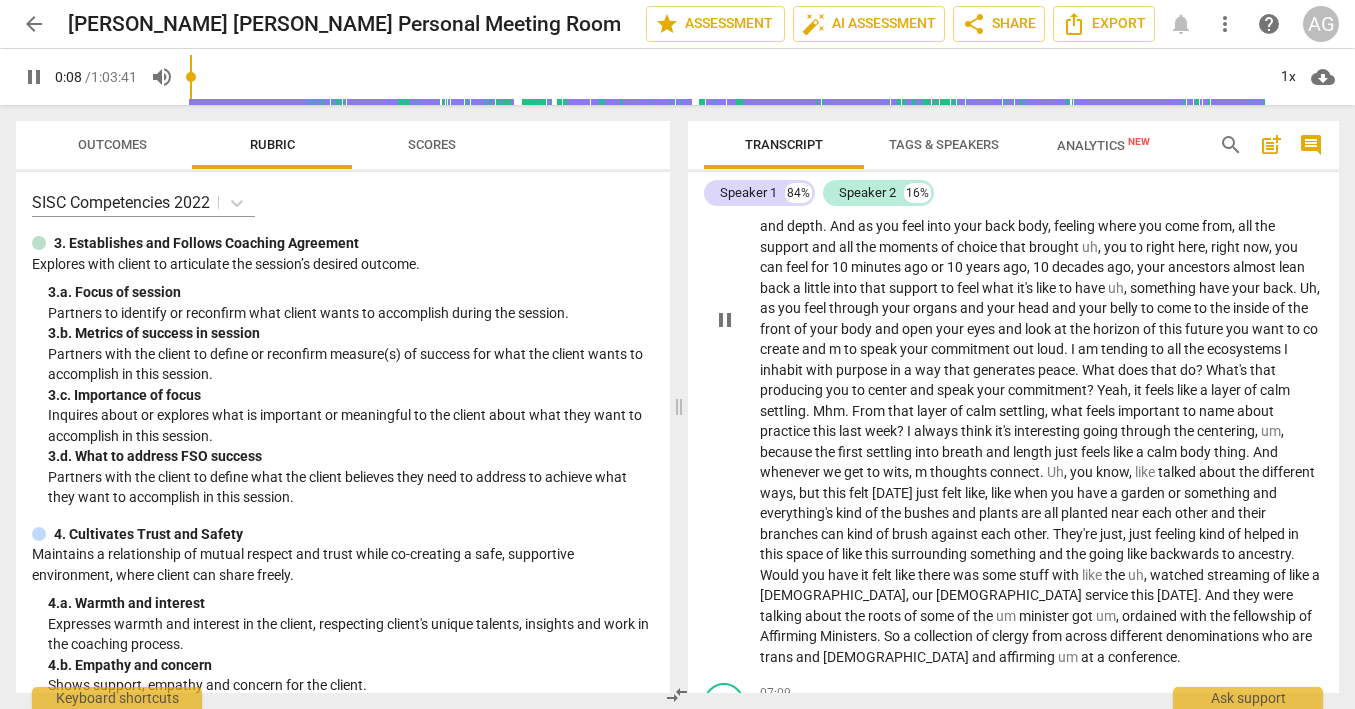 scroll, scrollTop: 293, scrollLeft: 0, axis: vertical 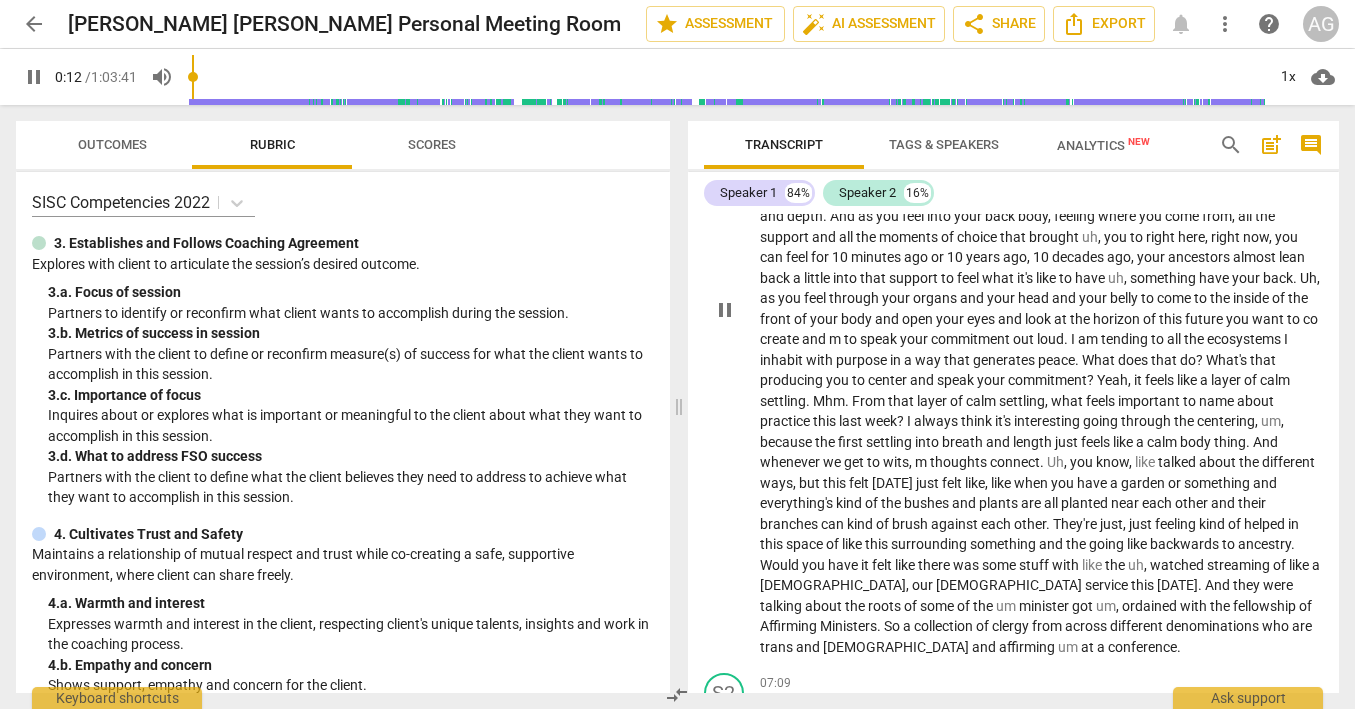 click on "Yeah" at bounding box center [1112, 380] 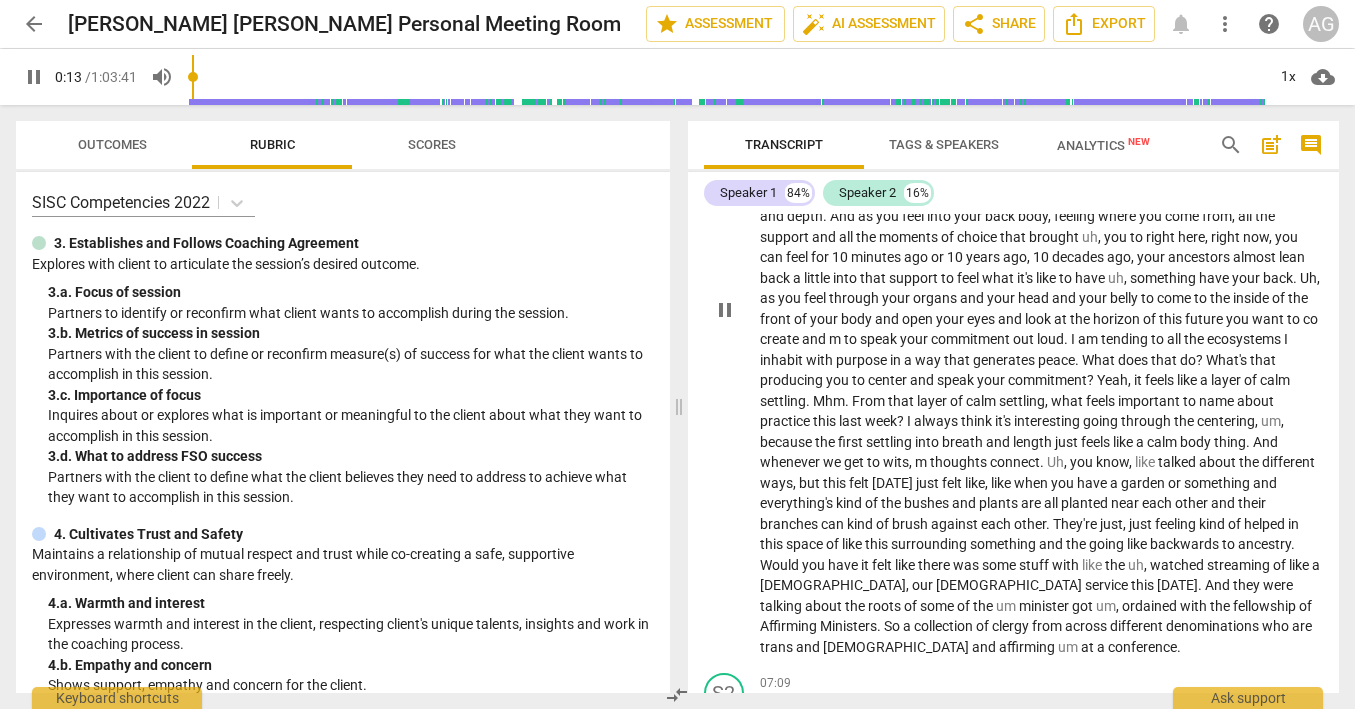 click on "Yeah" at bounding box center [1112, 380] 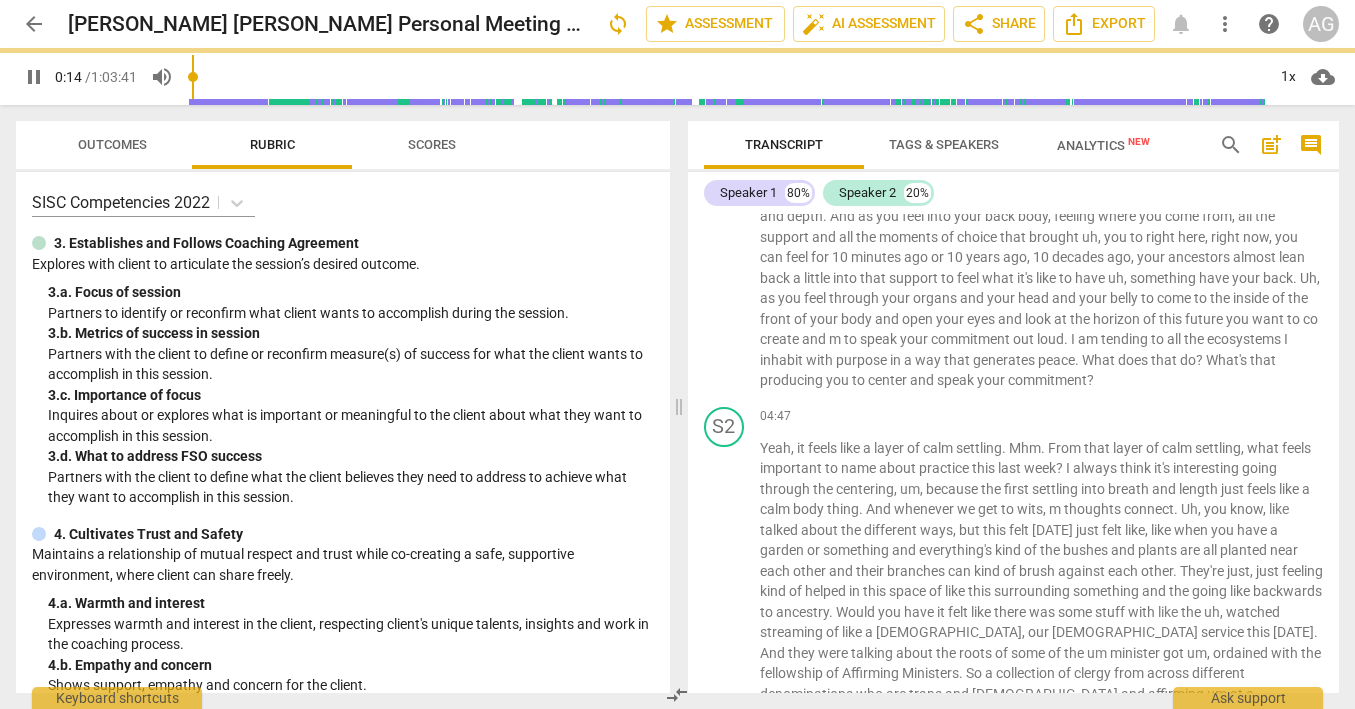 scroll, scrollTop: 340, scrollLeft: 0, axis: vertical 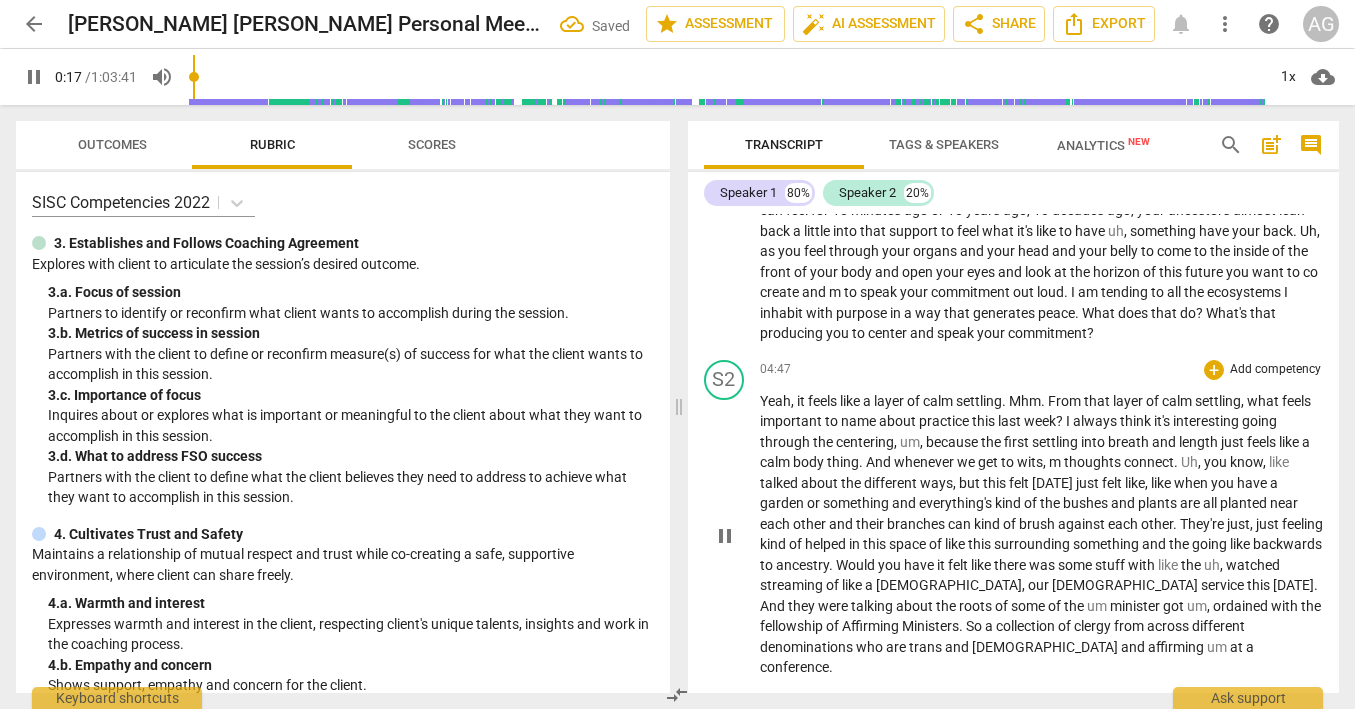 click on "From" at bounding box center [1066, 401] 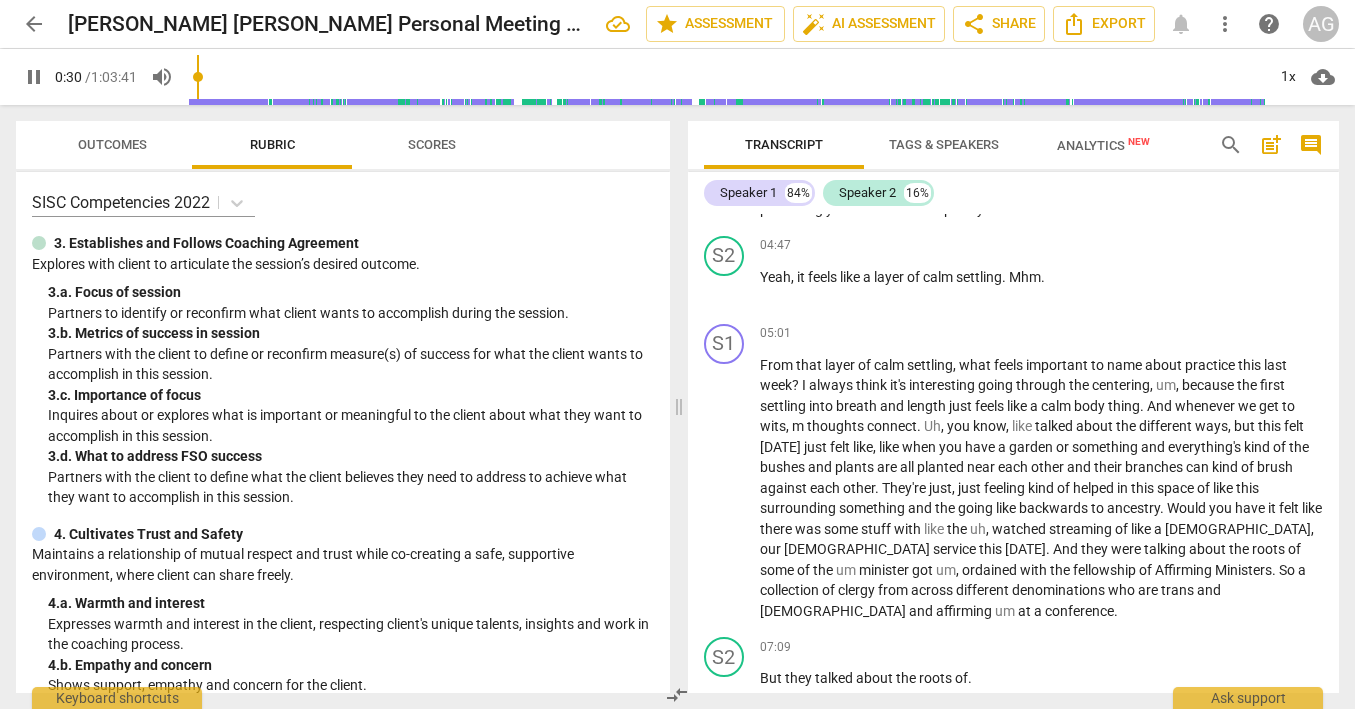 scroll, scrollTop: 41, scrollLeft: 0, axis: vertical 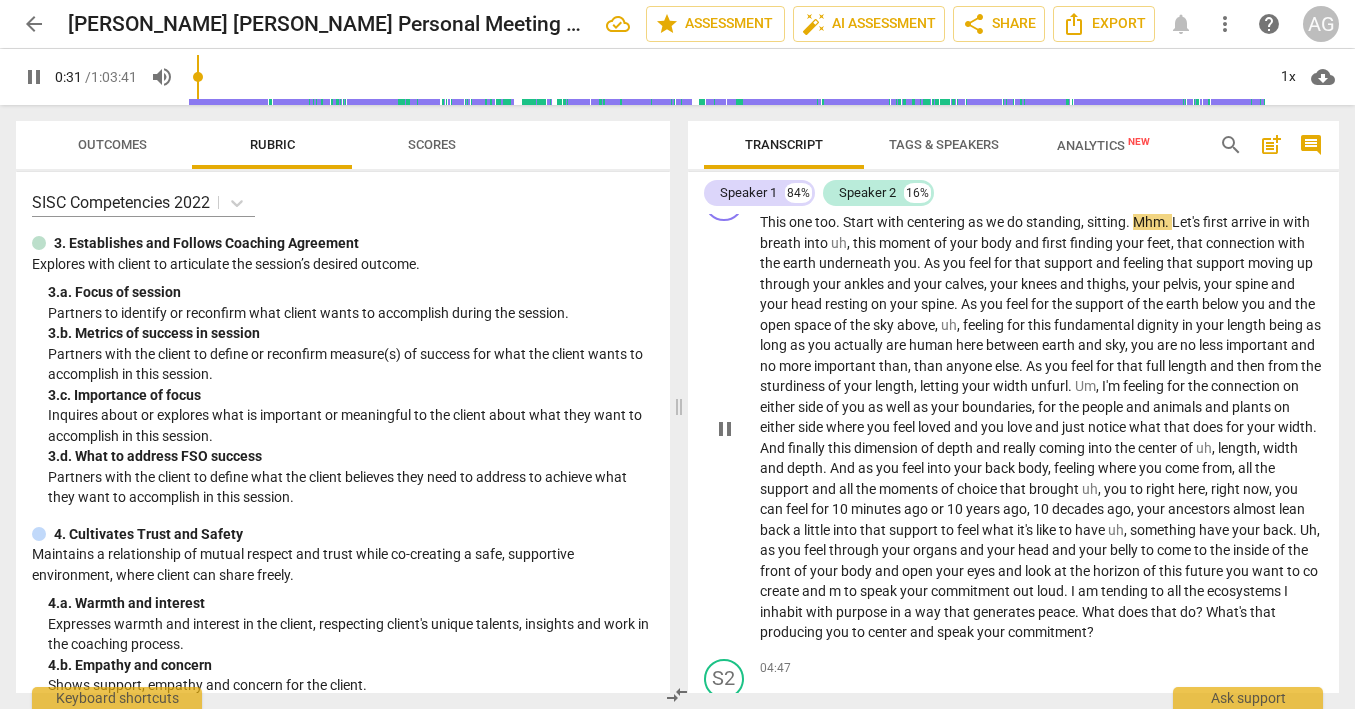 click on "pause" at bounding box center [725, 429] 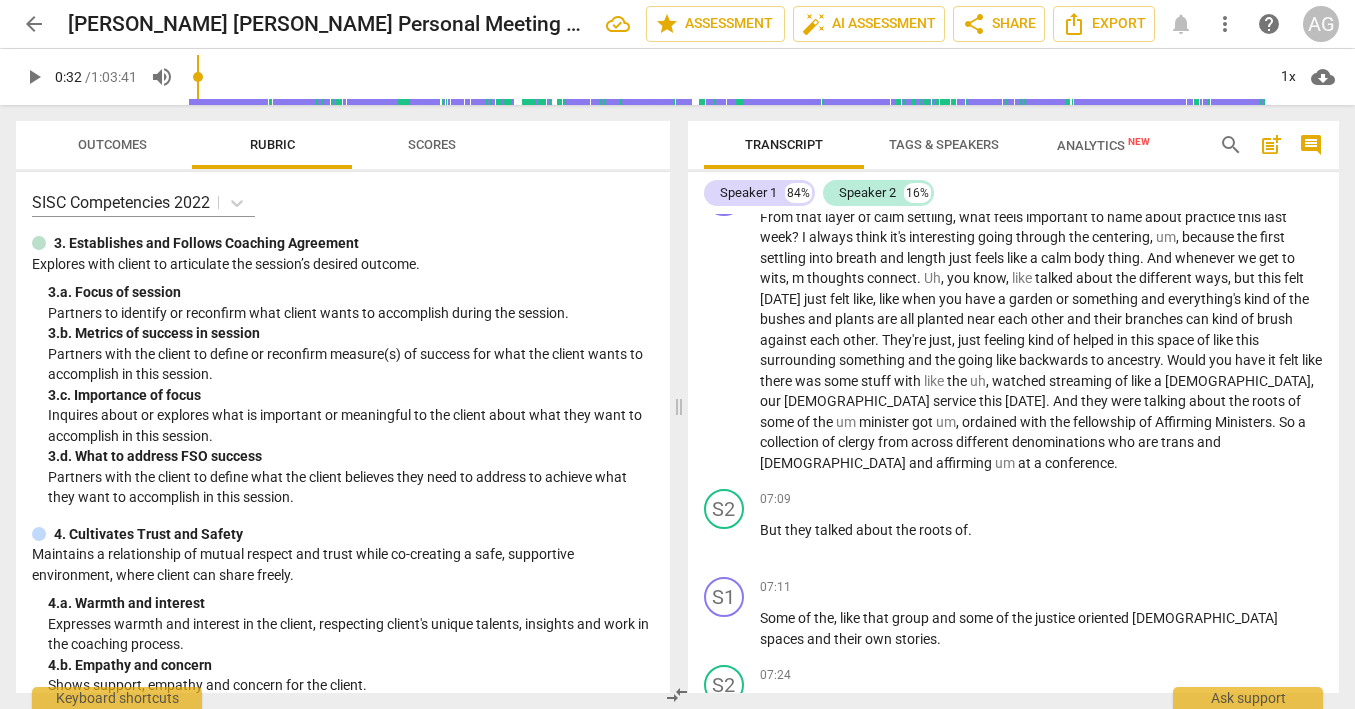 scroll, scrollTop: 591, scrollLeft: 0, axis: vertical 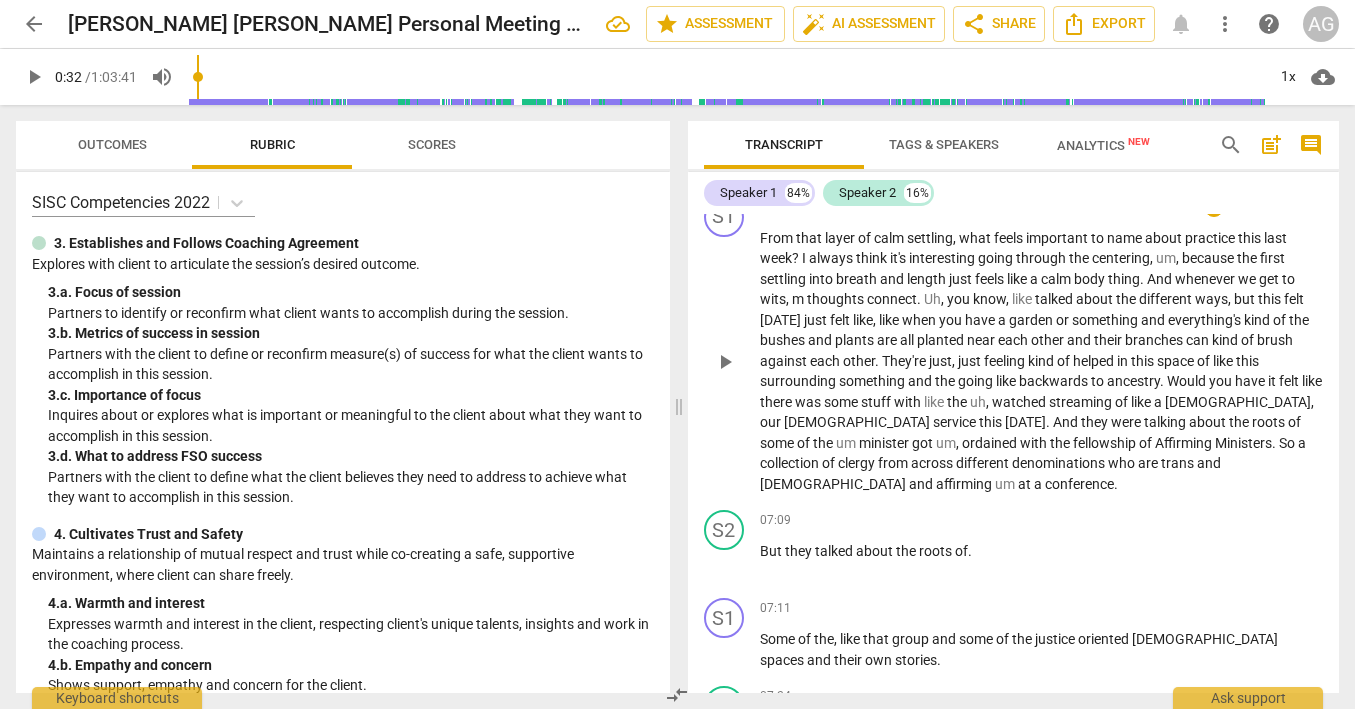 click on "?" at bounding box center [797, 258] 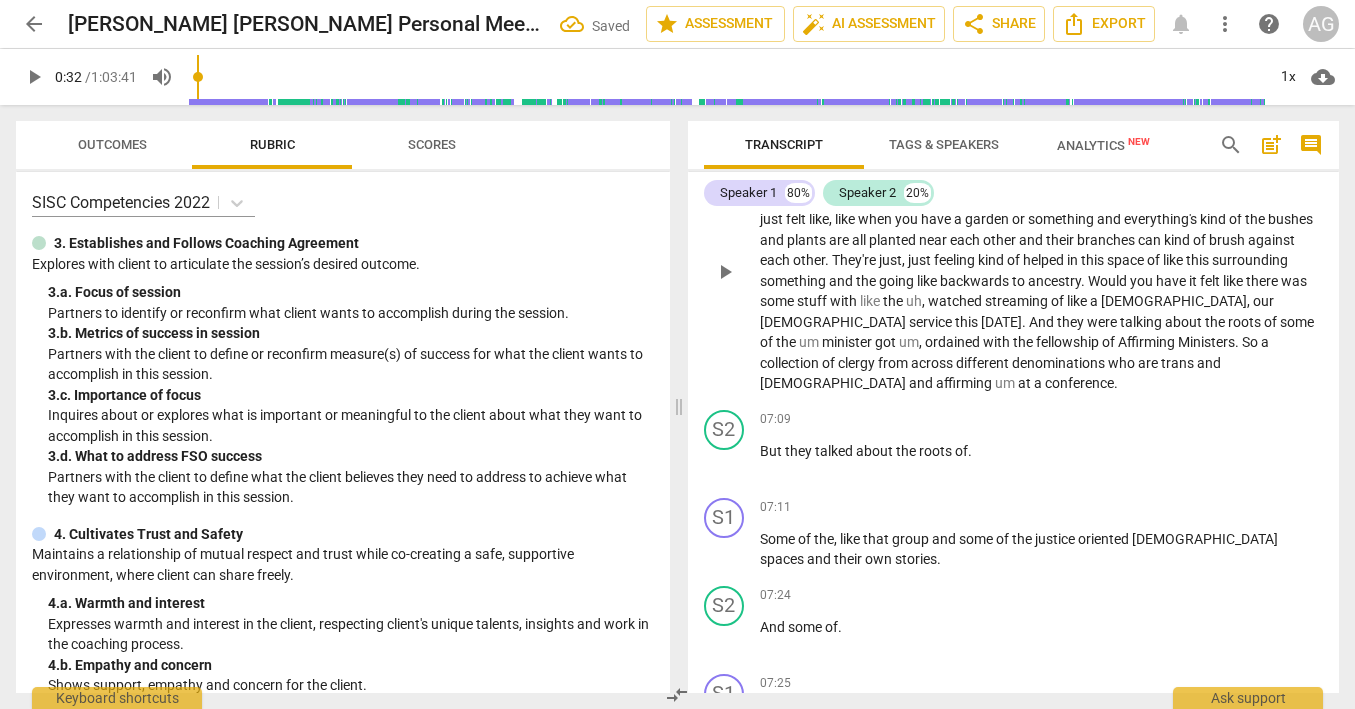 scroll, scrollTop: 803, scrollLeft: 0, axis: vertical 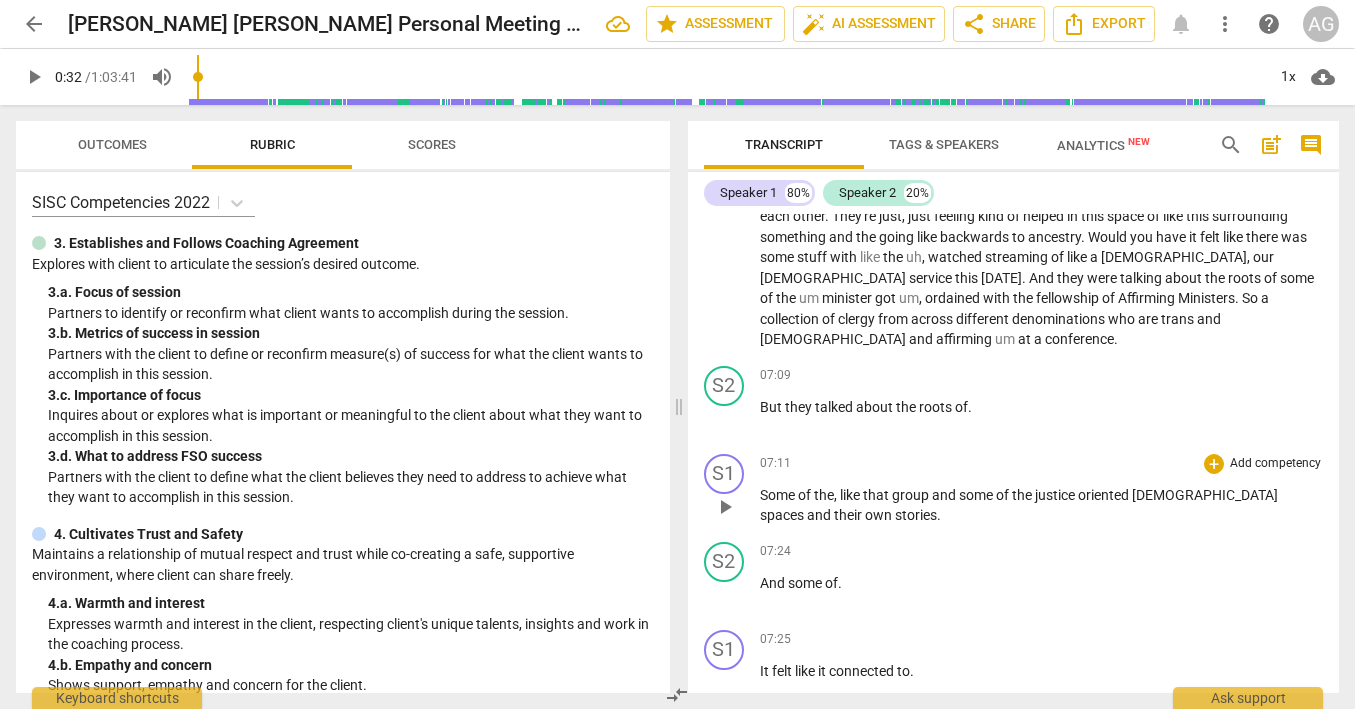 click on "S1 play_arrow pause" at bounding box center [732, 490] 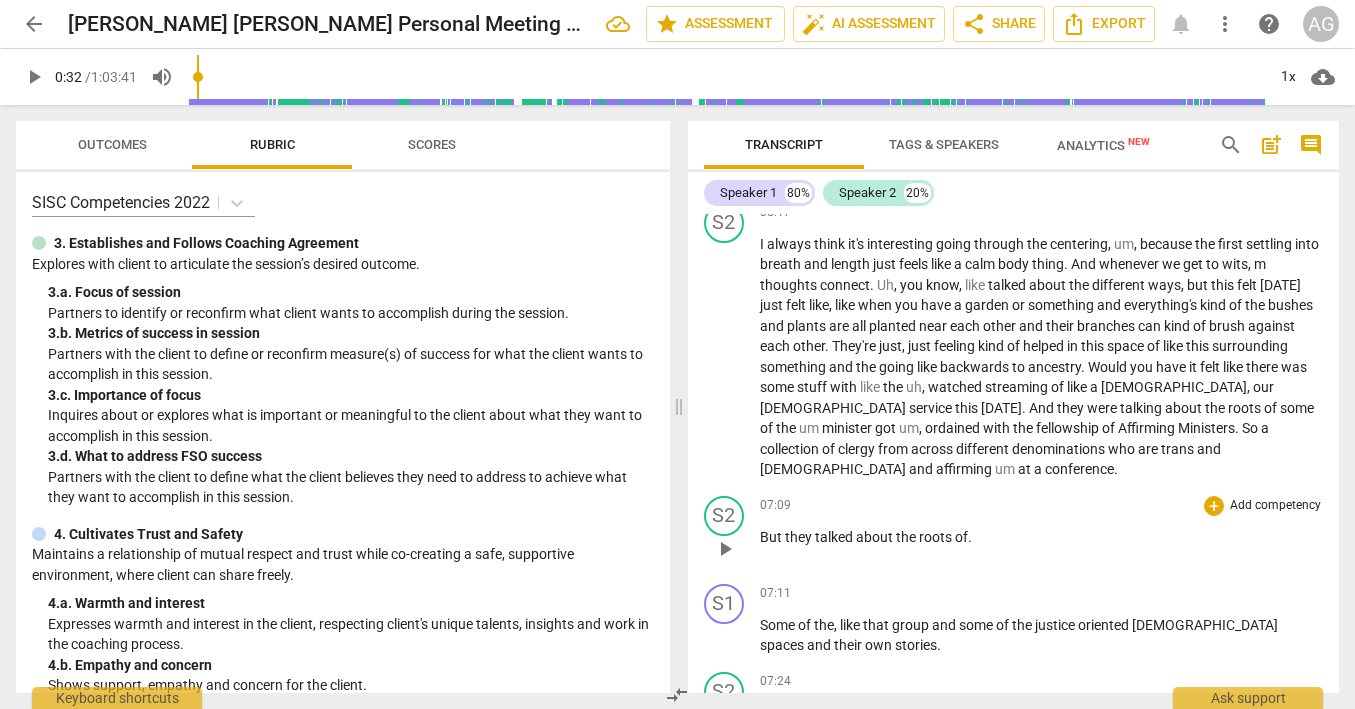 scroll, scrollTop: 672, scrollLeft: 0, axis: vertical 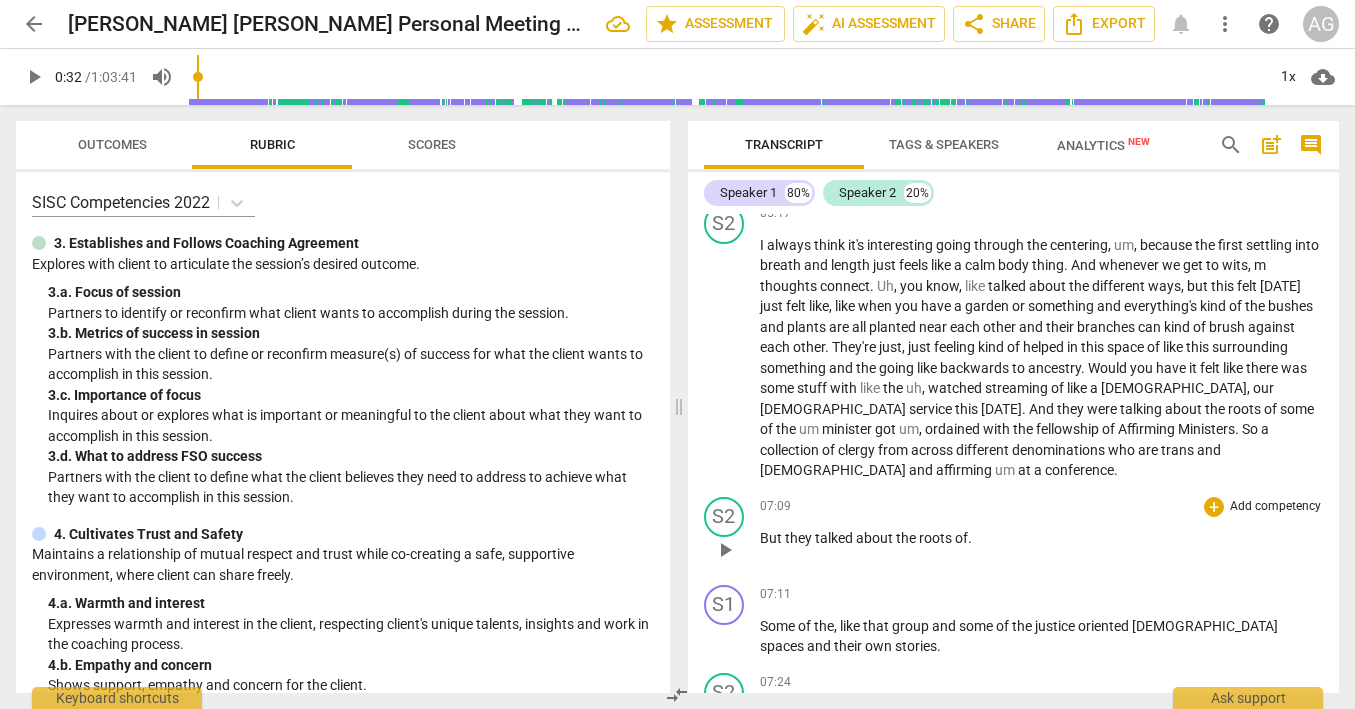 click on "But" at bounding box center (772, 538) 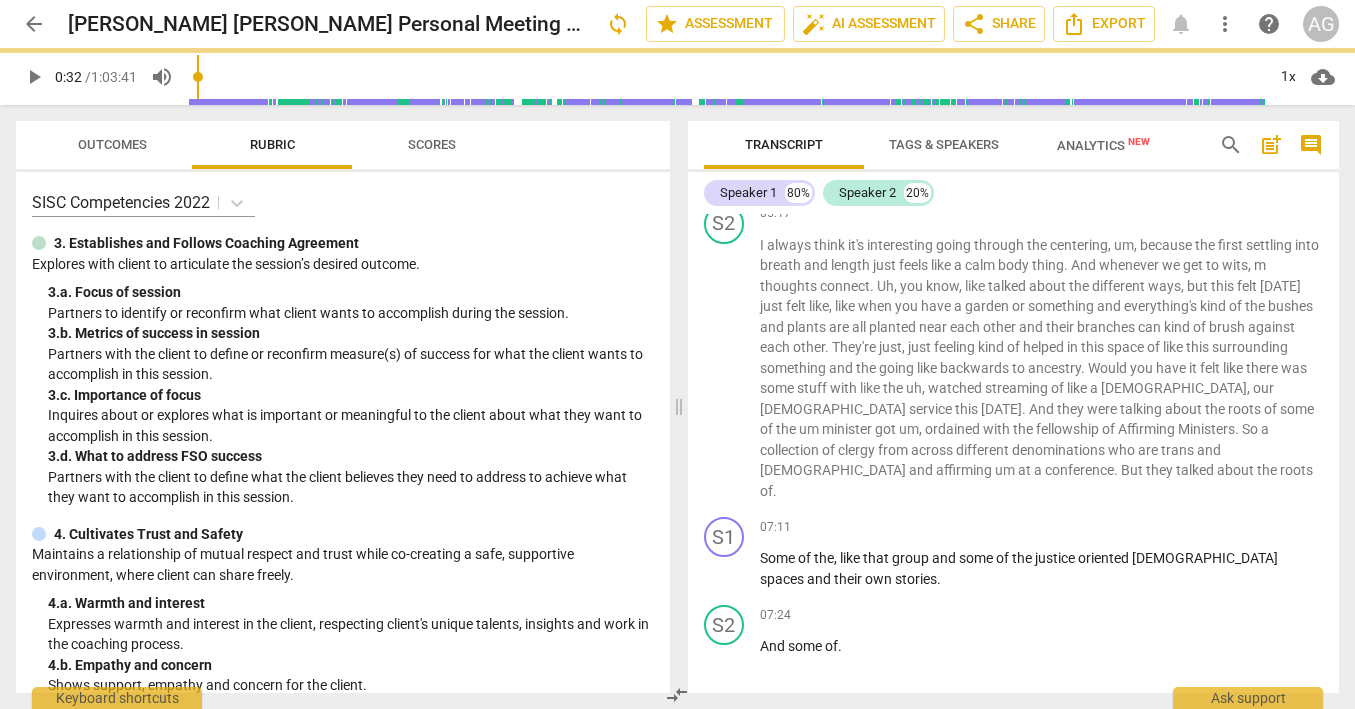 scroll, scrollTop: 584, scrollLeft: 0, axis: vertical 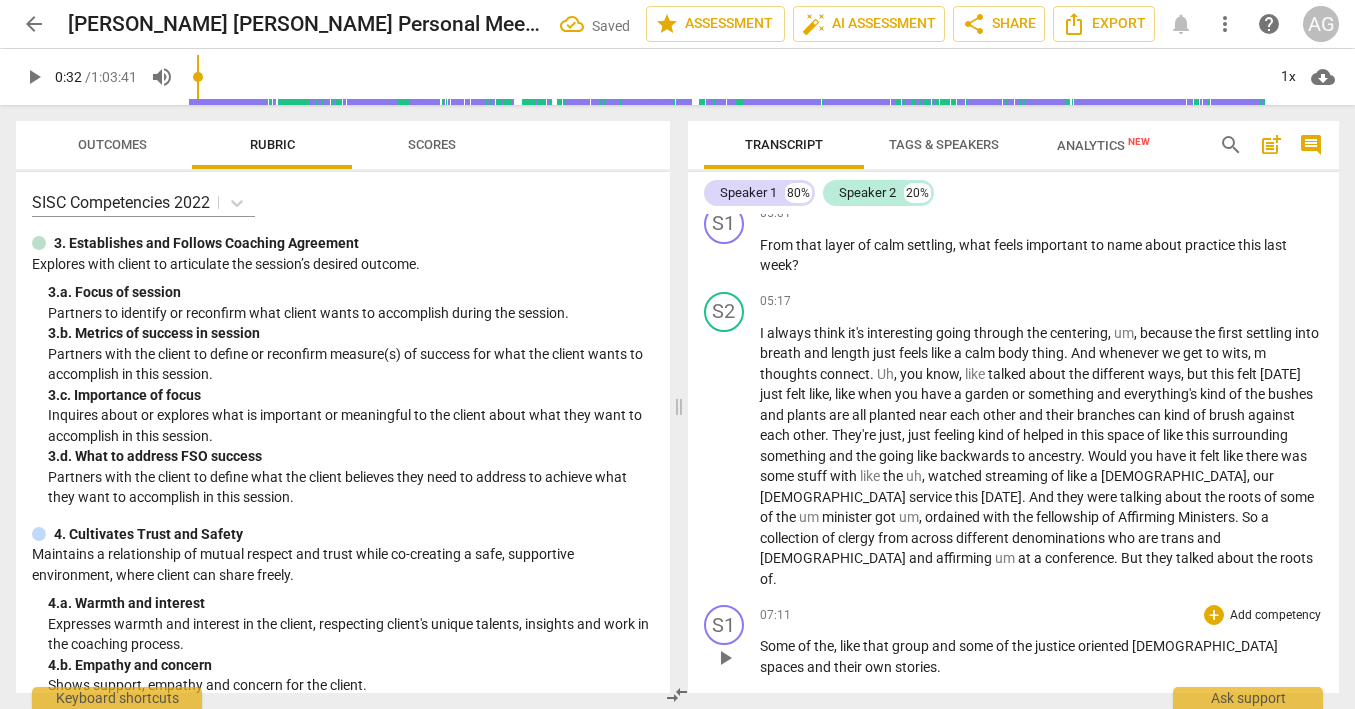 click on "Some" at bounding box center [779, 646] 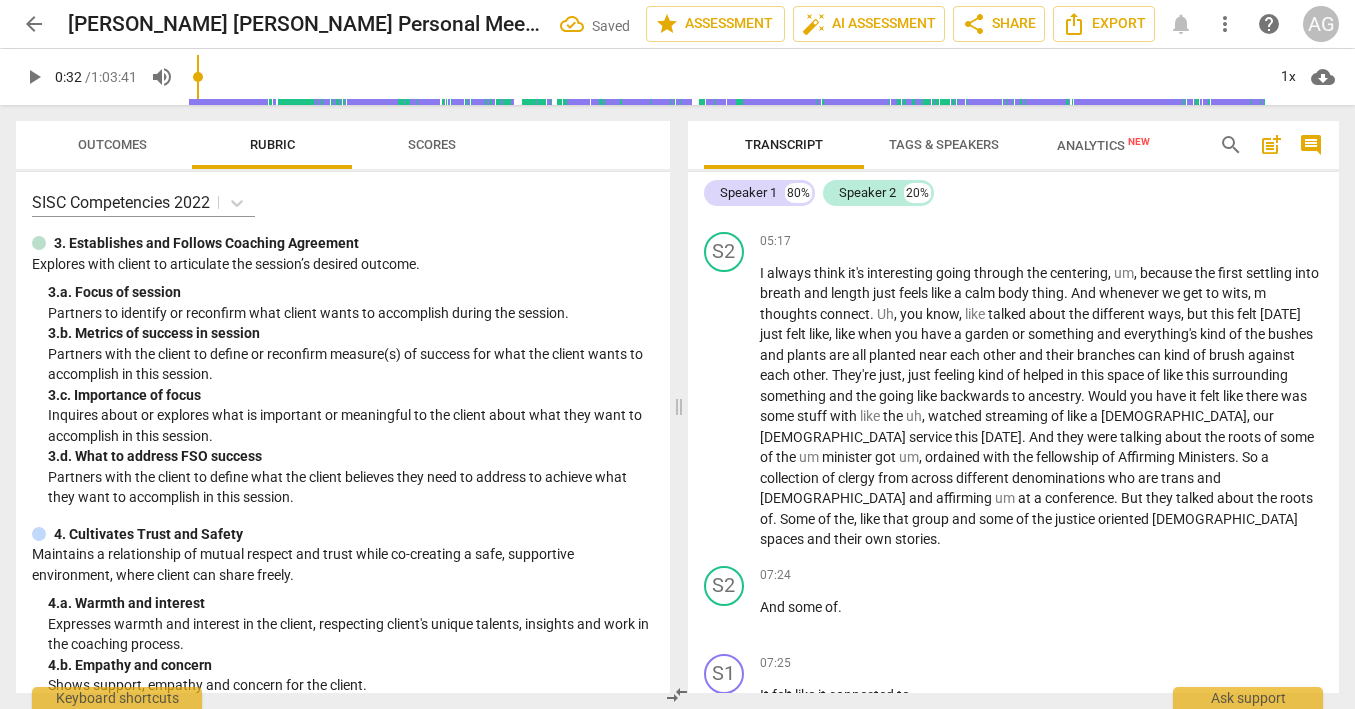 scroll, scrollTop: 687, scrollLeft: 0, axis: vertical 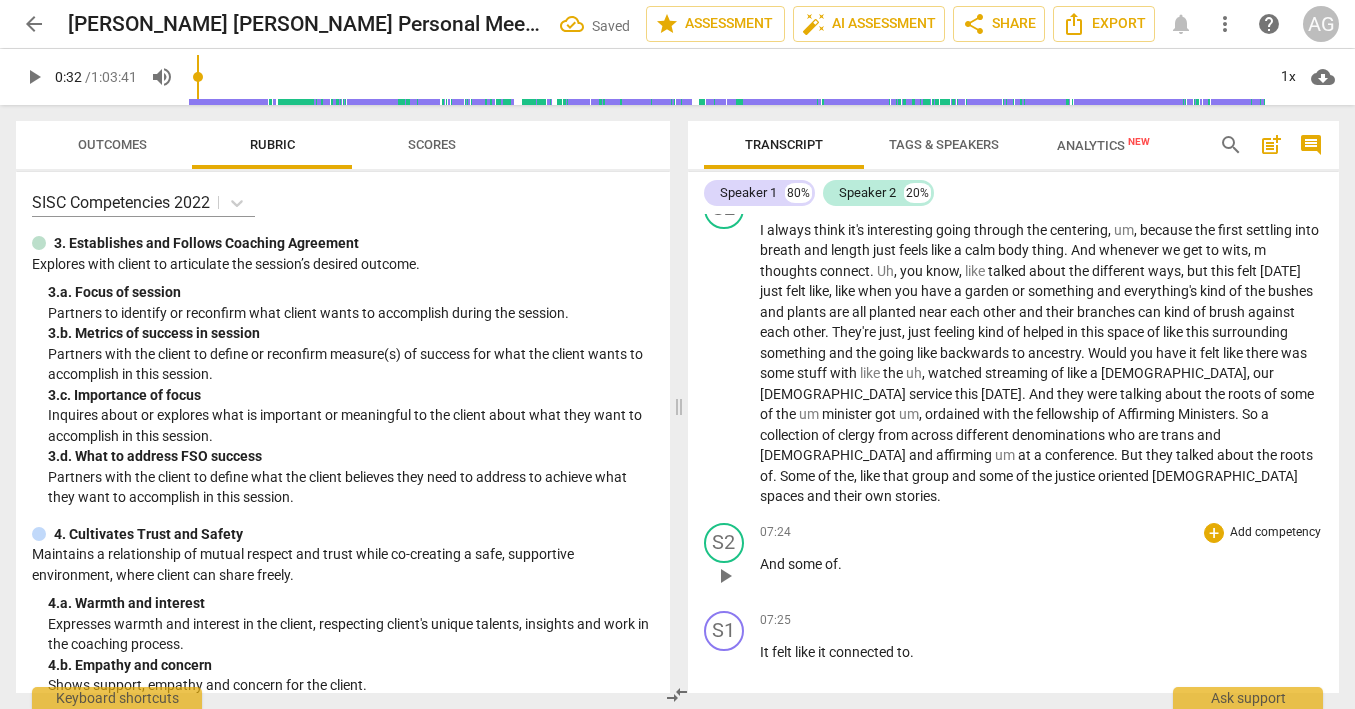 click on "And" at bounding box center [774, 564] 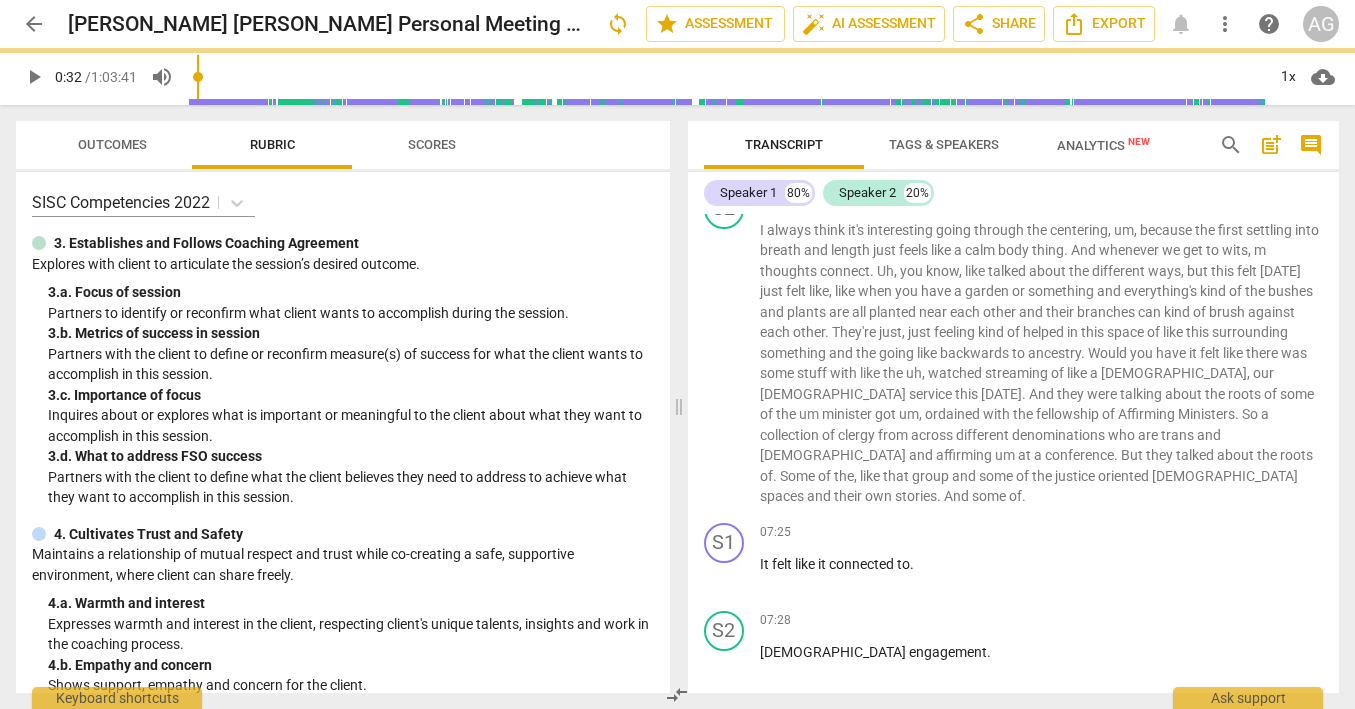 scroll, scrollTop: 599, scrollLeft: 0, axis: vertical 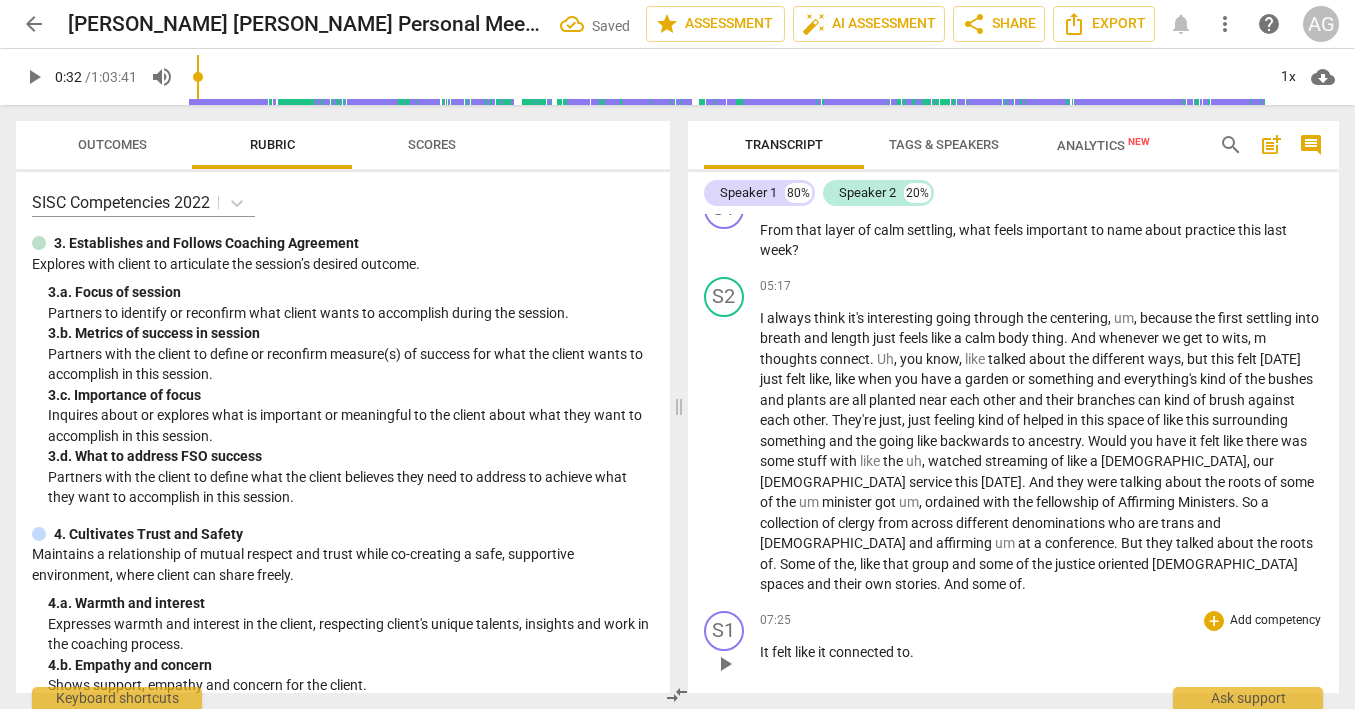 click on "It" at bounding box center [766, 652] 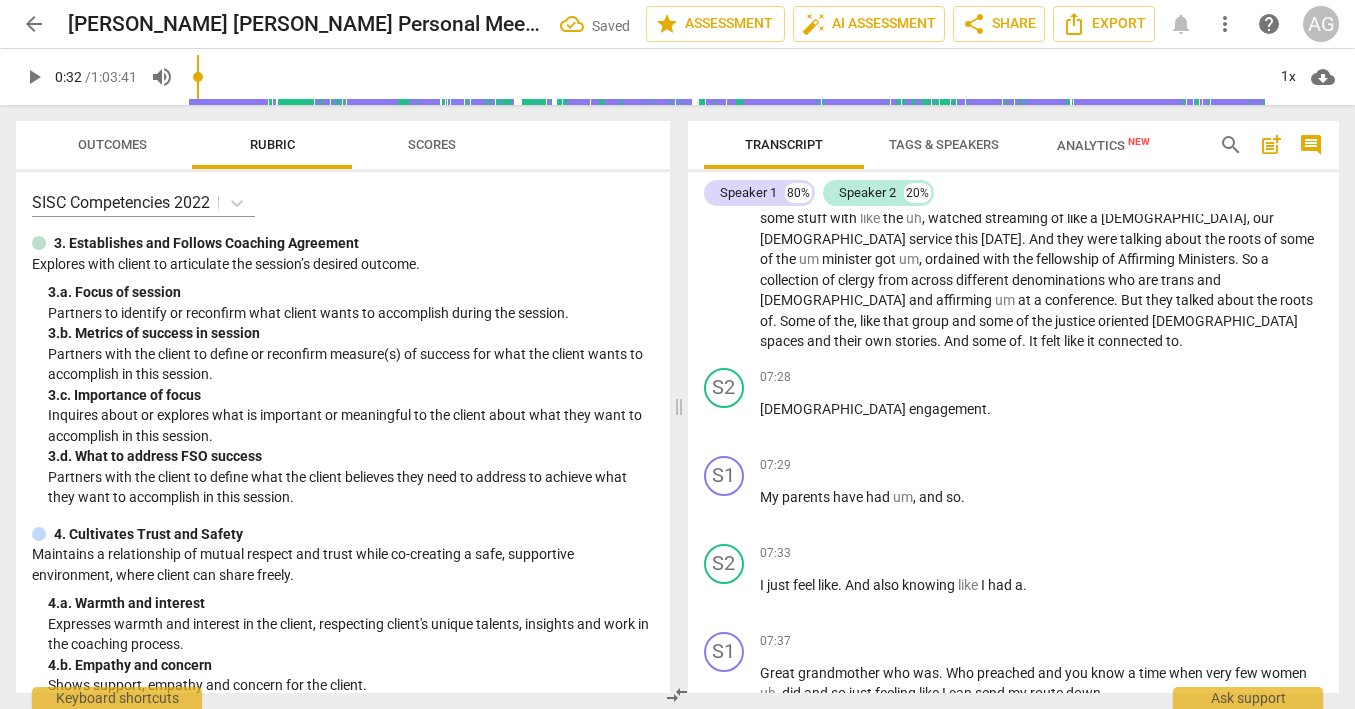 scroll, scrollTop: 861, scrollLeft: 0, axis: vertical 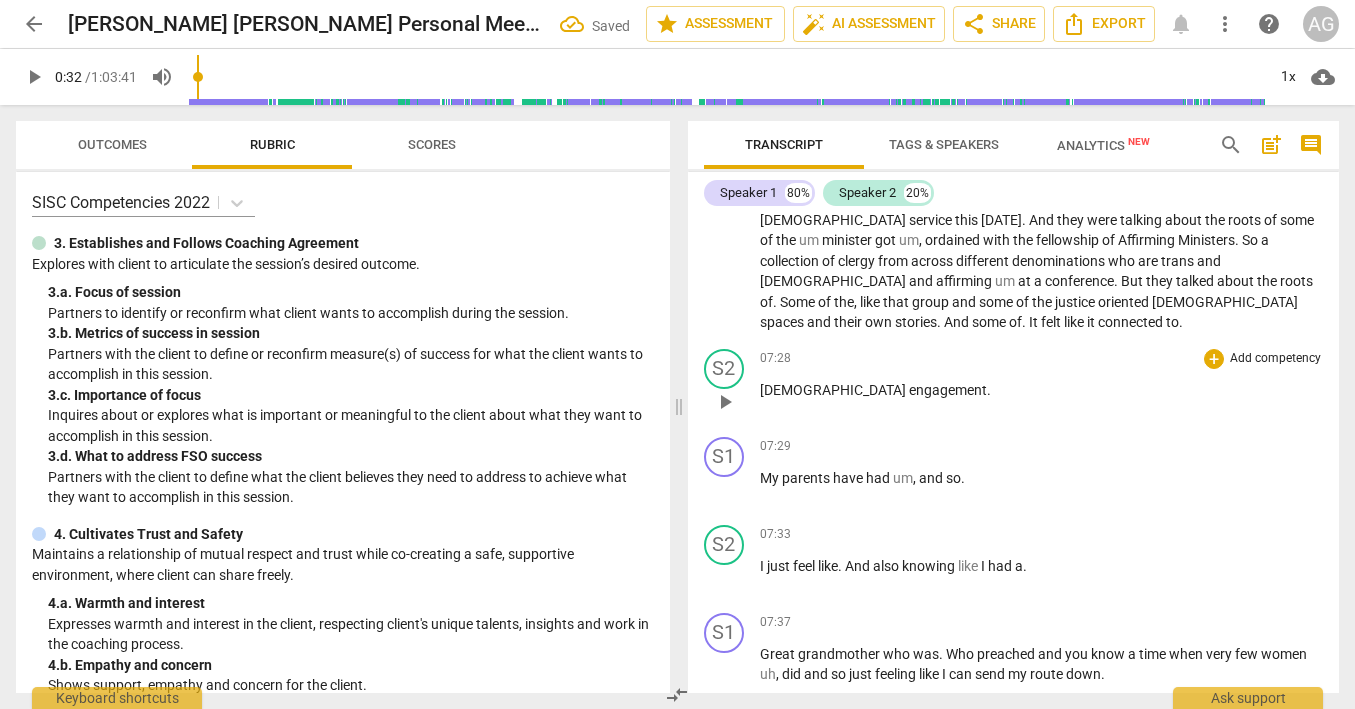 click on "[DEMOGRAPHIC_DATA]" at bounding box center (834, 390) 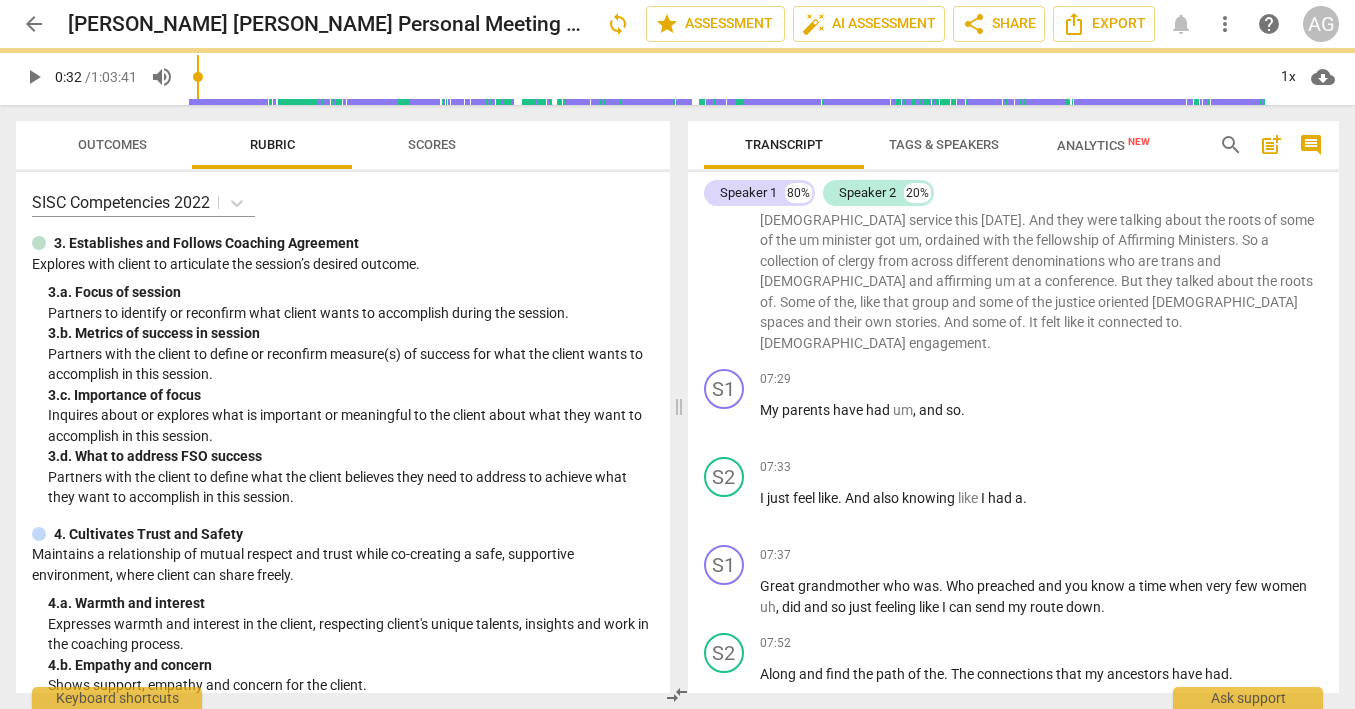 scroll, scrollTop: 773, scrollLeft: 0, axis: vertical 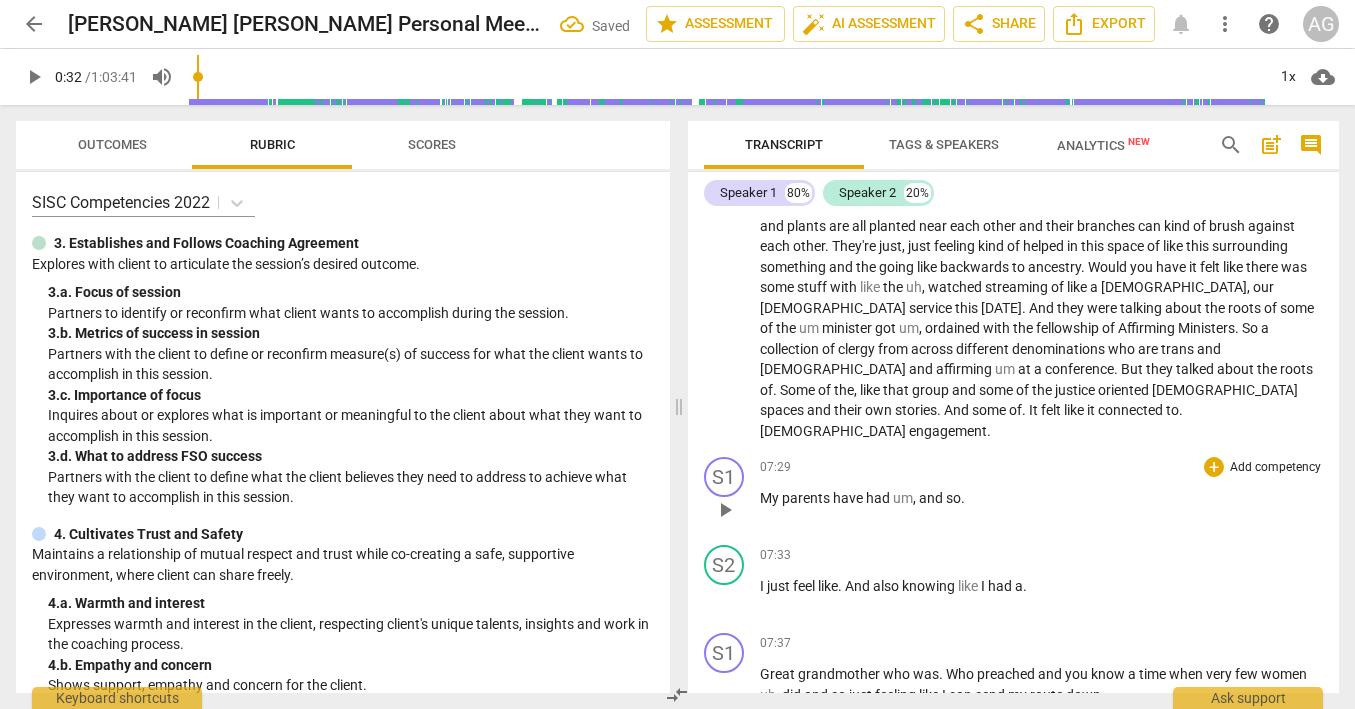 click on "My" at bounding box center [771, 498] 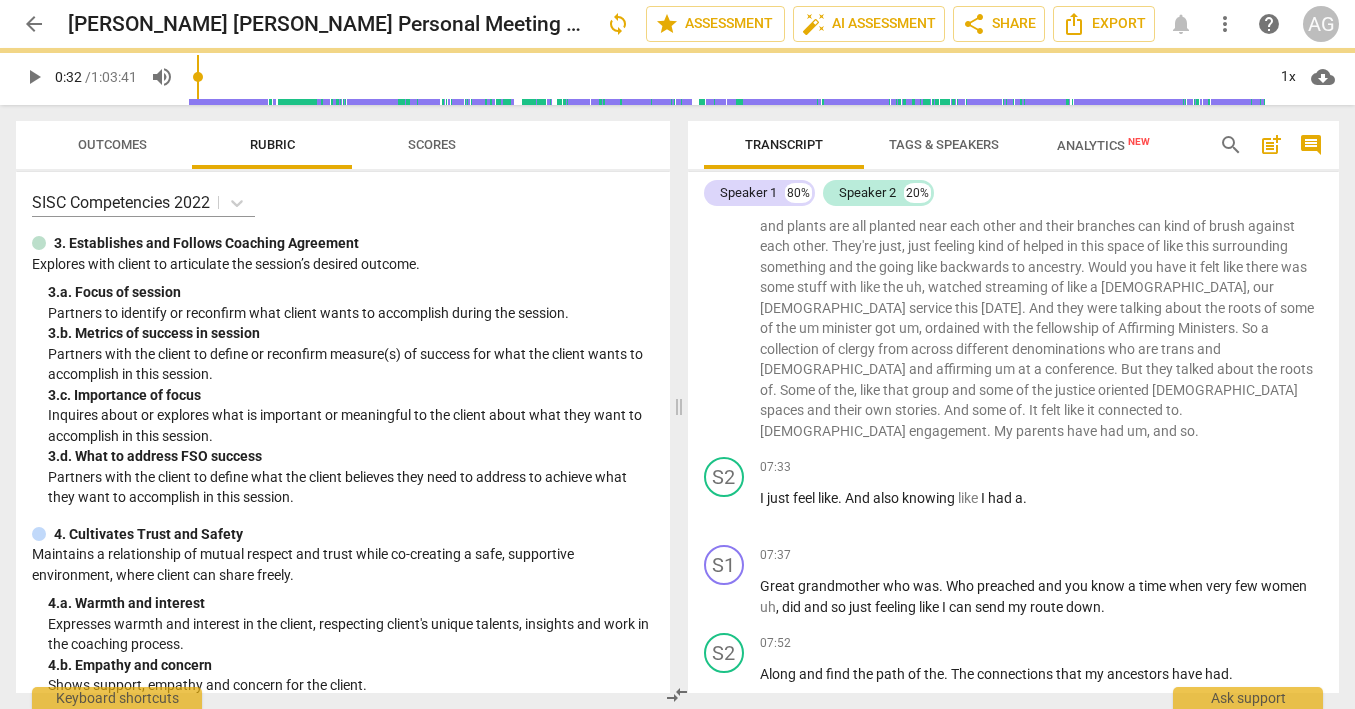 scroll, scrollTop: 685, scrollLeft: 0, axis: vertical 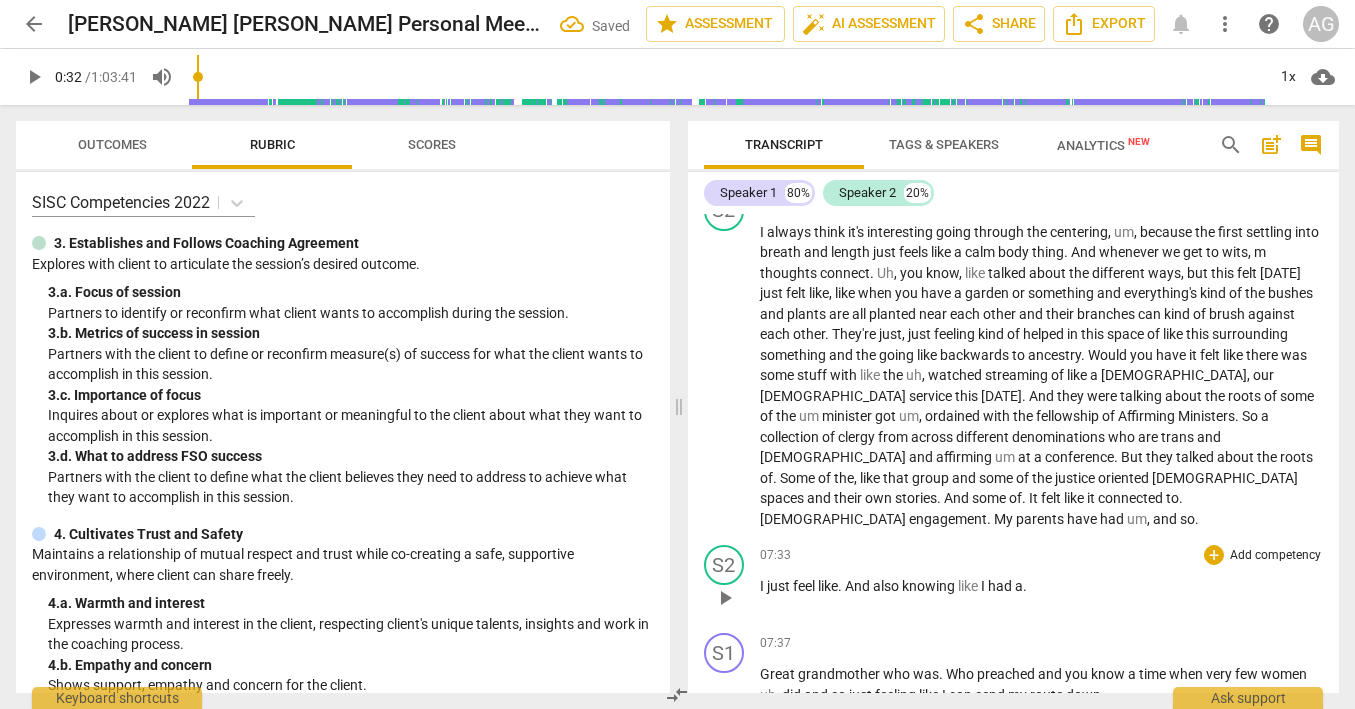 click on "I" at bounding box center (763, 586) 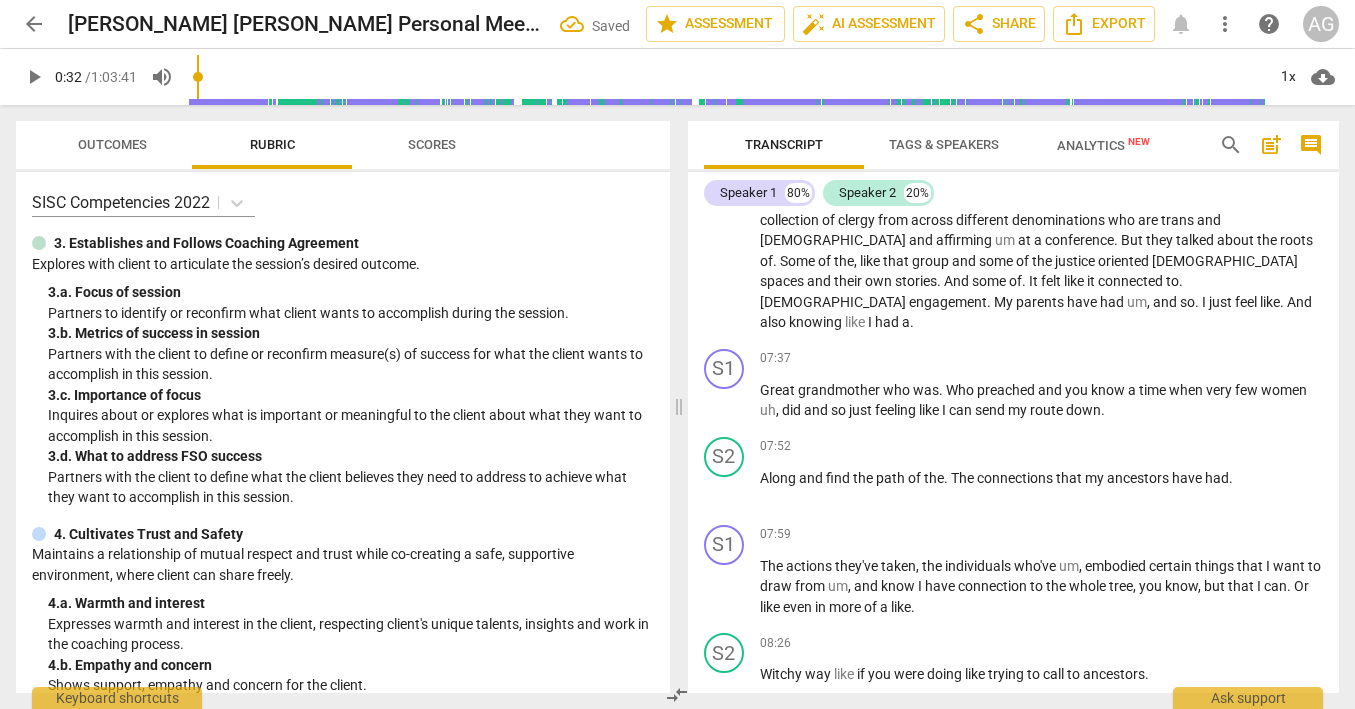 scroll, scrollTop: 911, scrollLeft: 0, axis: vertical 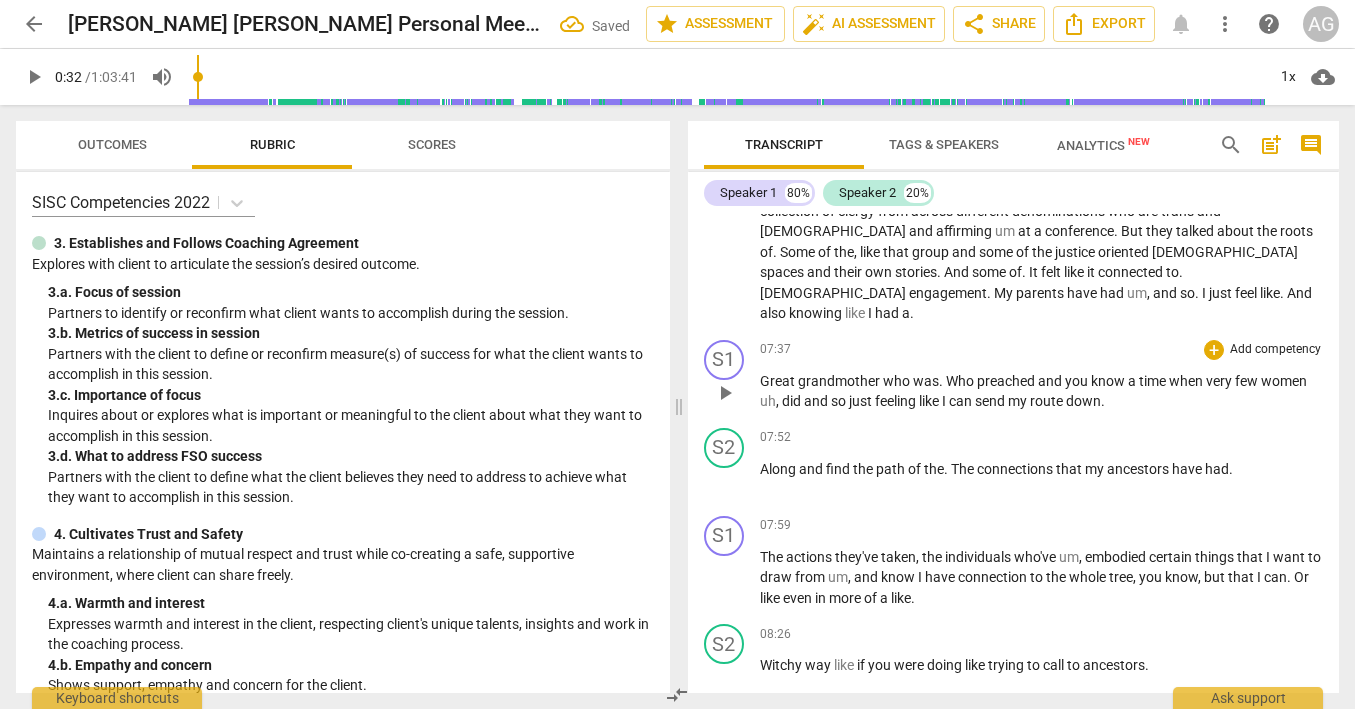 click on "Great" at bounding box center [779, 381] 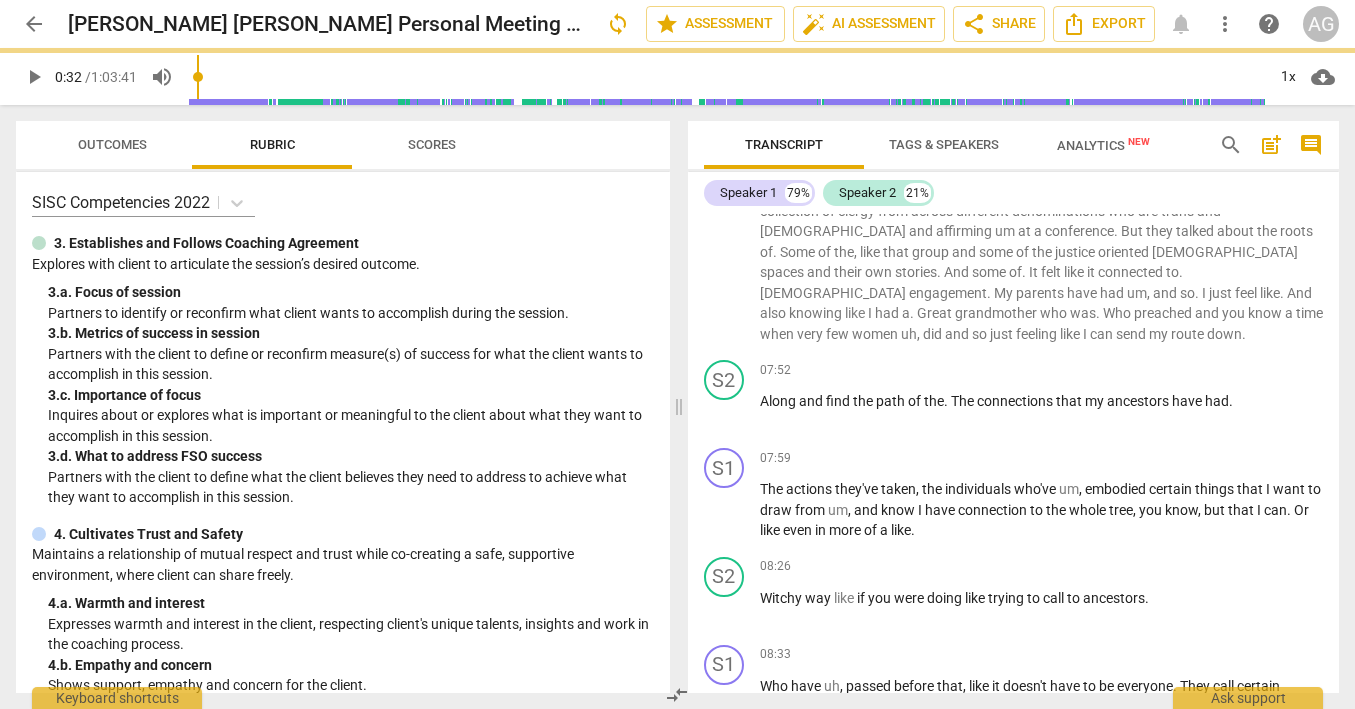 scroll, scrollTop: 843, scrollLeft: 0, axis: vertical 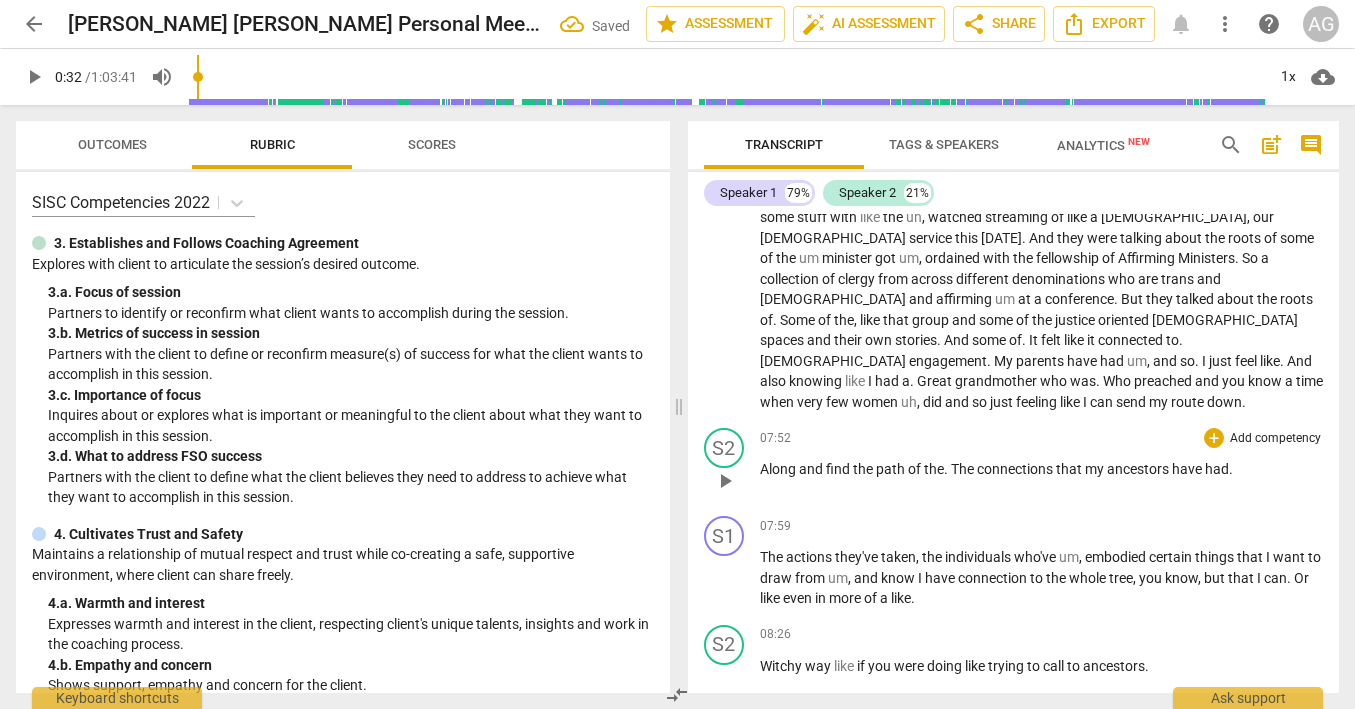 click on "Along" at bounding box center [779, 469] 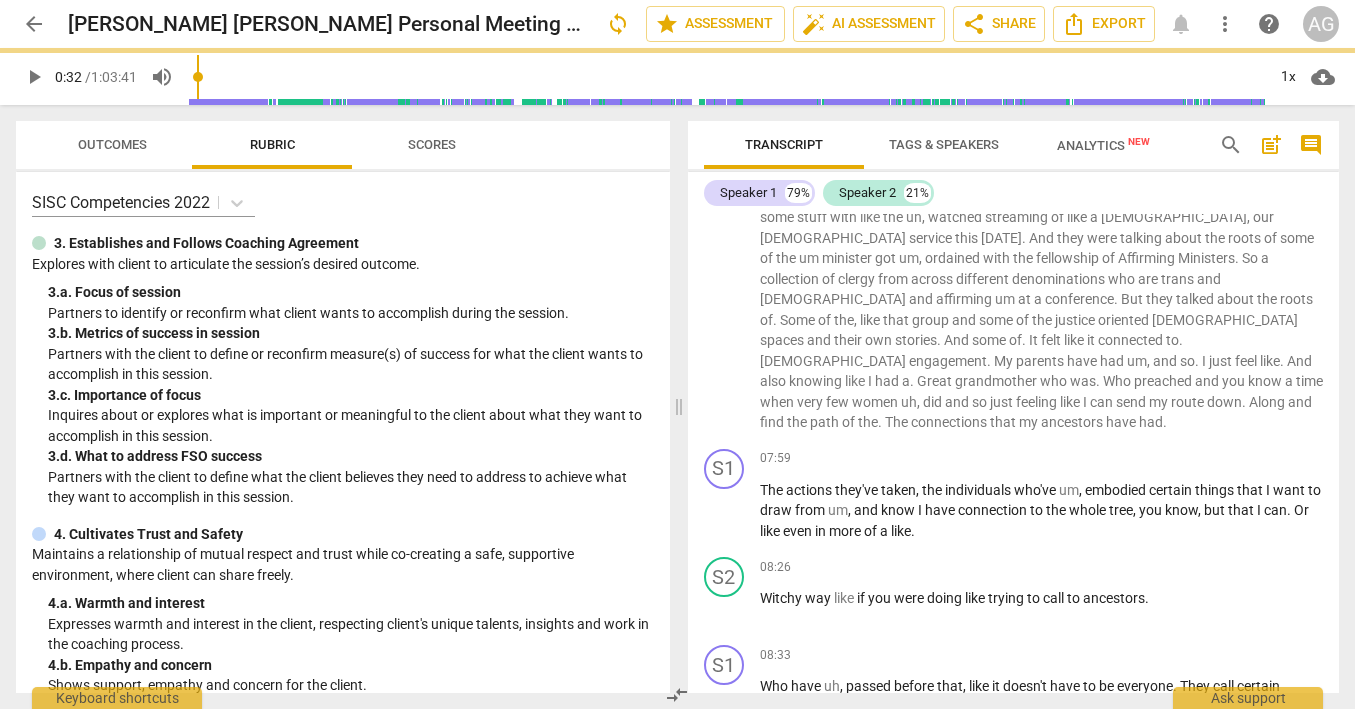 scroll, scrollTop: 776, scrollLeft: 0, axis: vertical 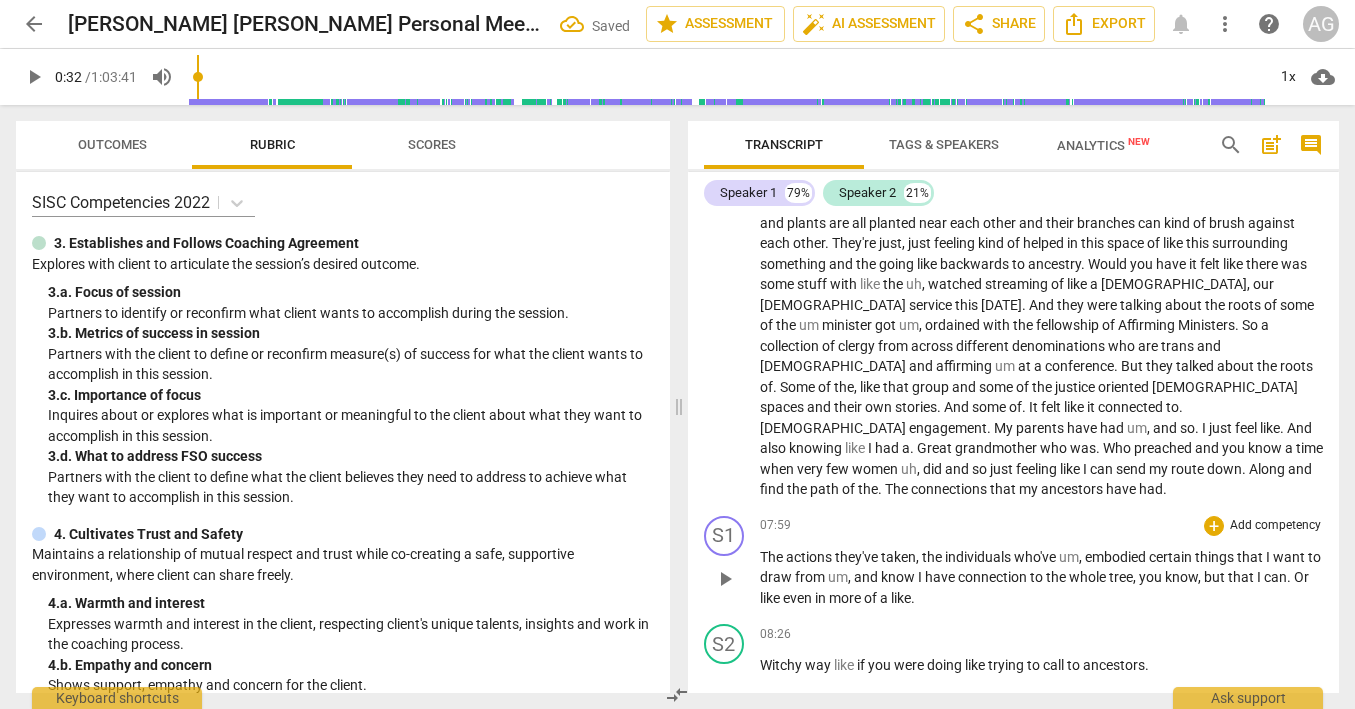 click on "The" at bounding box center (773, 557) 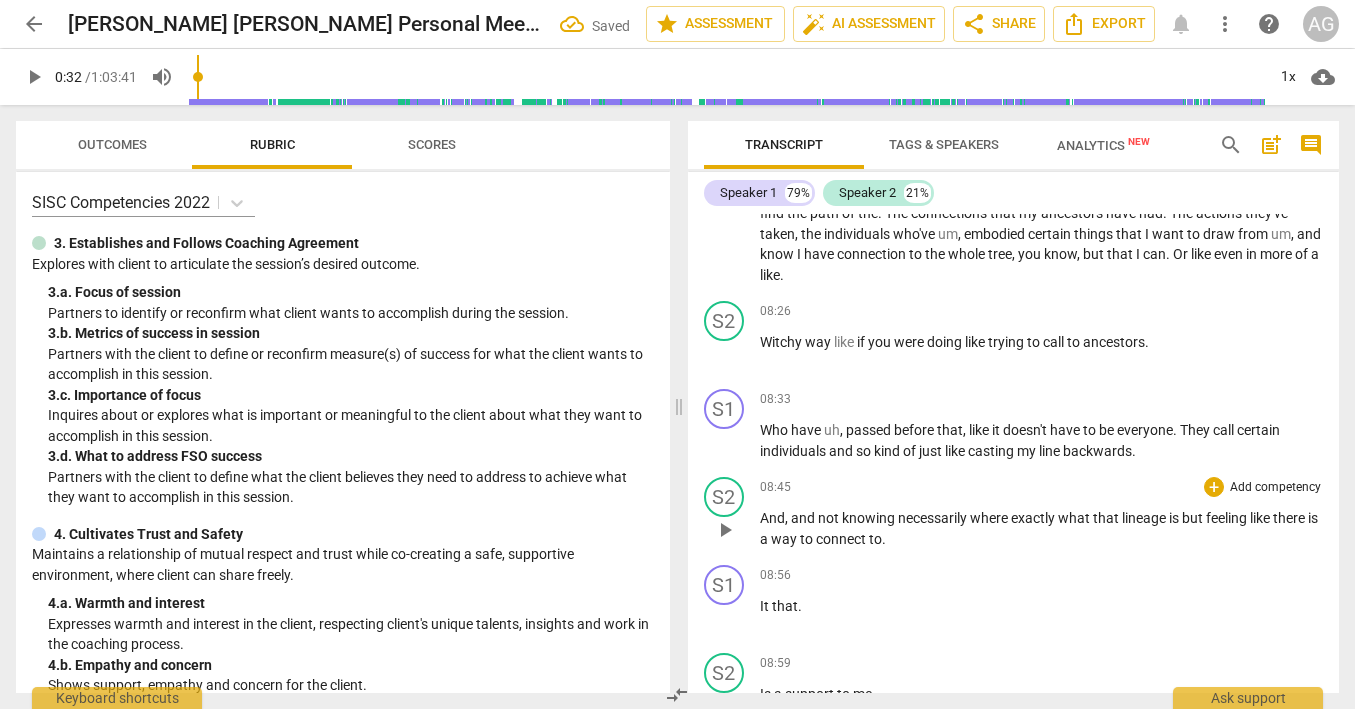 scroll, scrollTop: 1053, scrollLeft: 0, axis: vertical 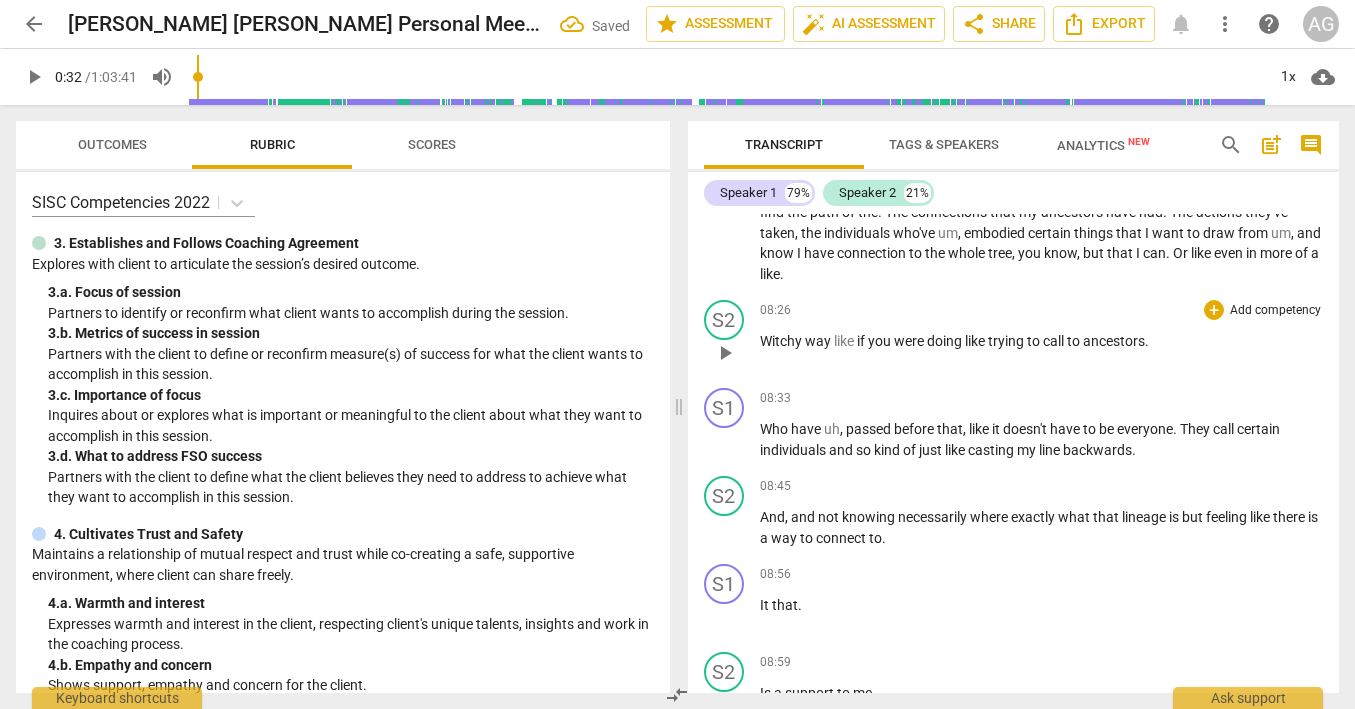 click on "Witchy" at bounding box center [782, 341] 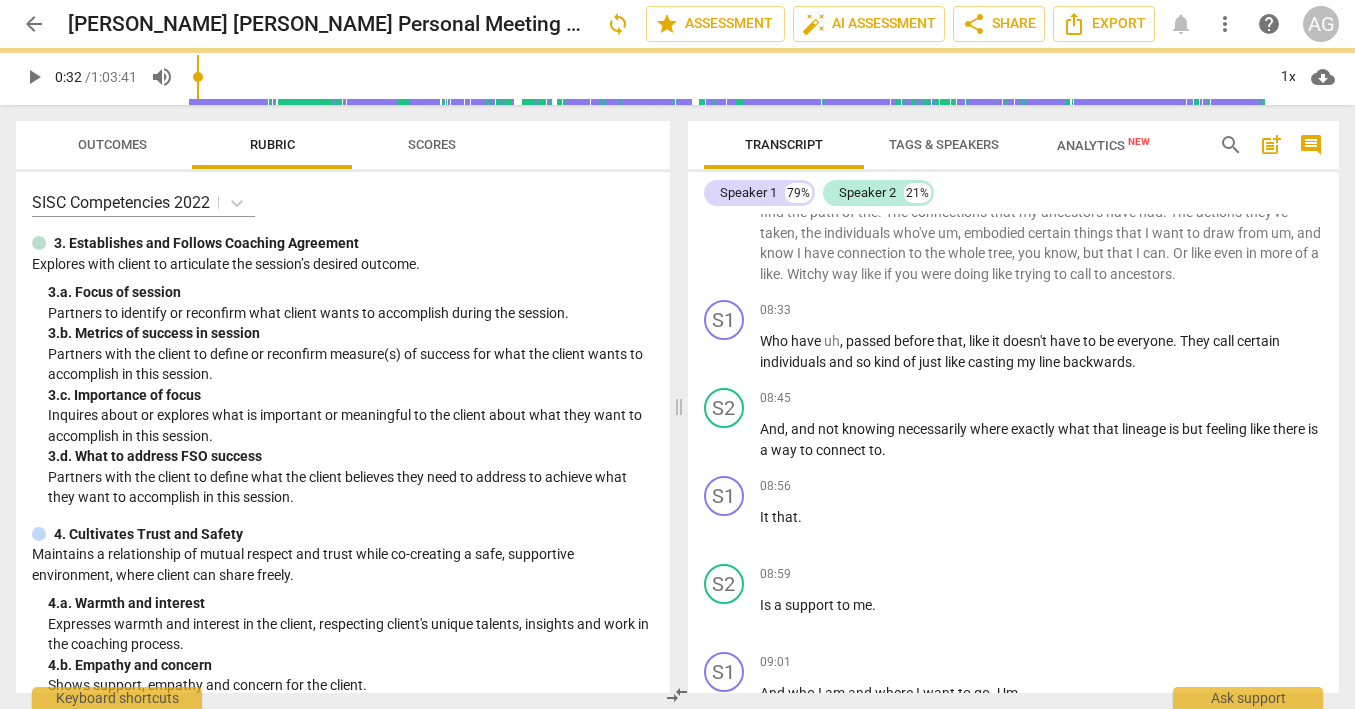 scroll, scrollTop: 965, scrollLeft: 0, axis: vertical 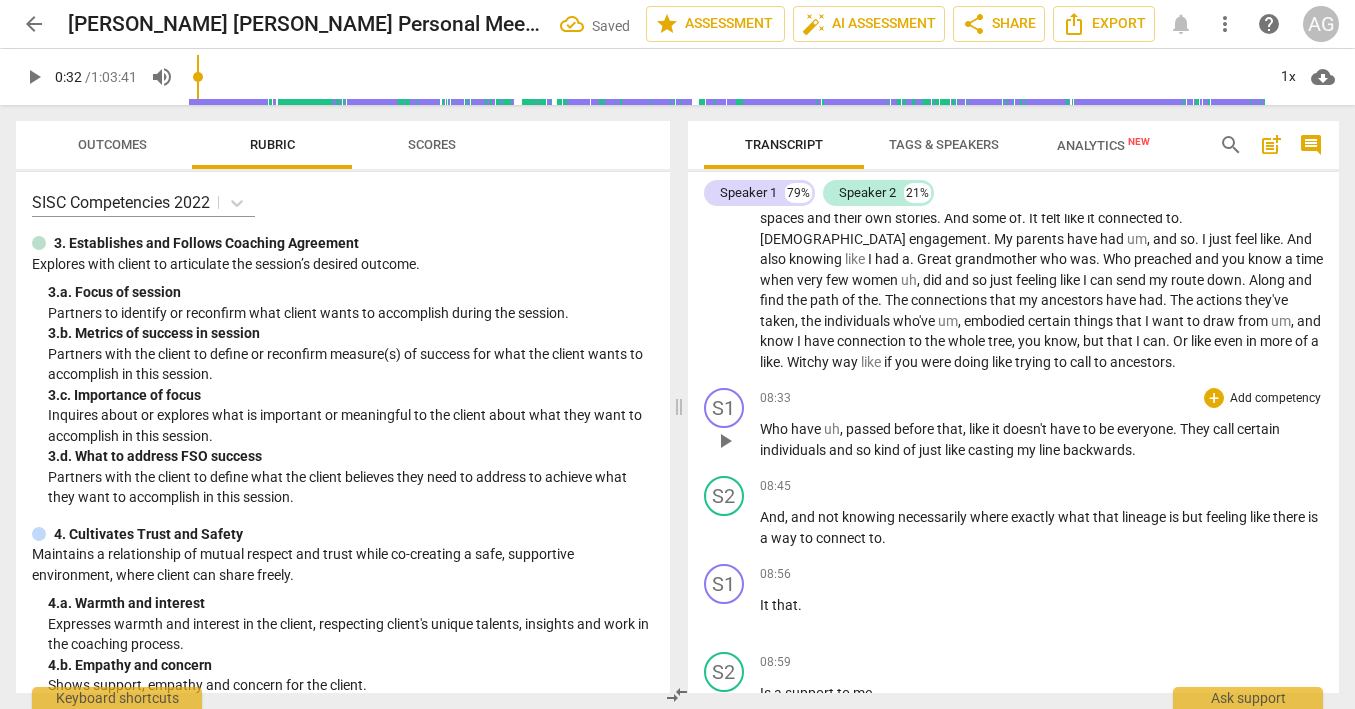 click on "Who" at bounding box center [775, 429] 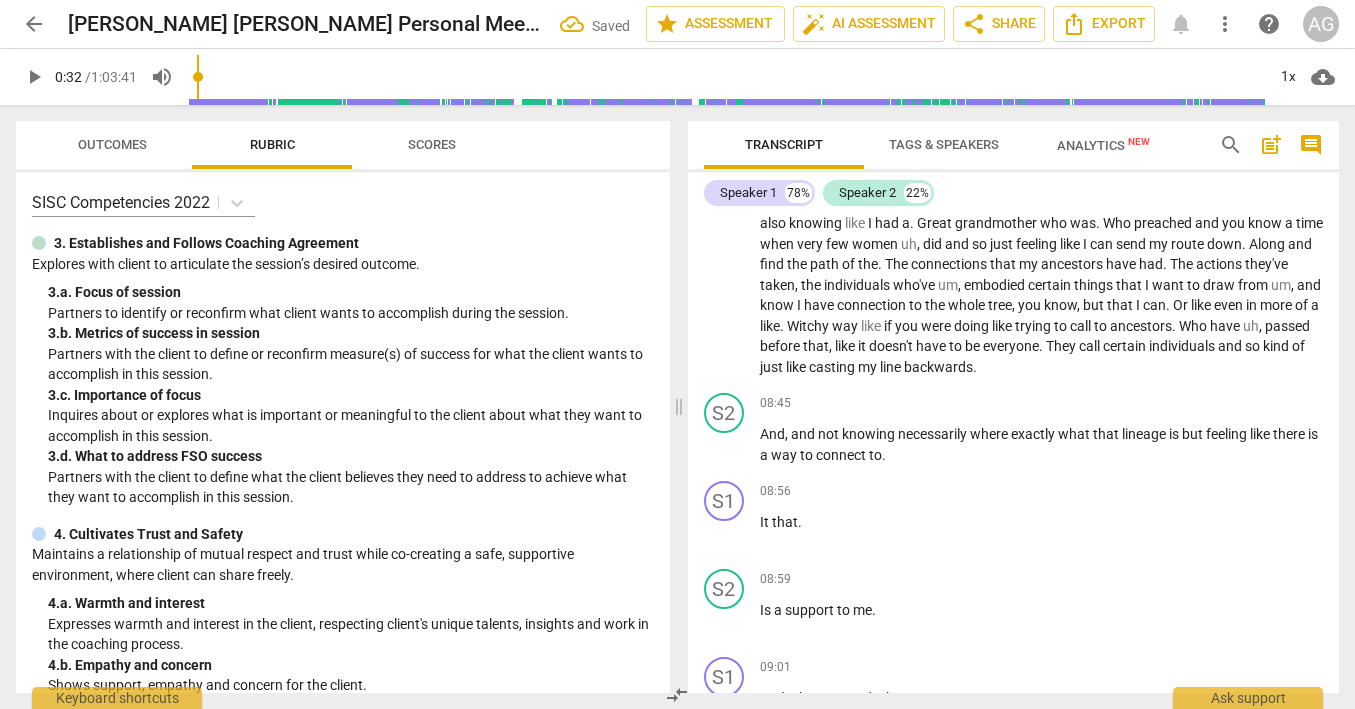 scroll, scrollTop: 1015, scrollLeft: 0, axis: vertical 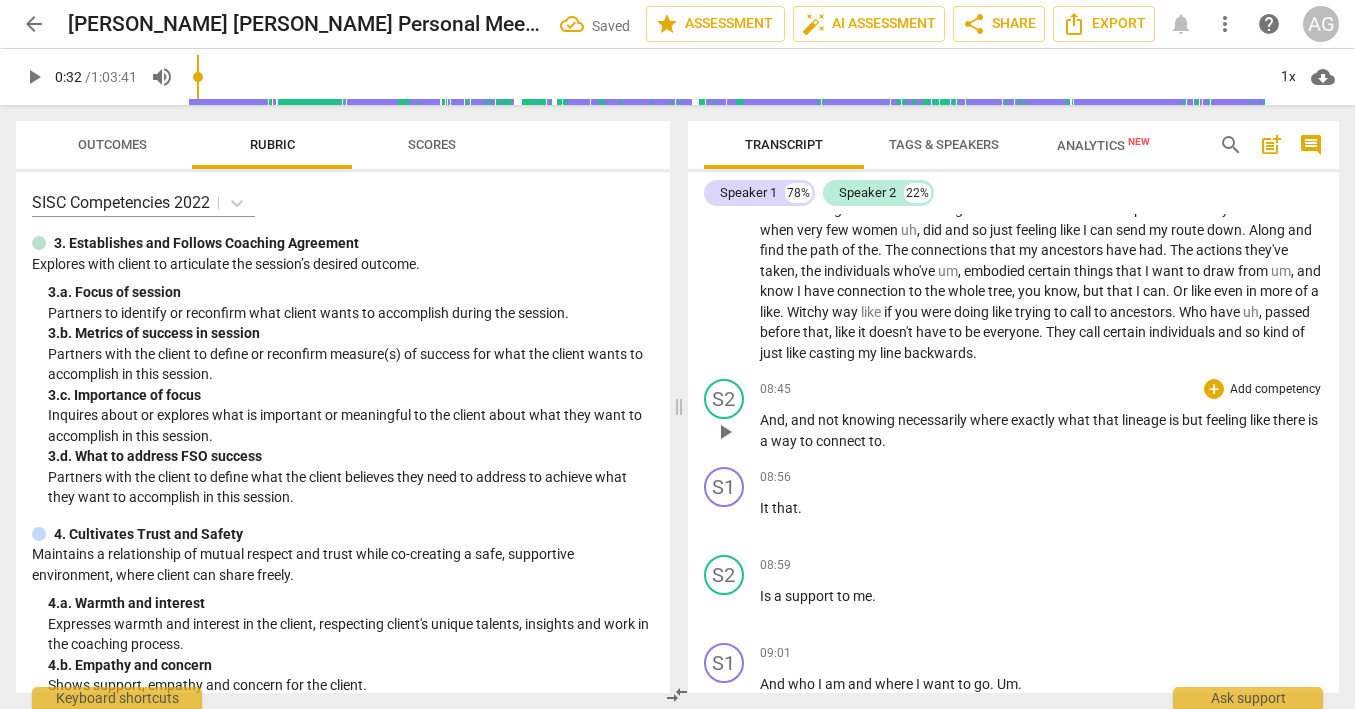 click on "S2 play_arrow pause" at bounding box center (732, 415) 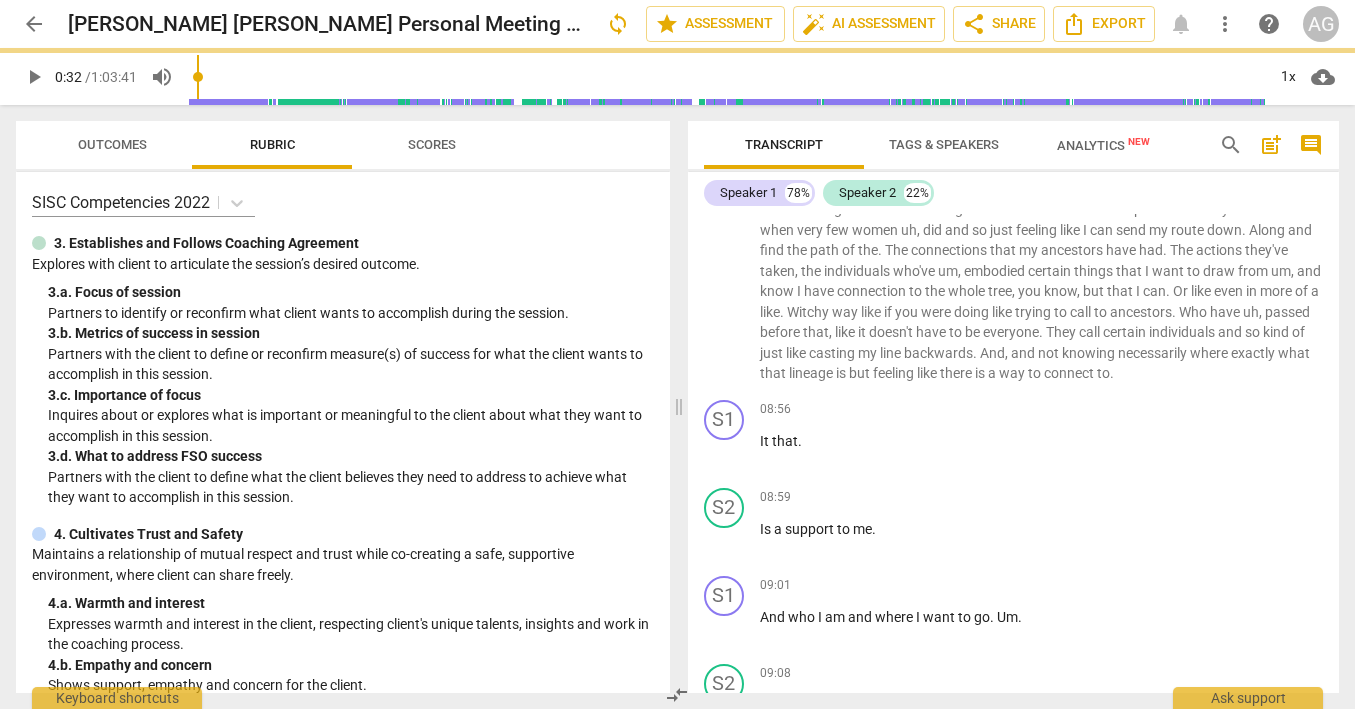 scroll, scrollTop: 947, scrollLeft: 0, axis: vertical 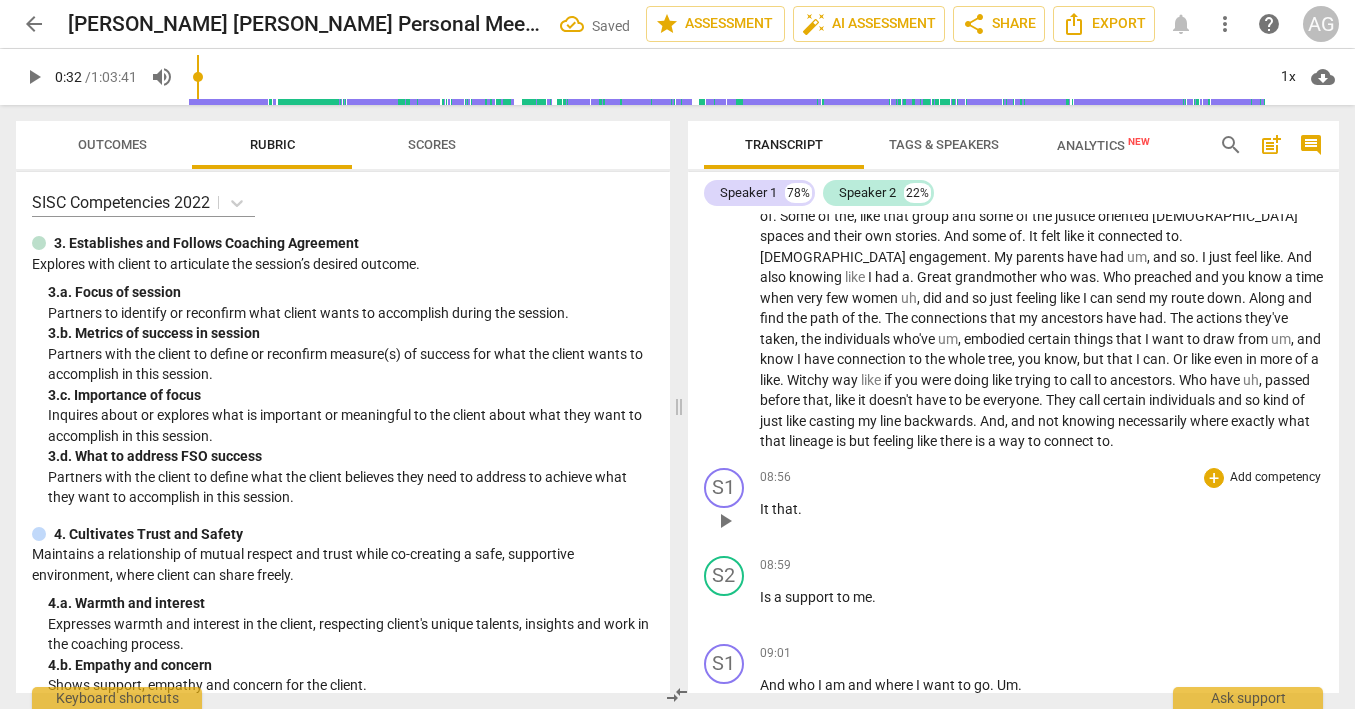 click on "It" at bounding box center [766, 509] 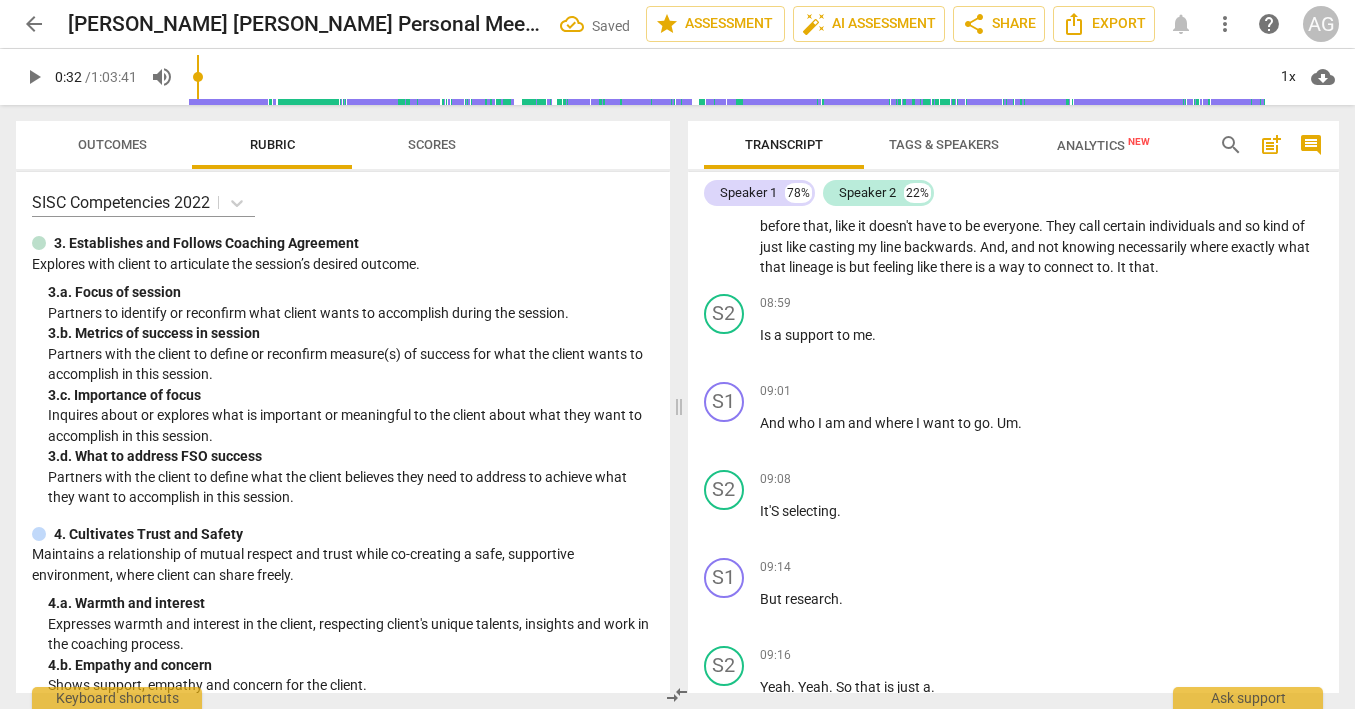 scroll, scrollTop: 1124, scrollLeft: 0, axis: vertical 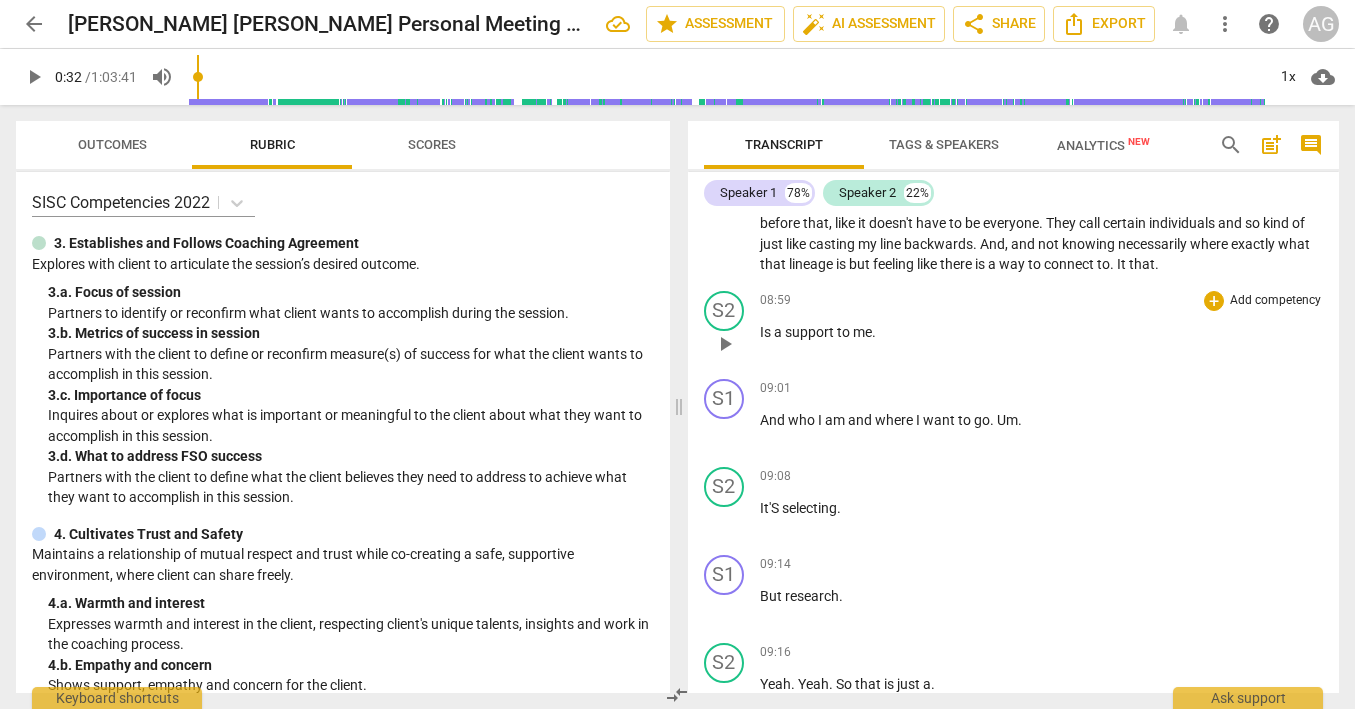 click on "Is" at bounding box center (767, 332) 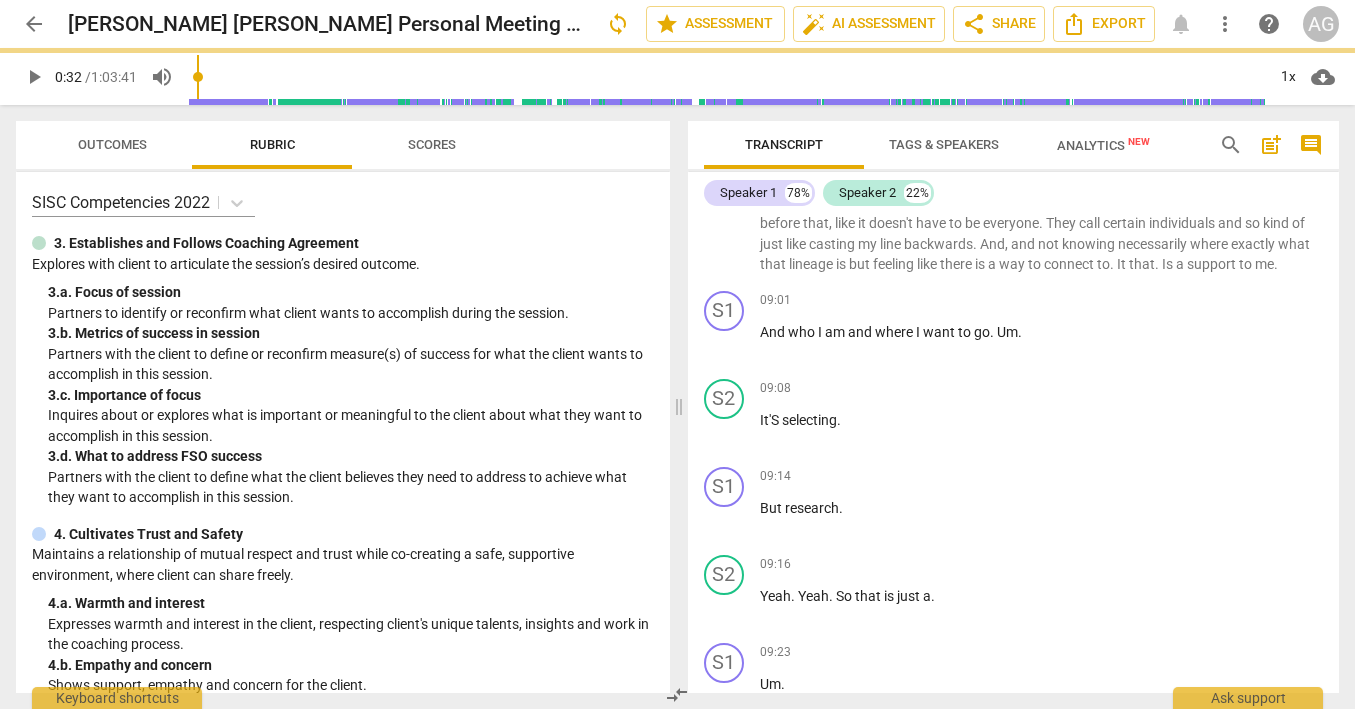 scroll, scrollTop: 1057, scrollLeft: 0, axis: vertical 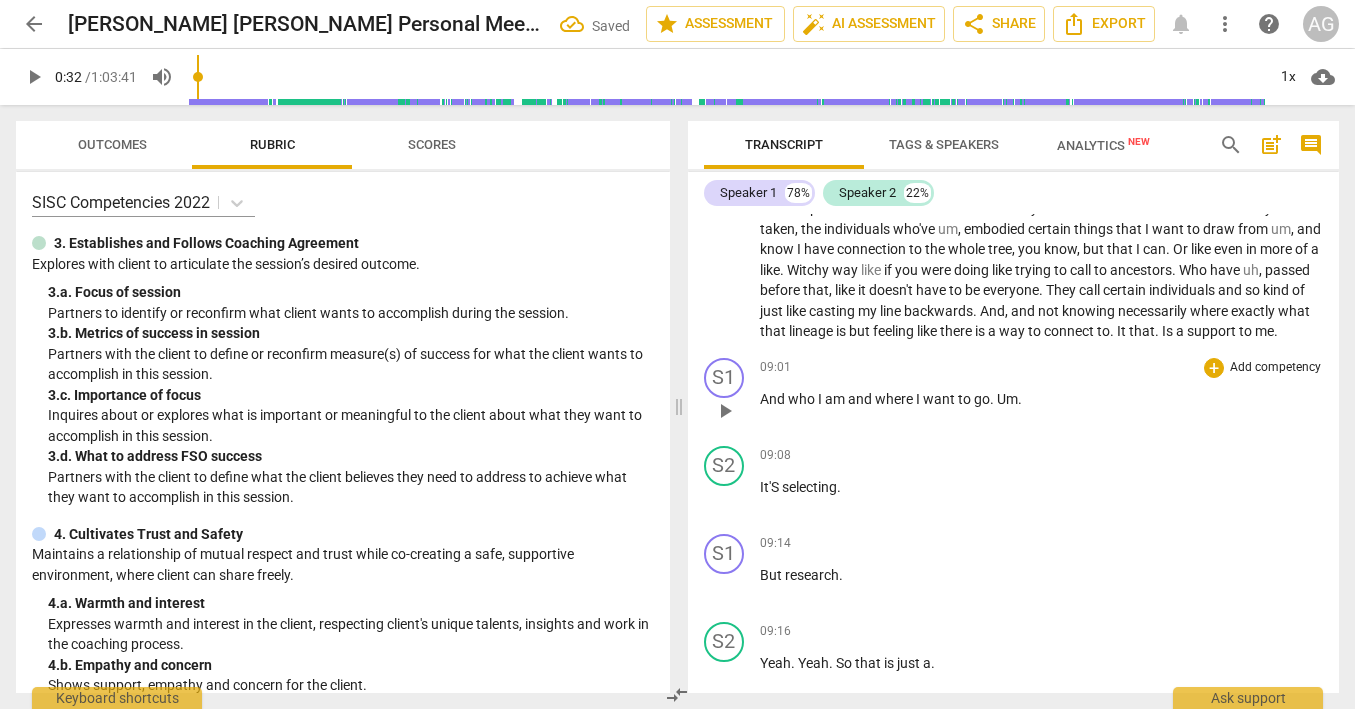 click on "And" at bounding box center [774, 399] 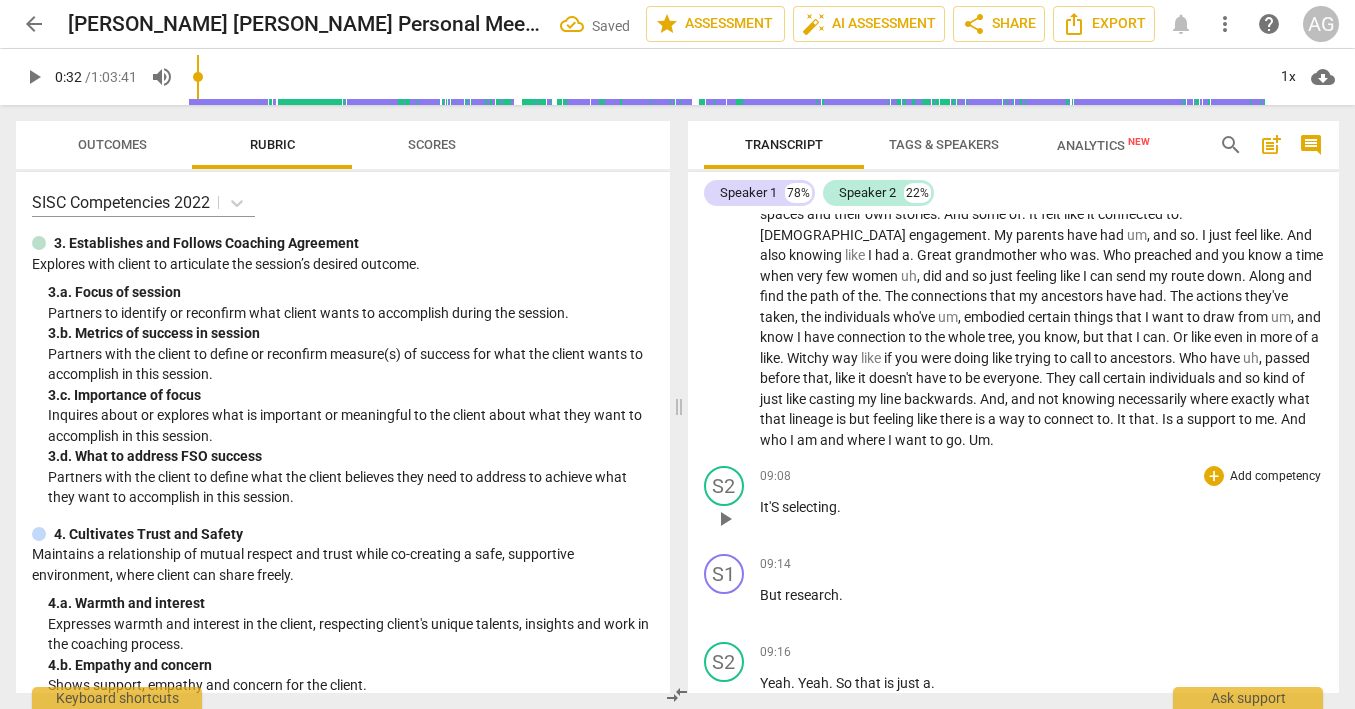 click on "It'S" at bounding box center (771, 507) 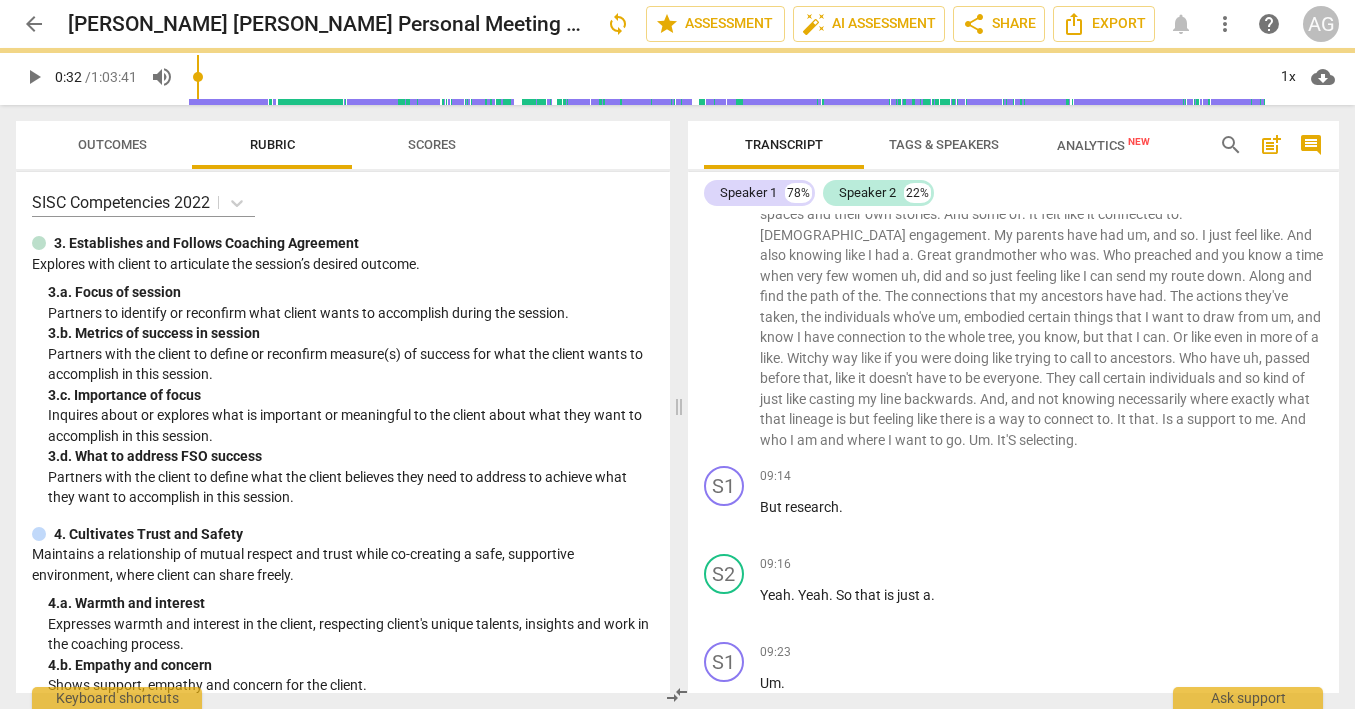 scroll, scrollTop: 881, scrollLeft: 0, axis: vertical 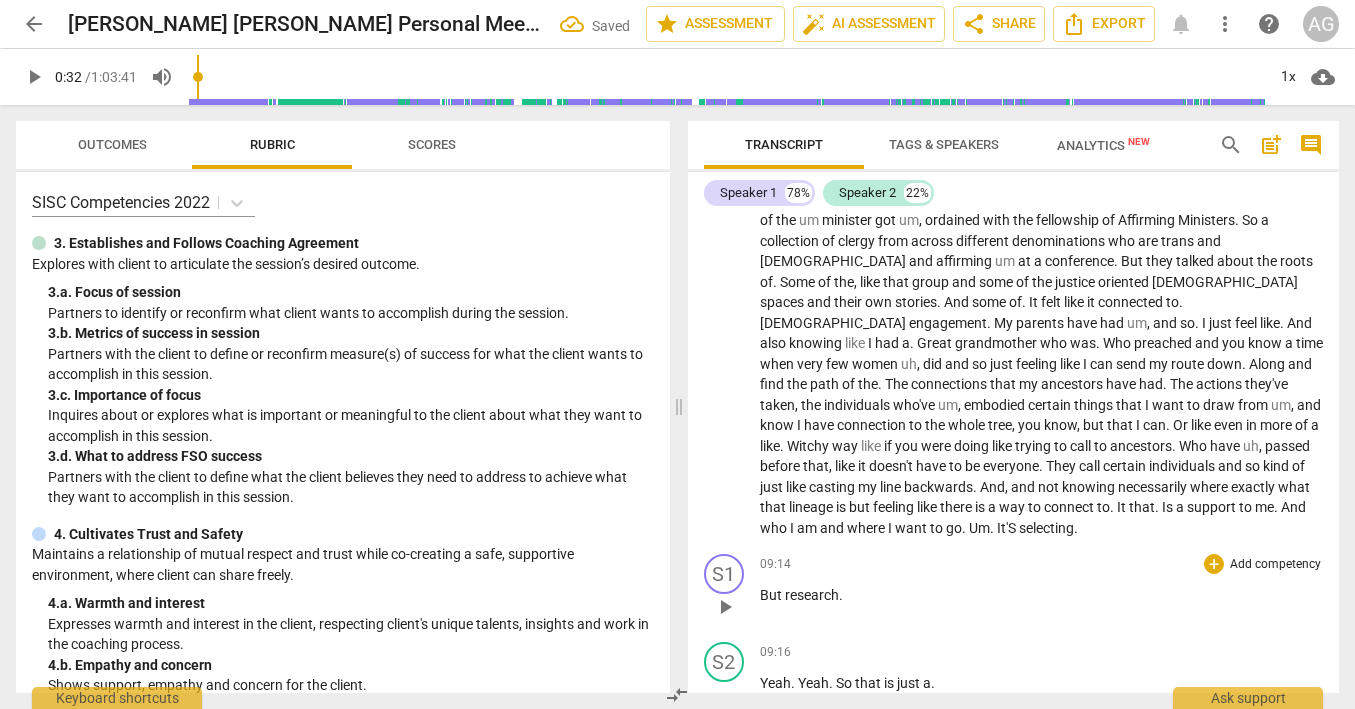 click on "But" at bounding box center [772, 595] 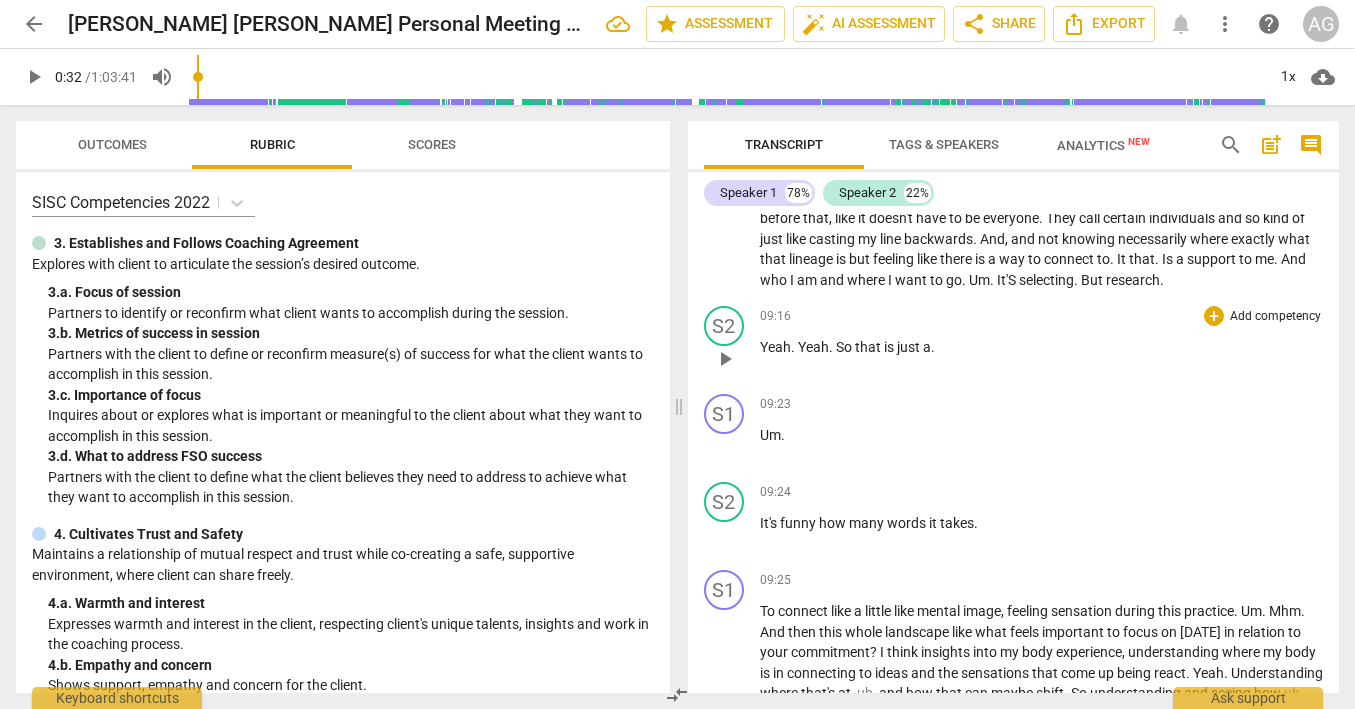 scroll, scrollTop: 1127, scrollLeft: 0, axis: vertical 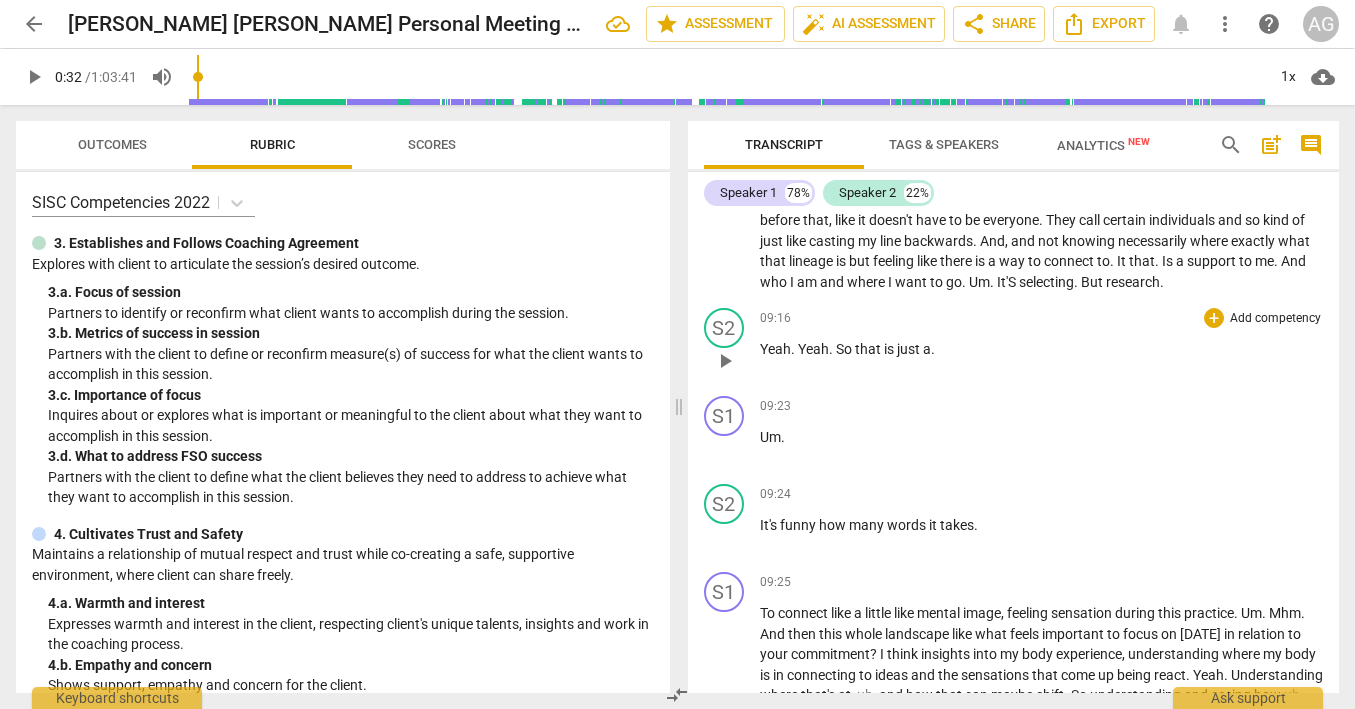 click on "Yeah" at bounding box center [775, 349] 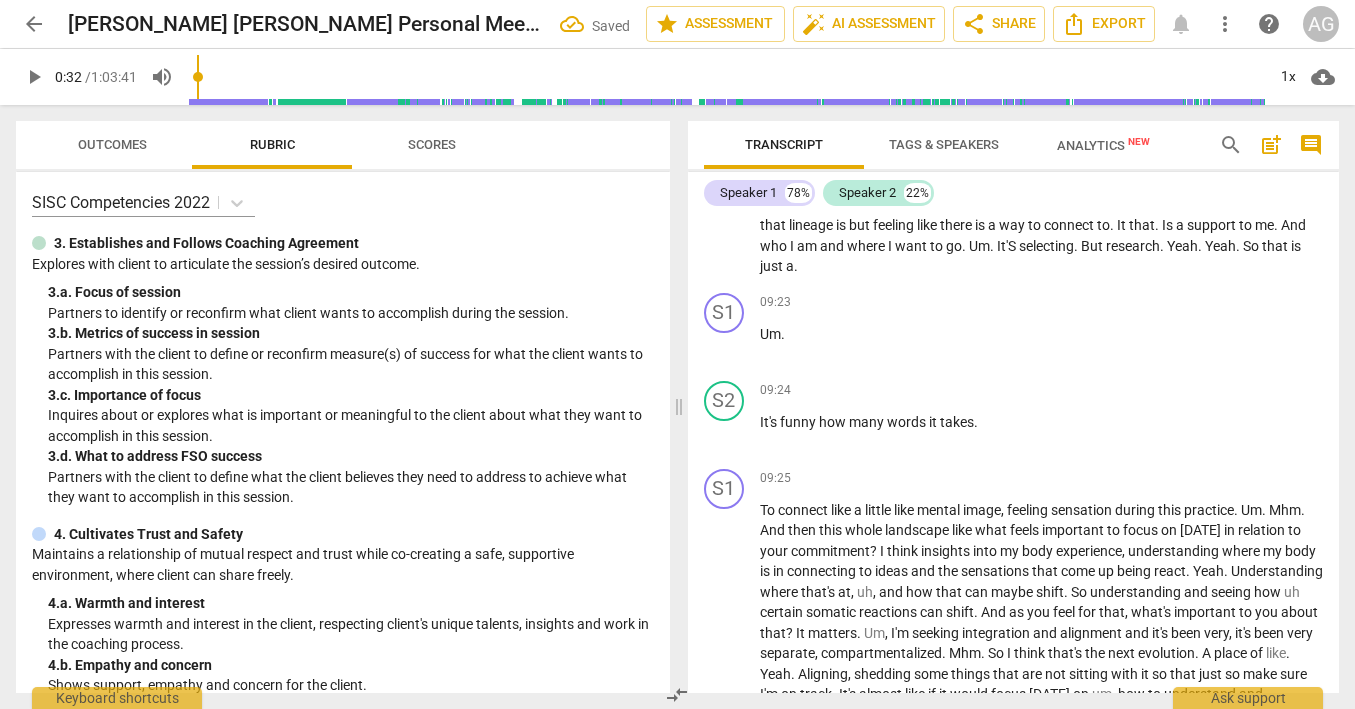 scroll, scrollTop: 1190, scrollLeft: 0, axis: vertical 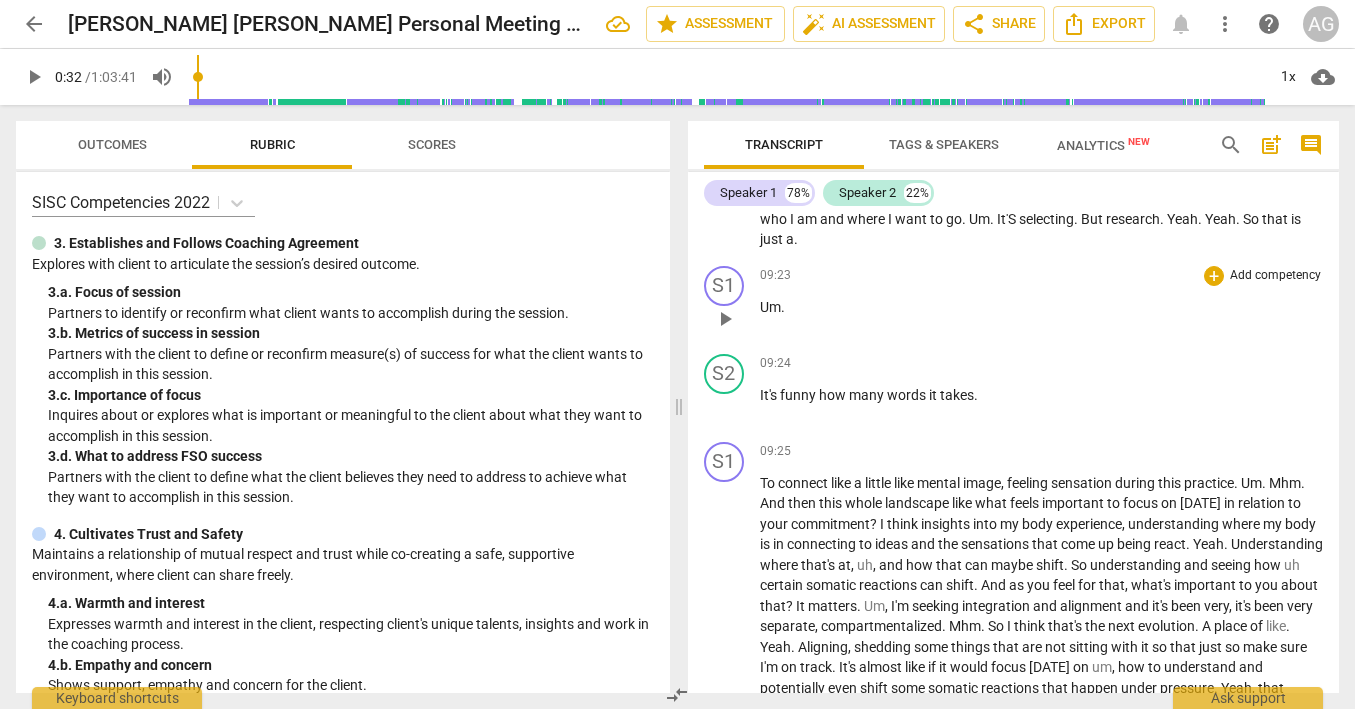 click on "Um" at bounding box center [770, 307] 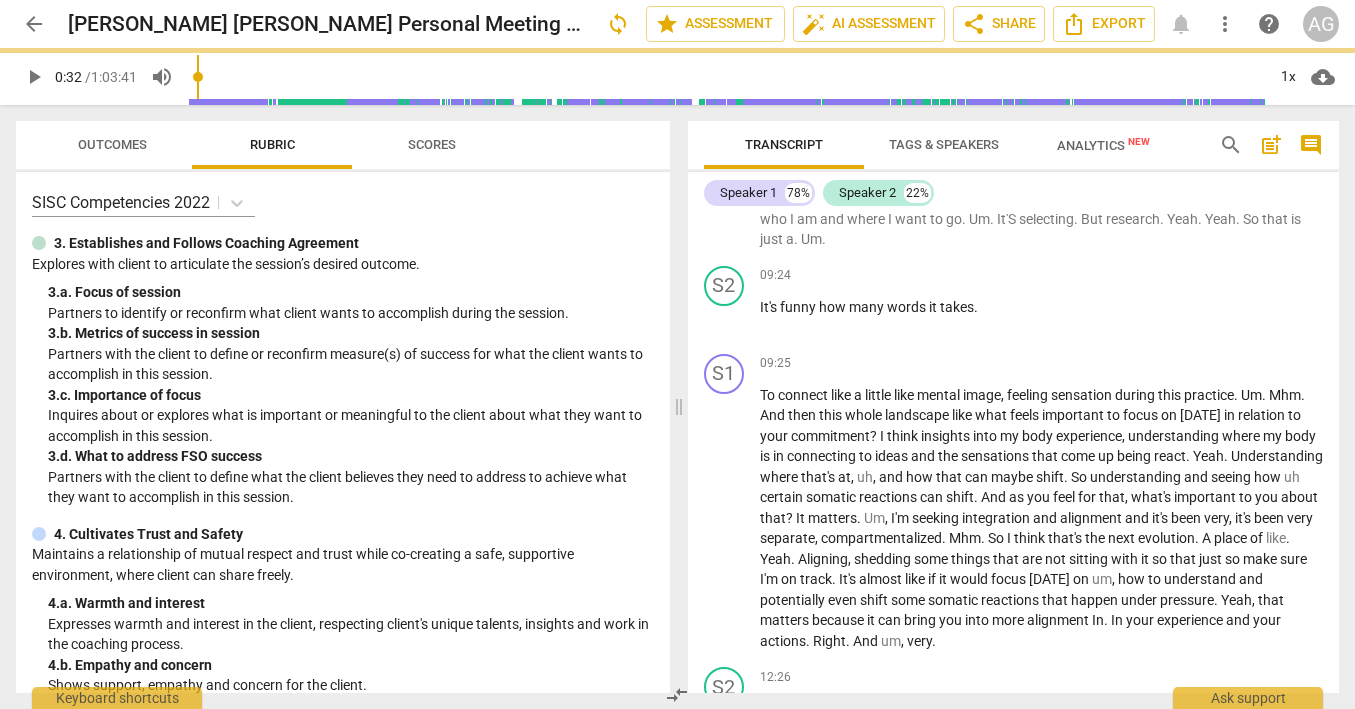 scroll, scrollTop: 1102, scrollLeft: 0, axis: vertical 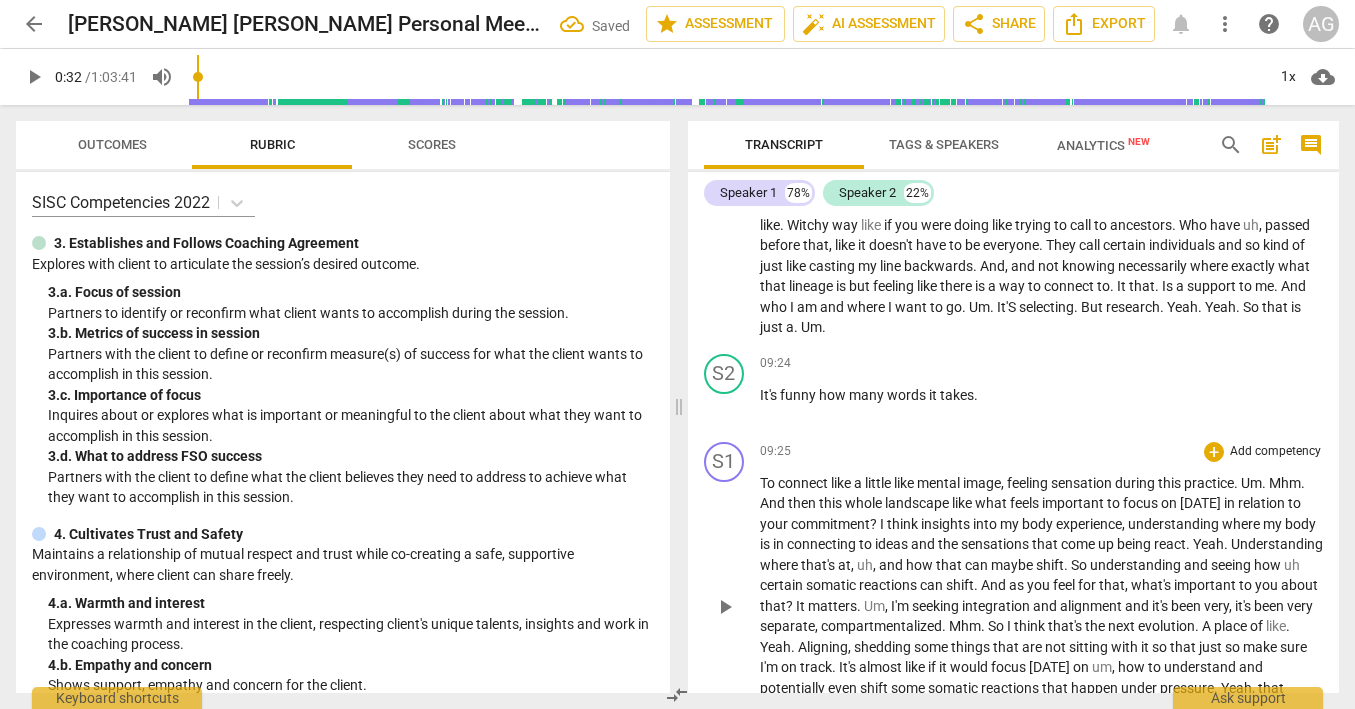 click on "To" at bounding box center [769, 483] 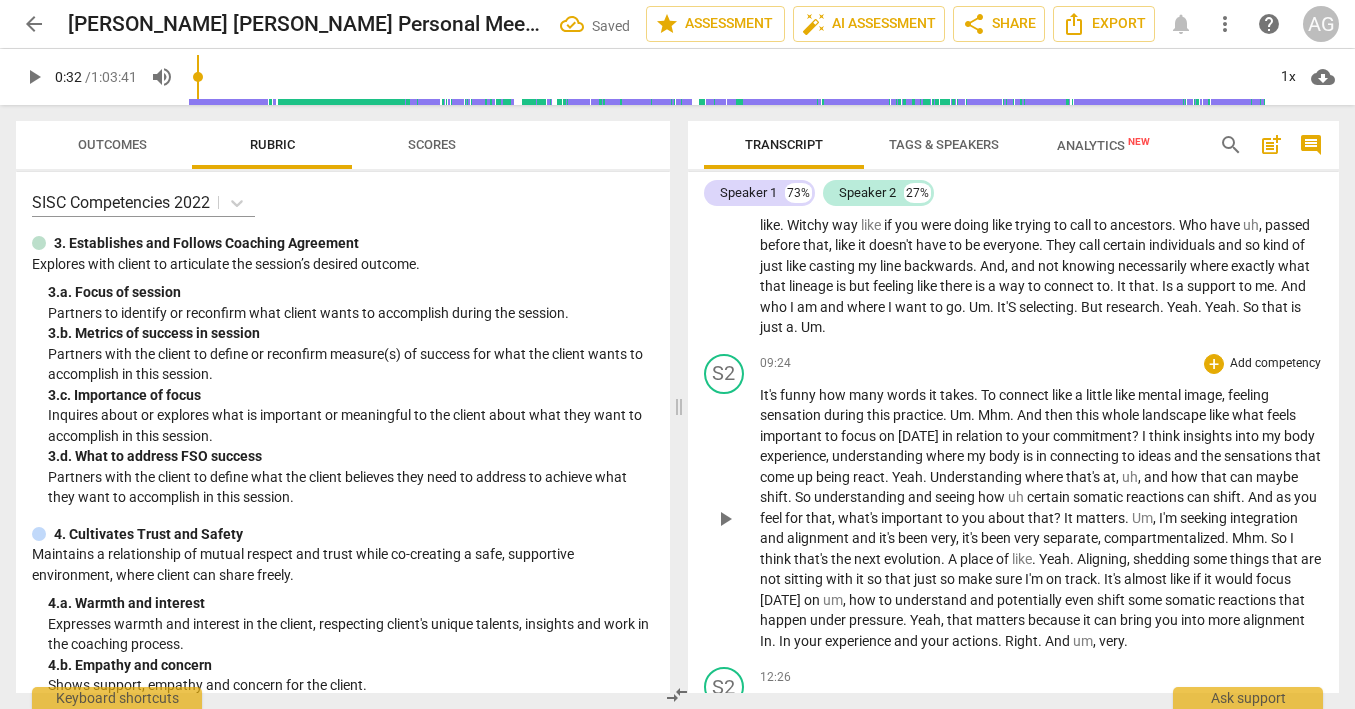 click on "." at bounding box center (974, 415) 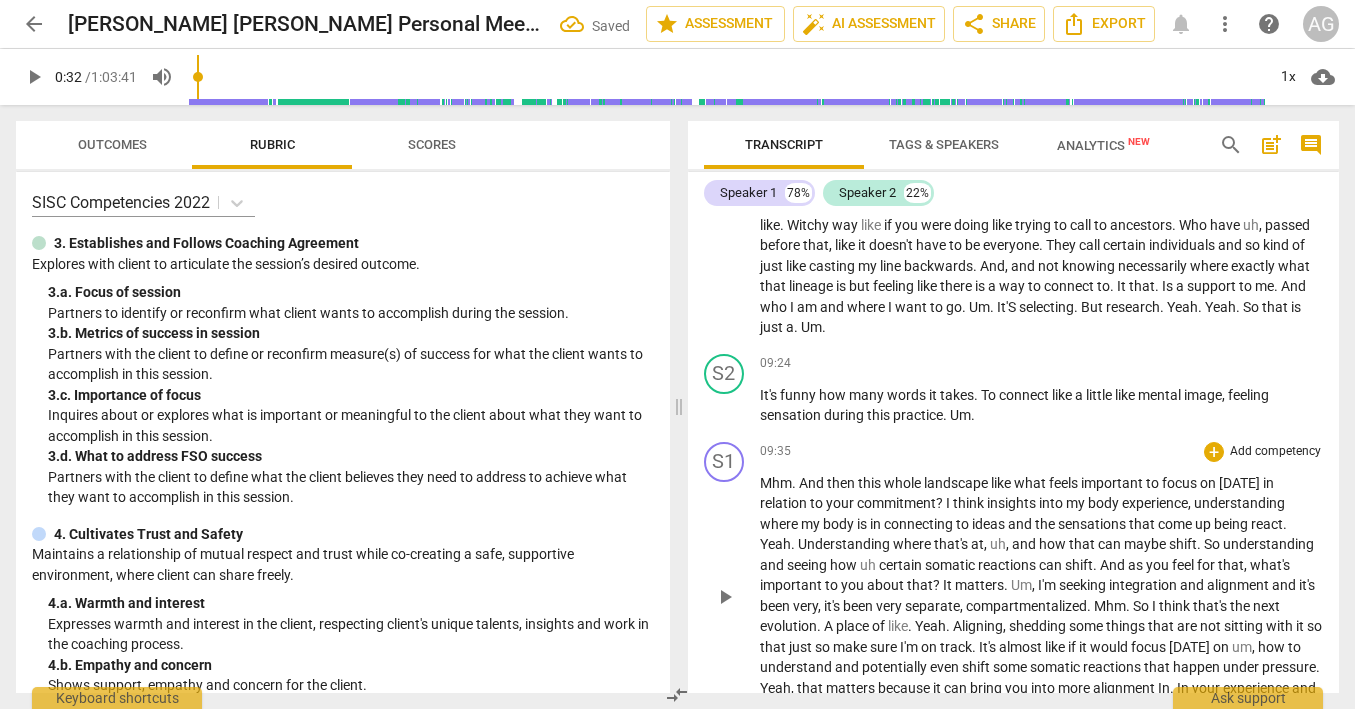 click on "?" at bounding box center (941, 503) 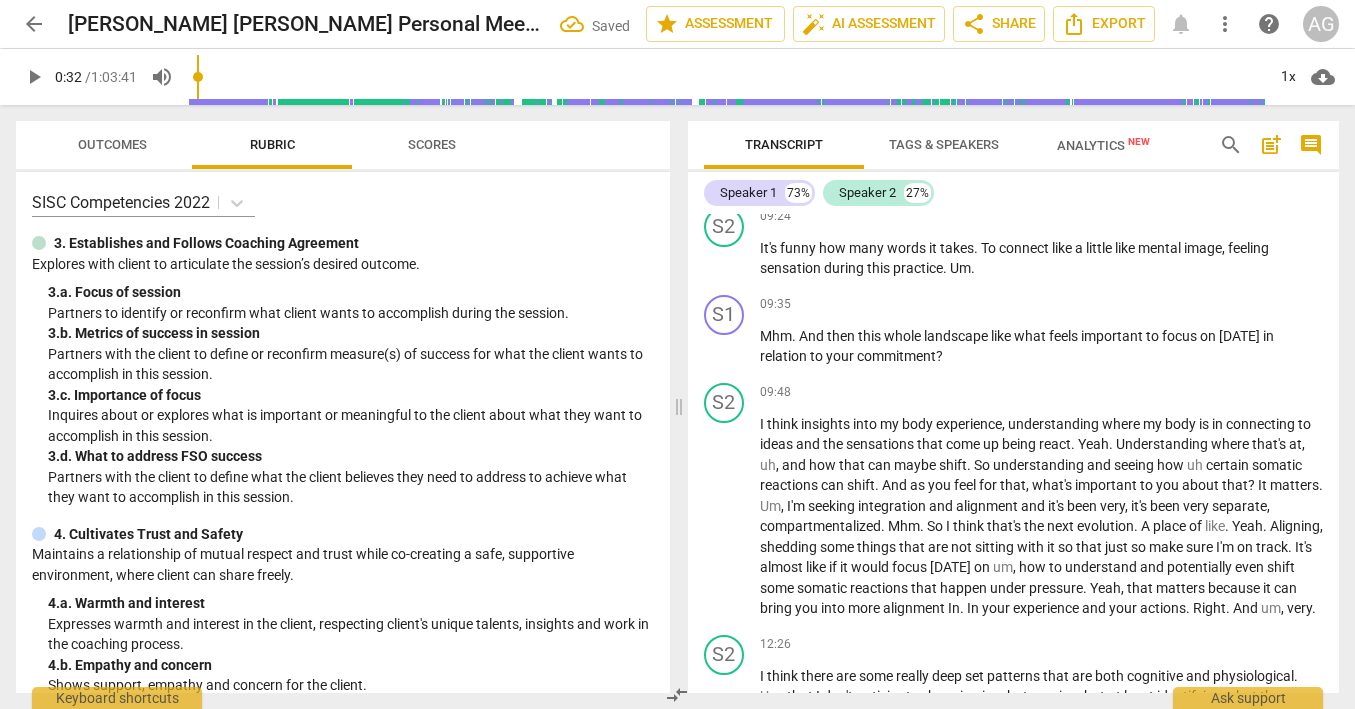 scroll, scrollTop: 1254, scrollLeft: 0, axis: vertical 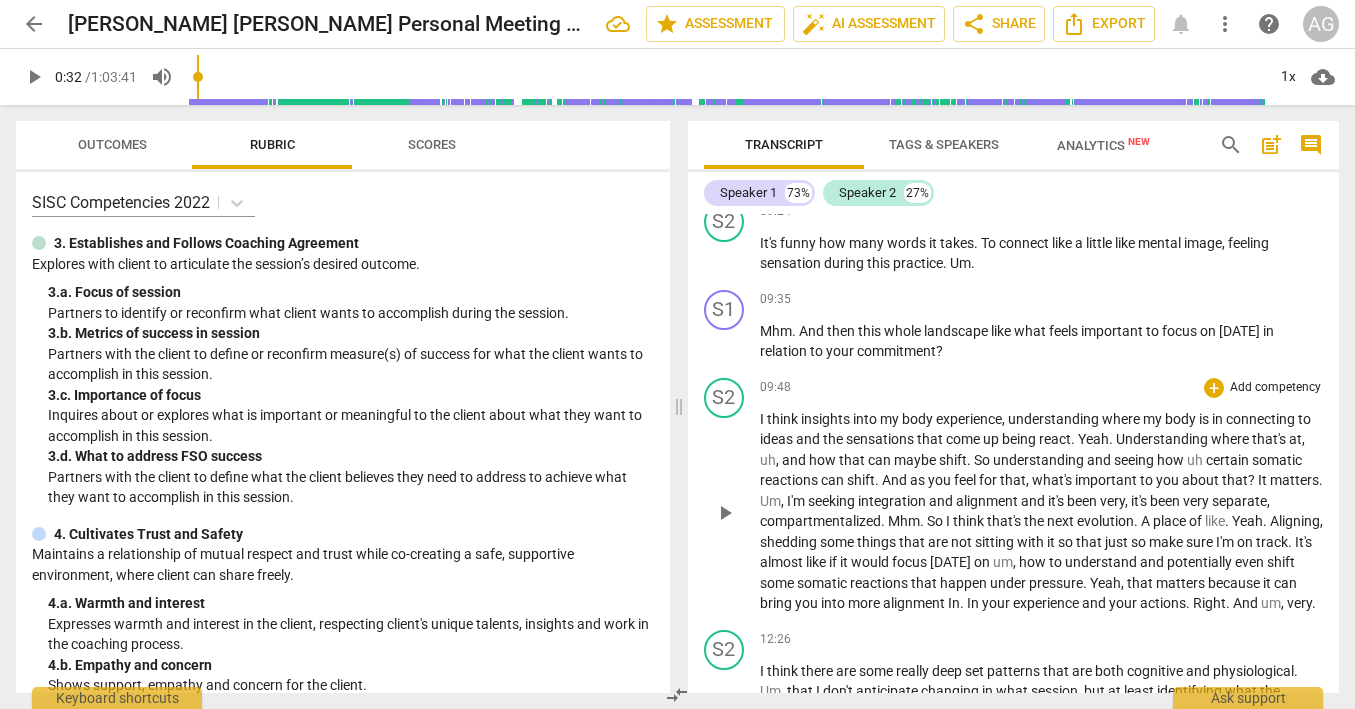click on "And" at bounding box center [896, 480] 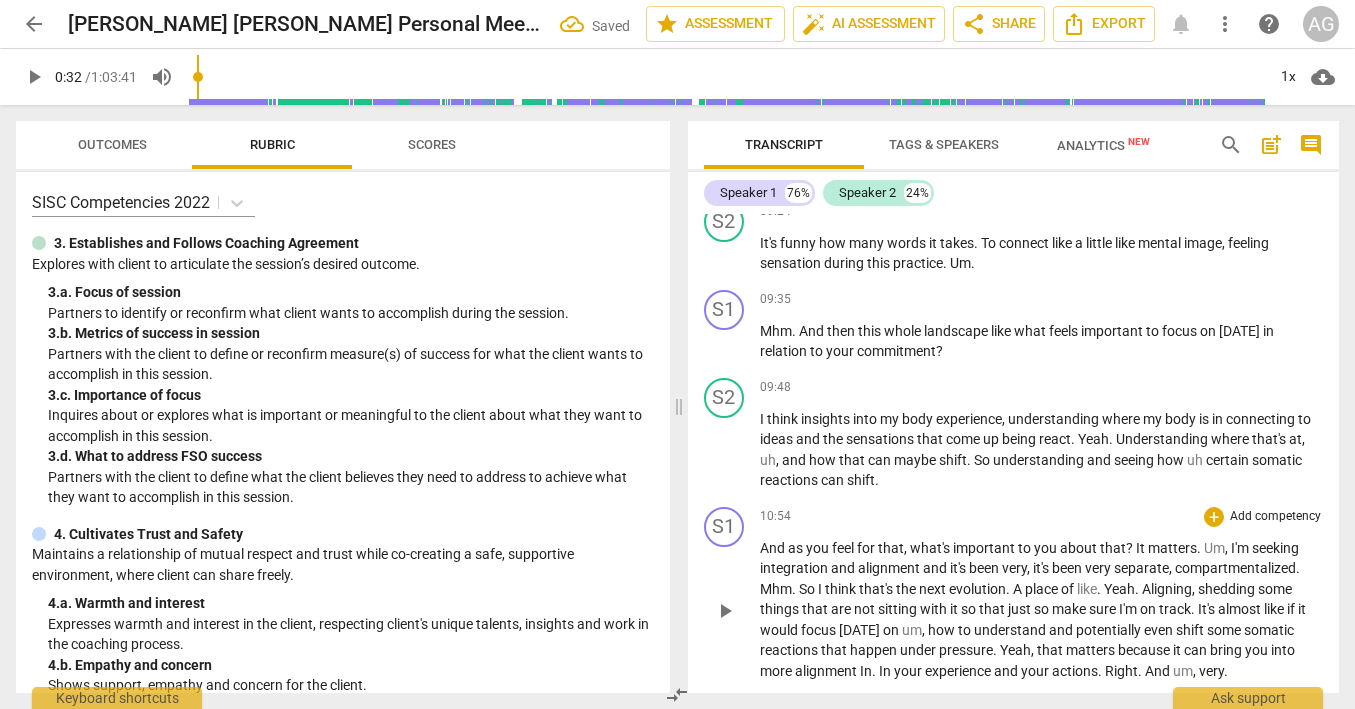 click on "." at bounding box center (1200, 548) 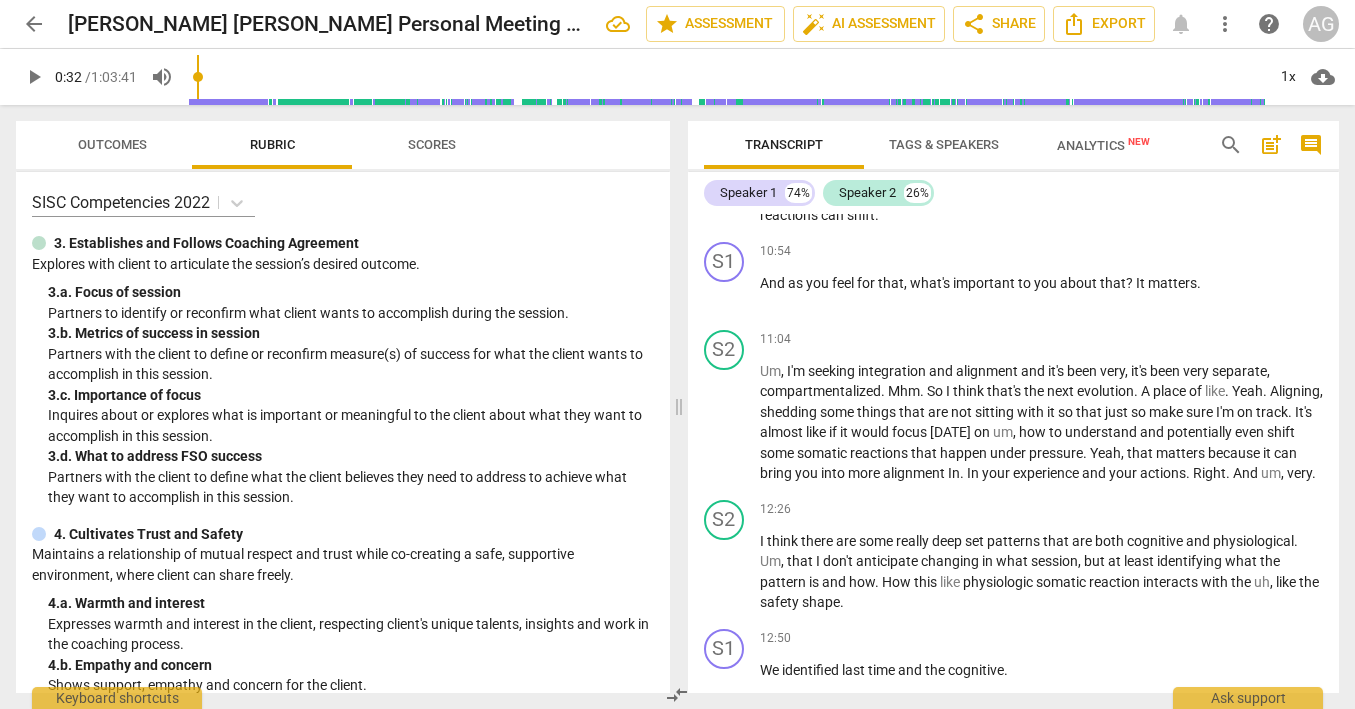 scroll, scrollTop: 1520, scrollLeft: 0, axis: vertical 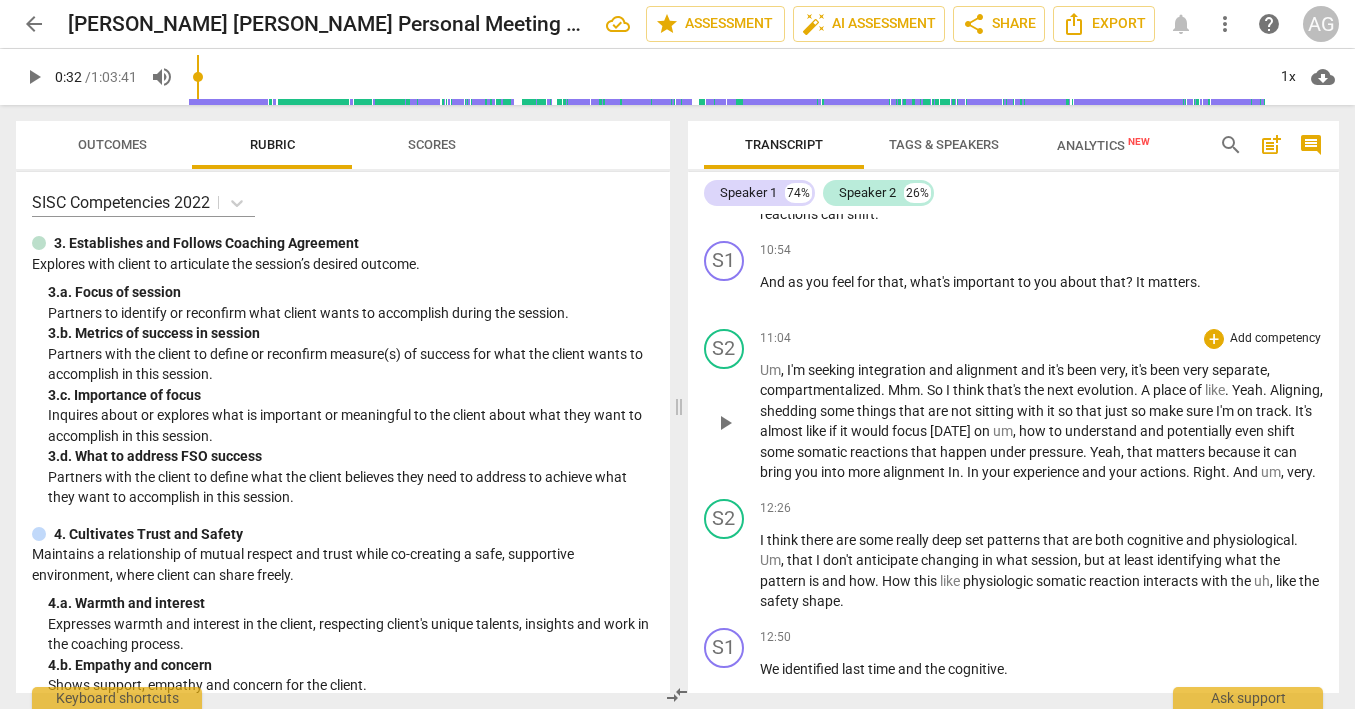 click on "play_arrow" at bounding box center (725, 423) 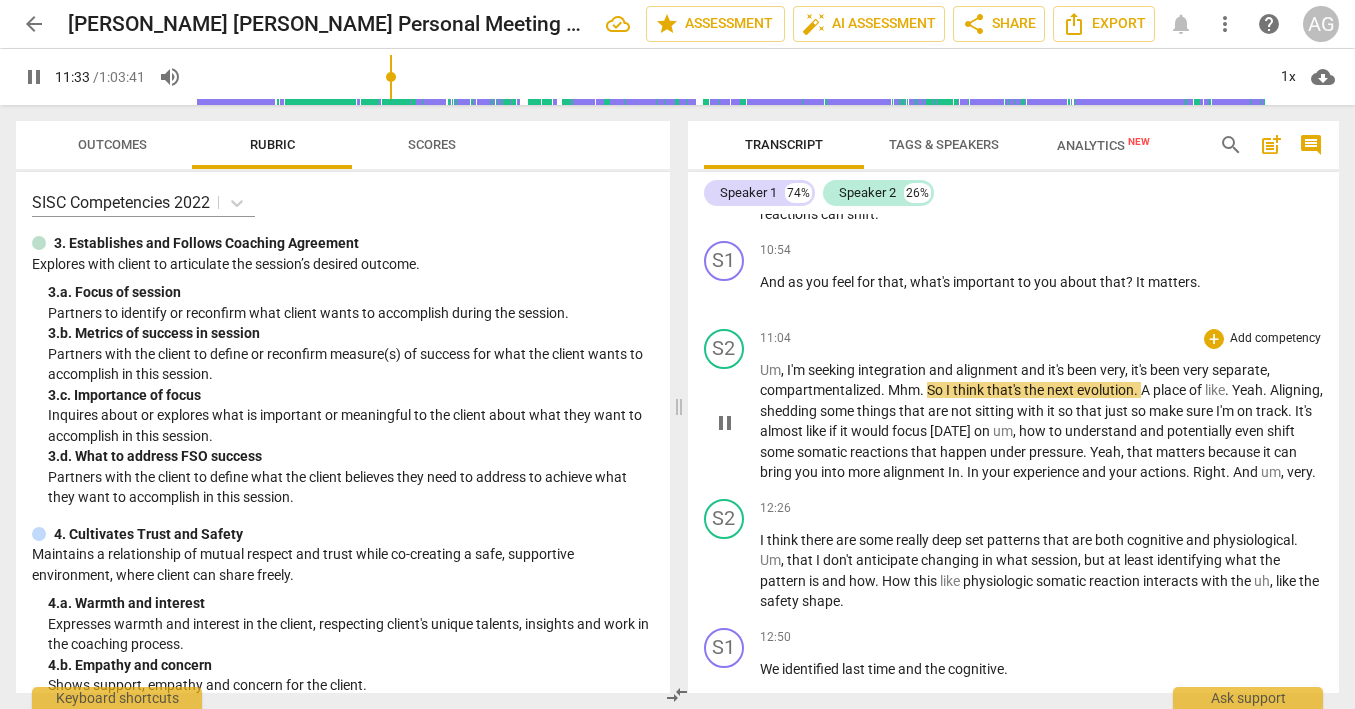 click on "so" at bounding box center (1067, 411) 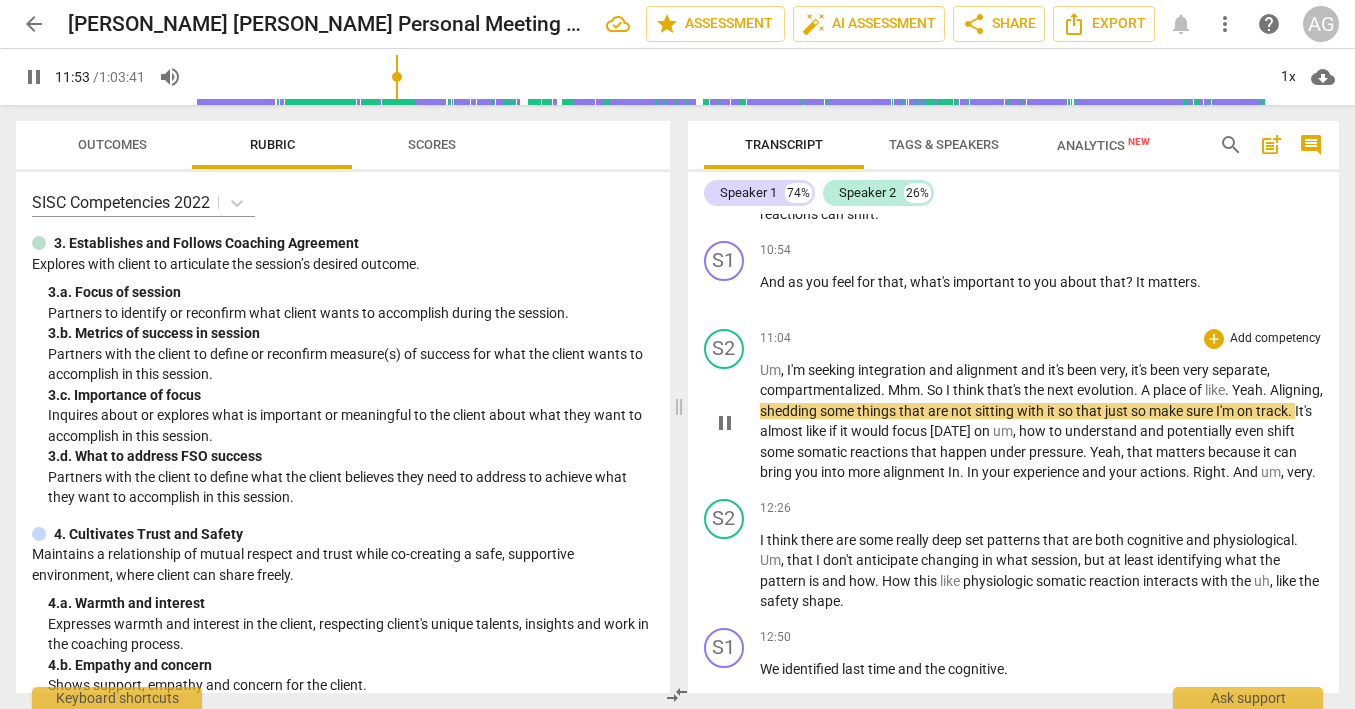 click on "so" at bounding box center (1067, 411) 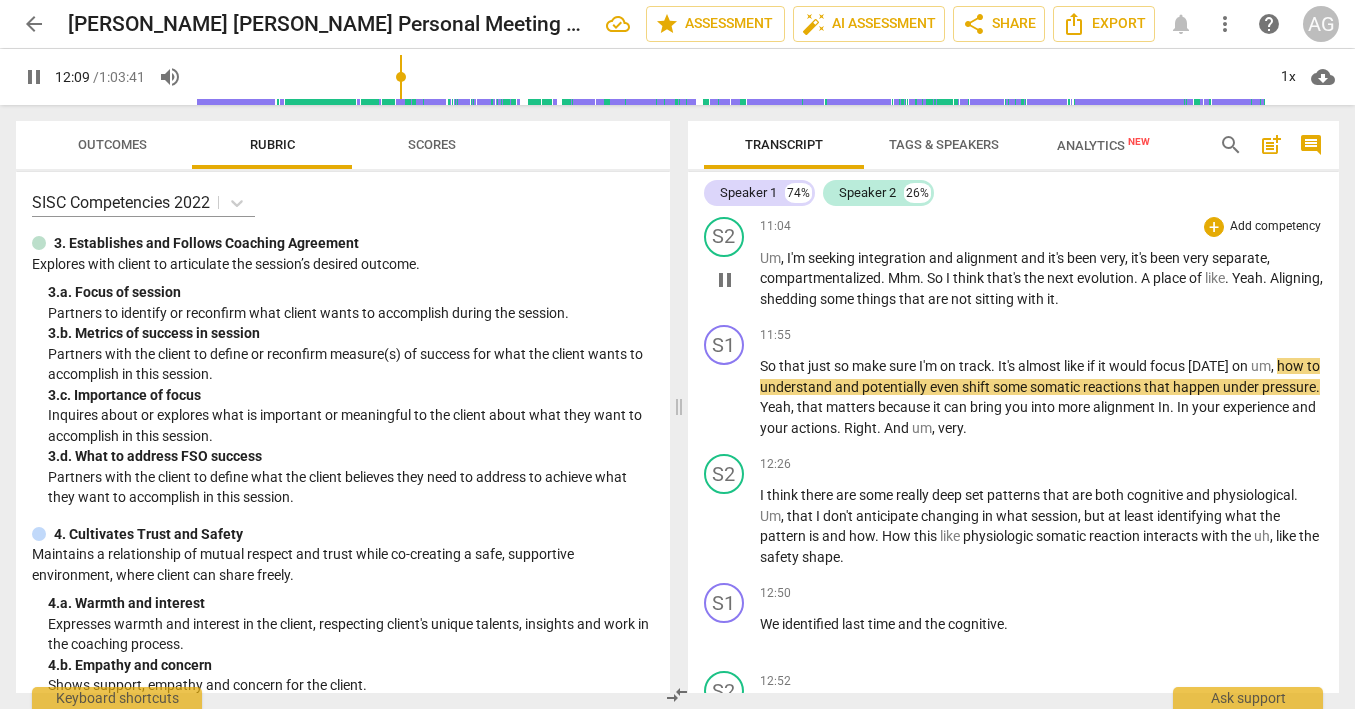 scroll, scrollTop: 1635, scrollLeft: 0, axis: vertical 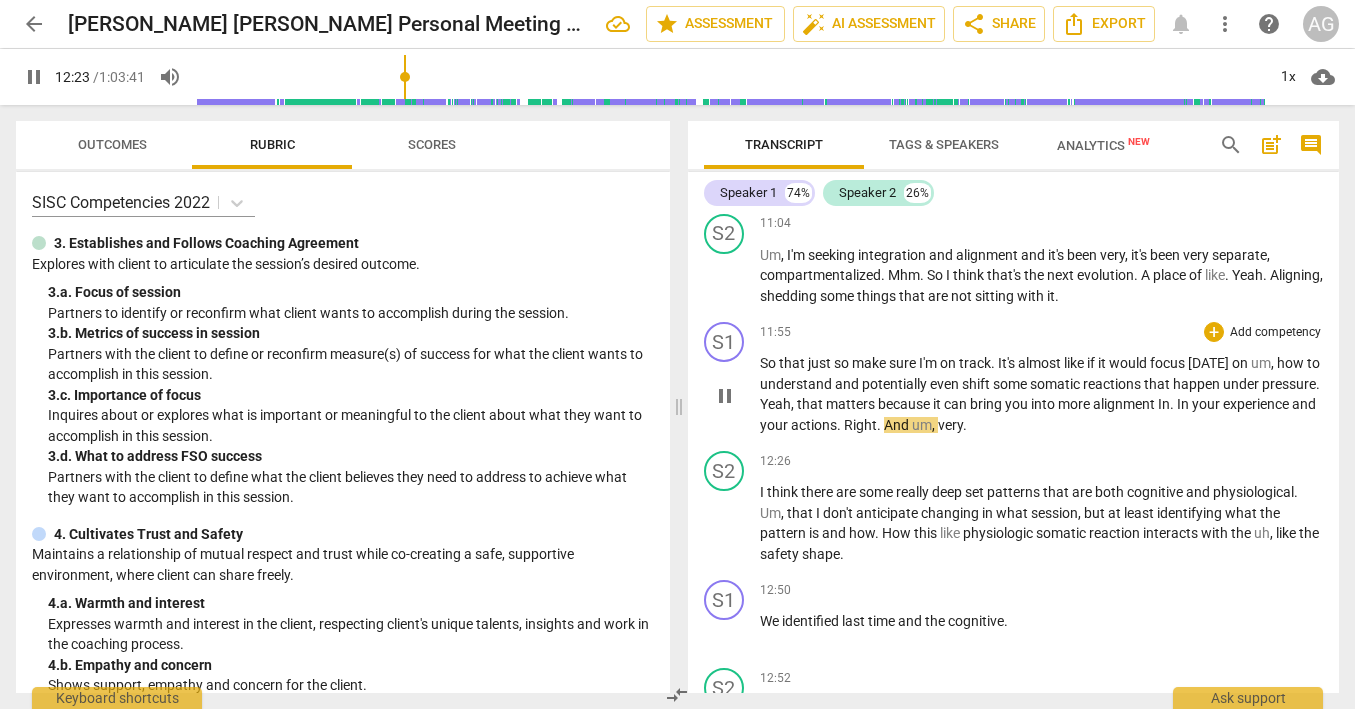 click on "Right" at bounding box center (860, 425) 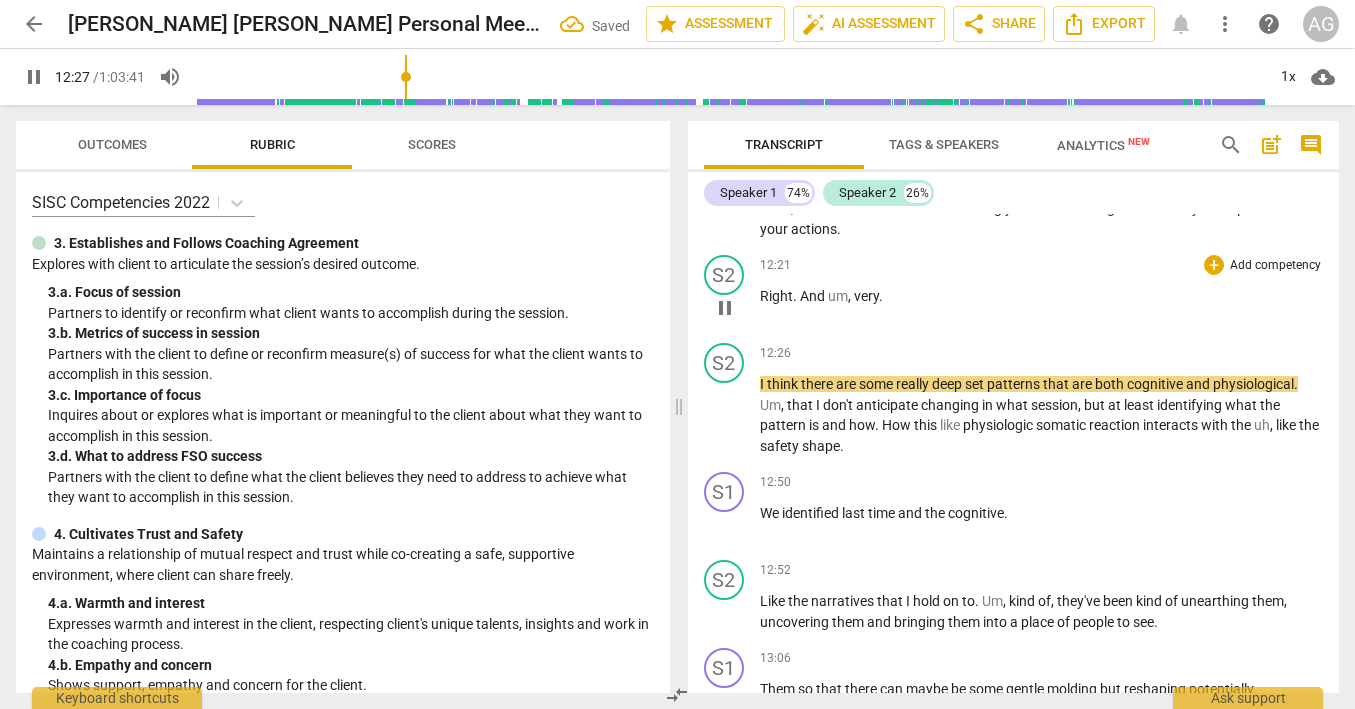 scroll, scrollTop: 1859, scrollLeft: 0, axis: vertical 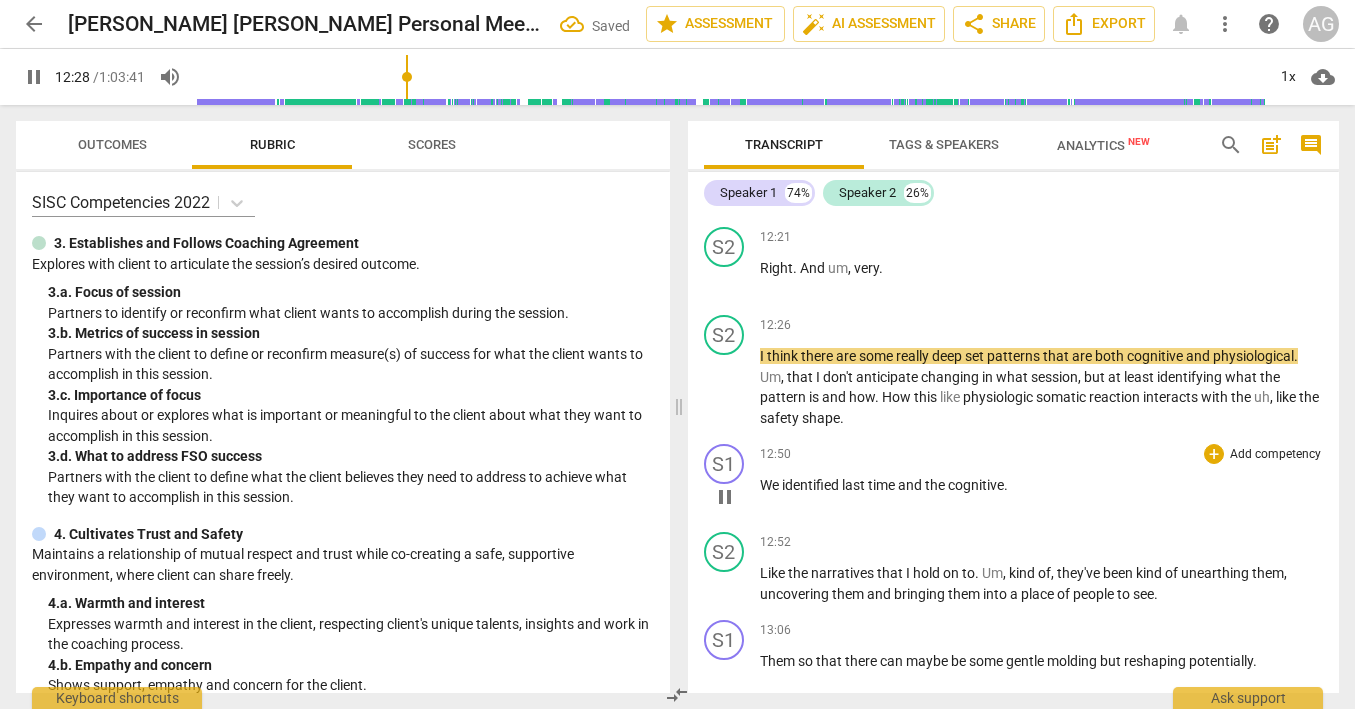 click on "We" at bounding box center [771, 485] 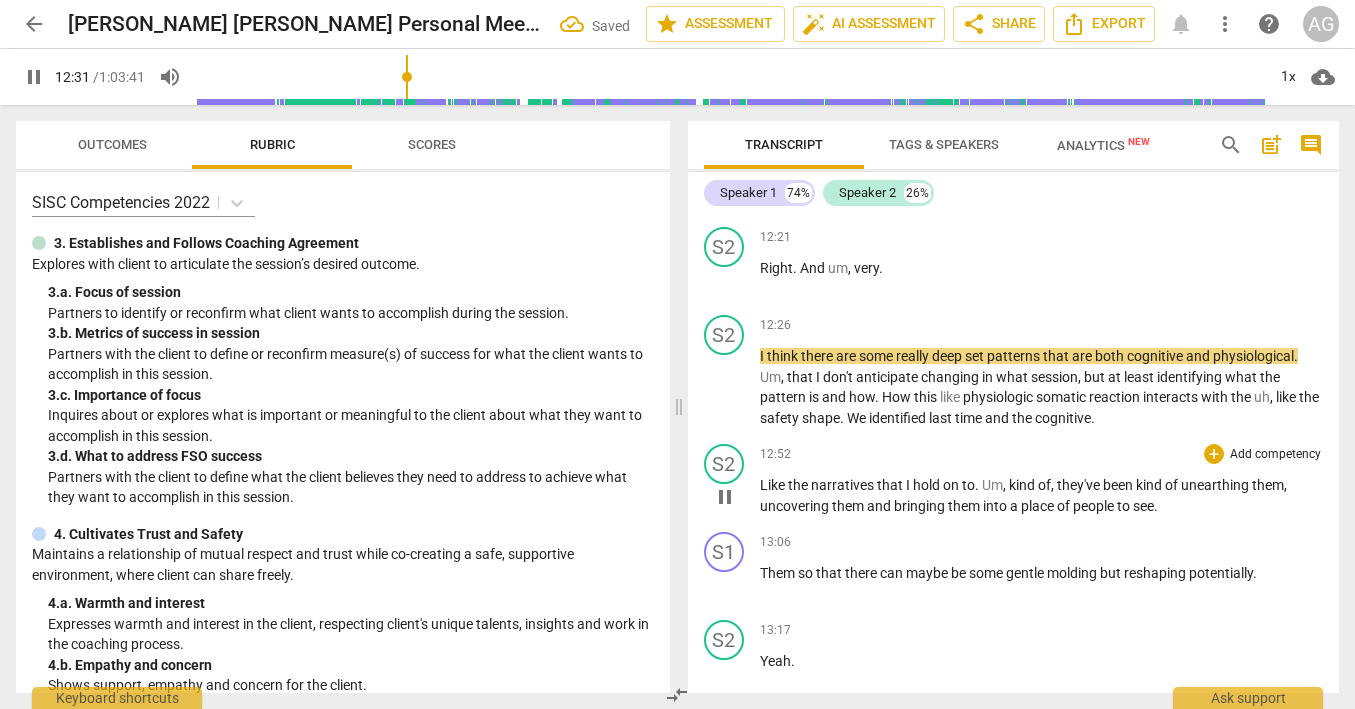 click on "Like" at bounding box center [774, 485] 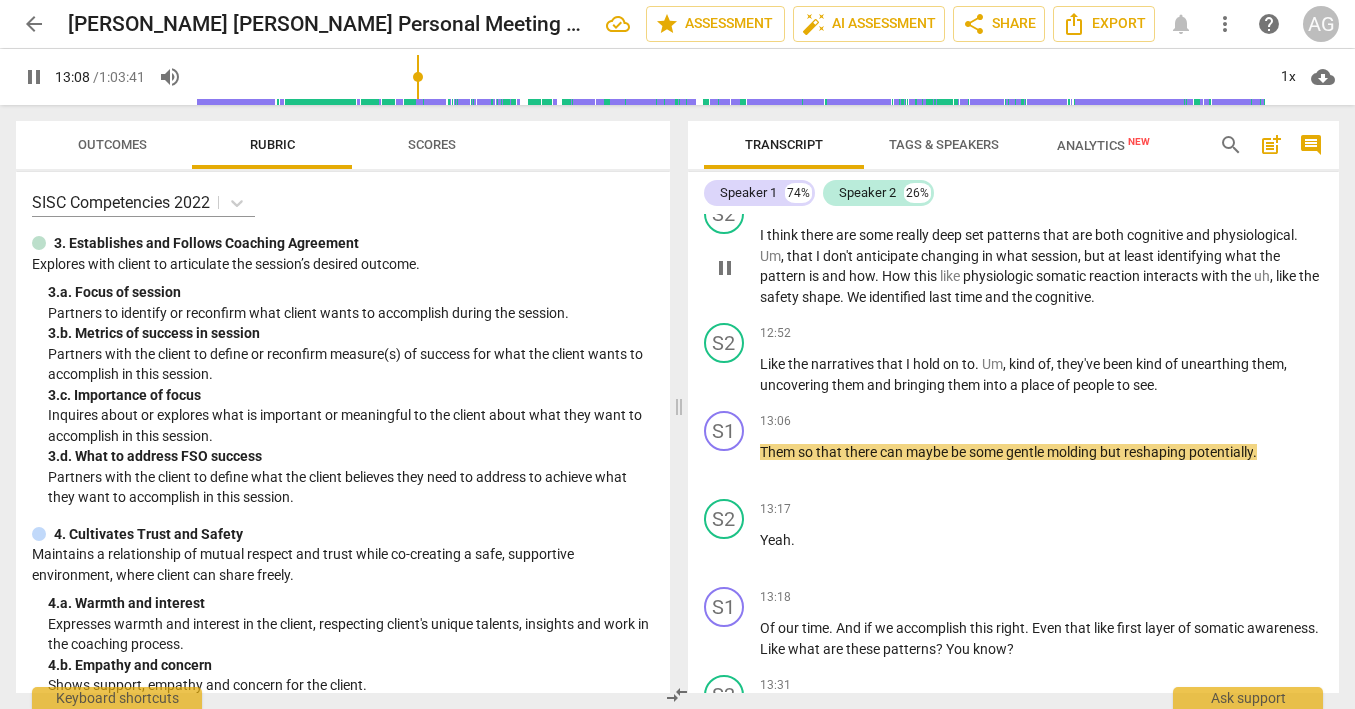 scroll, scrollTop: 1985, scrollLeft: 0, axis: vertical 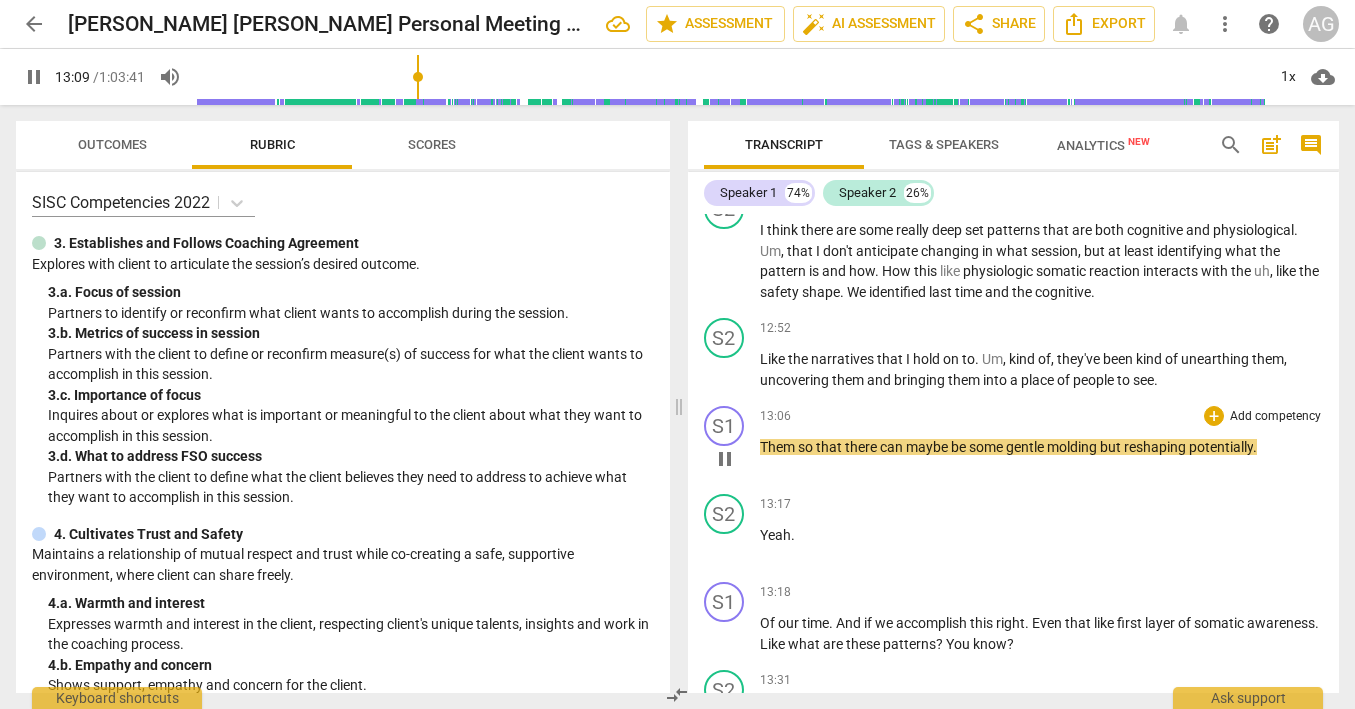 click on "Them" at bounding box center (779, 447) 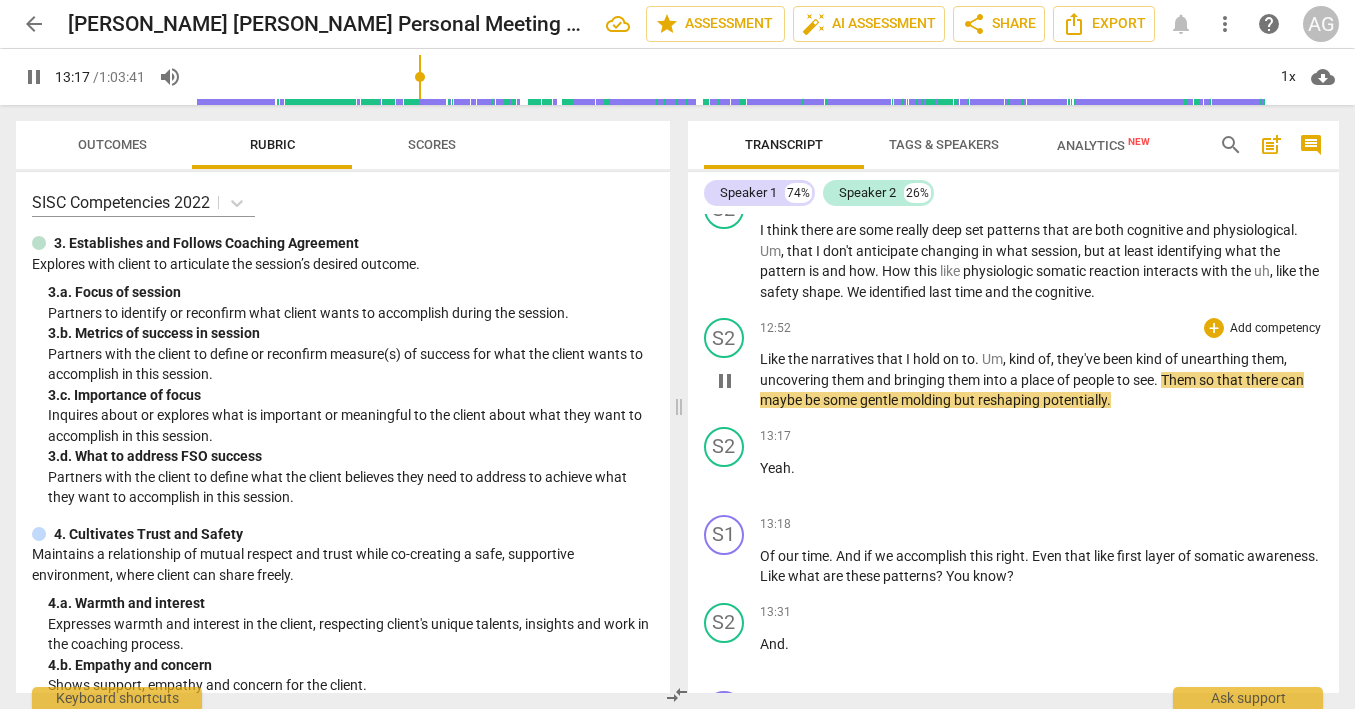 click on "reshaping" at bounding box center [1010, 400] 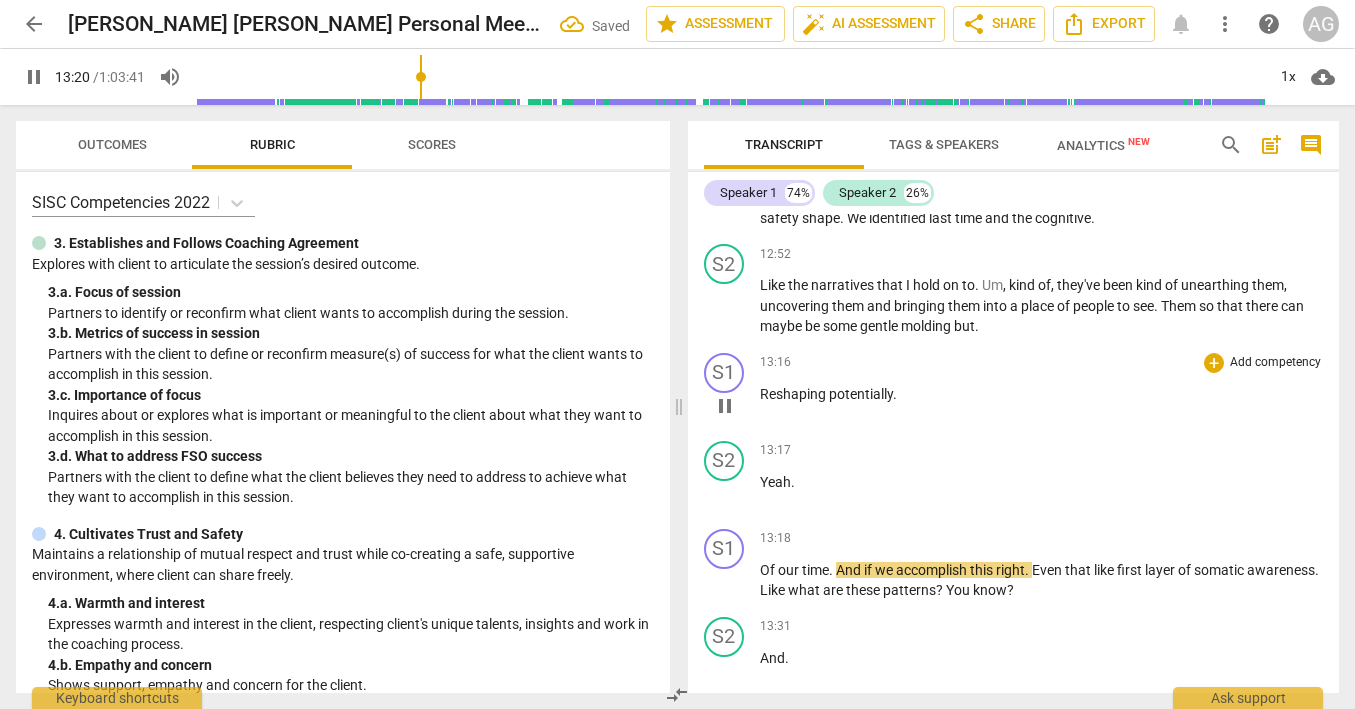 scroll, scrollTop: 2060, scrollLeft: 0, axis: vertical 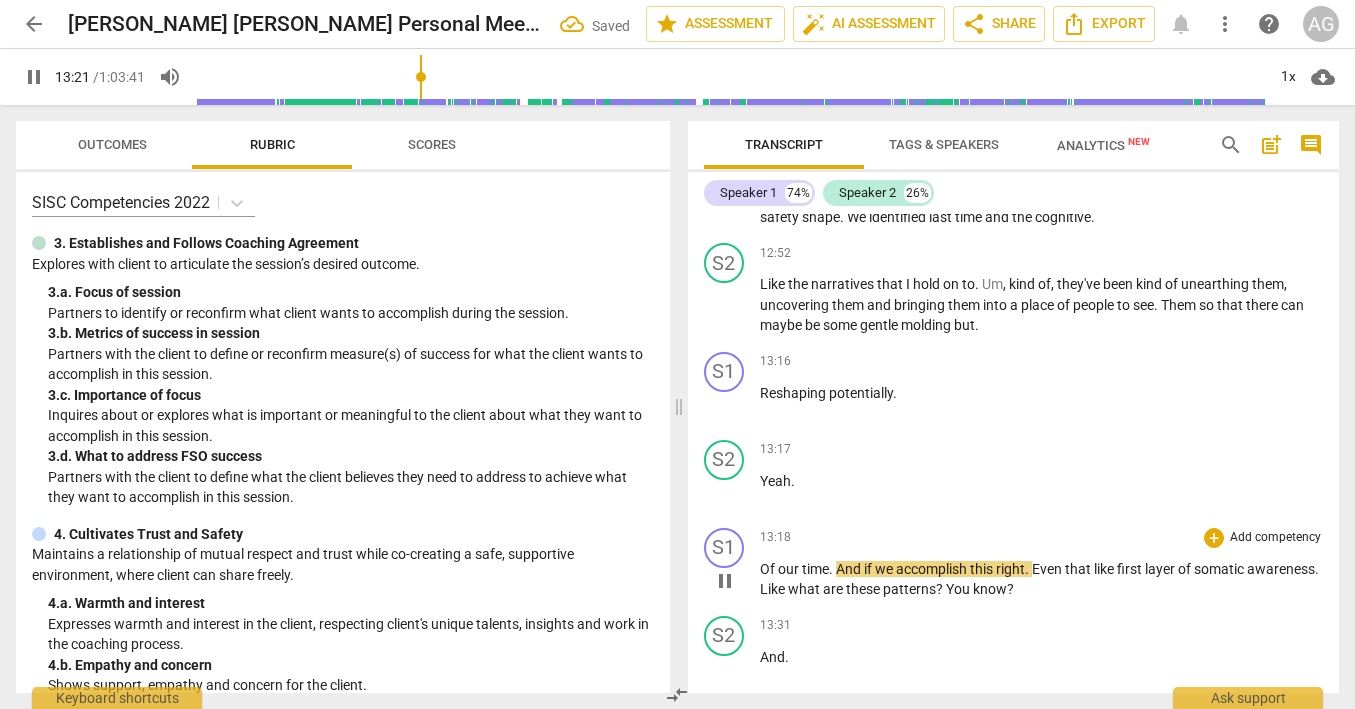 click on "Of" at bounding box center [769, 569] 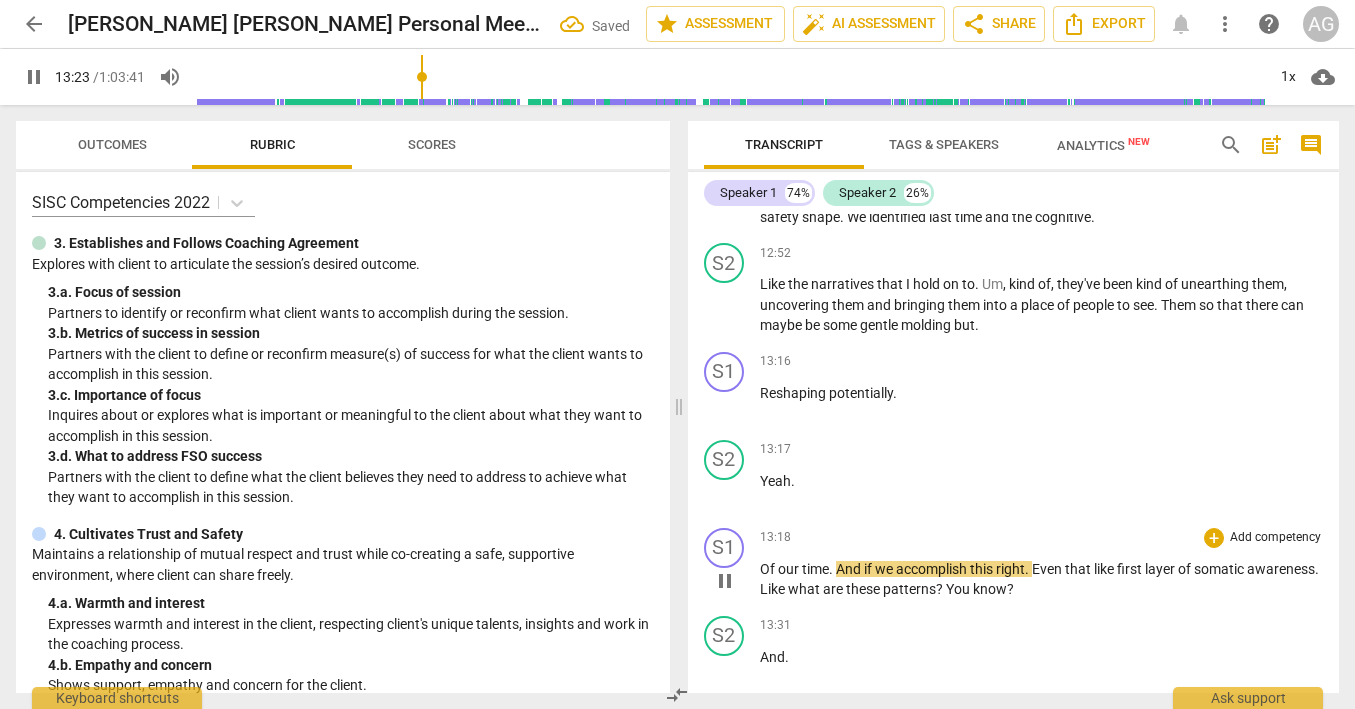 click on "Of" at bounding box center [769, 569] 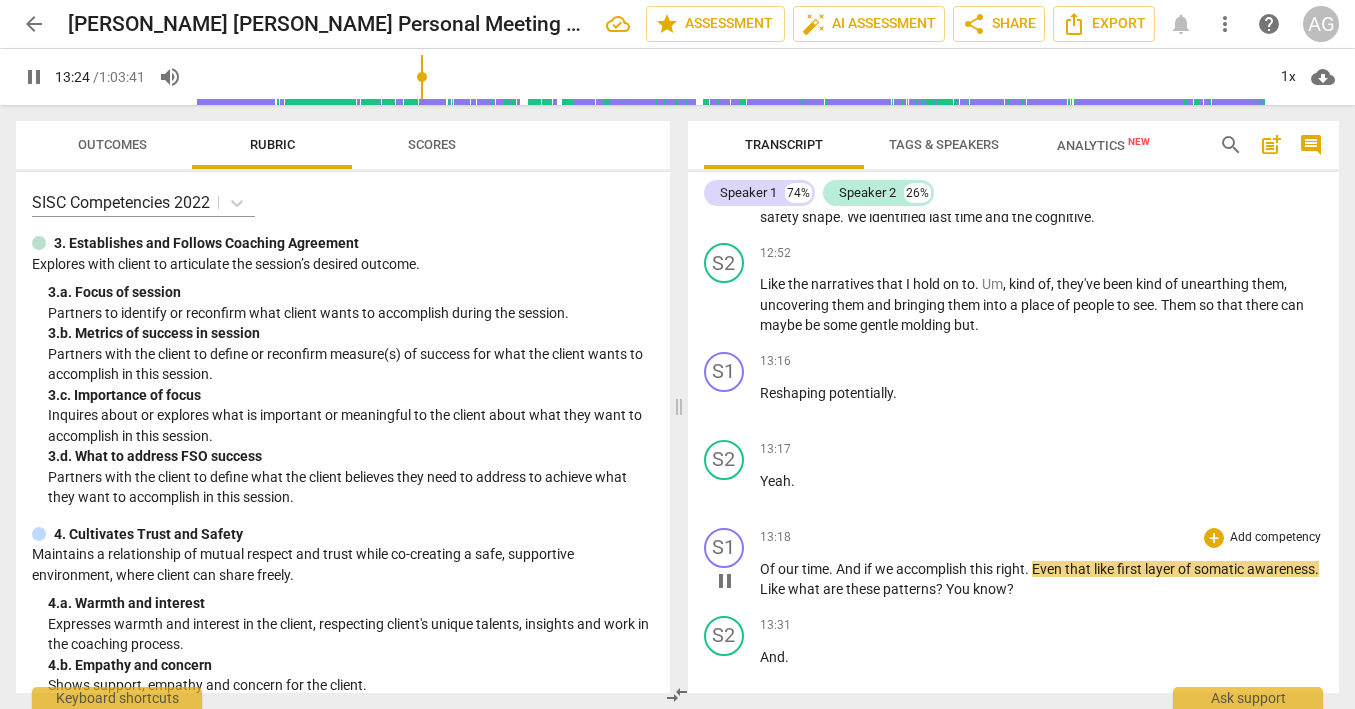 type on "805" 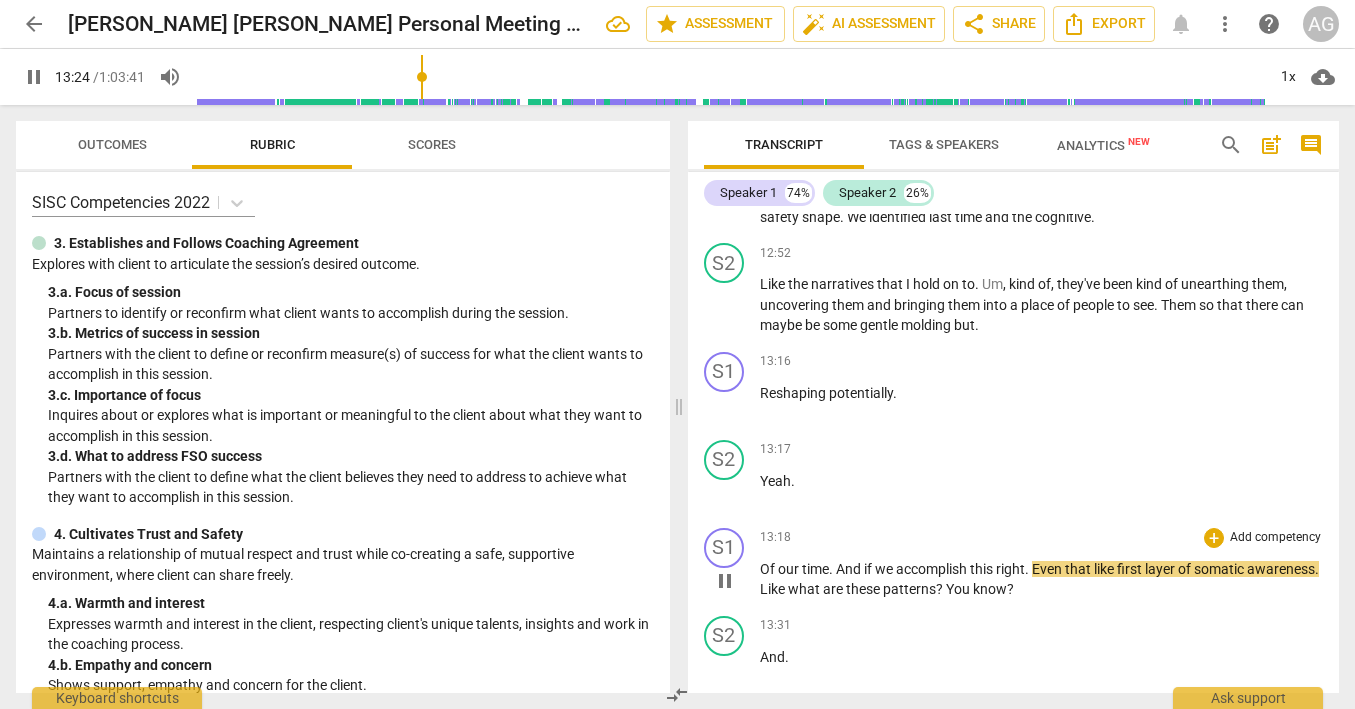 type 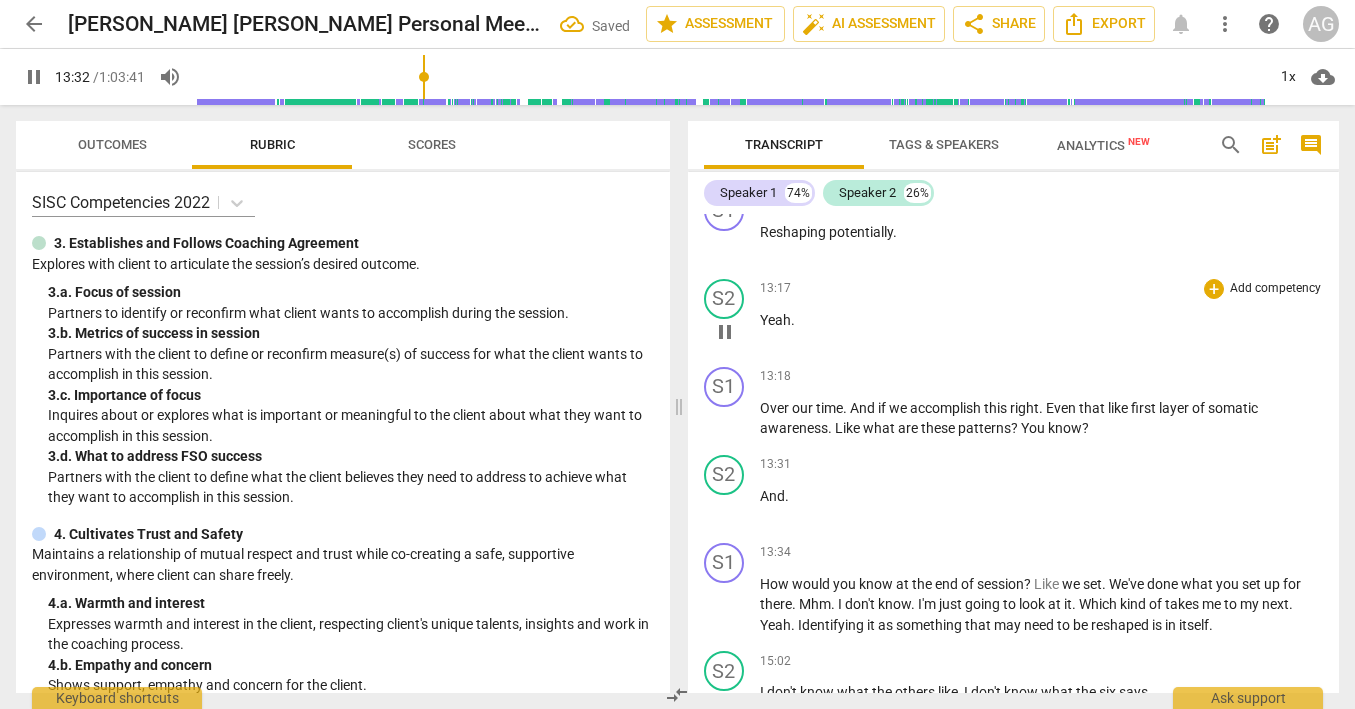 scroll, scrollTop: 2223, scrollLeft: 0, axis: vertical 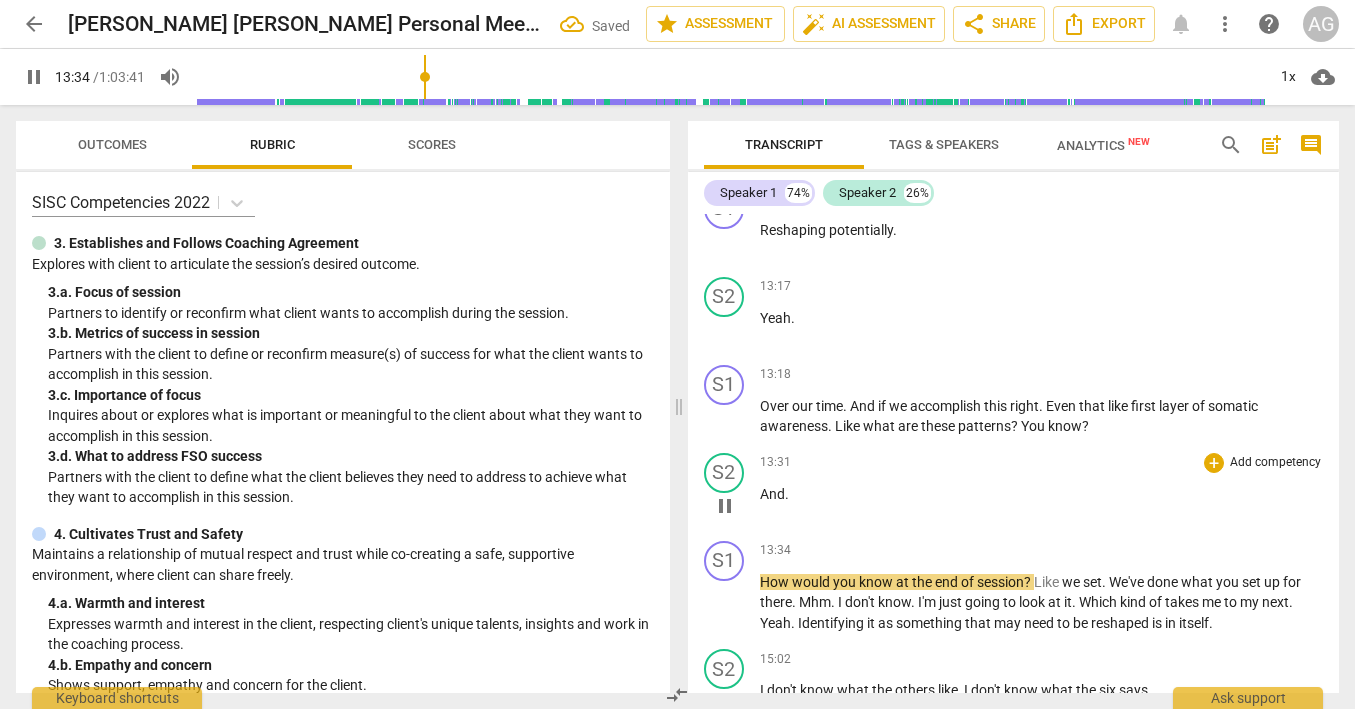 click on "And" at bounding box center (772, 494) 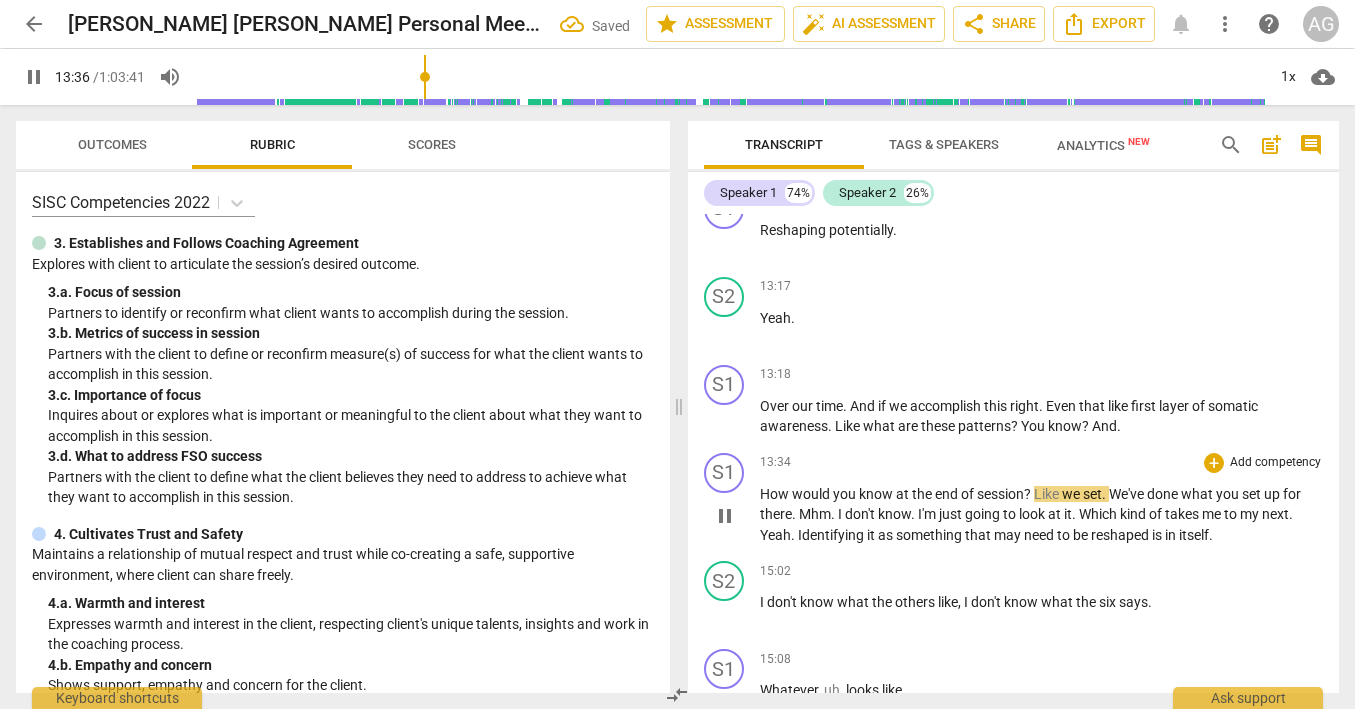 click on "How" at bounding box center (776, 494) 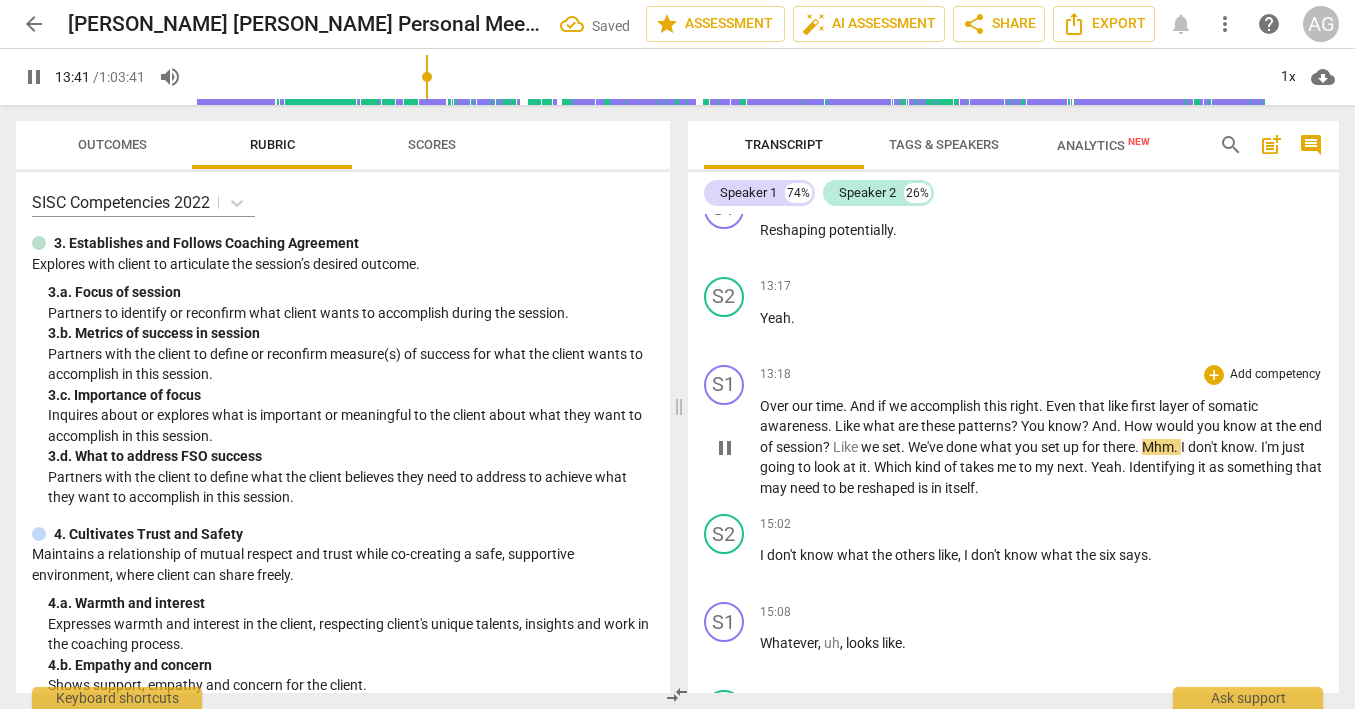 click on "Mhm" at bounding box center [1158, 447] 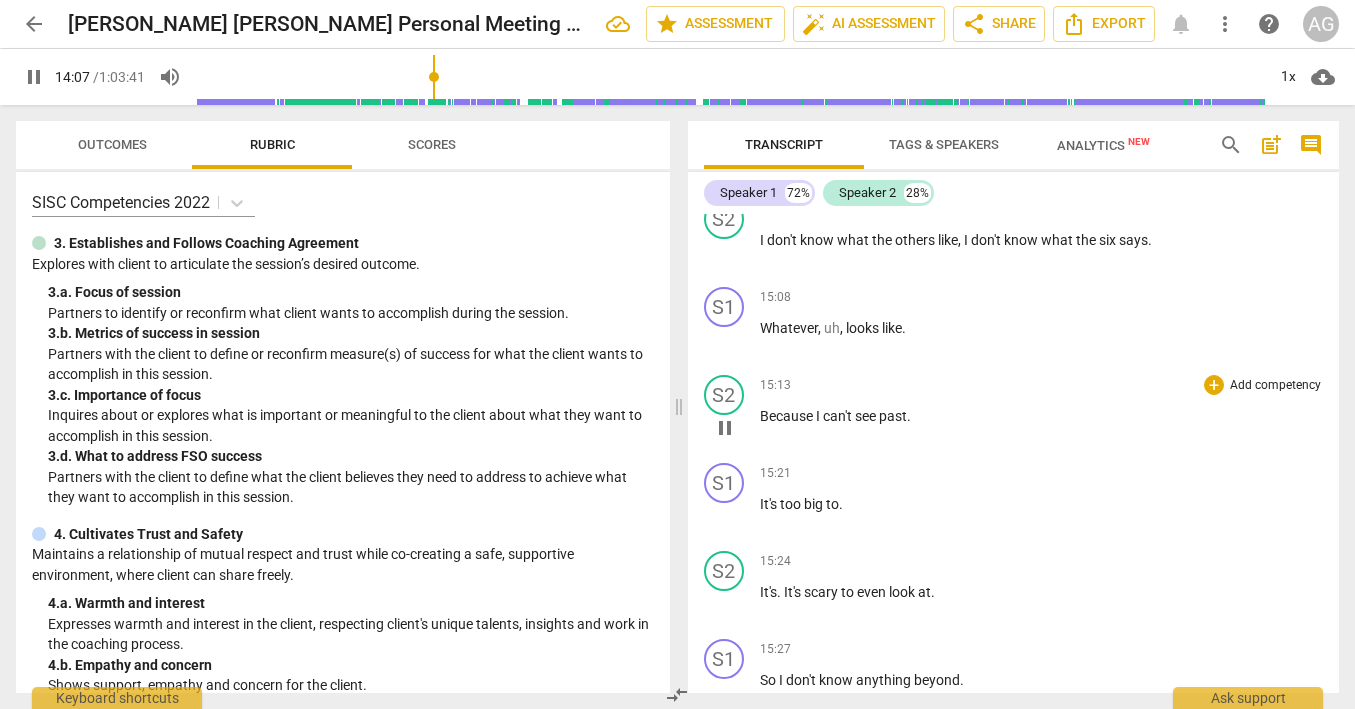 scroll, scrollTop: 2507, scrollLeft: 0, axis: vertical 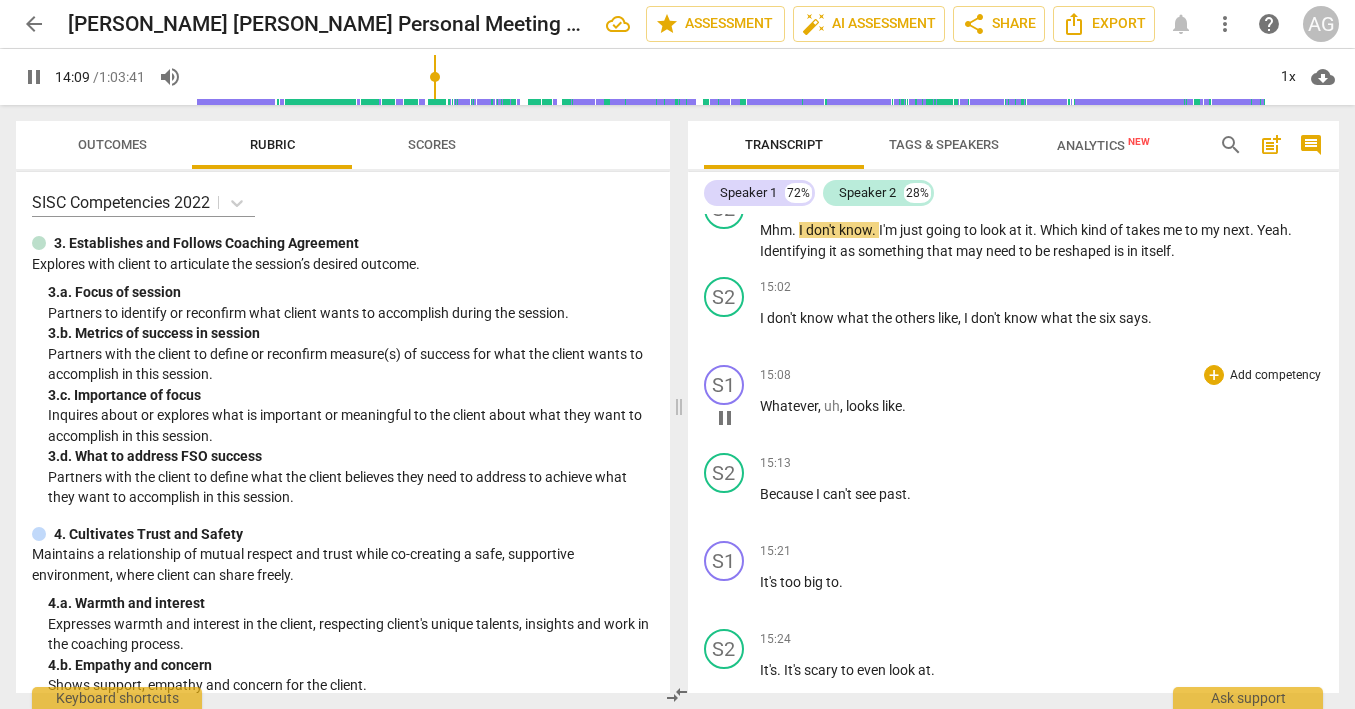 click on "Whatever" at bounding box center [789, 406] 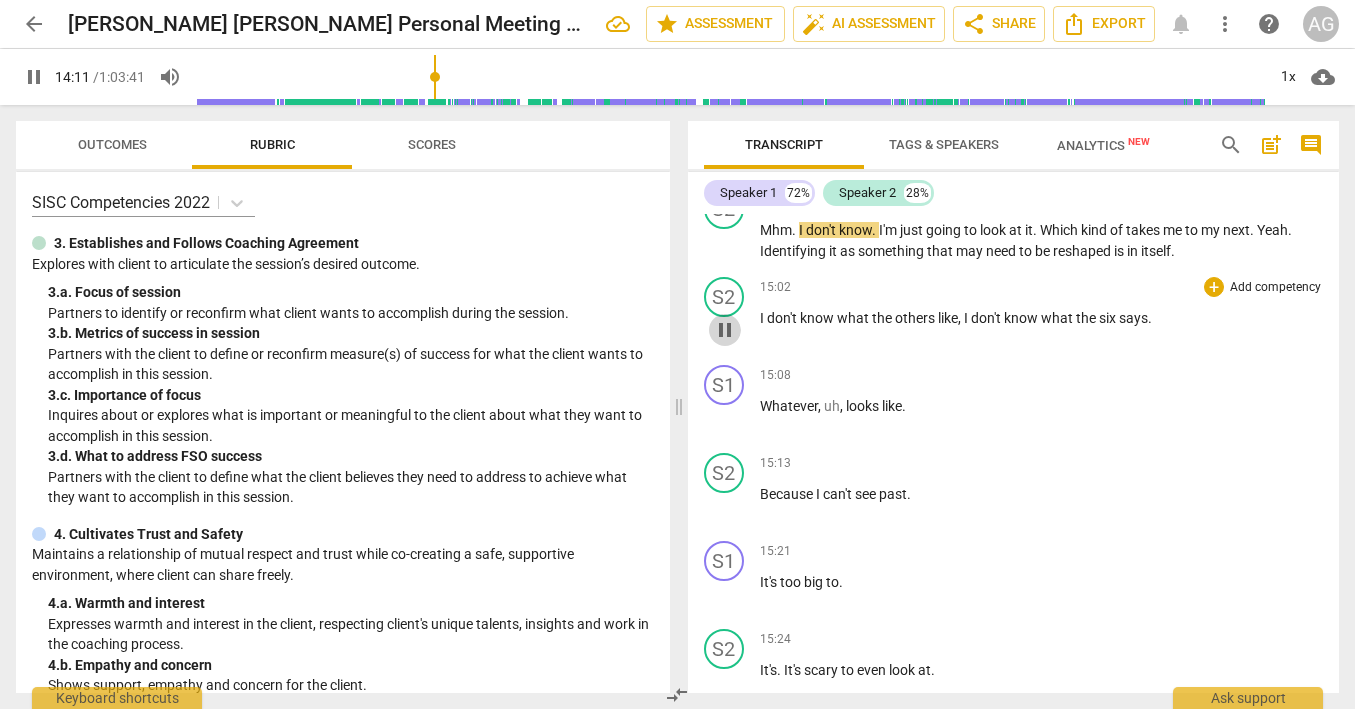 click on "pause" at bounding box center (725, 330) 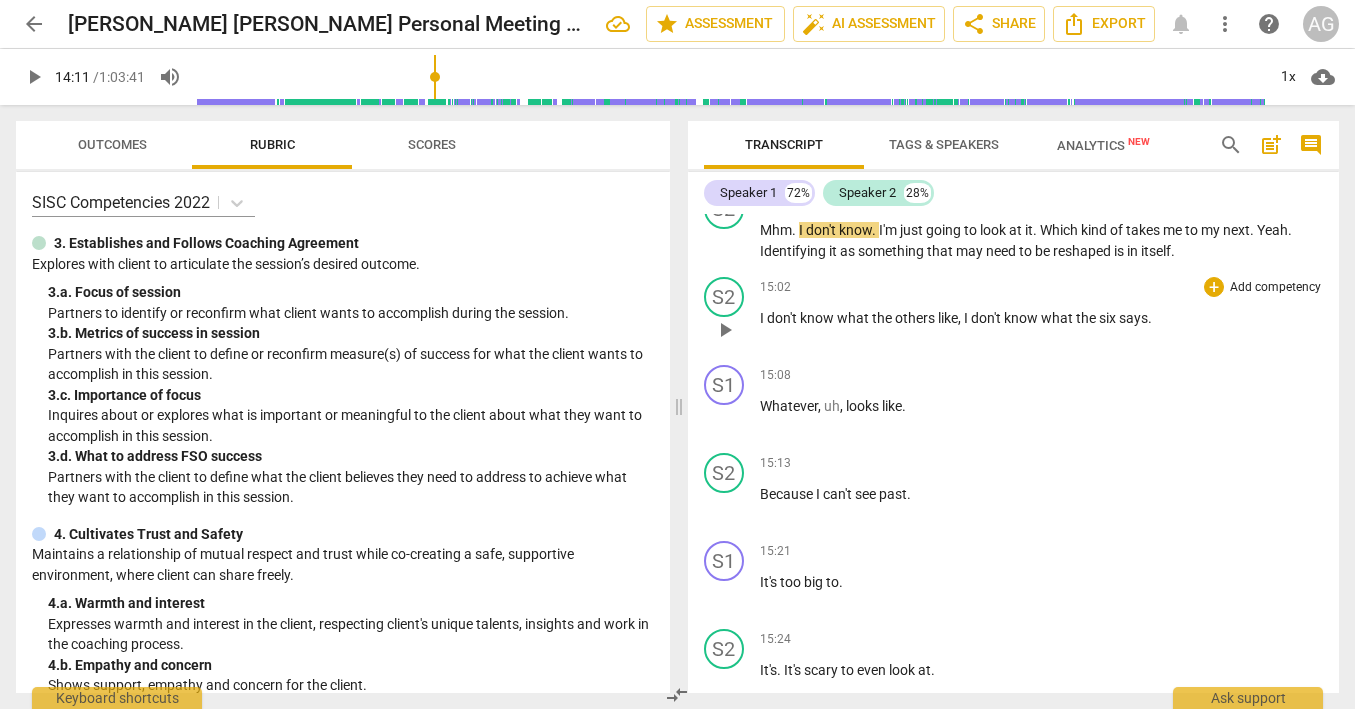 click on "play_arrow" at bounding box center [725, 330] 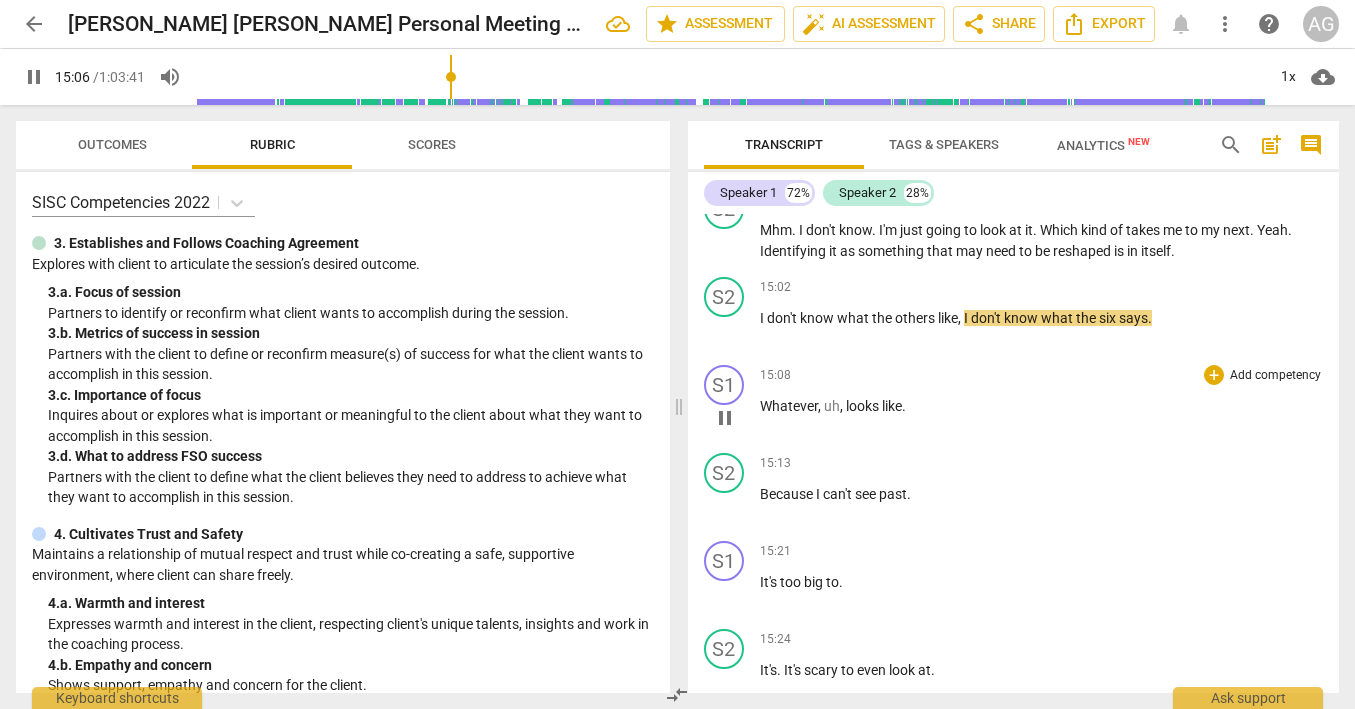 click on "Whatever" at bounding box center (789, 406) 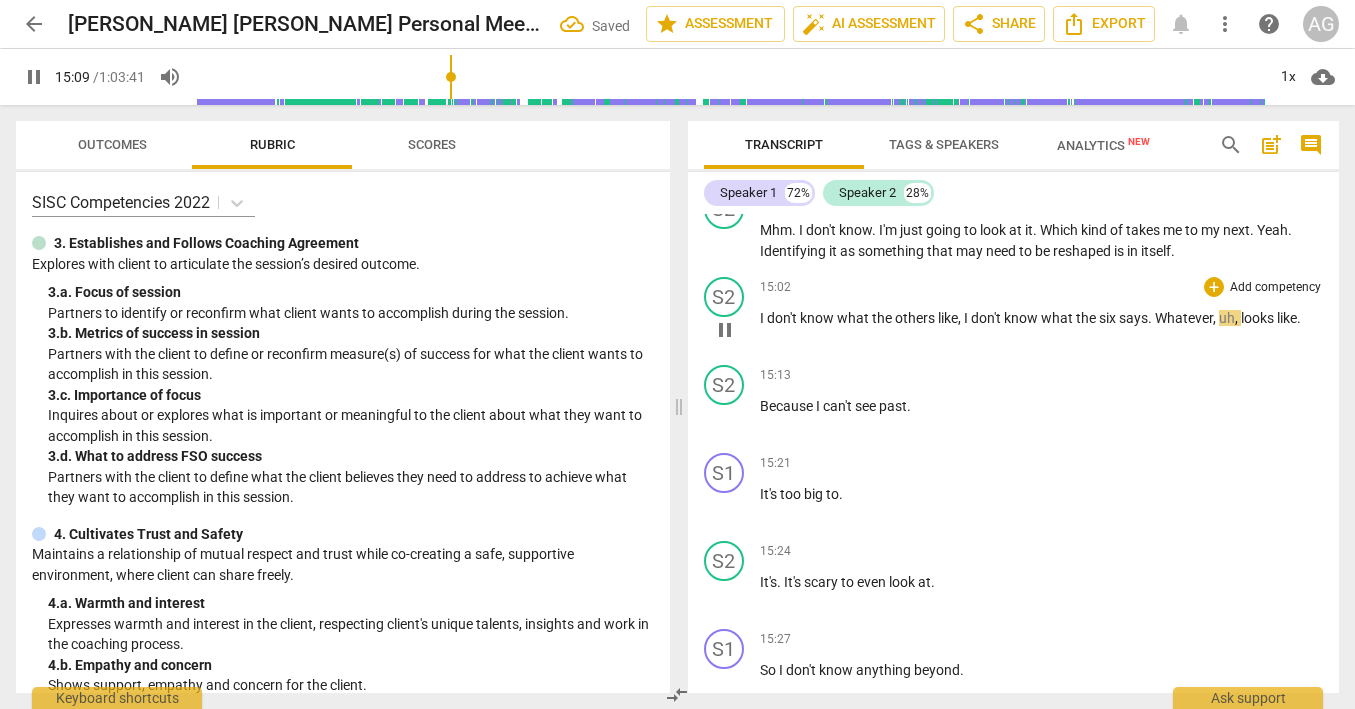 click on "six" at bounding box center [1109, 318] 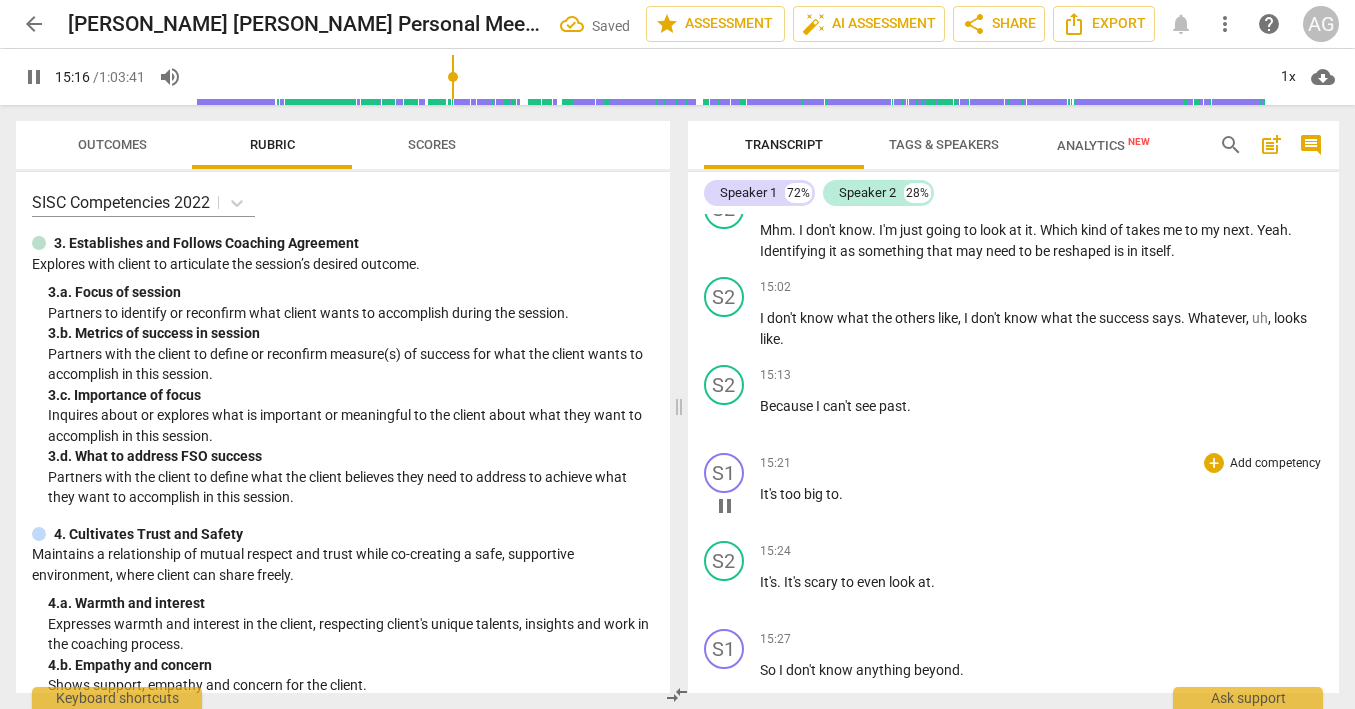 click on "It's" at bounding box center [770, 494] 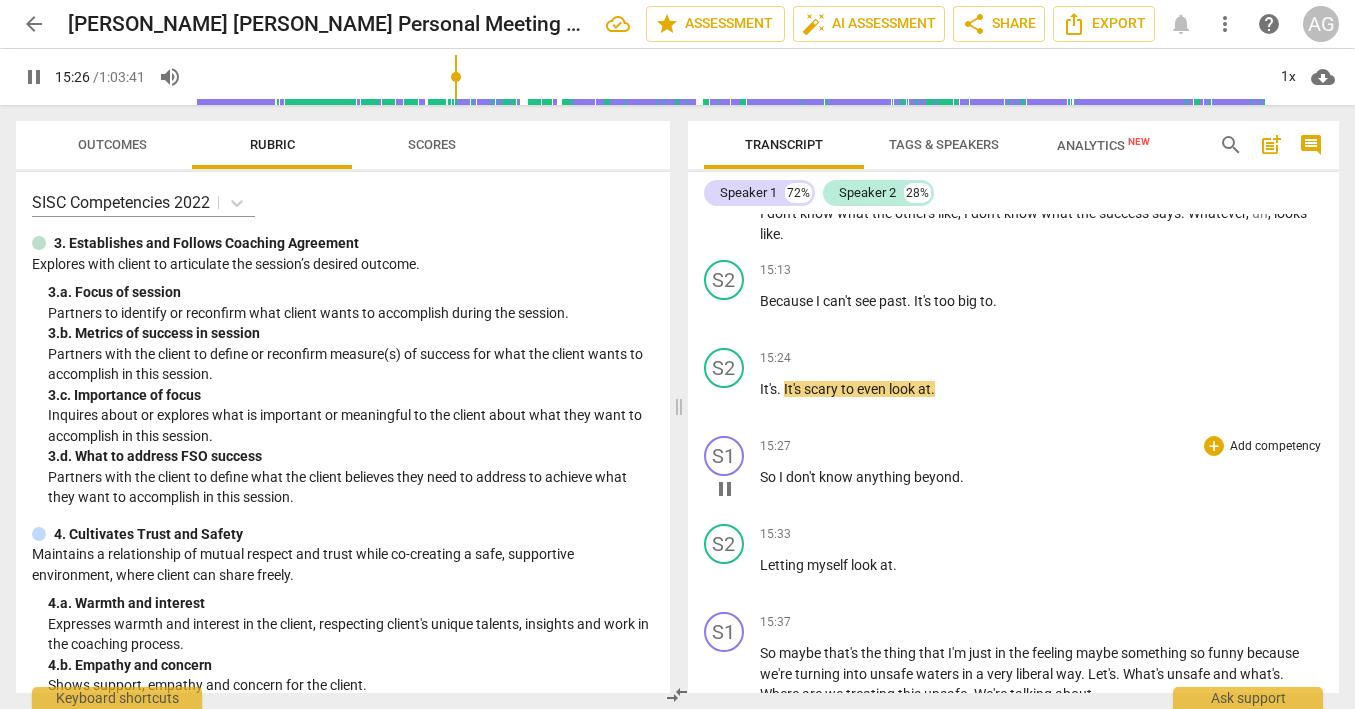 scroll, scrollTop: 2614, scrollLeft: 0, axis: vertical 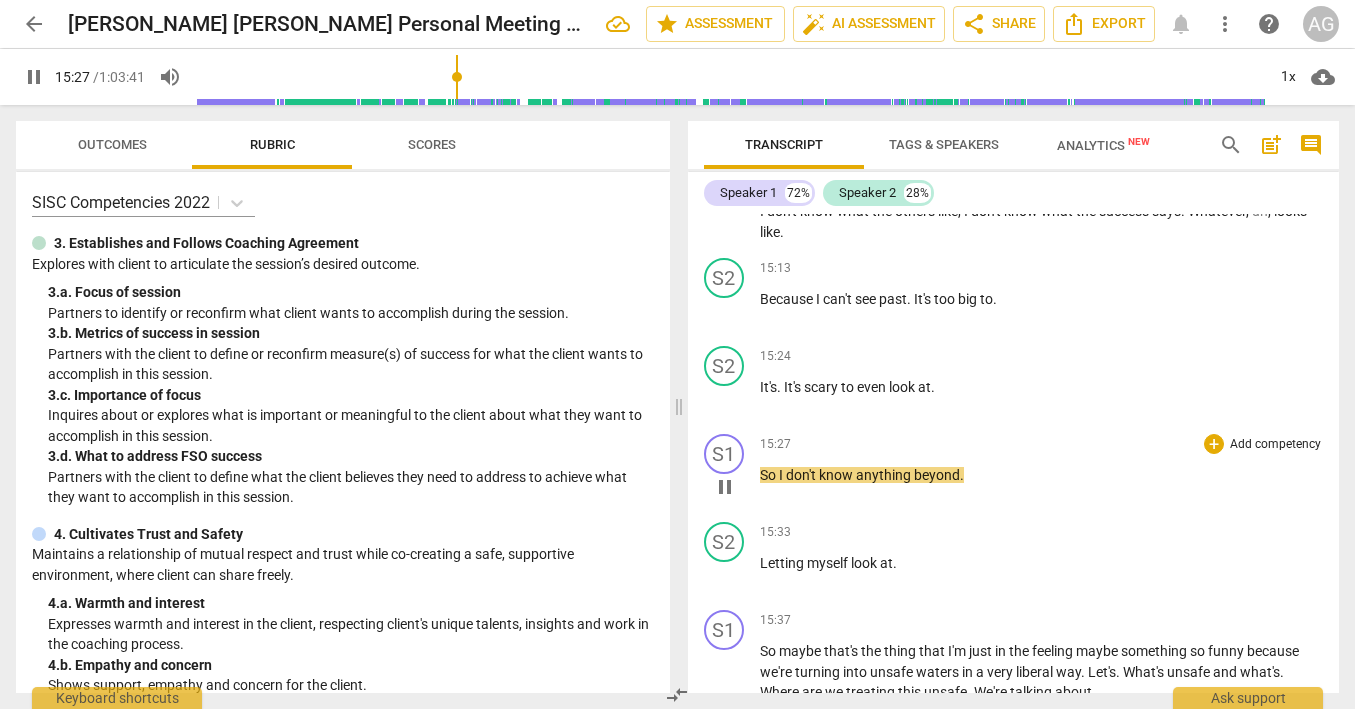 click on "So" at bounding box center (769, 475) 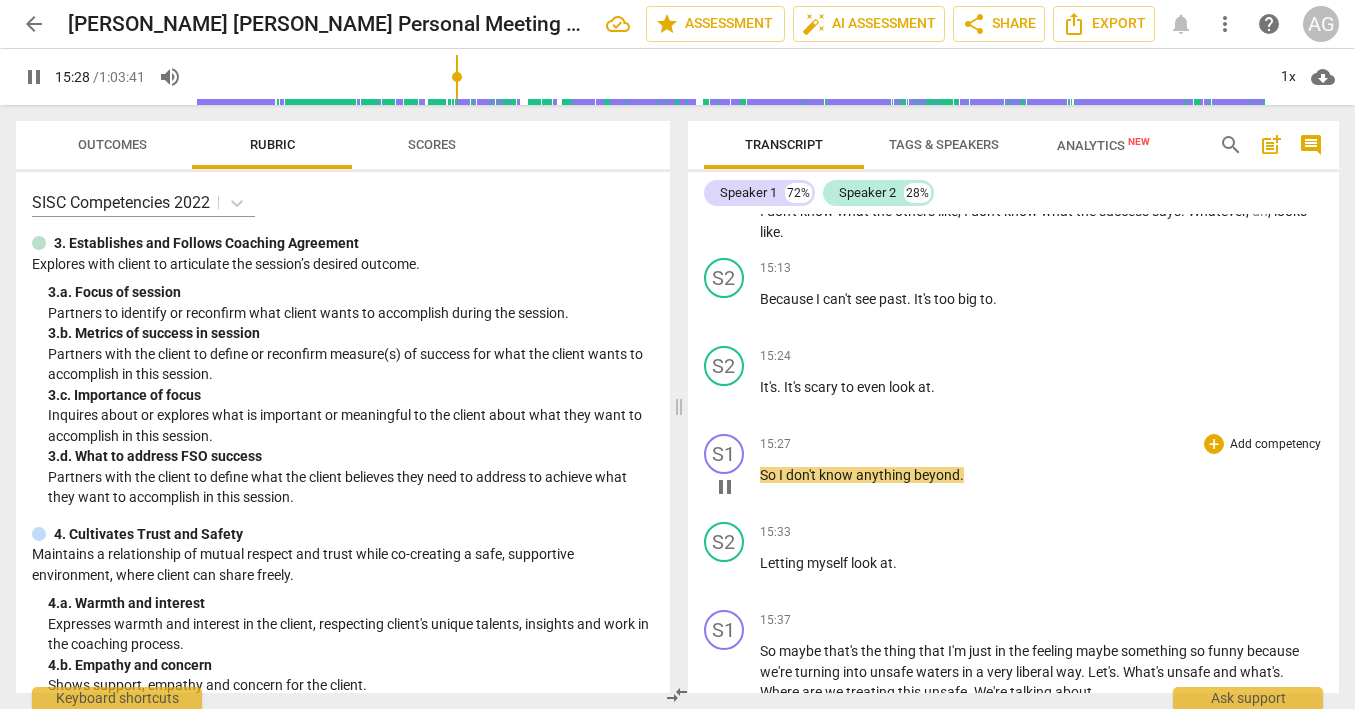 click on "So" at bounding box center [769, 475] 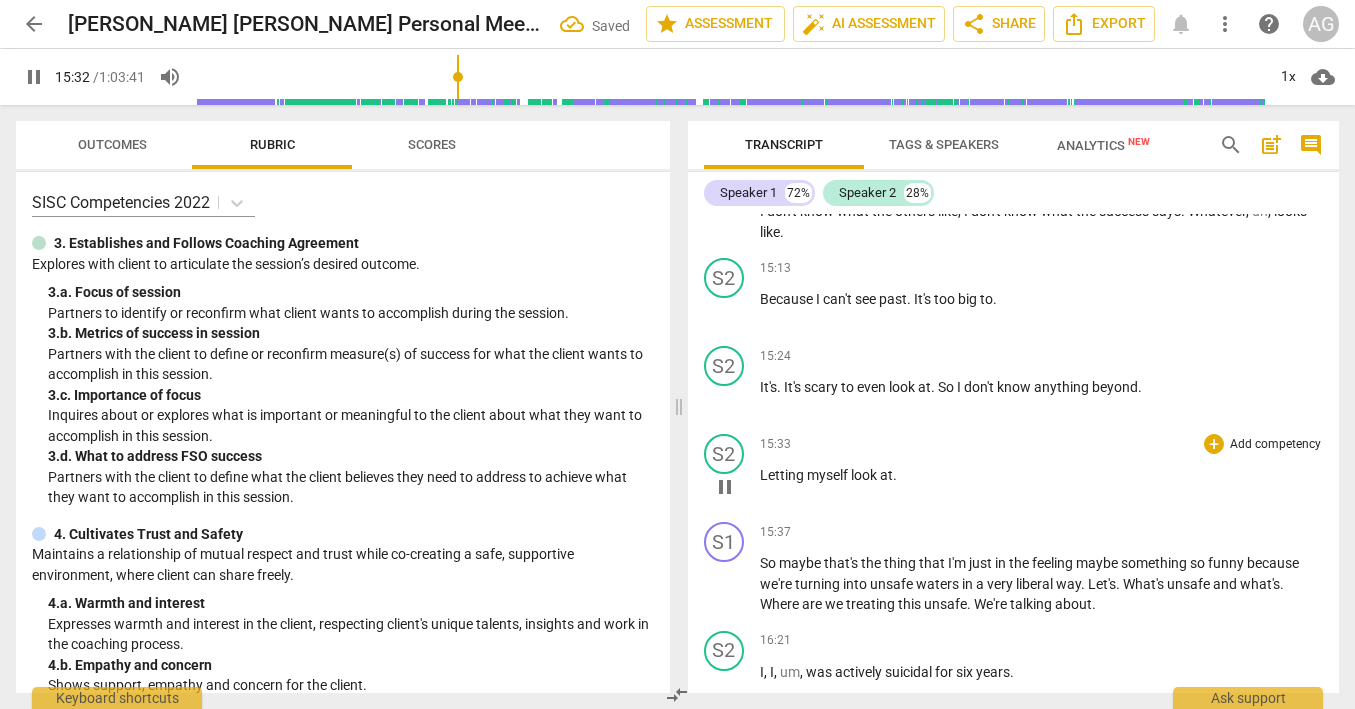 click on "Letting" at bounding box center (783, 475) 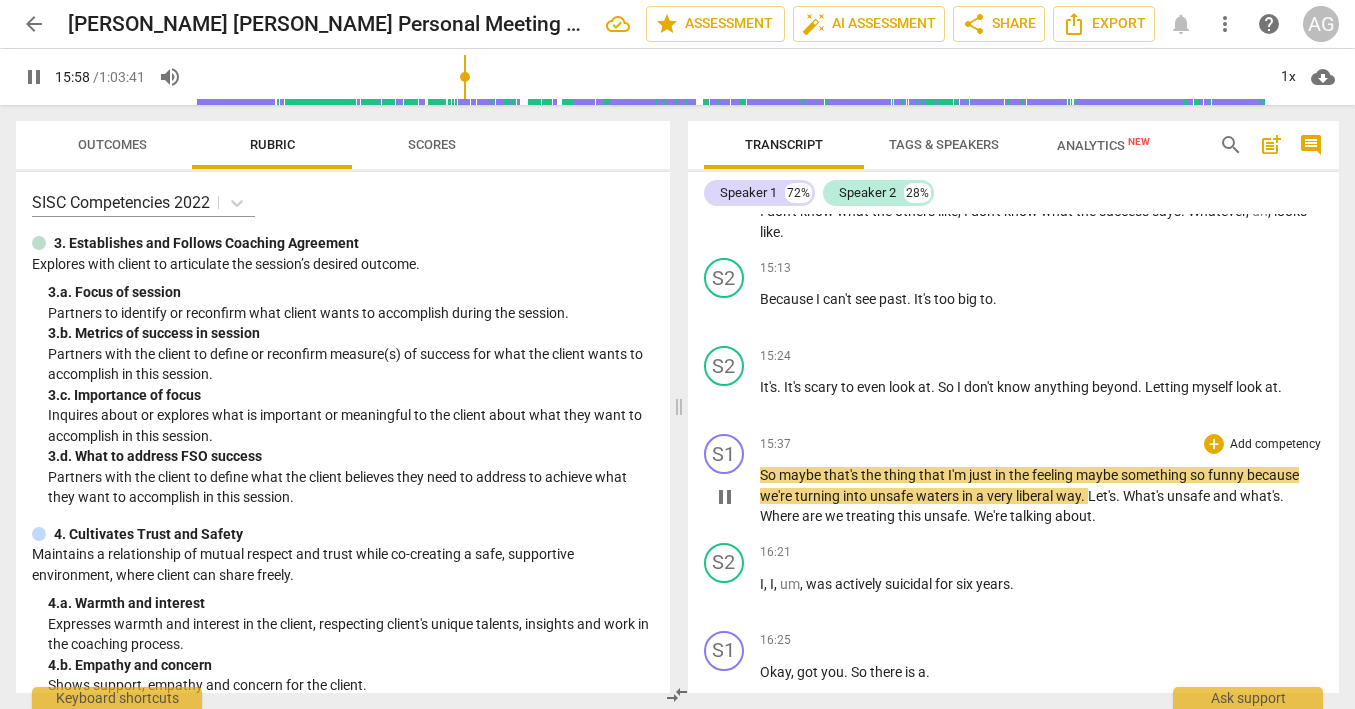 click on "because" at bounding box center [1273, 475] 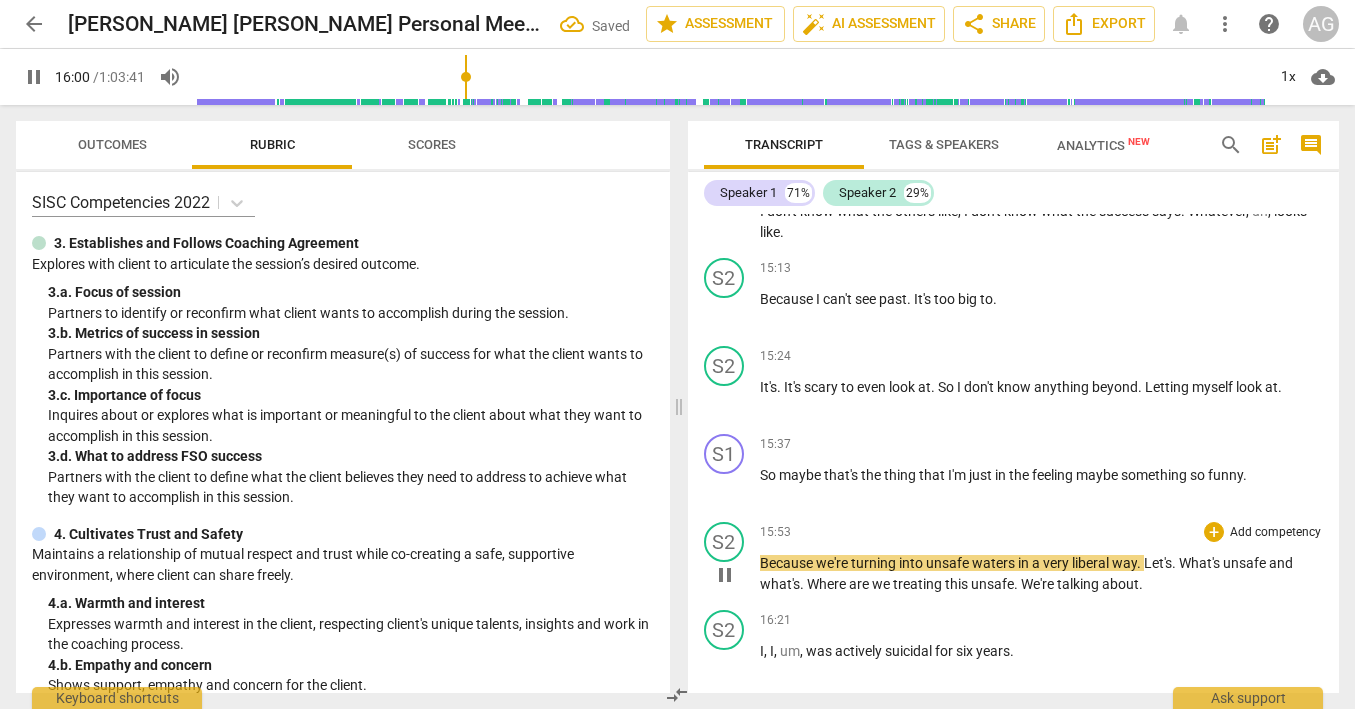 click on "turning" at bounding box center [875, 563] 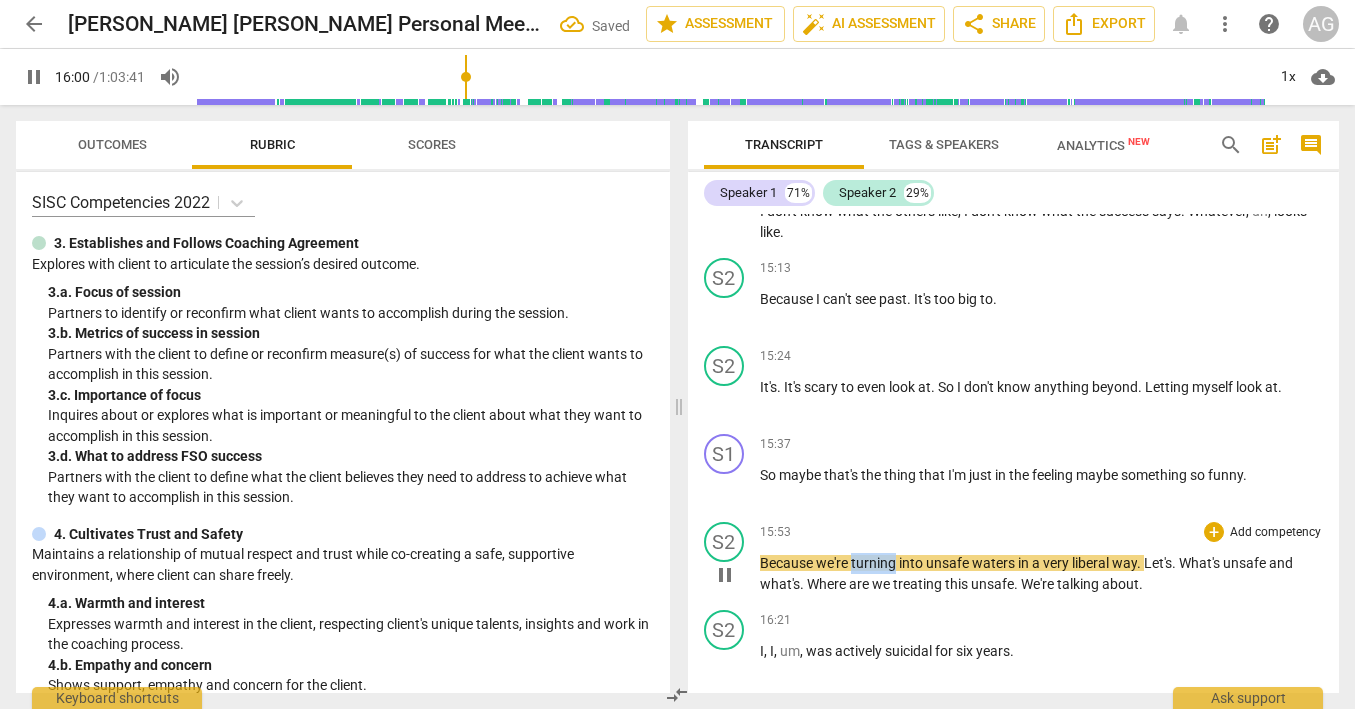 click on "turning" at bounding box center [875, 563] 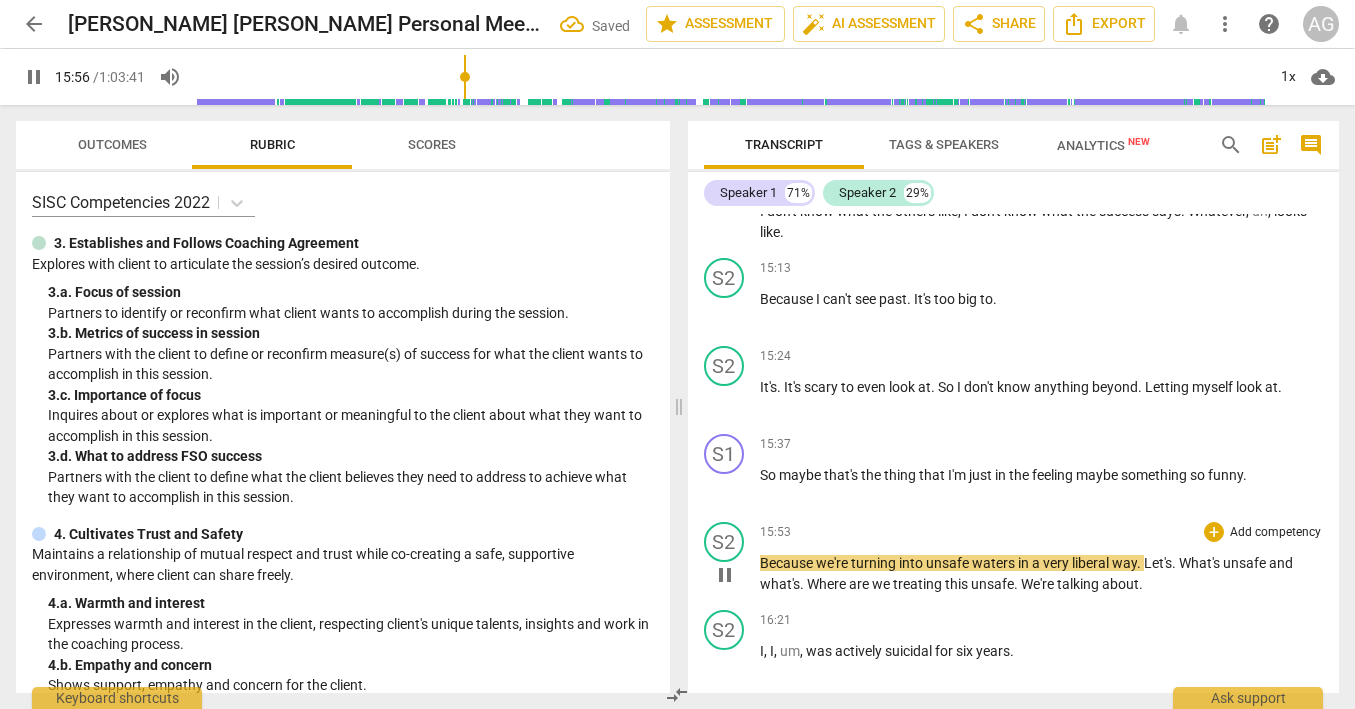 click on "turning" at bounding box center (875, 563) 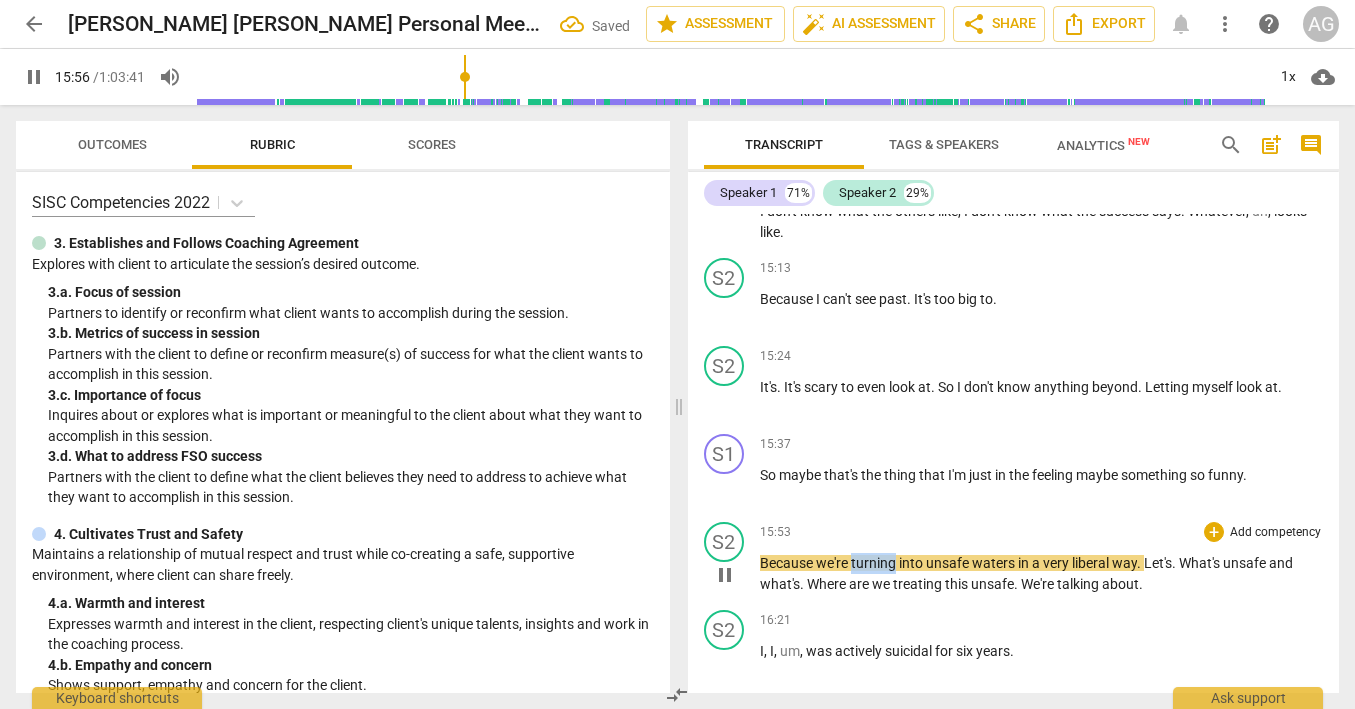click on "turning" at bounding box center (875, 563) 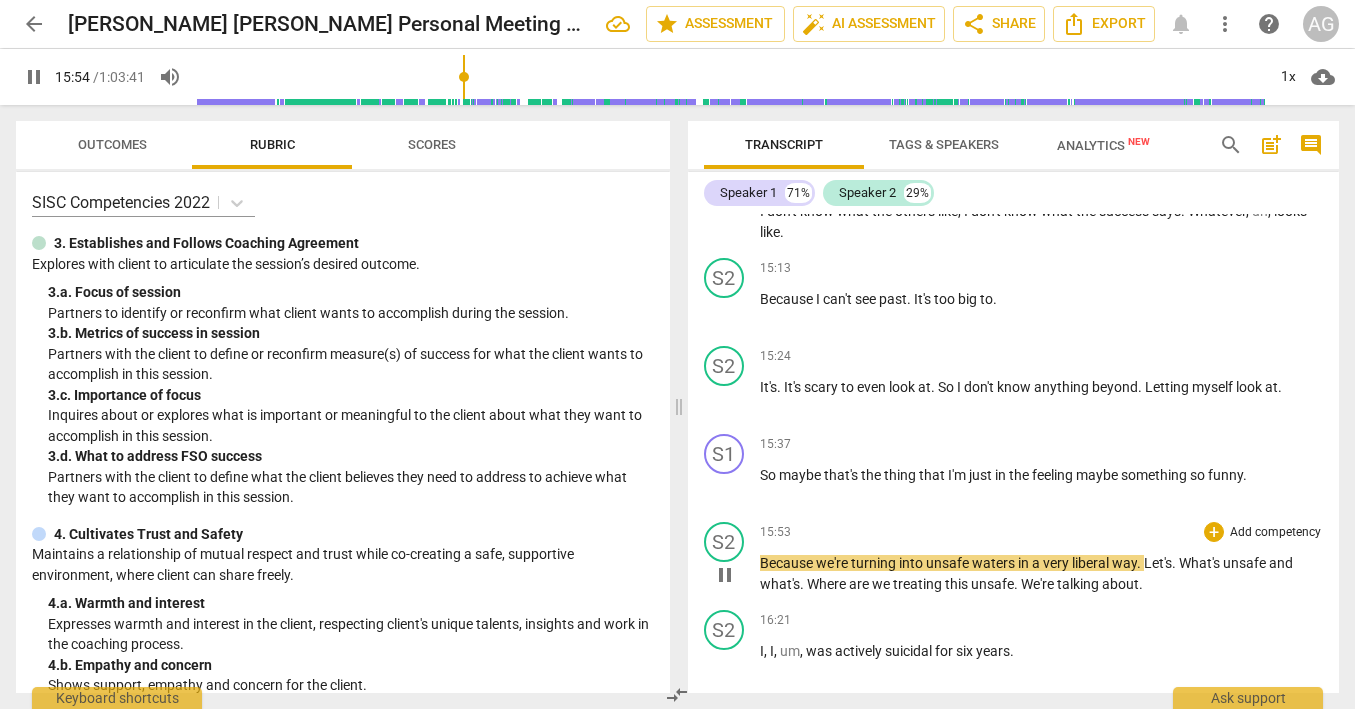 click on "turning" at bounding box center (875, 563) 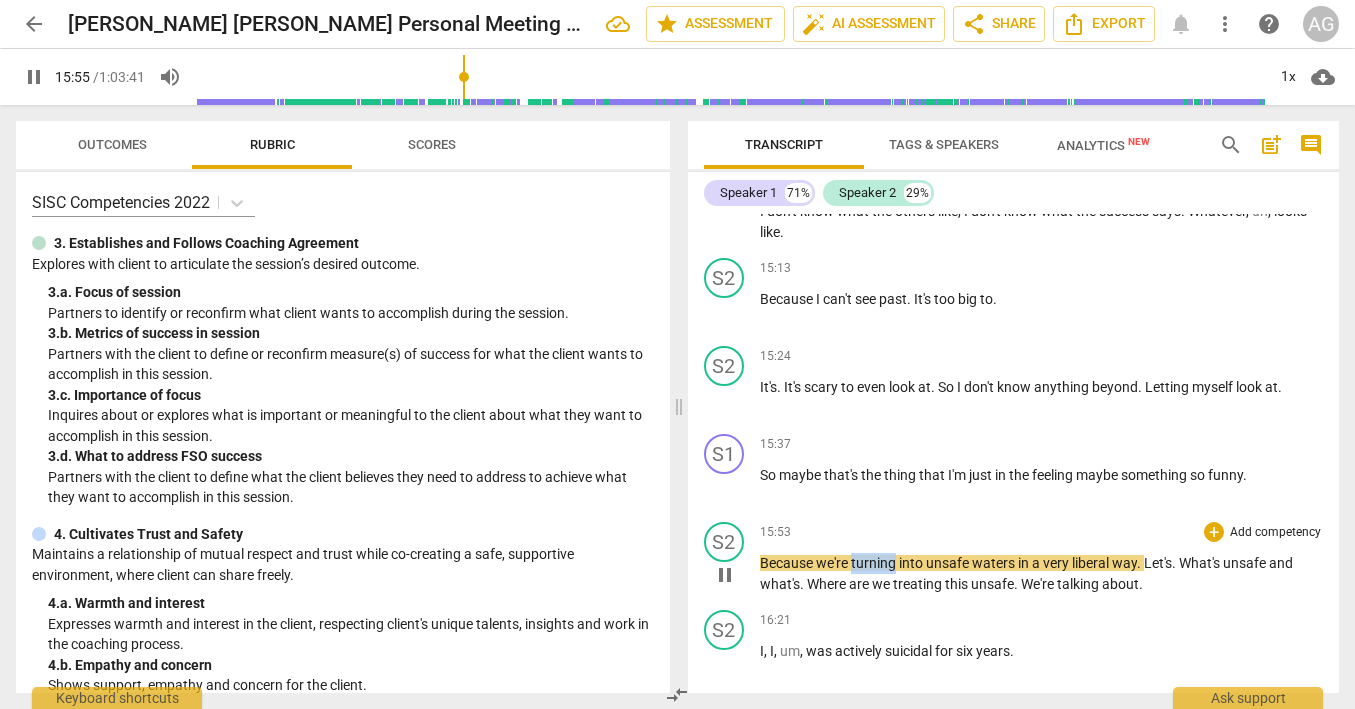 click on "turning" at bounding box center [875, 563] 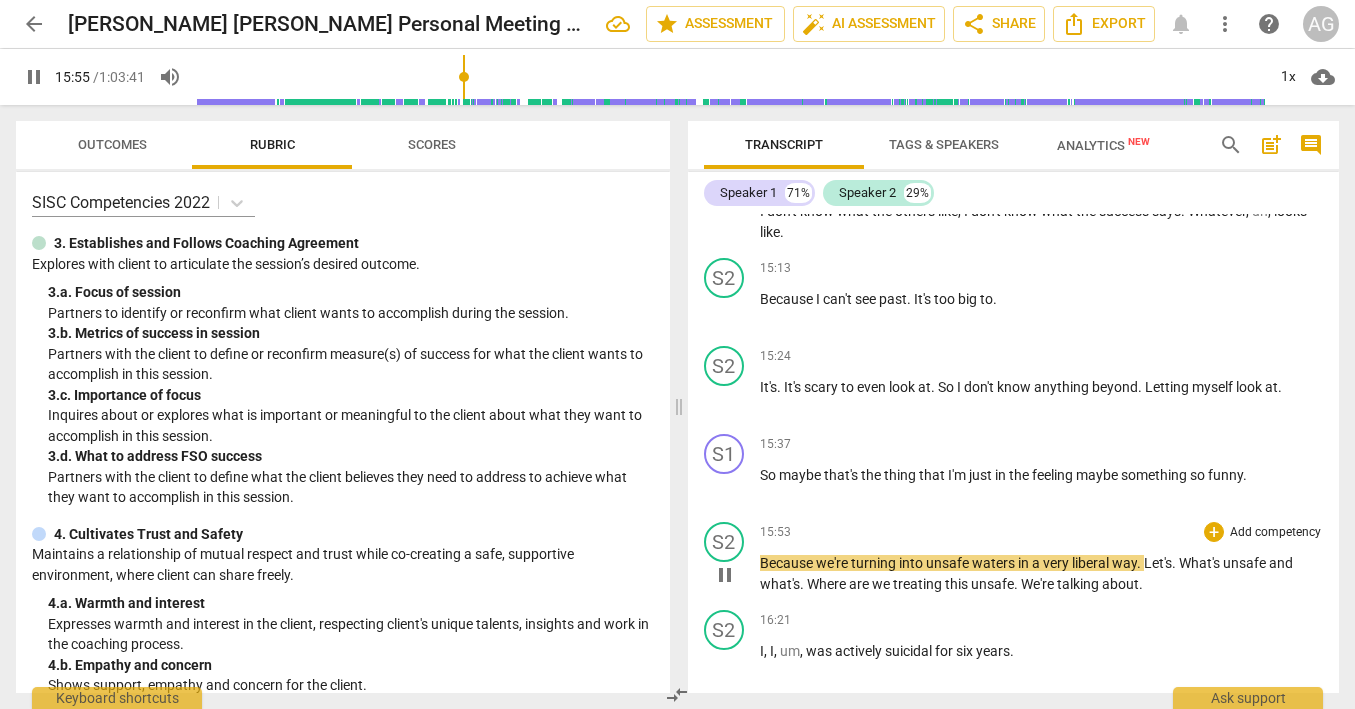 click on "pause" at bounding box center [725, 575] 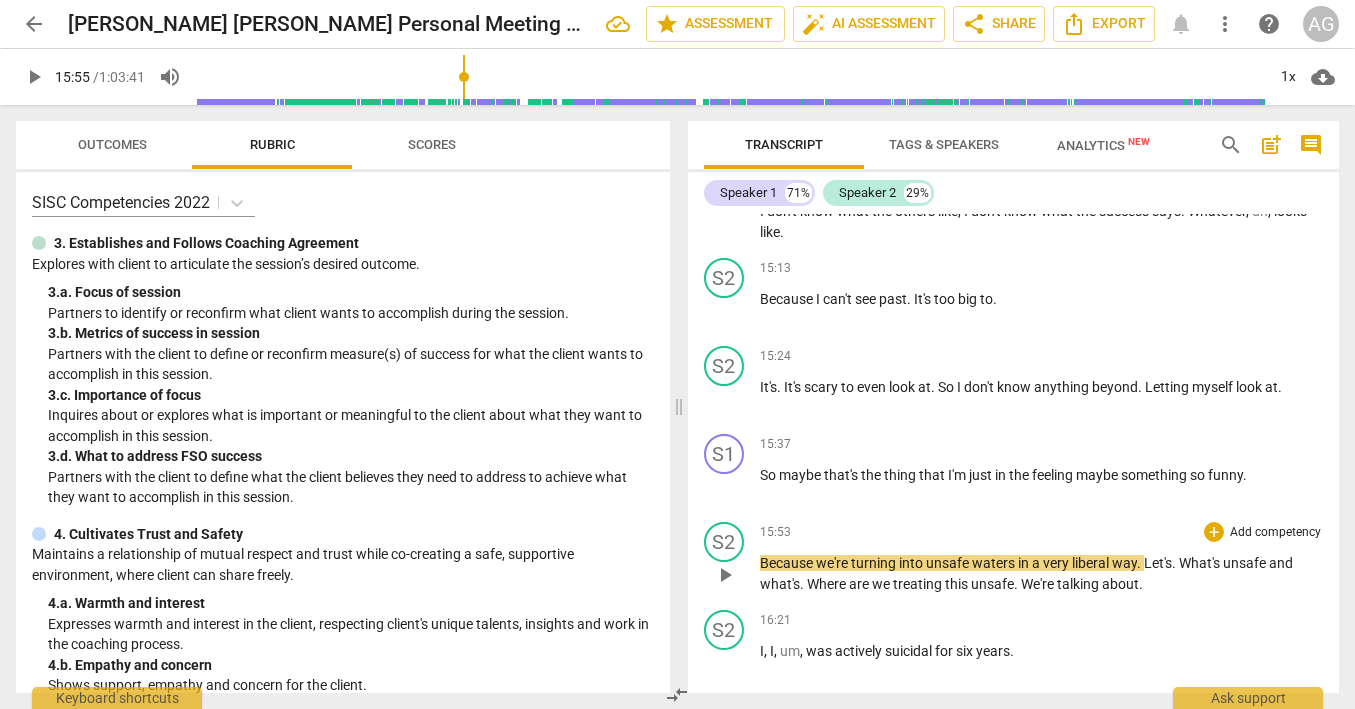 click on "turning" at bounding box center [875, 563] 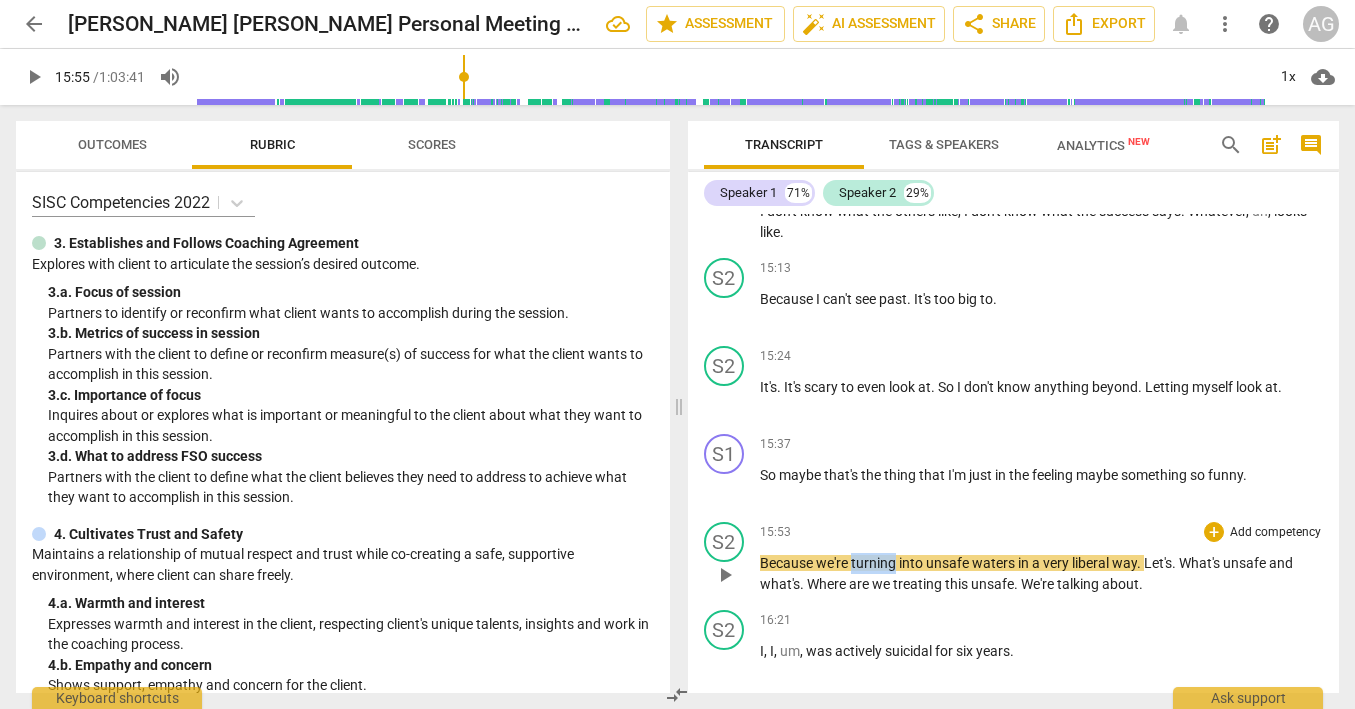click on "turning" at bounding box center [875, 563] 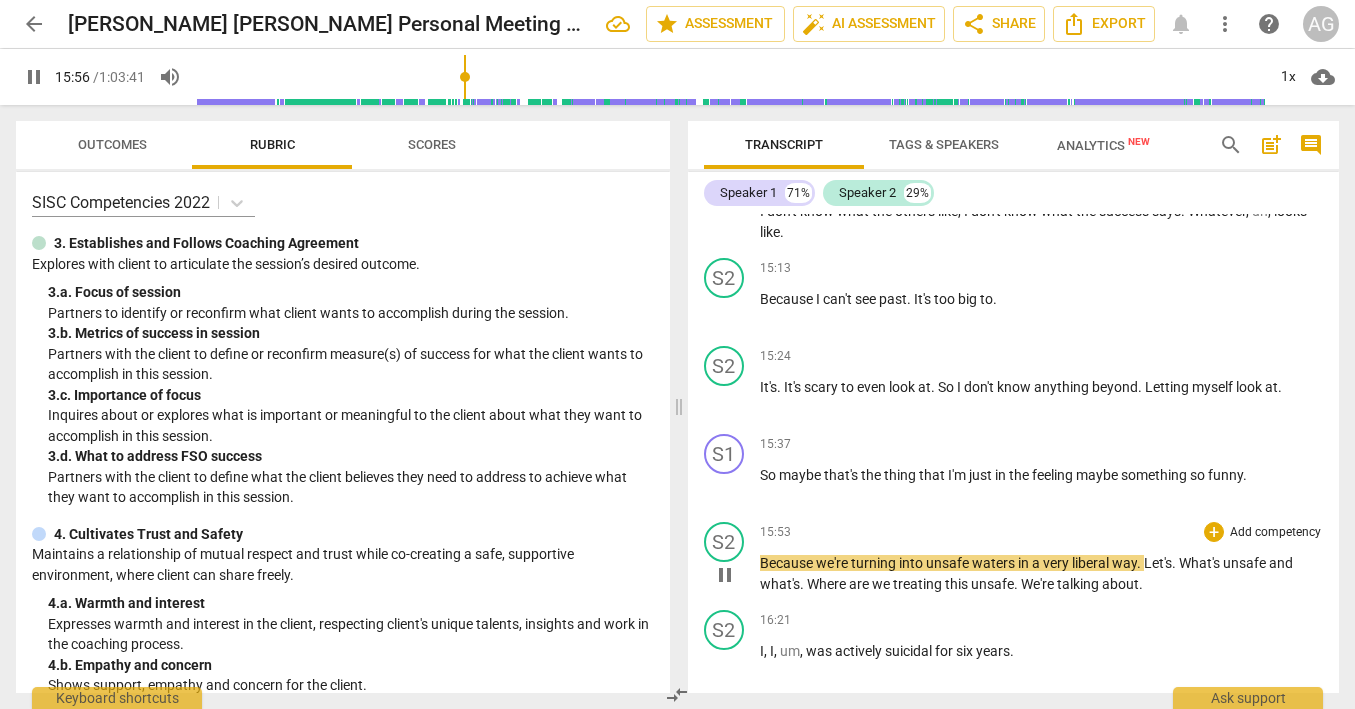 click on "turning" at bounding box center (875, 563) 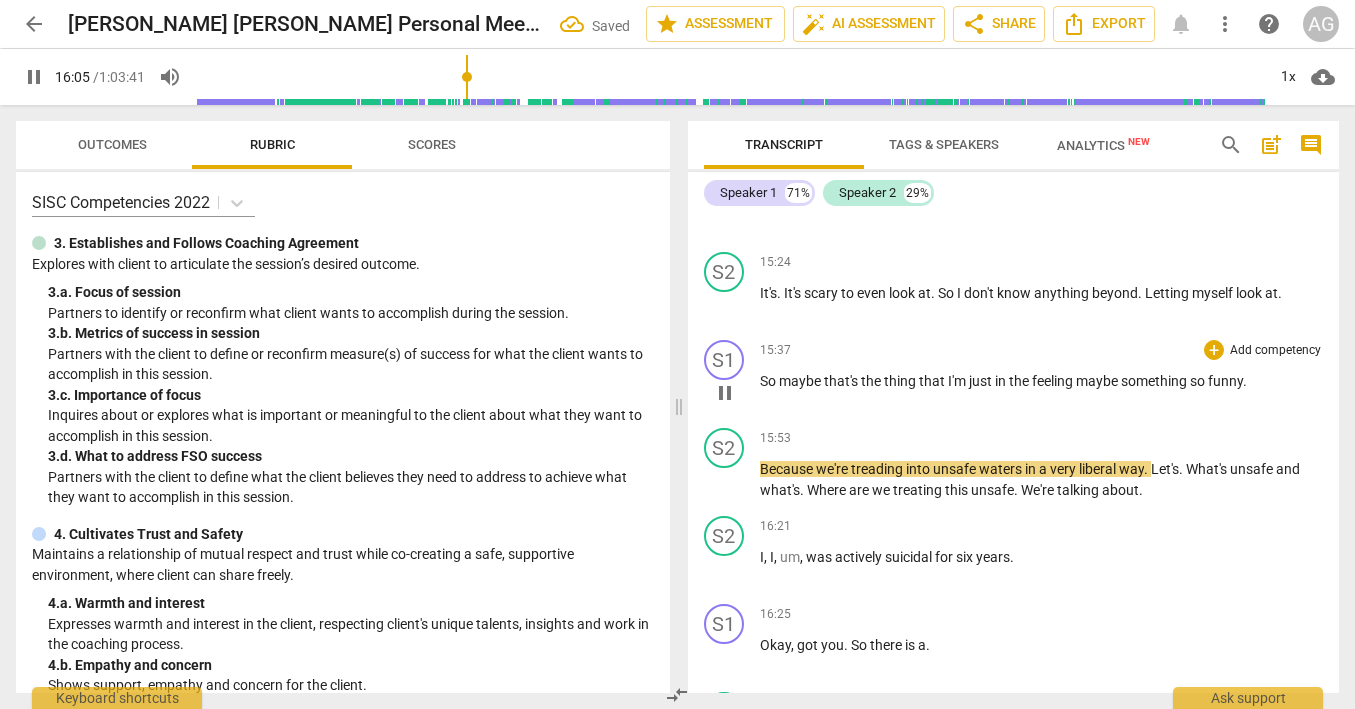 scroll, scrollTop: 2717, scrollLeft: 0, axis: vertical 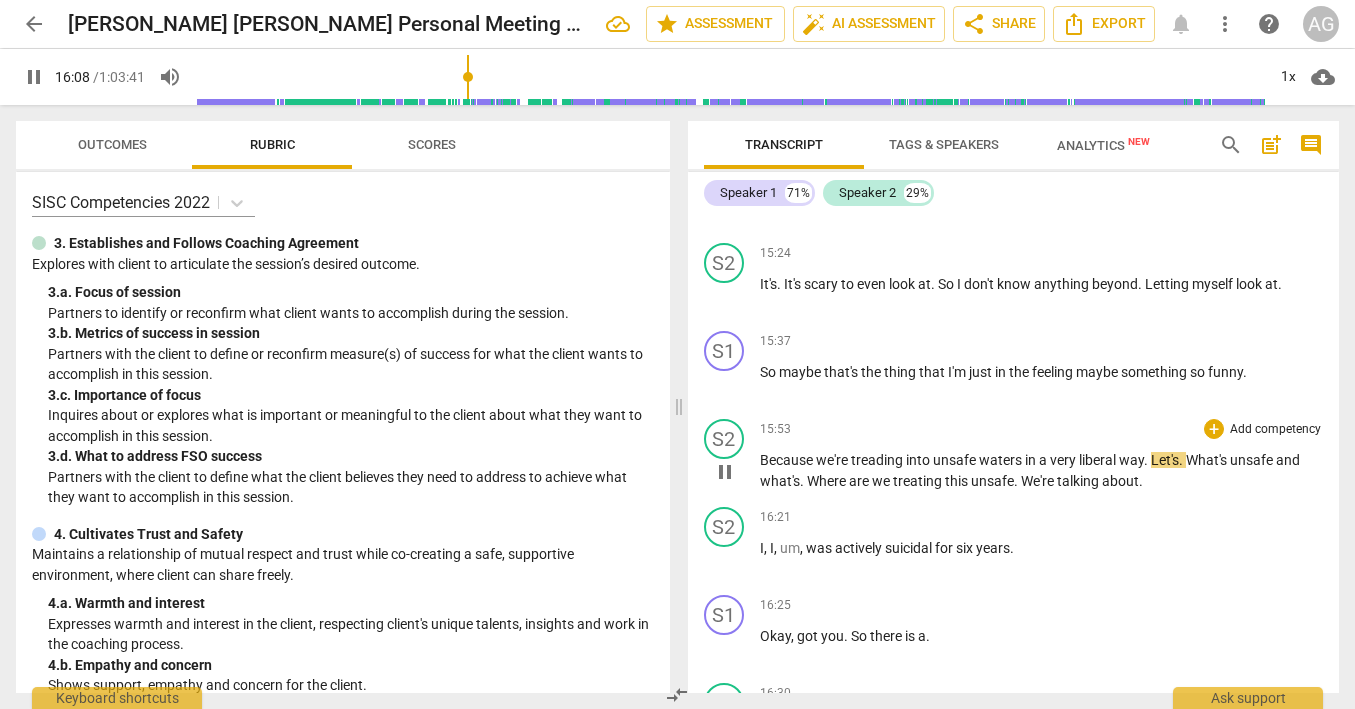 click on "liberal" at bounding box center (1099, 460) 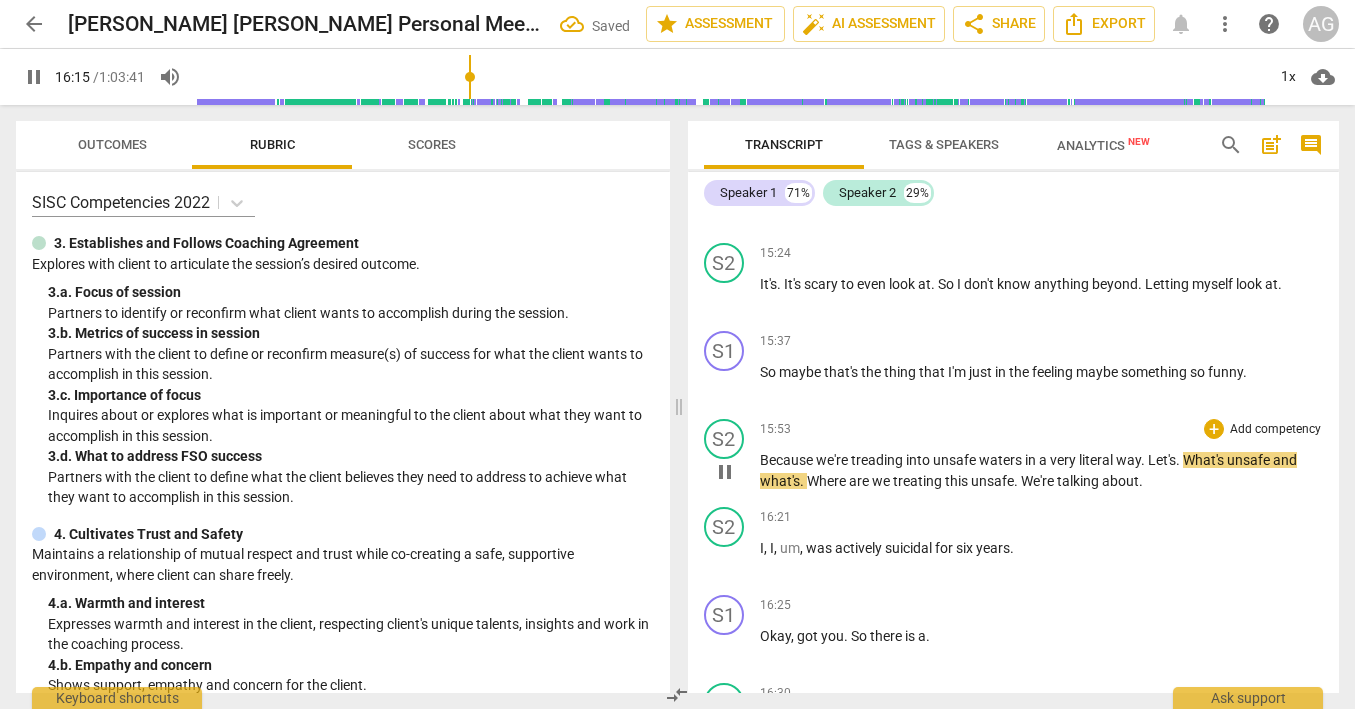 click on "What's" at bounding box center [1205, 460] 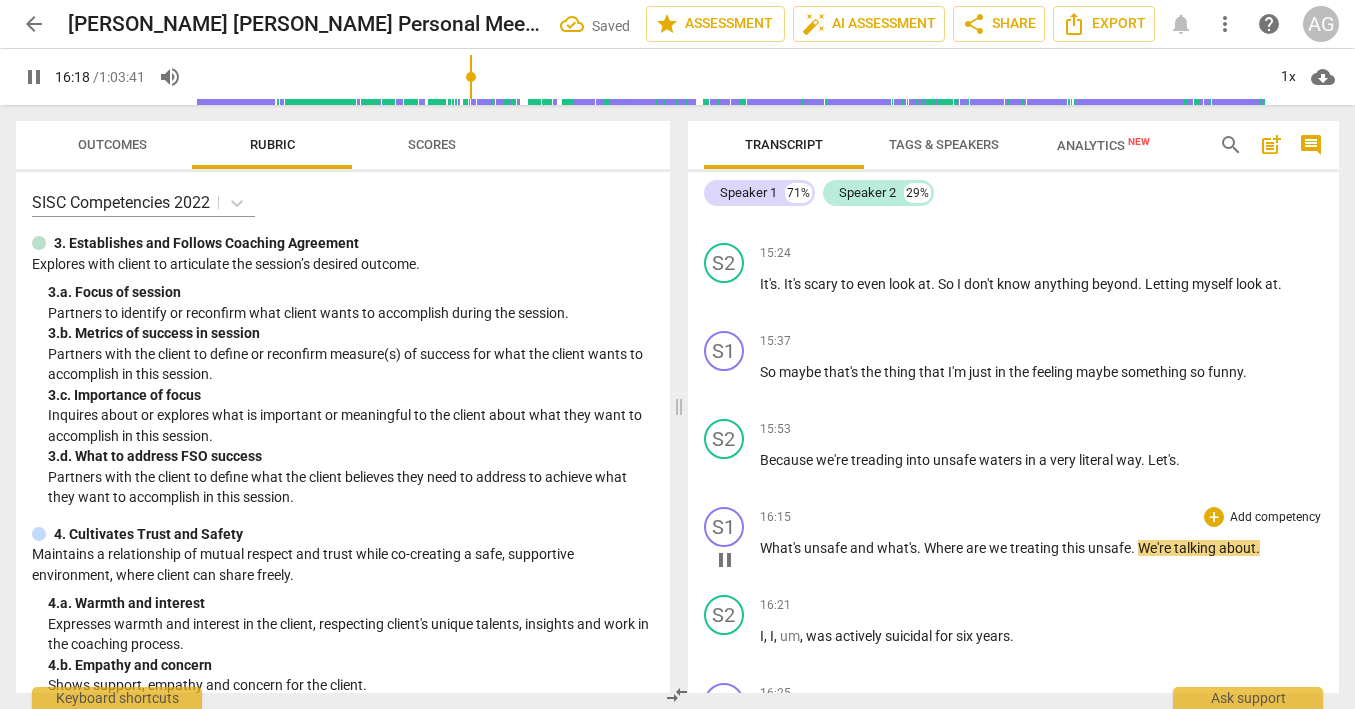 click on "treating" at bounding box center [1036, 548] 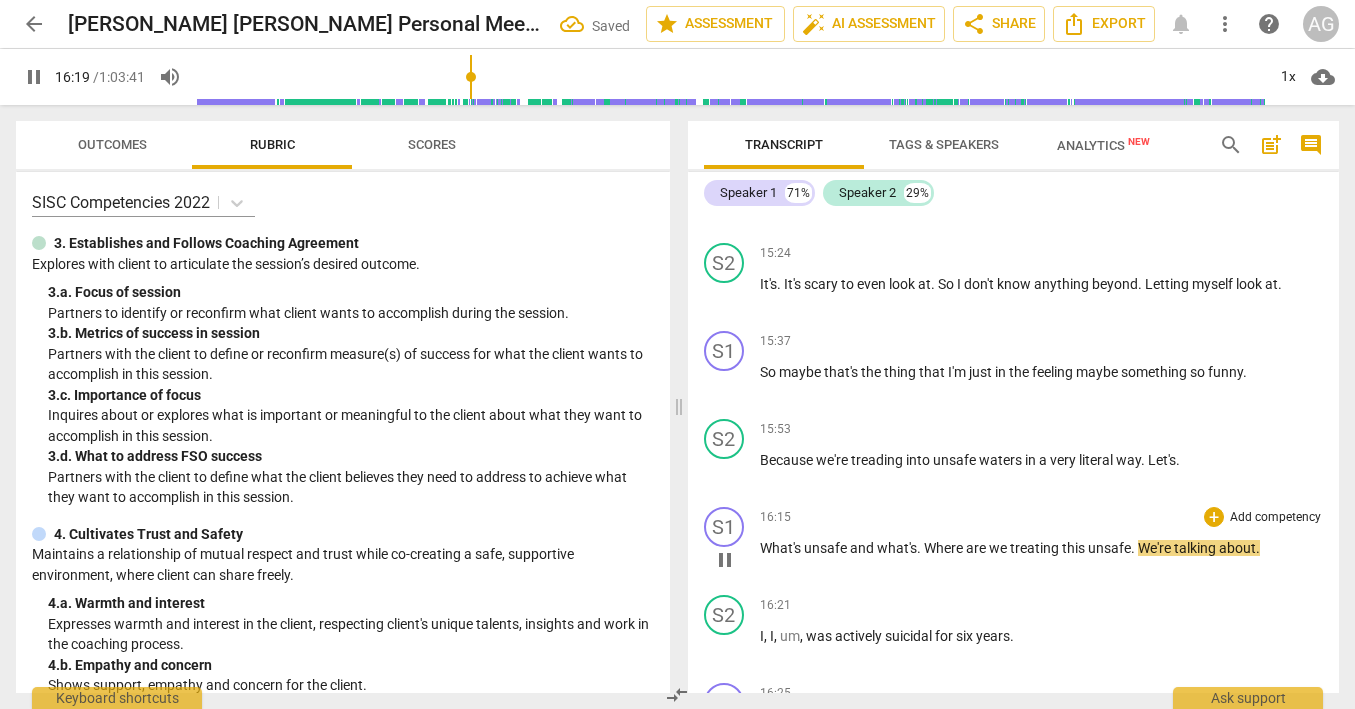 type on "980" 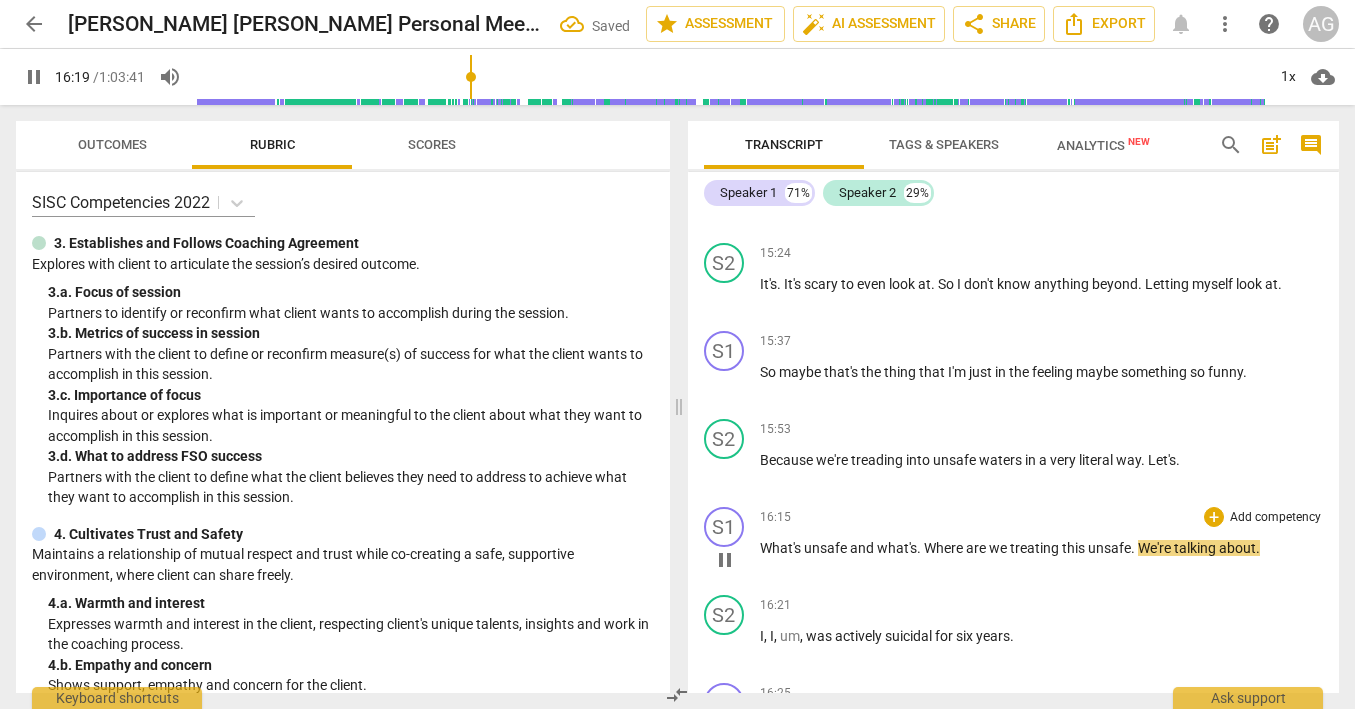 type 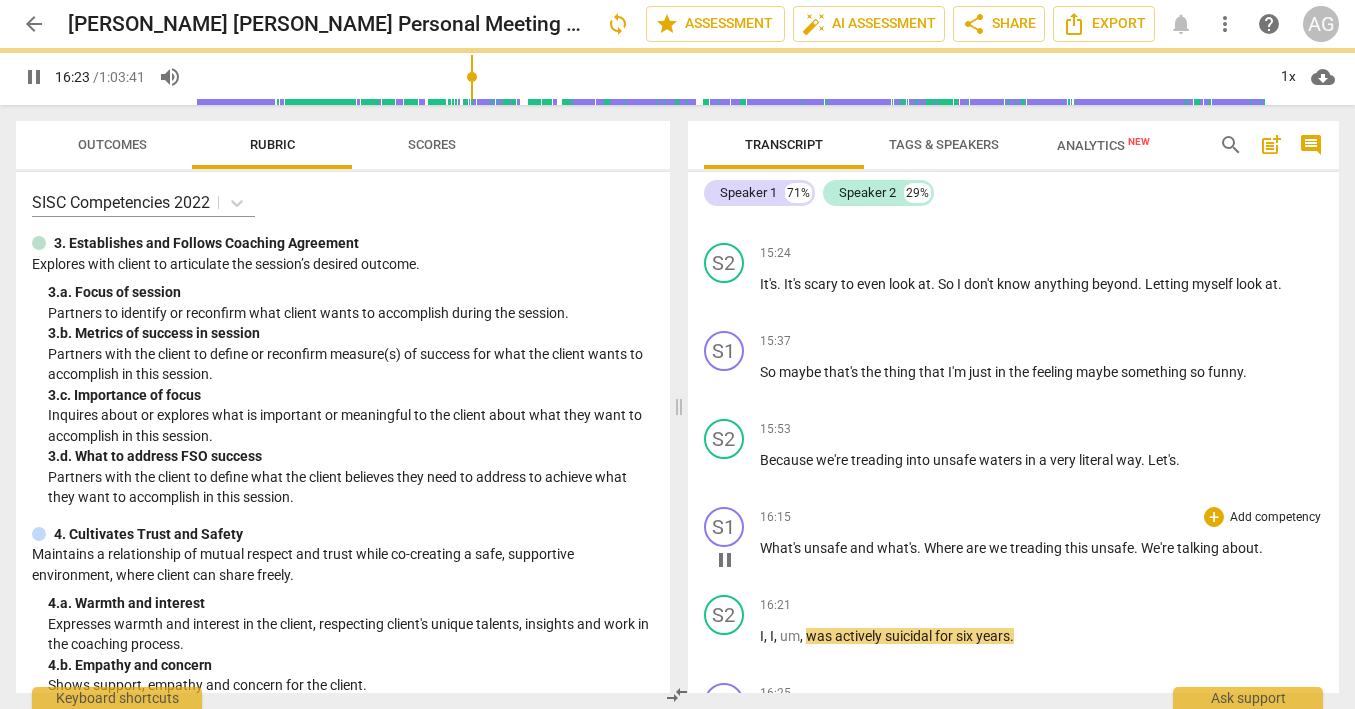 click on "We're" at bounding box center [1159, 548] 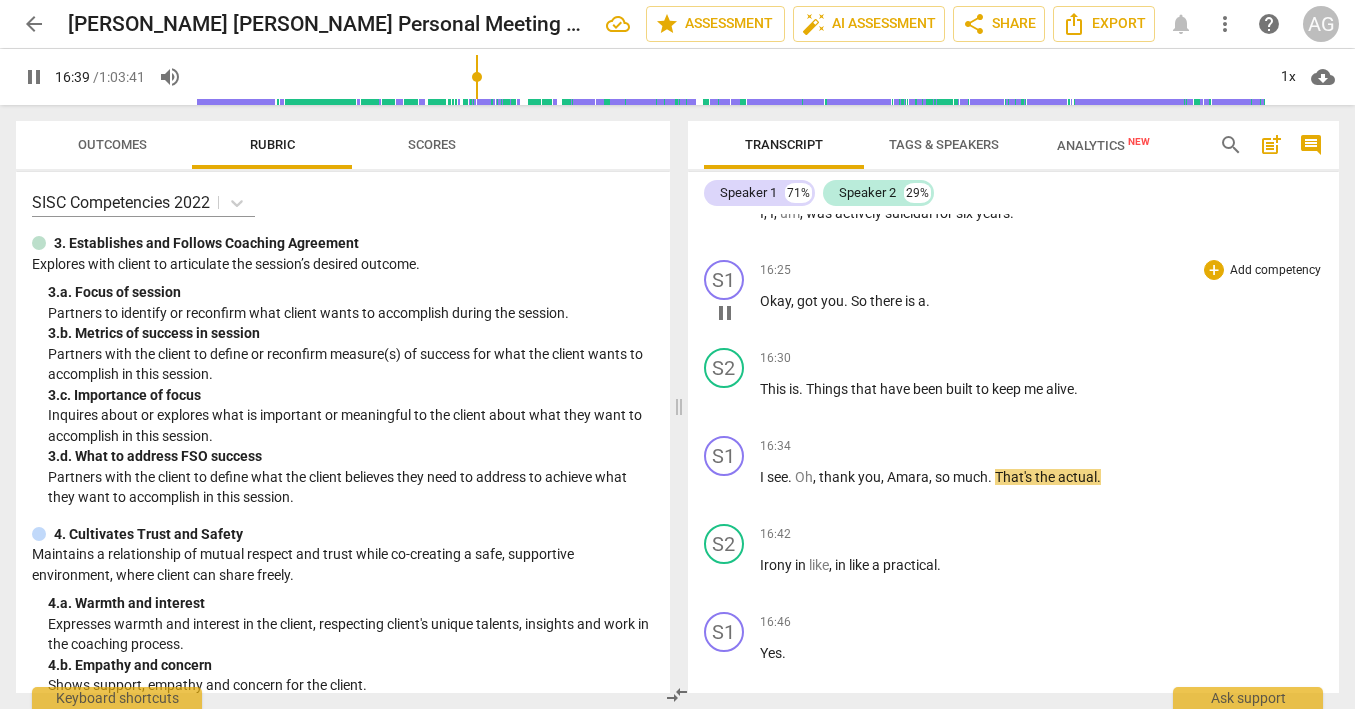 scroll, scrollTop: 3229, scrollLeft: 0, axis: vertical 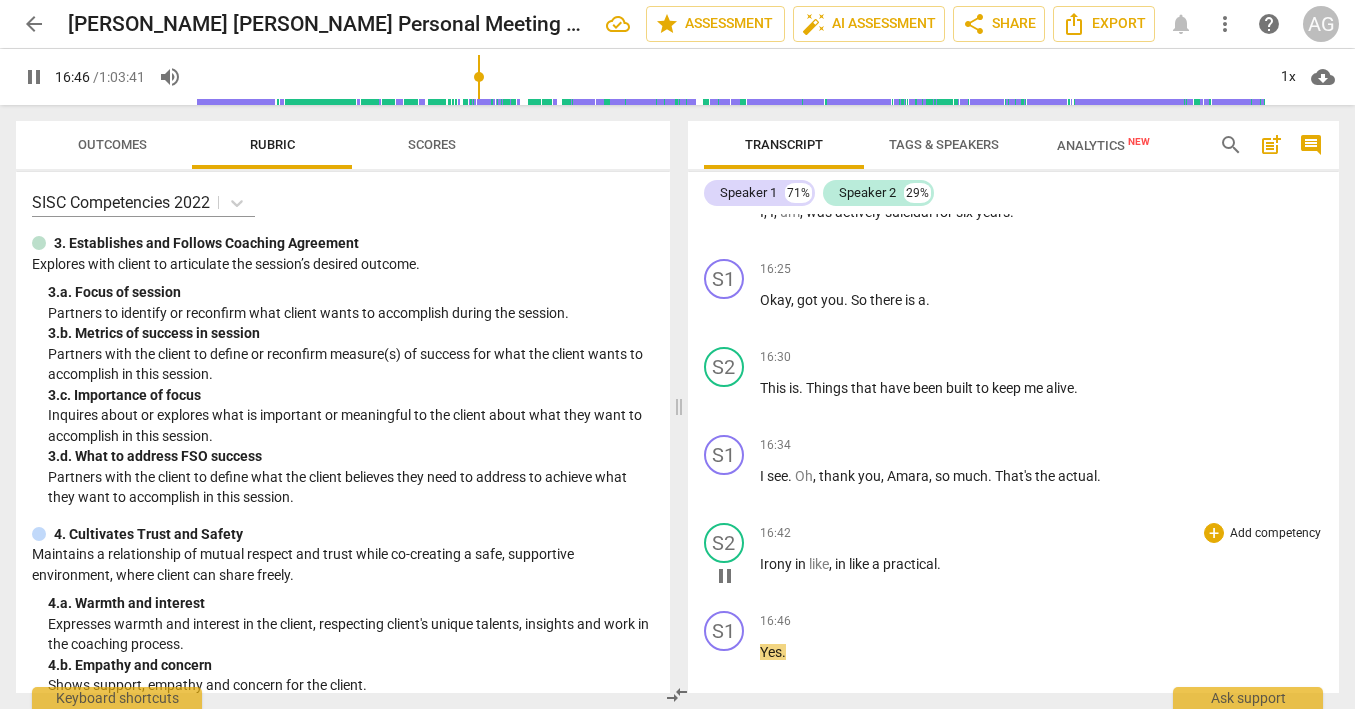 click on "Irony" at bounding box center (777, 564) 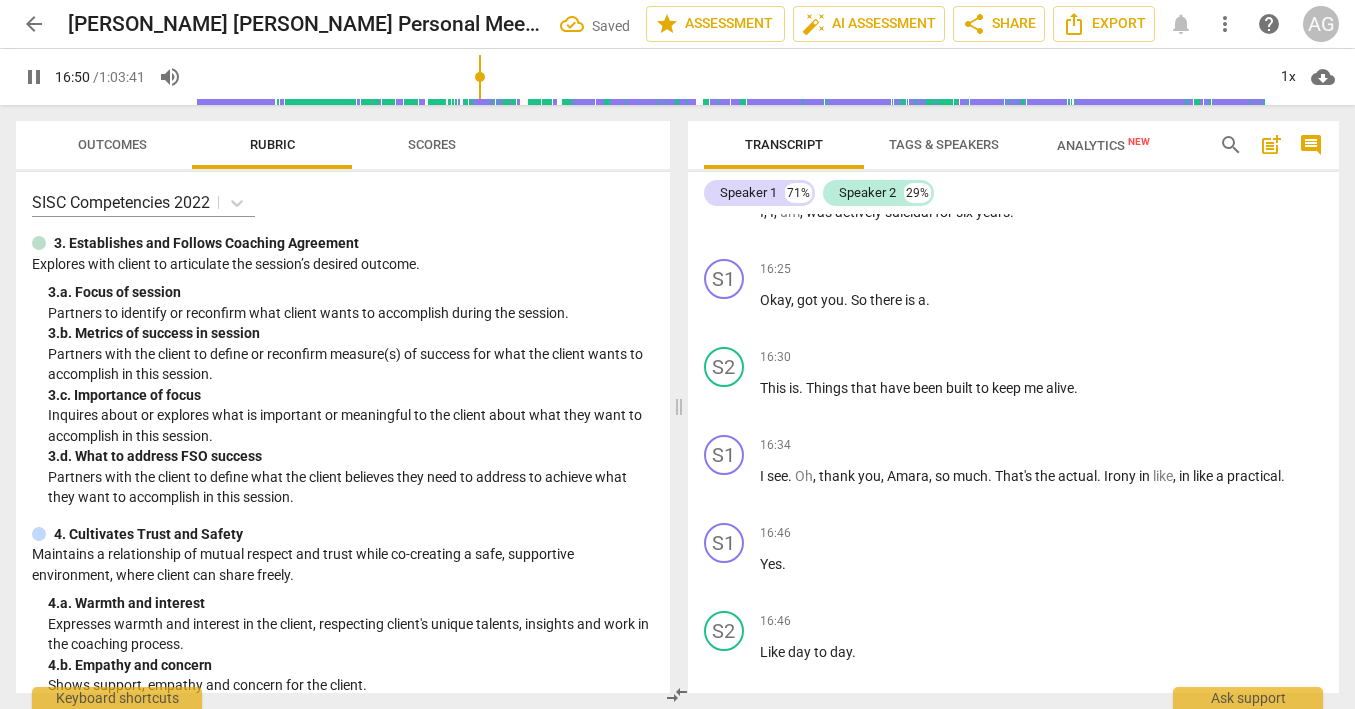 scroll, scrollTop: 3726, scrollLeft: 0, axis: vertical 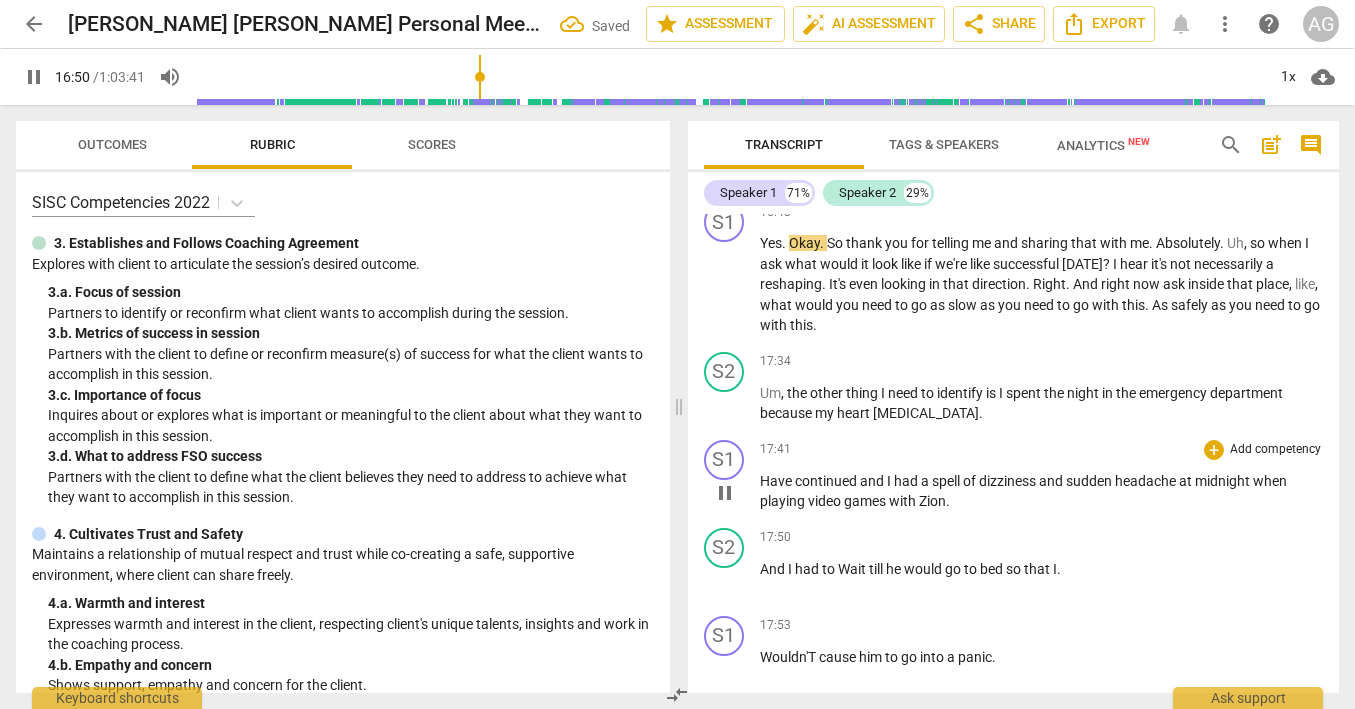 click on "sudden" at bounding box center [1090, 481] 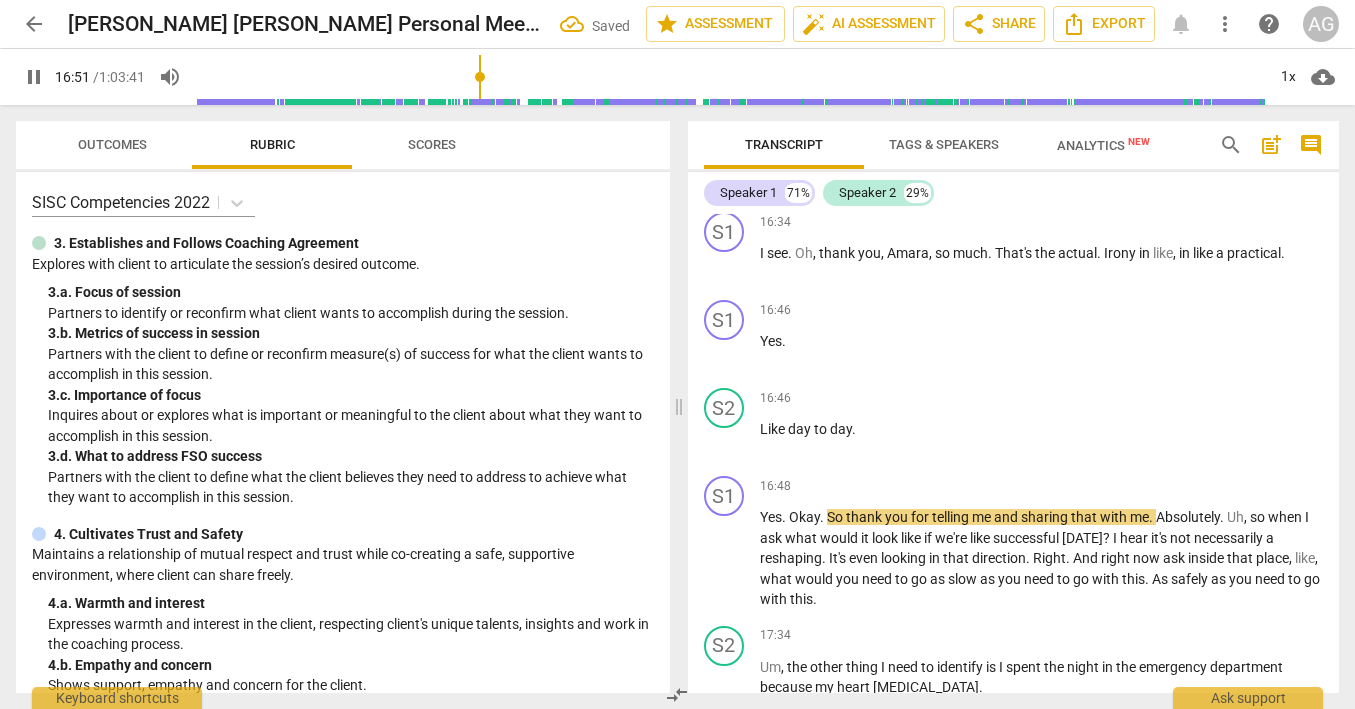 scroll, scrollTop: 3390, scrollLeft: 0, axis: vertical 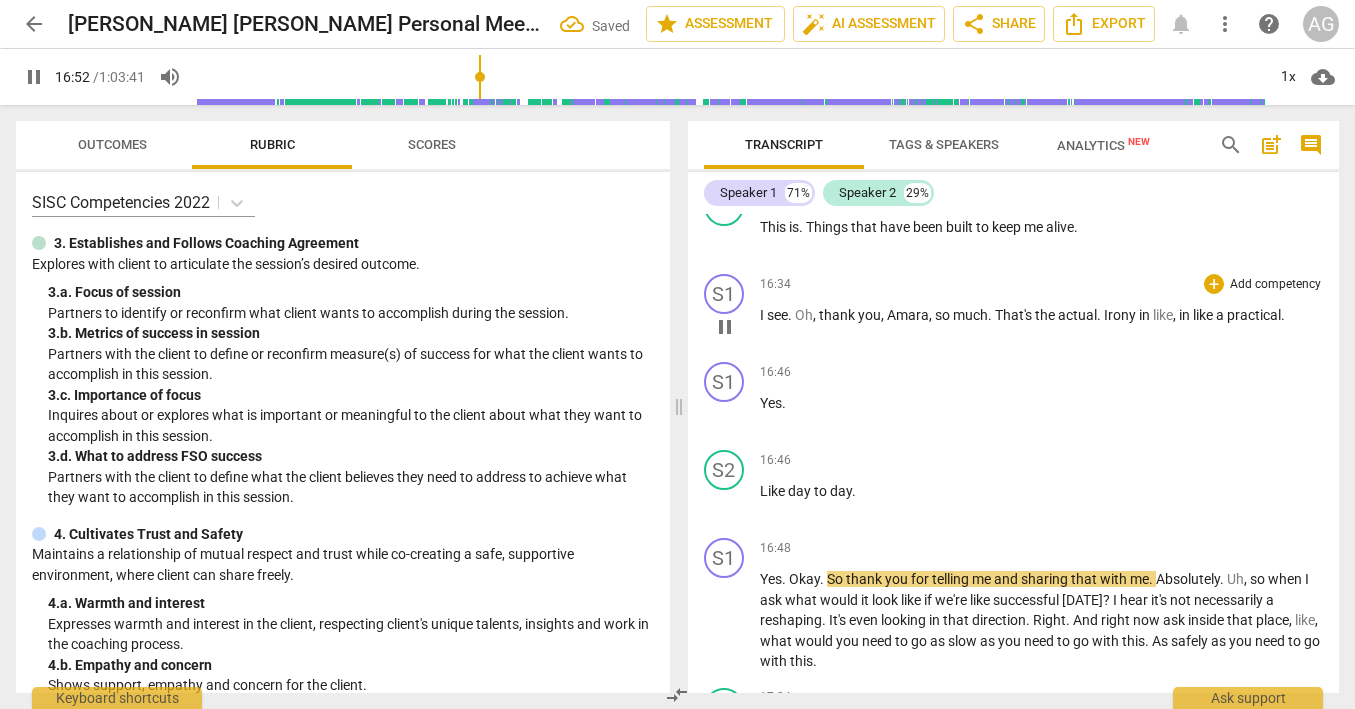 click on "Irony" at bounding box center [1121, 315] 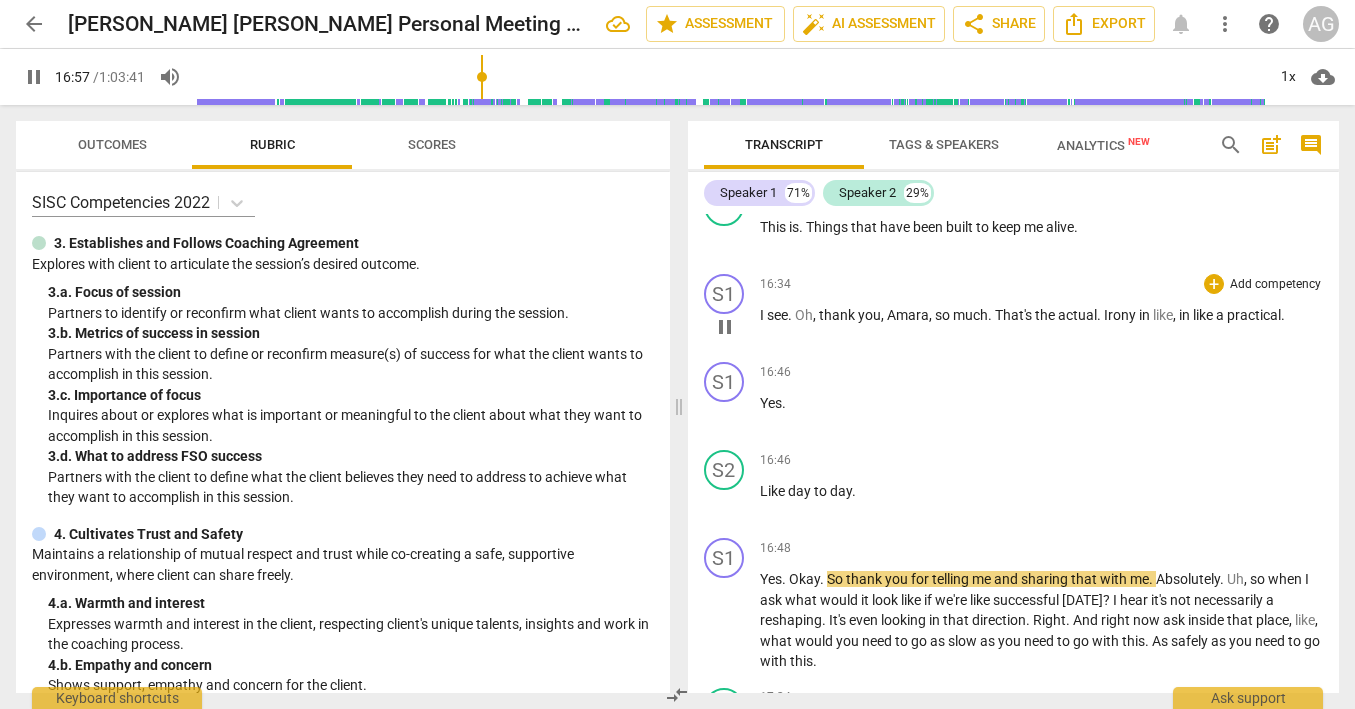 click on "pause" at bounding box center [725, 327] 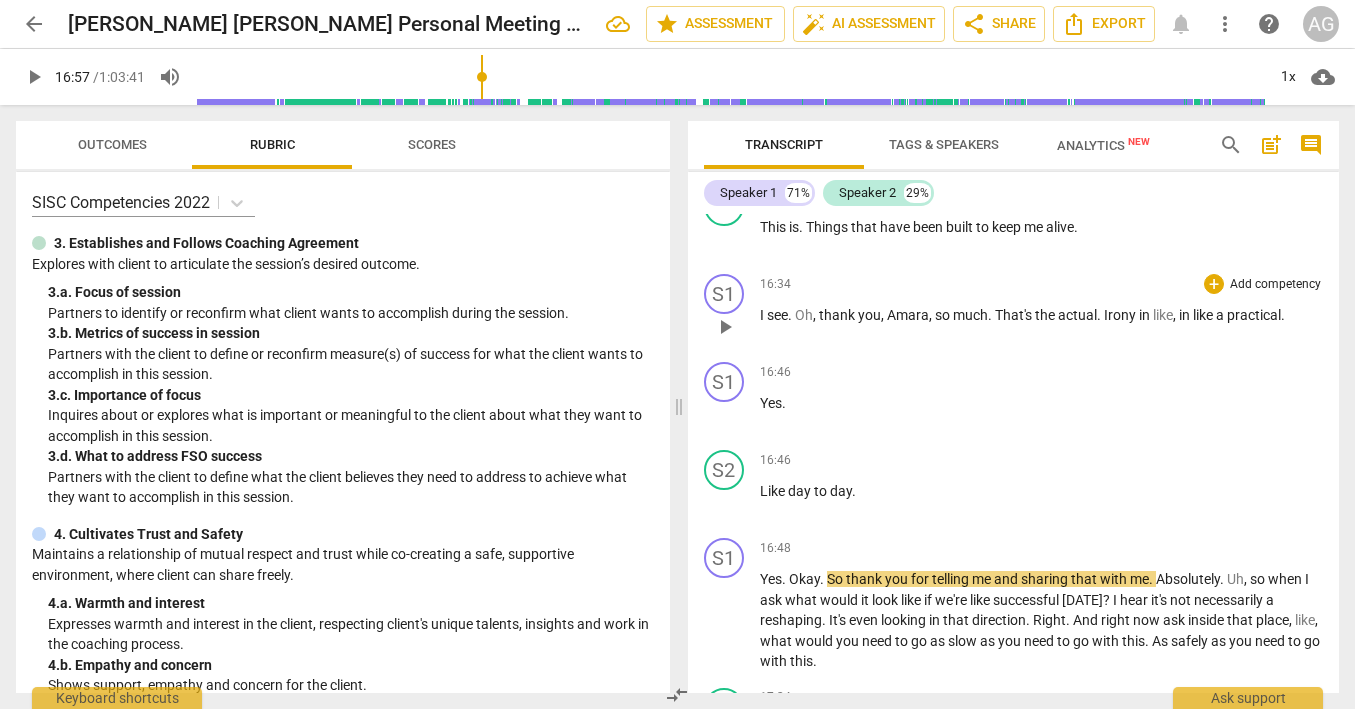click on "play_arrow" at bounding box center (725, 327) 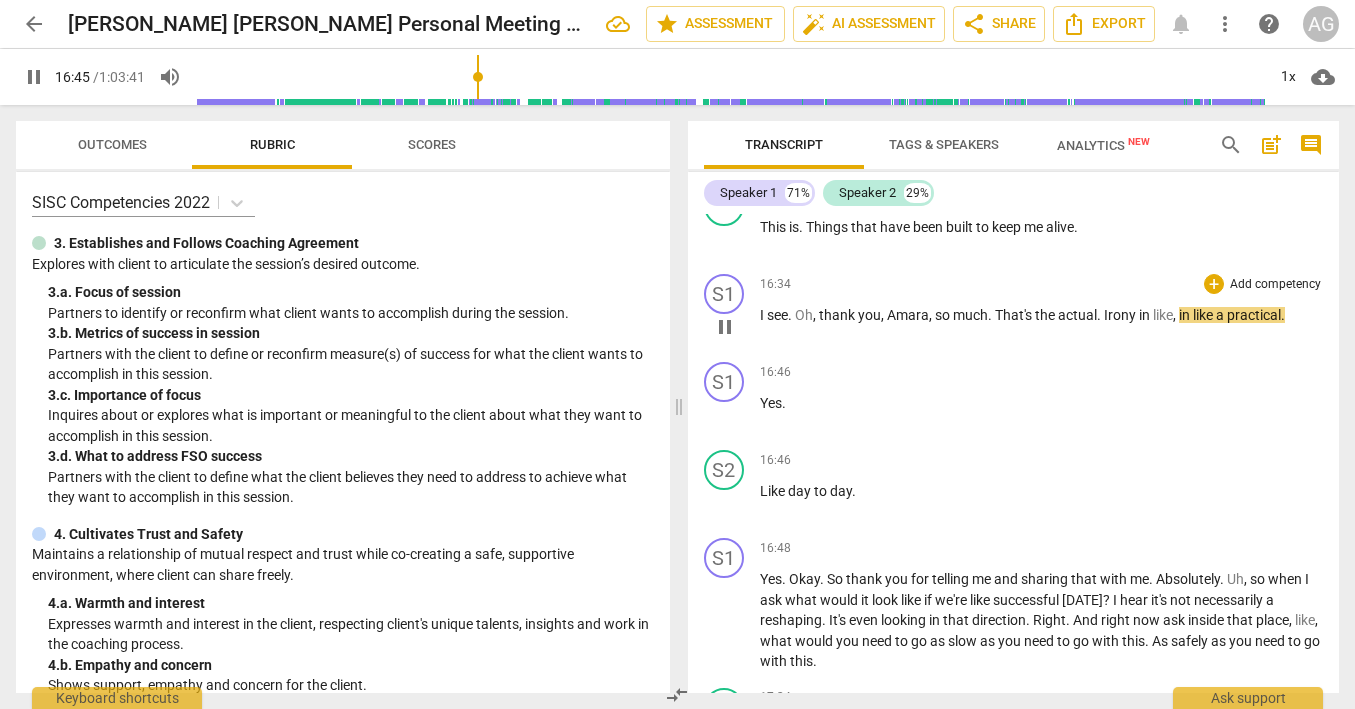 click on "pause" at bounding box center [725, 327] 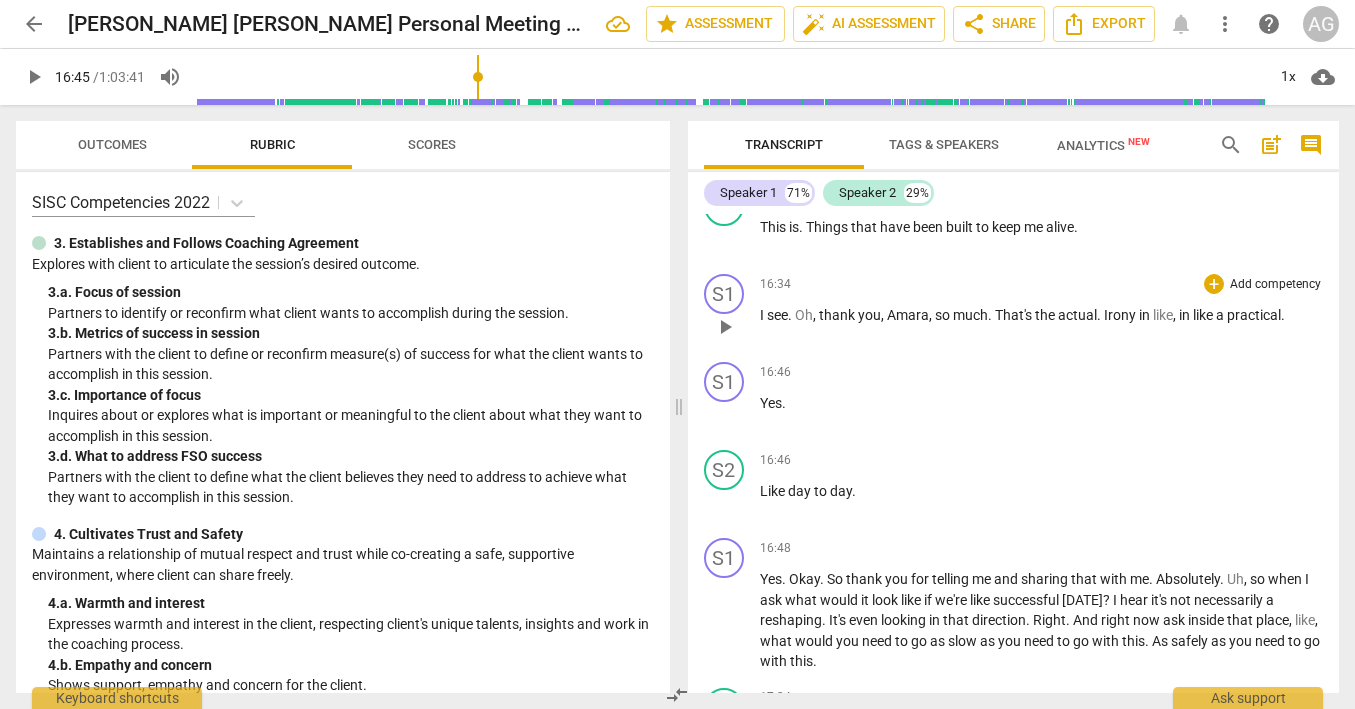 click on "," at bounding box center [1176, 315] 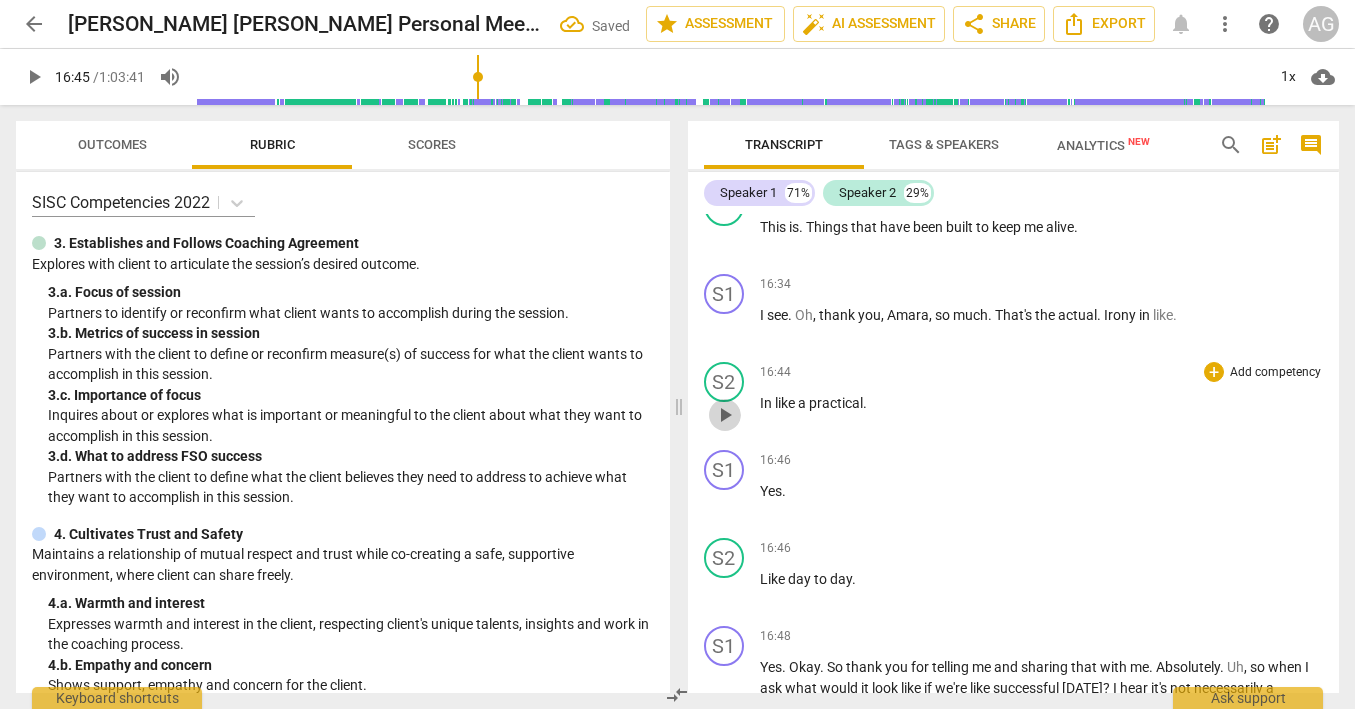 click on "play_arrow" at bounding box center [725, 415] 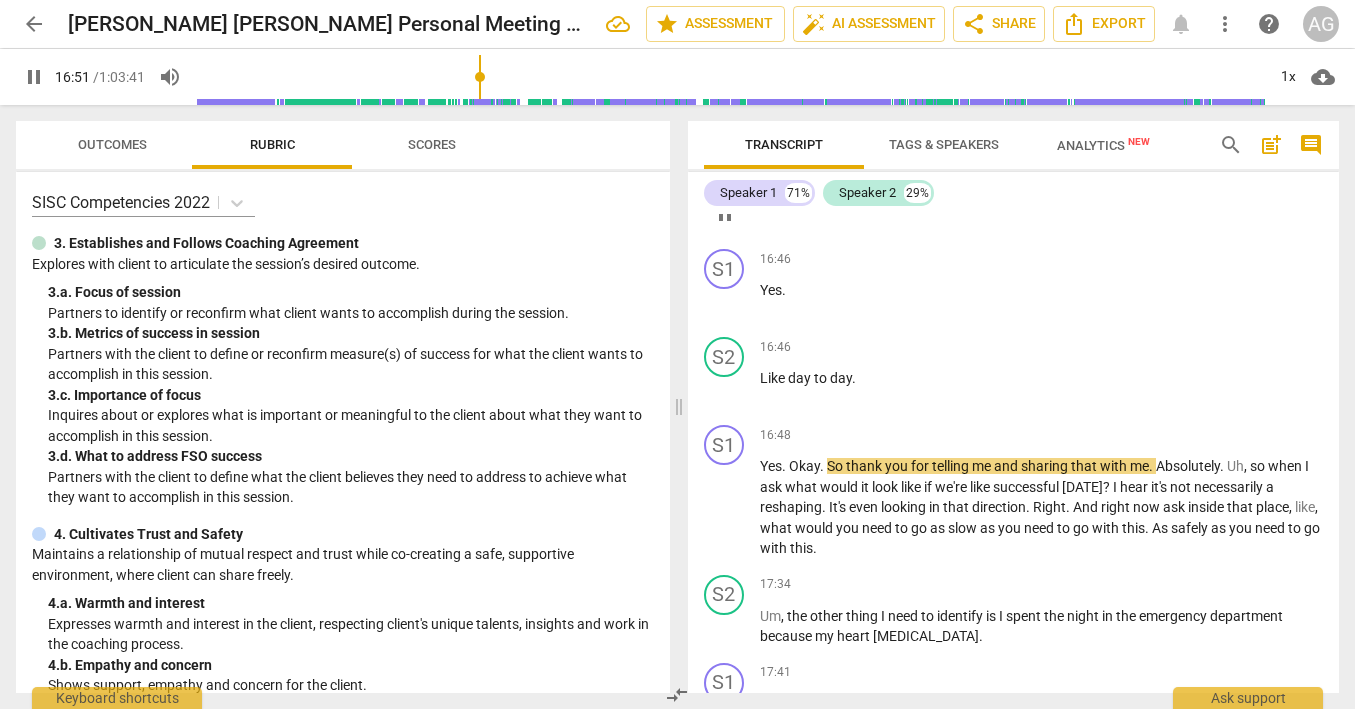 scroll, scrollTop: 3593, scrollLeft: 0, axis: vertical 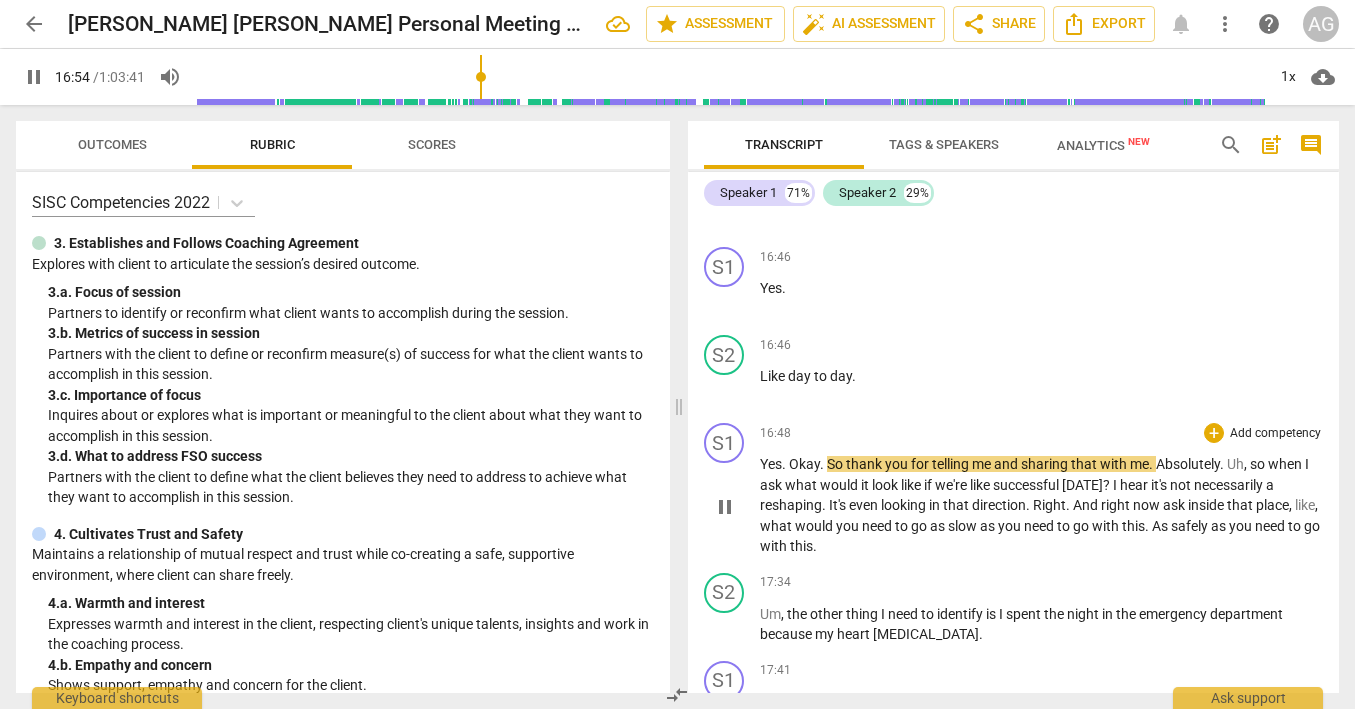 click on "So" at bounding box center [836, 464] 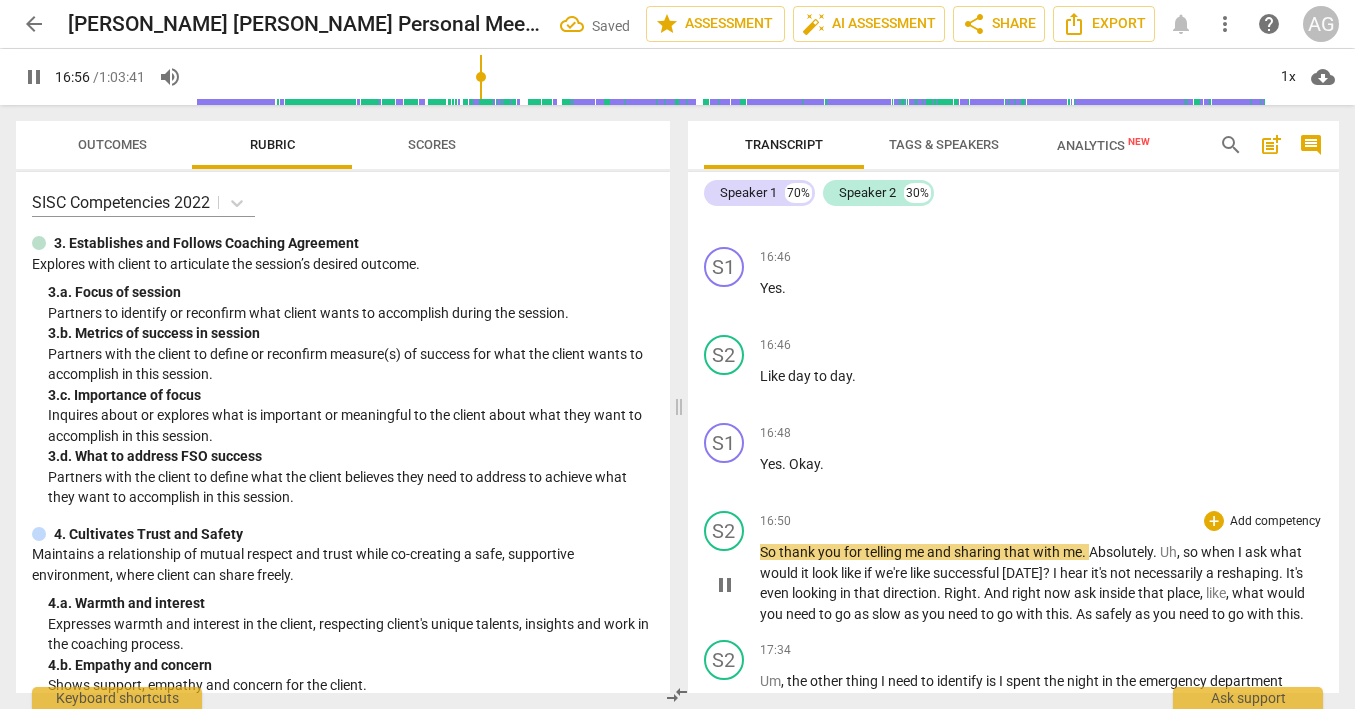 click on "So" at bounding box center (769, 552) 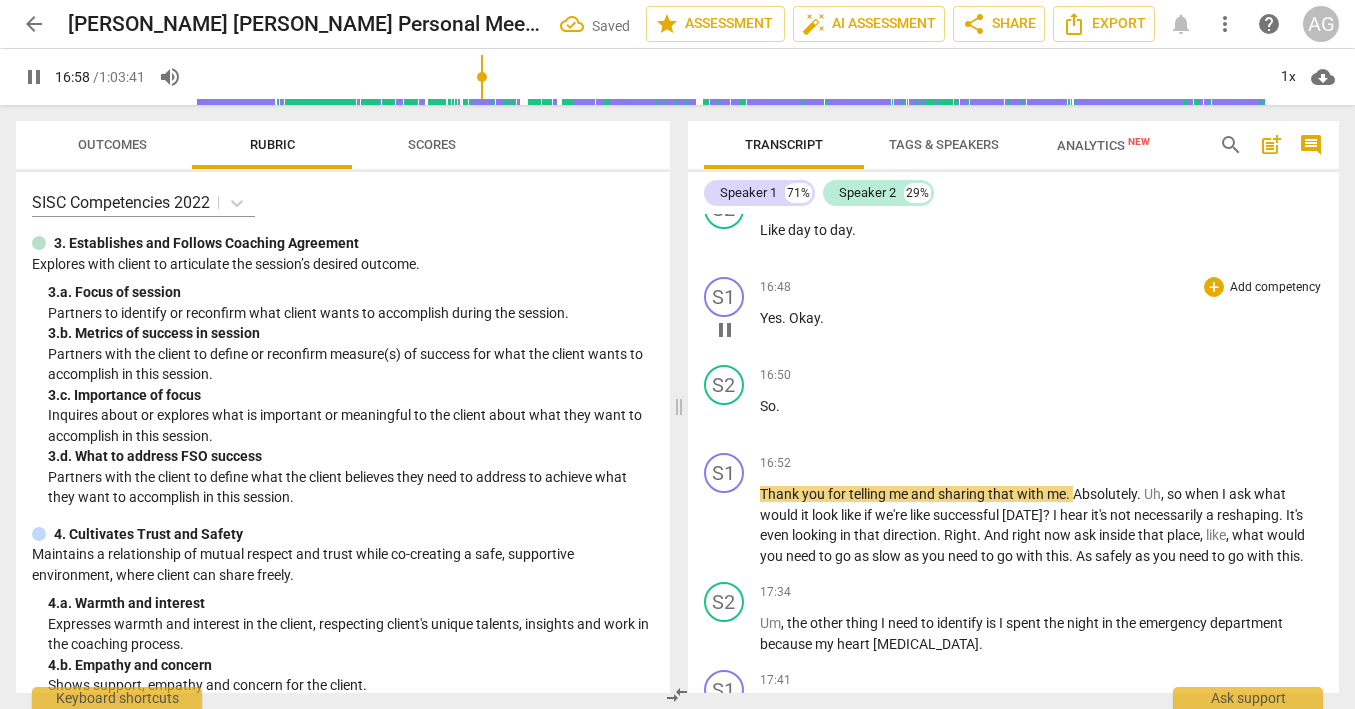 scroll, scrollTop: 3741, scrollLeft: 0, axis: vertical 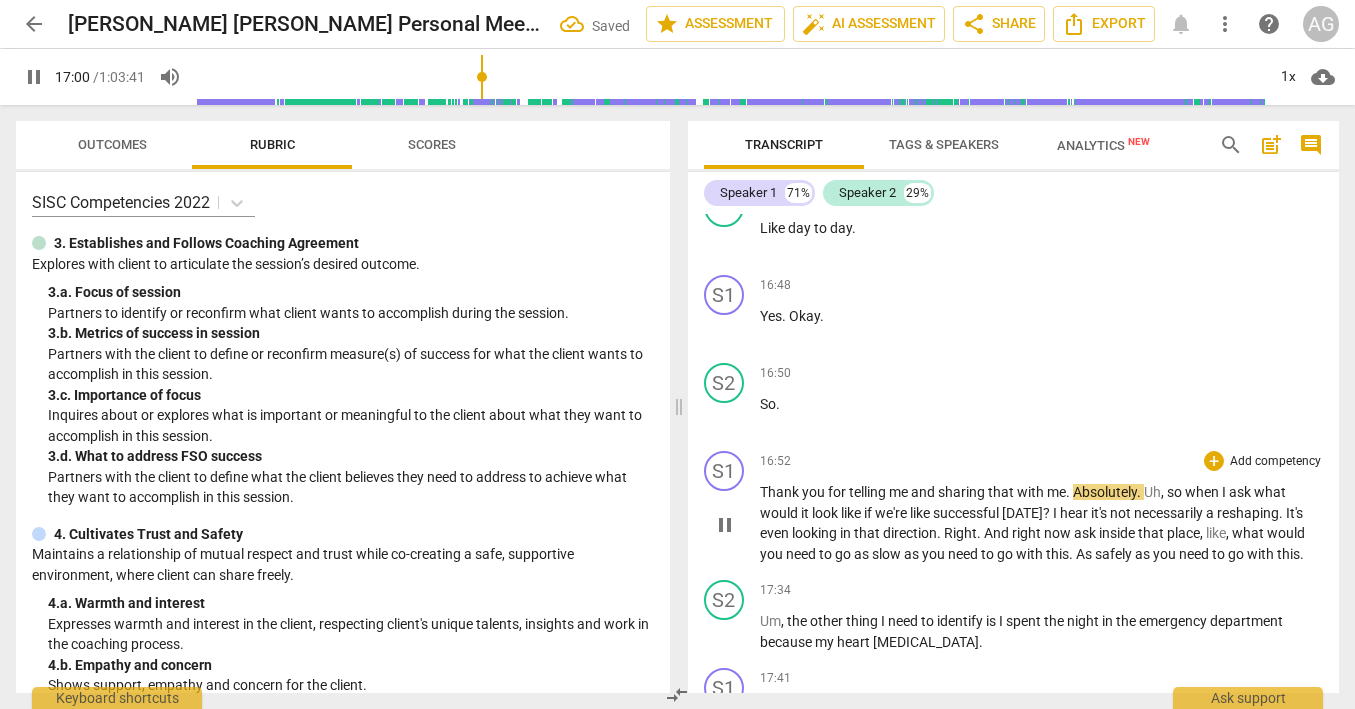 click on "." at bounding box center (1069, 492) 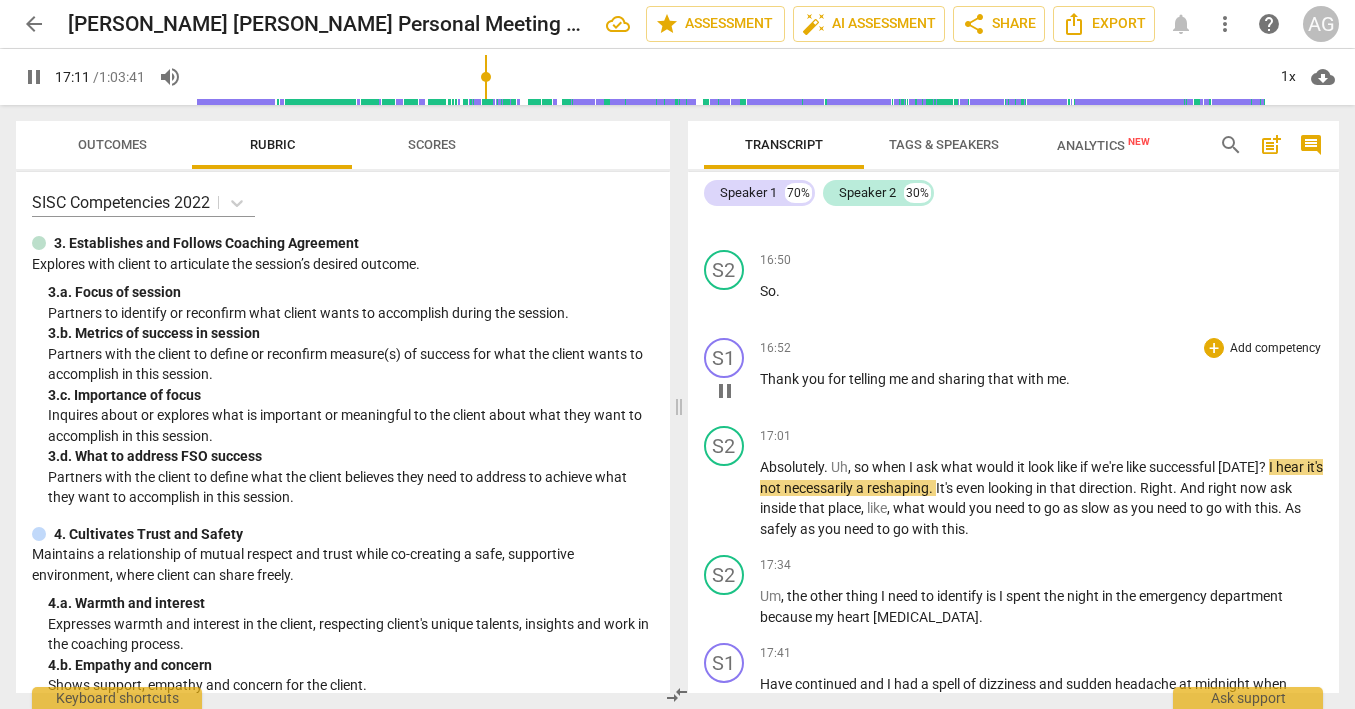 scroll, scrollTop: 3860, scrollLeft: 0, axis: vertical 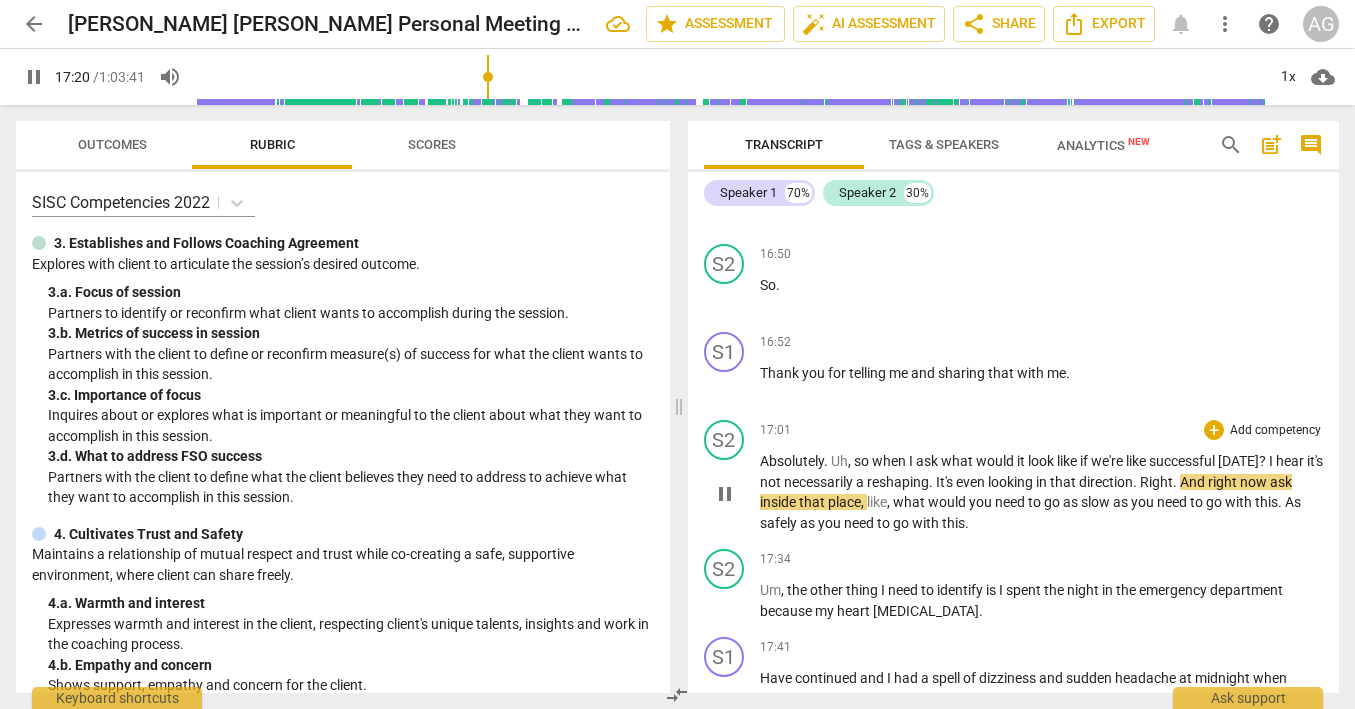 click on "Right" at bounding box center [1156, 482] 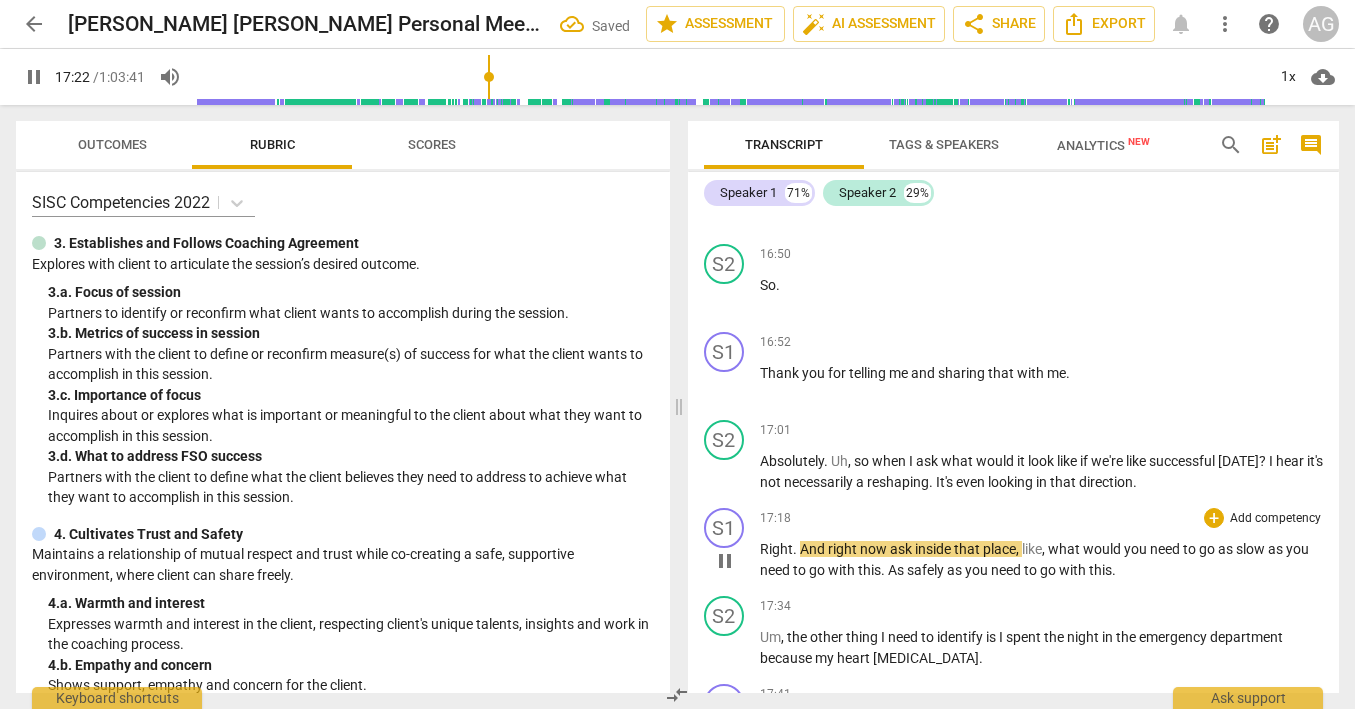 click on "." at bounding box center (796, 549) 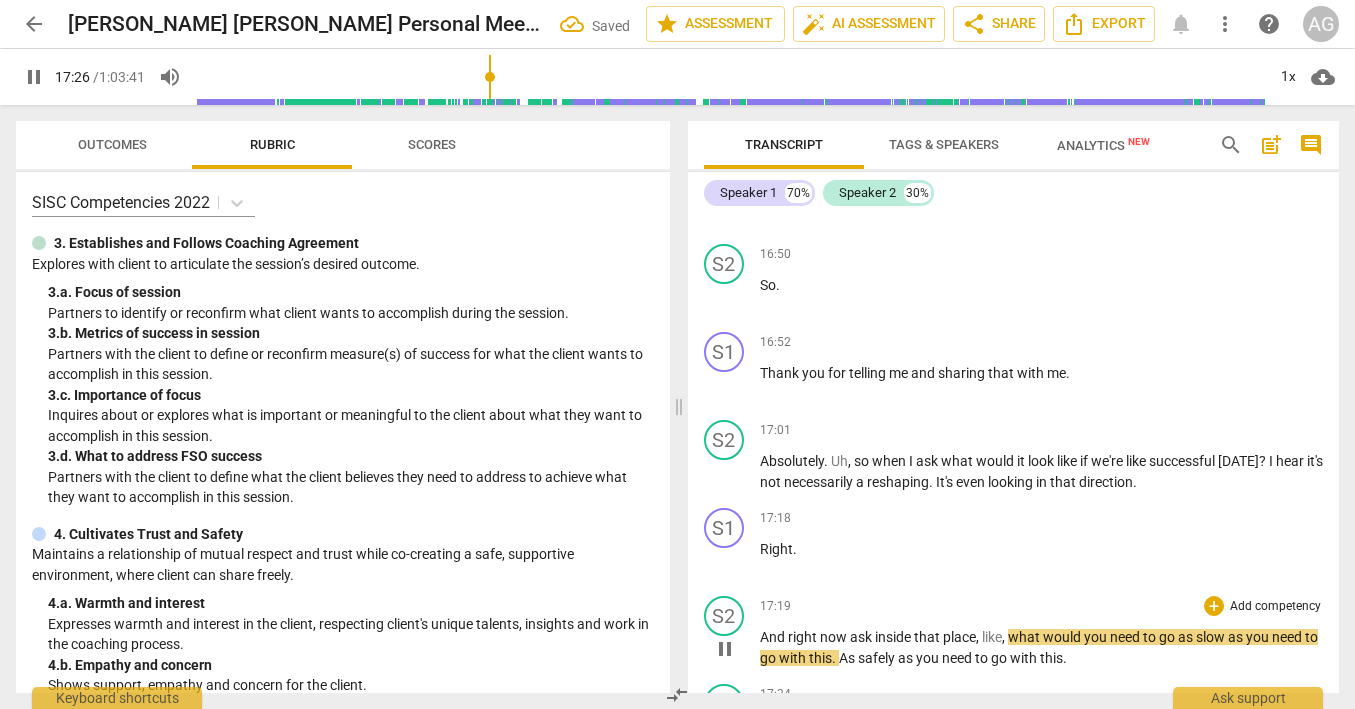 click on "pause" at bounding box center [725, 649] 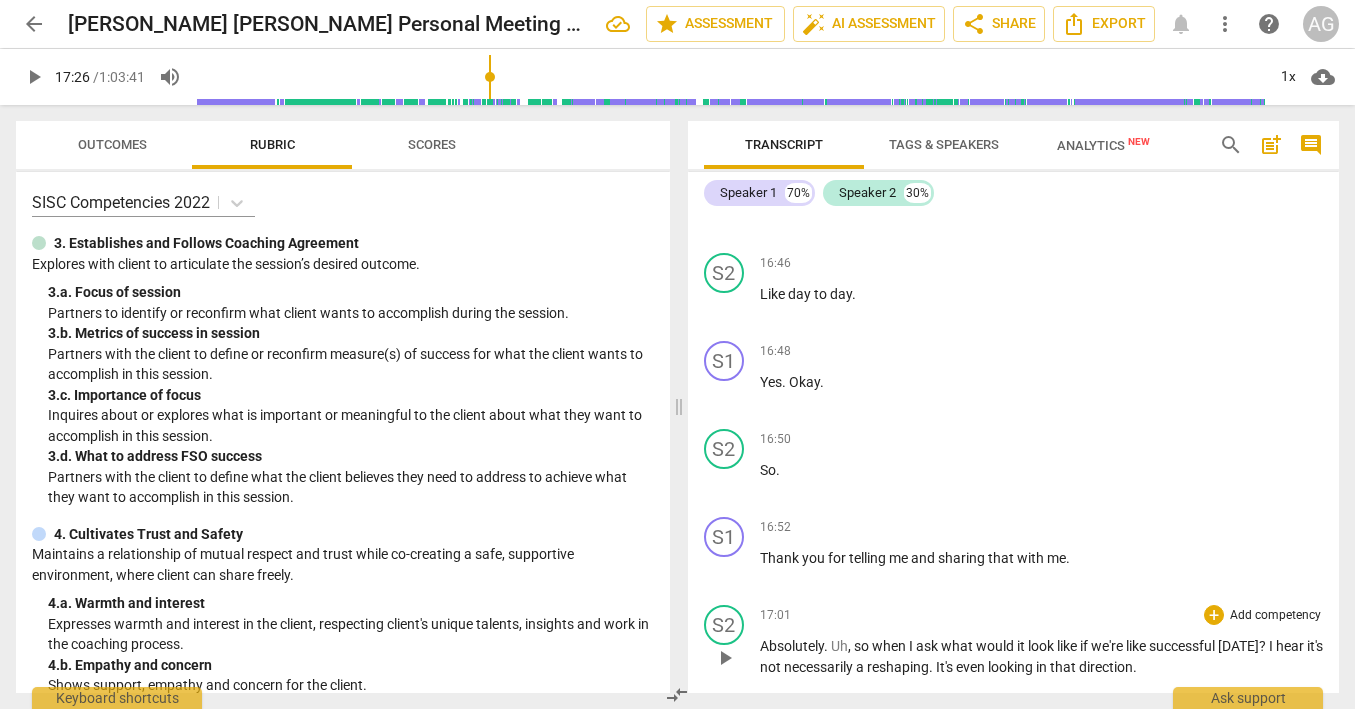 scroll, scrollTop: 3677, scrollLeft: 0, axis: vertical 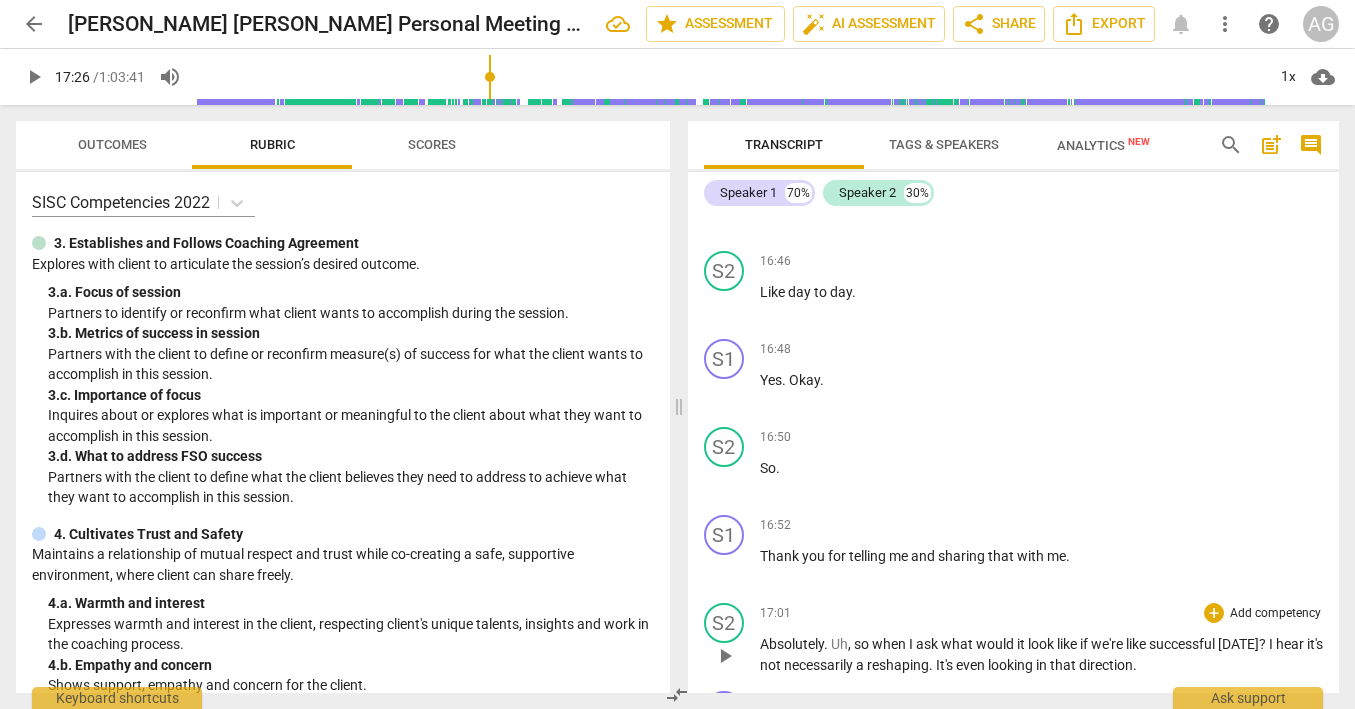 click on "Uh" at bounding box center (839, 644) 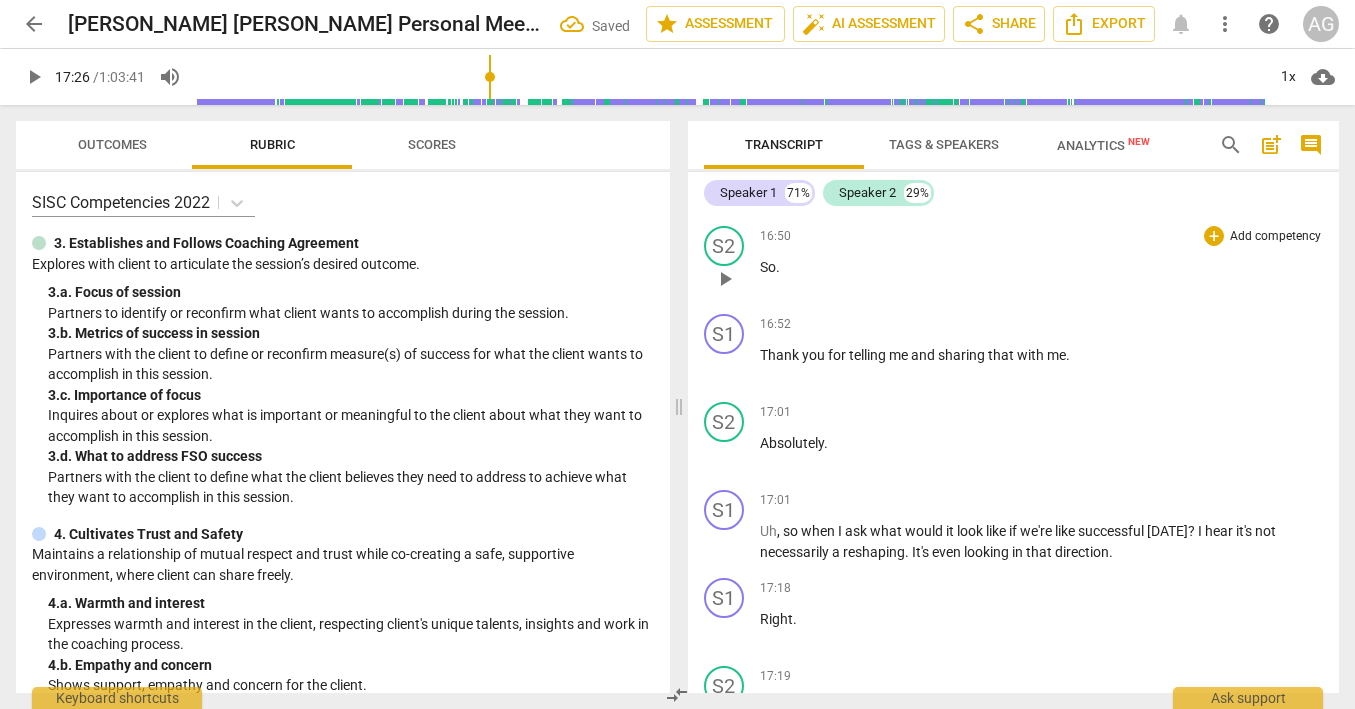 scroll, scrollTop: 3880, scrollLeft: 0, axis: vertical 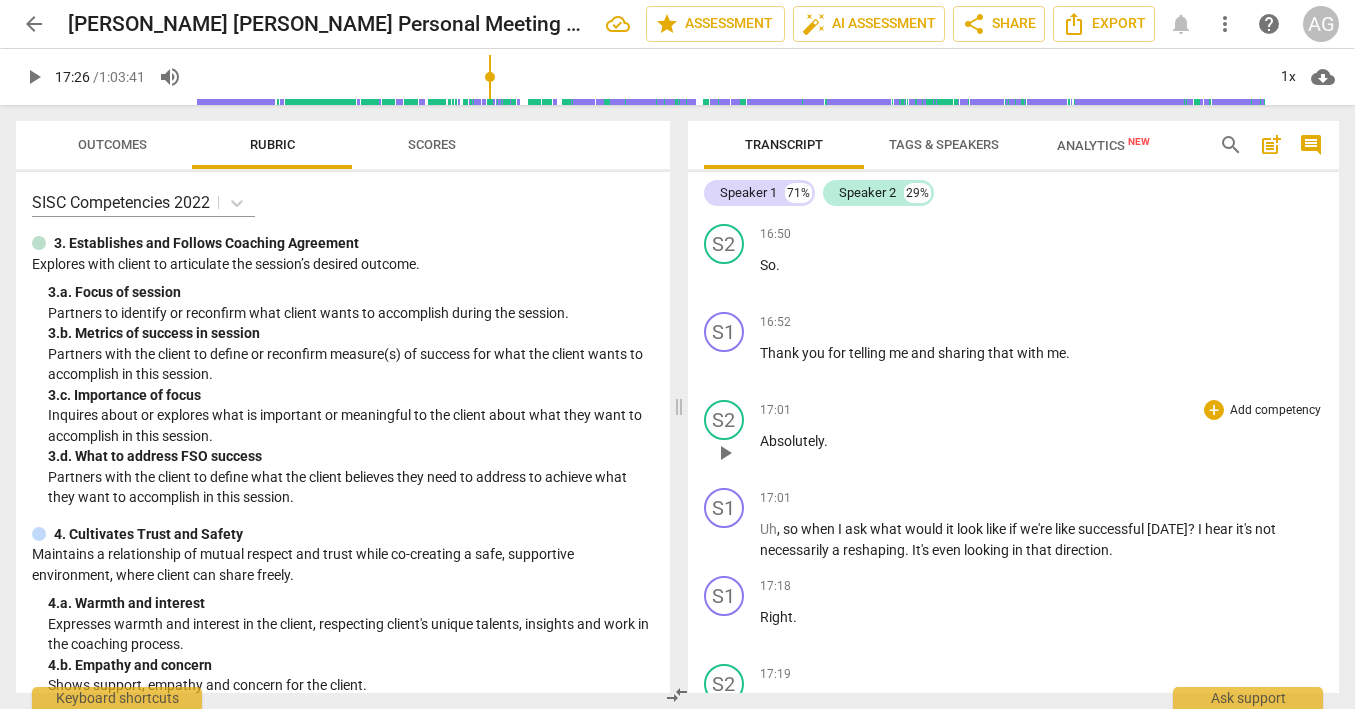 click on "Absolutely" at bounding box center [792, 441] 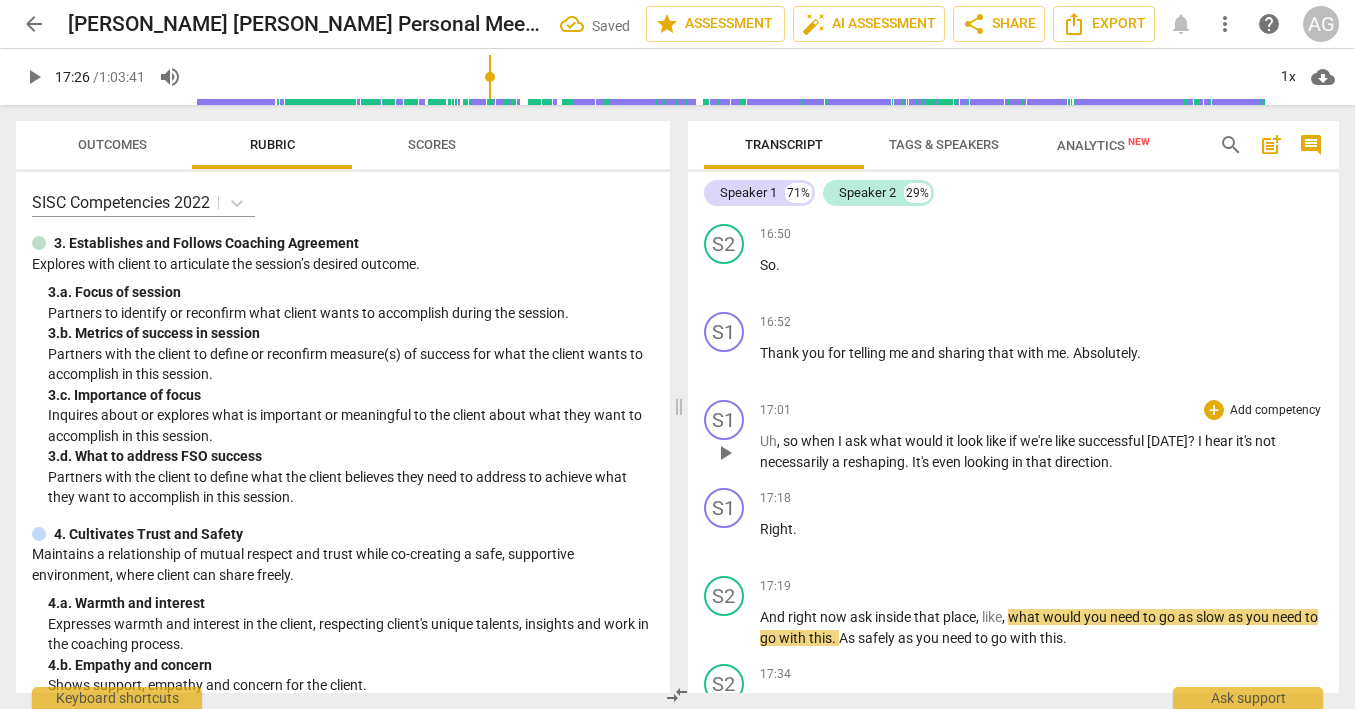 click on "Uh" at bounding box center [768, 441] 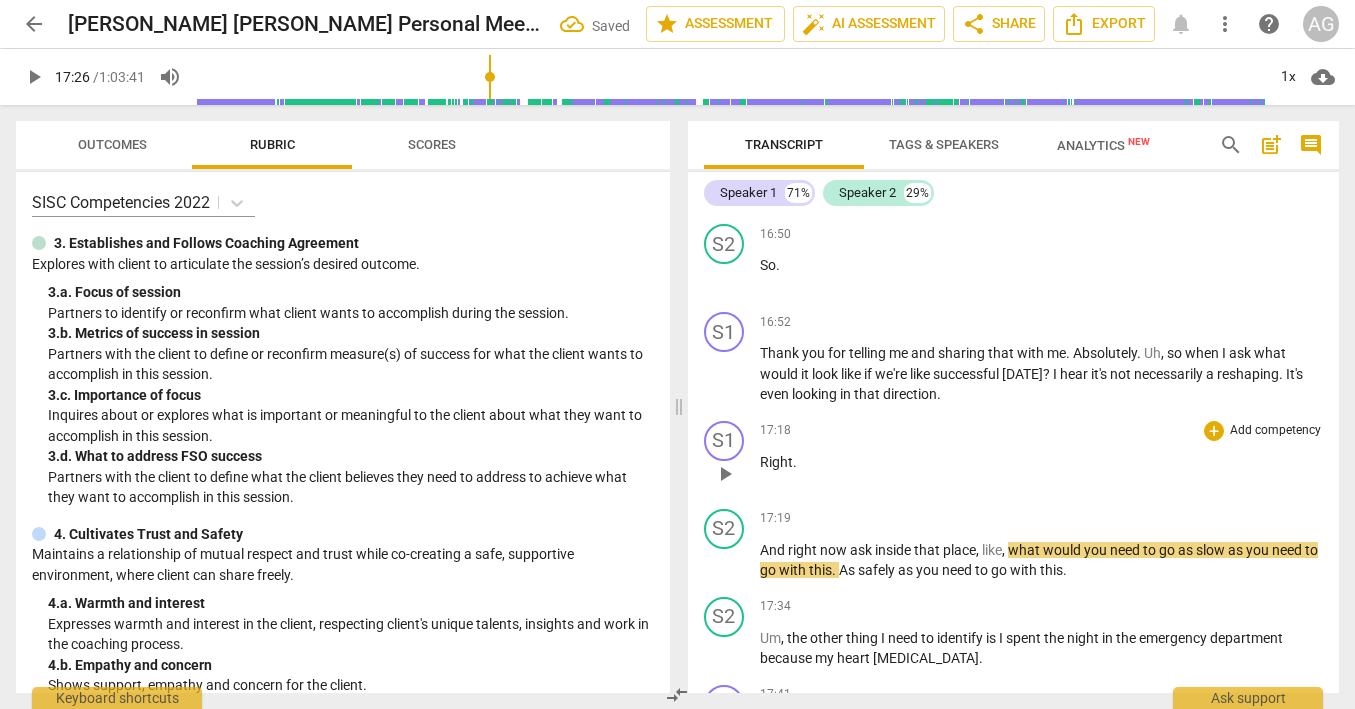 click on "Right" at bounding box center [776, 462] 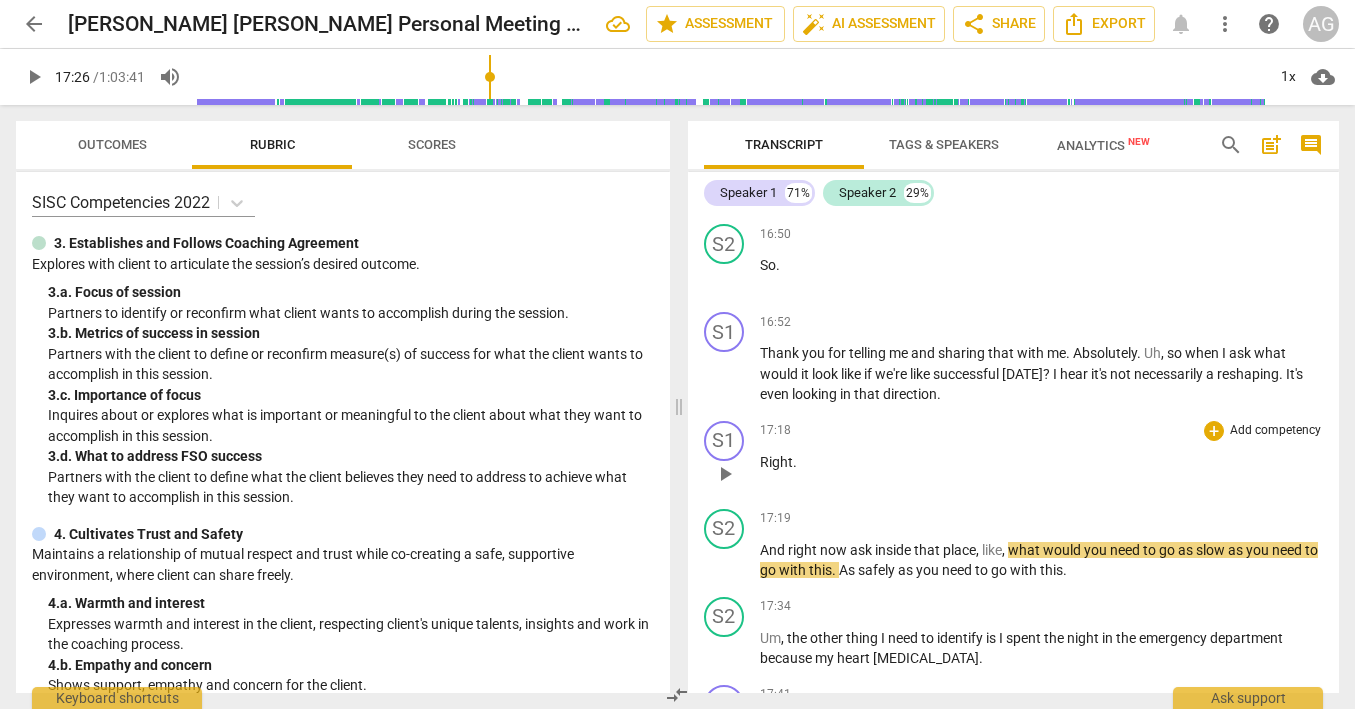 click on "play_arrow" at bounding box center (725, 474) 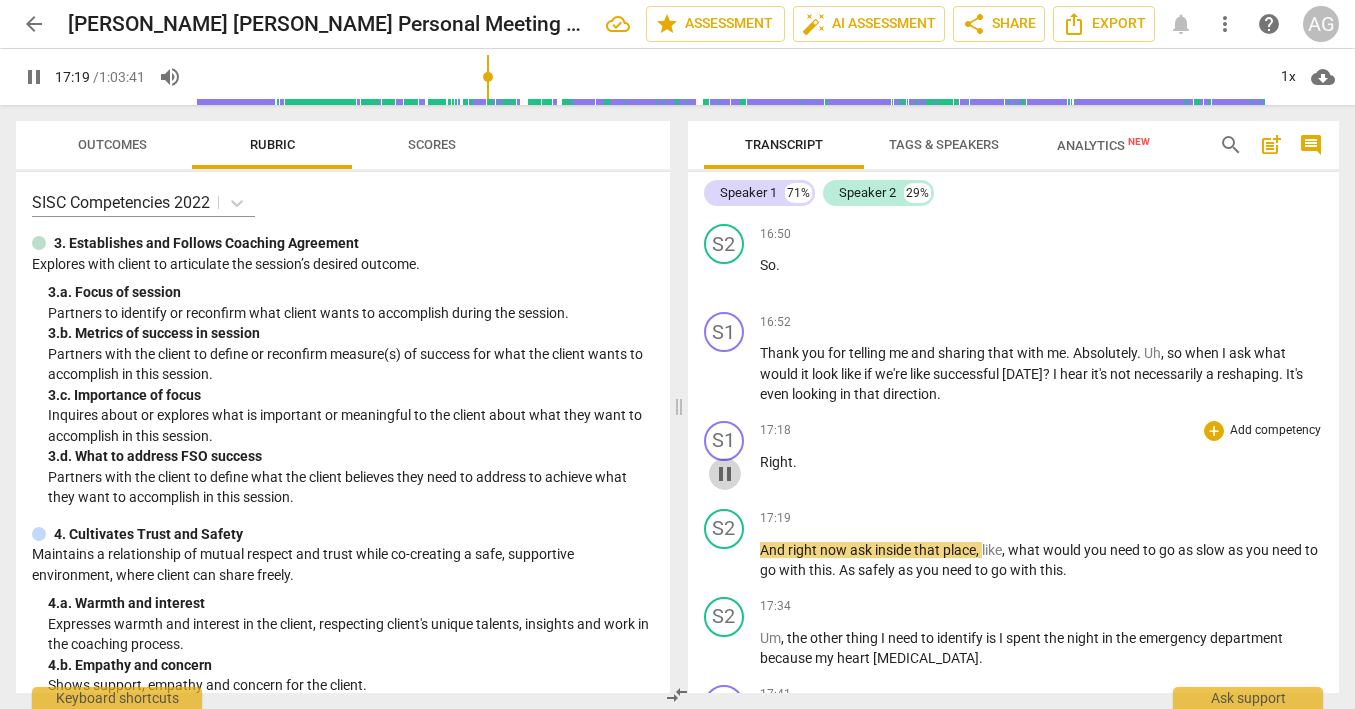 click on "pause" at bounding box center (725, 474) 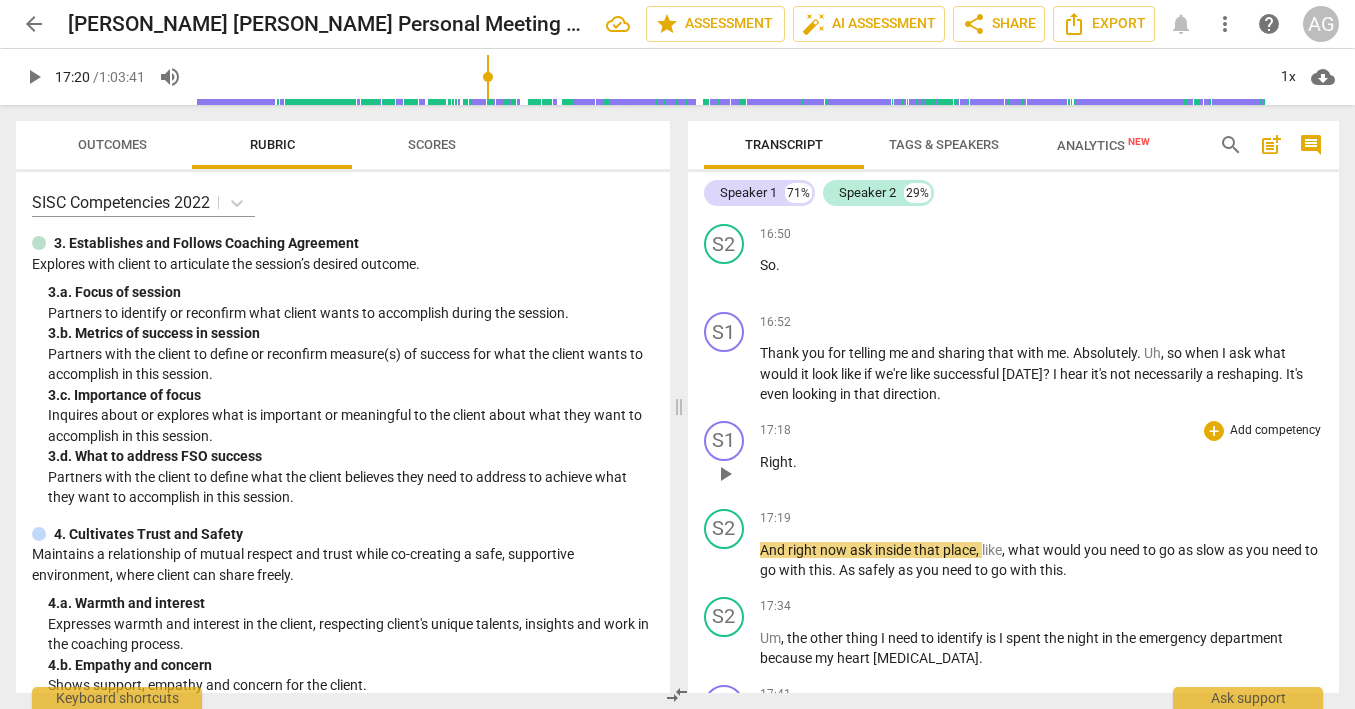 click on "Right" at bounding box center (776, 462) 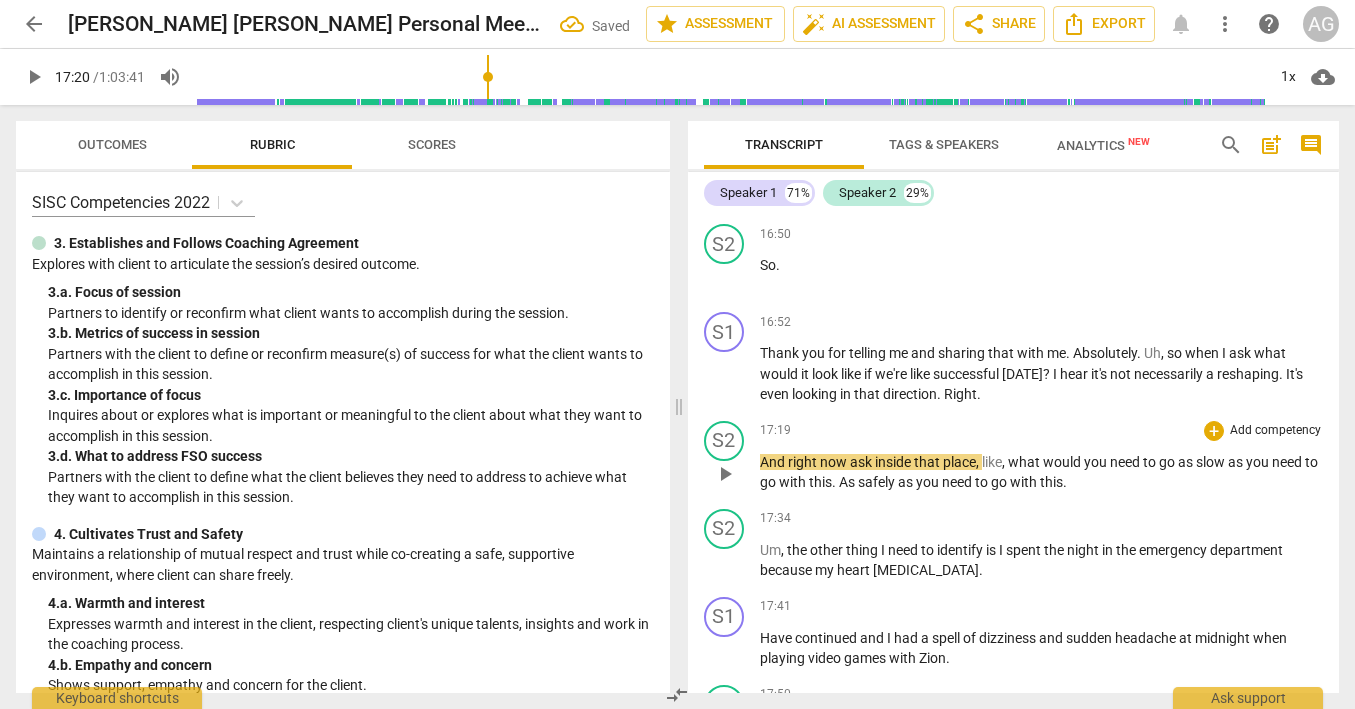 click on "And" at bounding box center [774, 462] 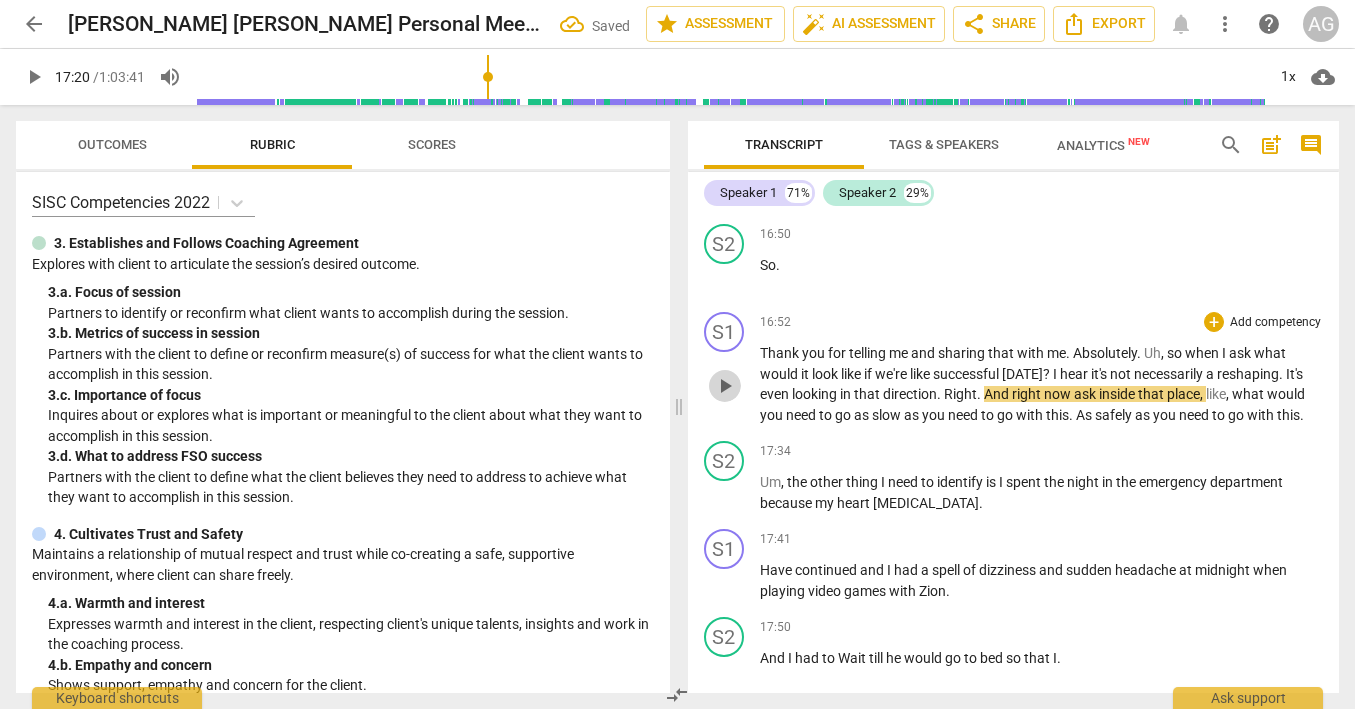 click on "play_arrow" at bounding box center [725, 386] 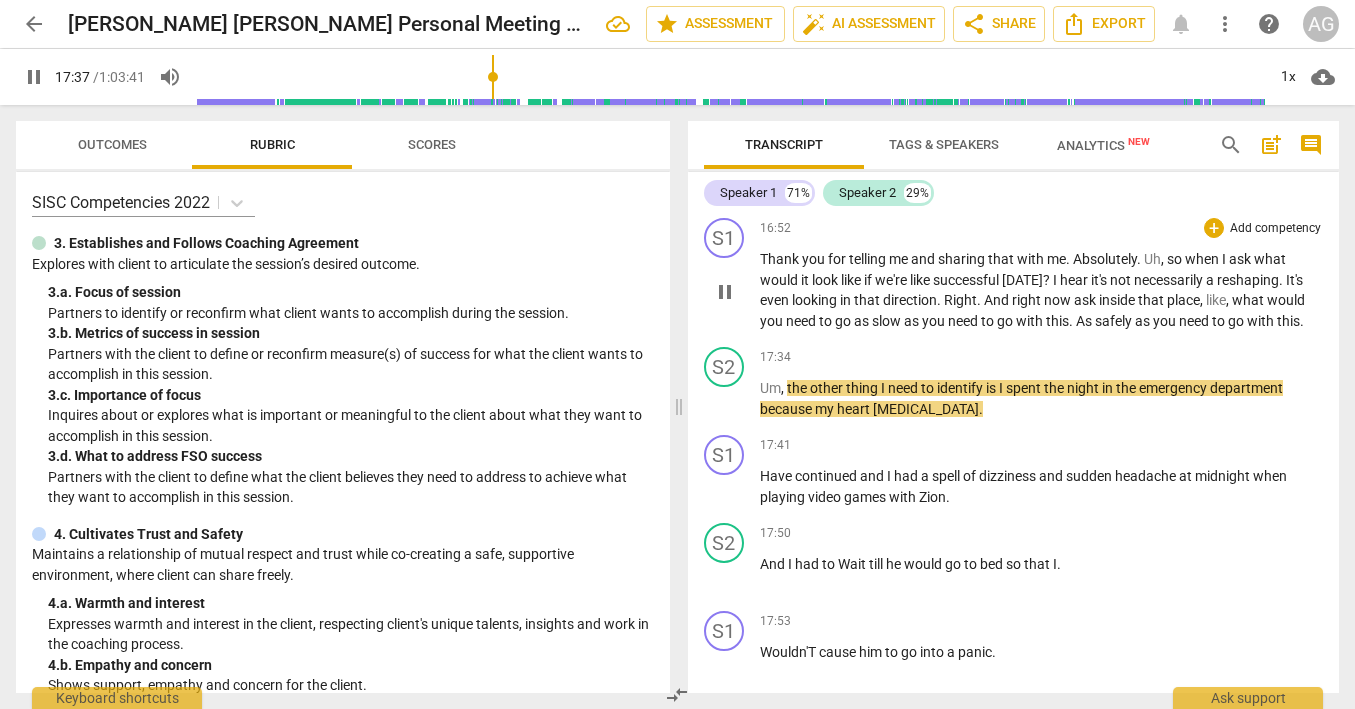 scroll, scrollTop: 3984, scrollLeft: 0, axis: vertical 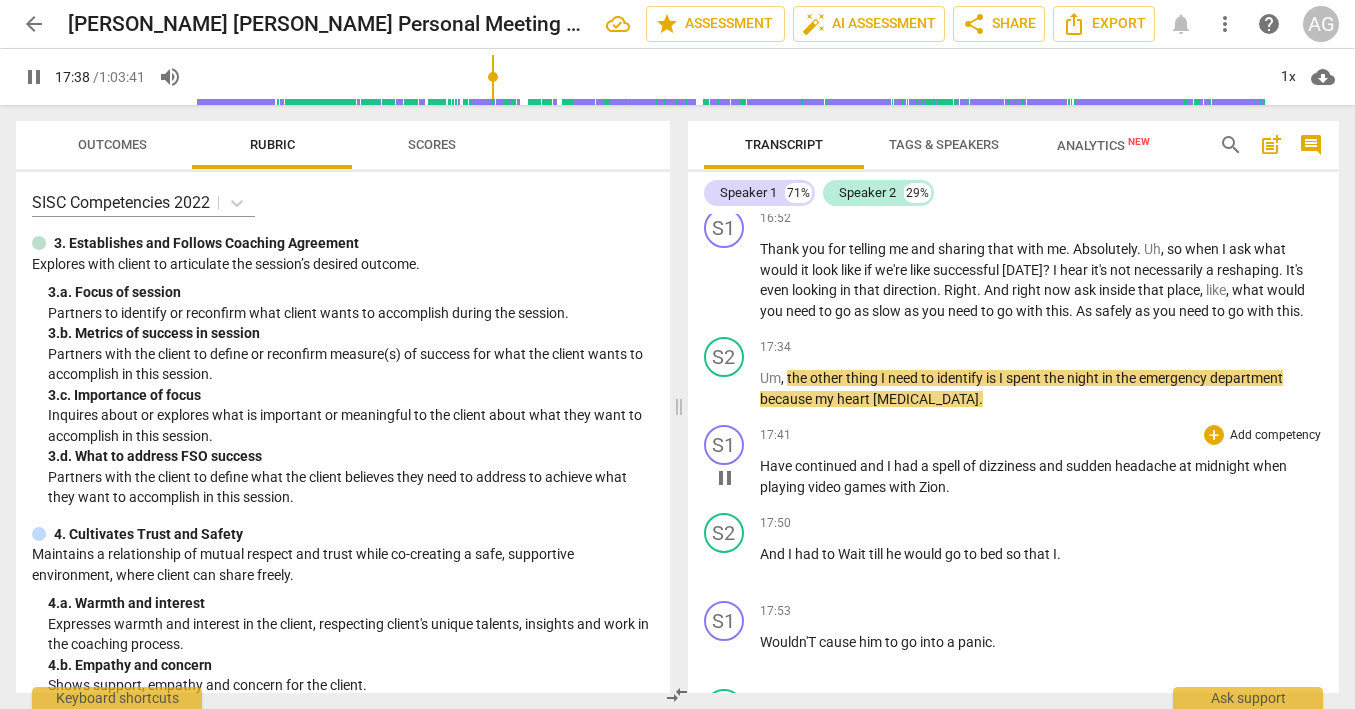 click on "Have" at bounding box center (777, 466) 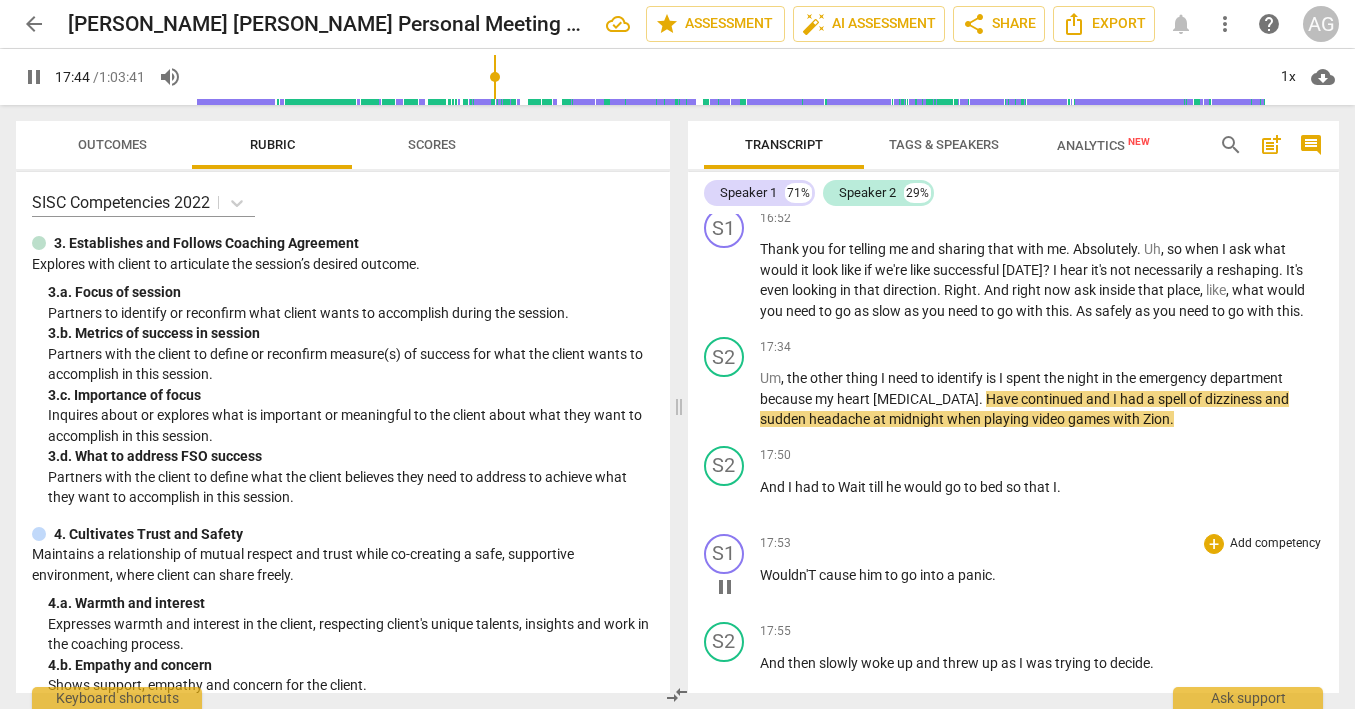 click on "Wouldn'T" at bounding box center [789, 575] 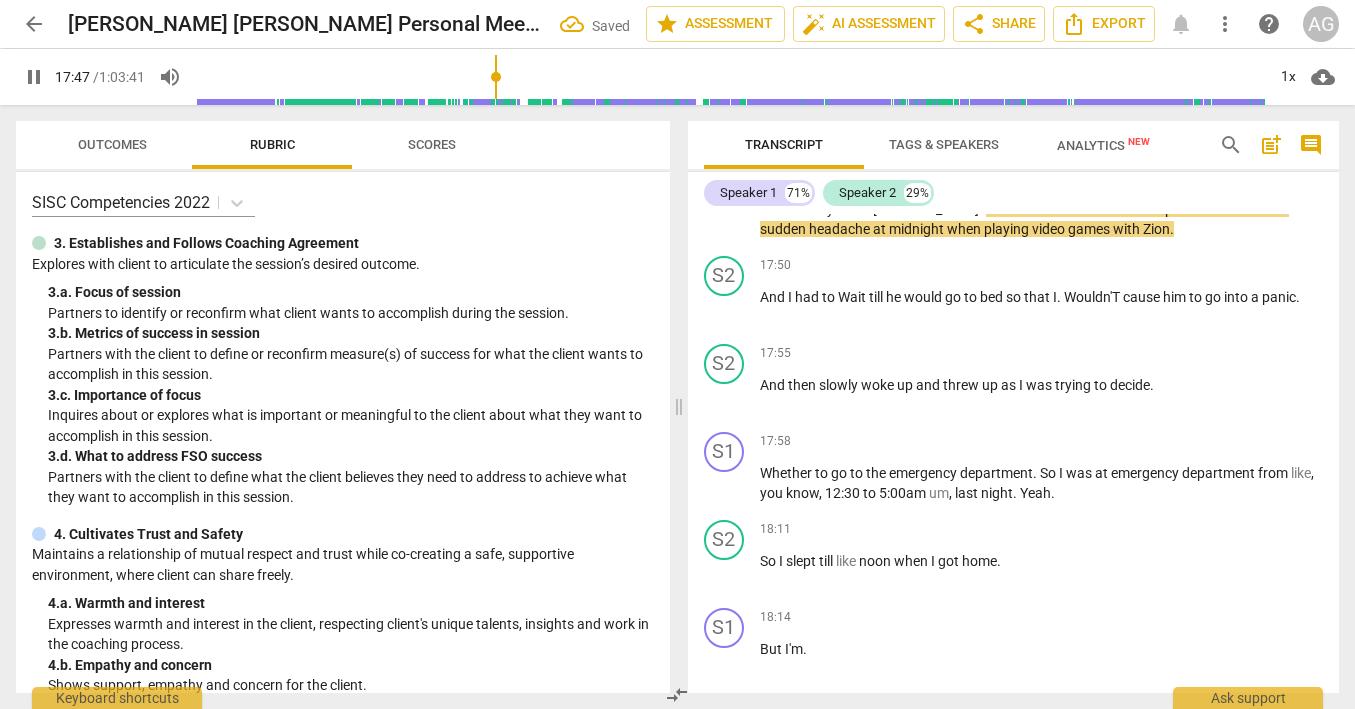 scroll, scrollTop: 4193, scrollLeft: 0, axis: vertical 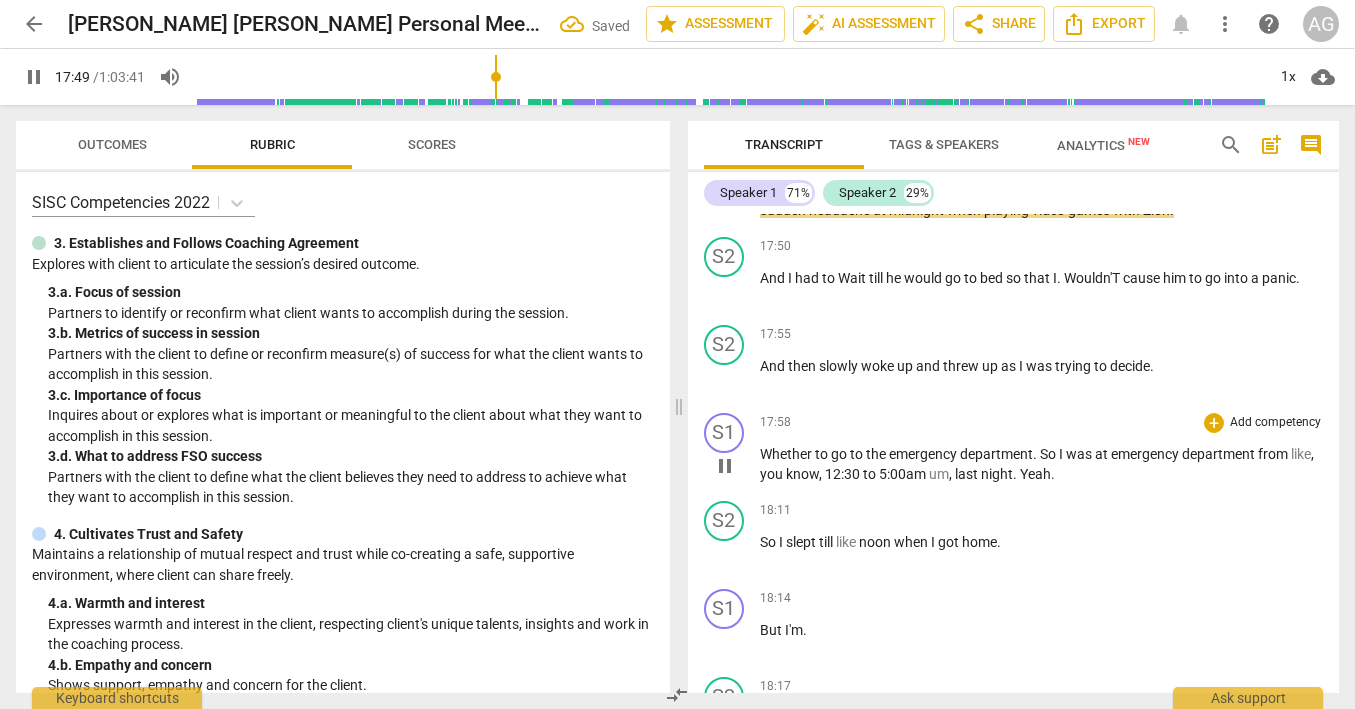 click on "Whether" at bounding box center [787, 454] 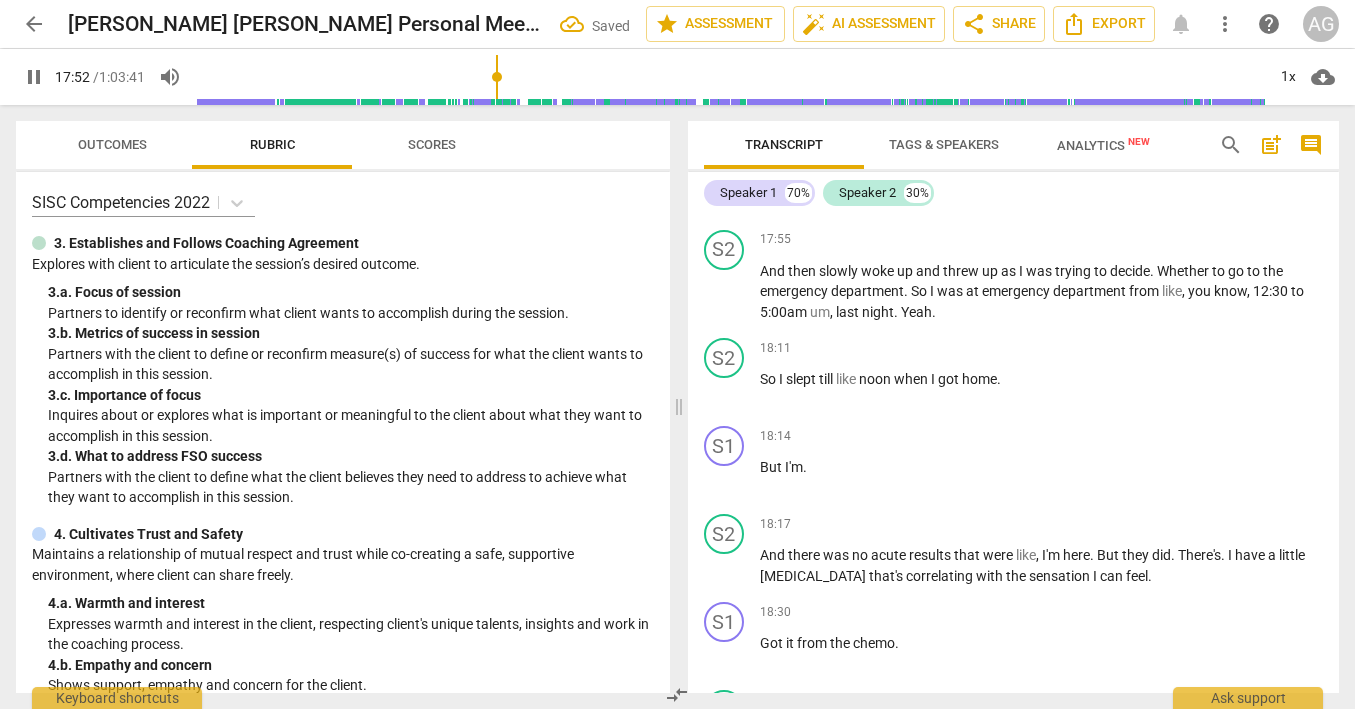scroll, scrollTop: 4290, scrollLeft: 0, axis: vertical 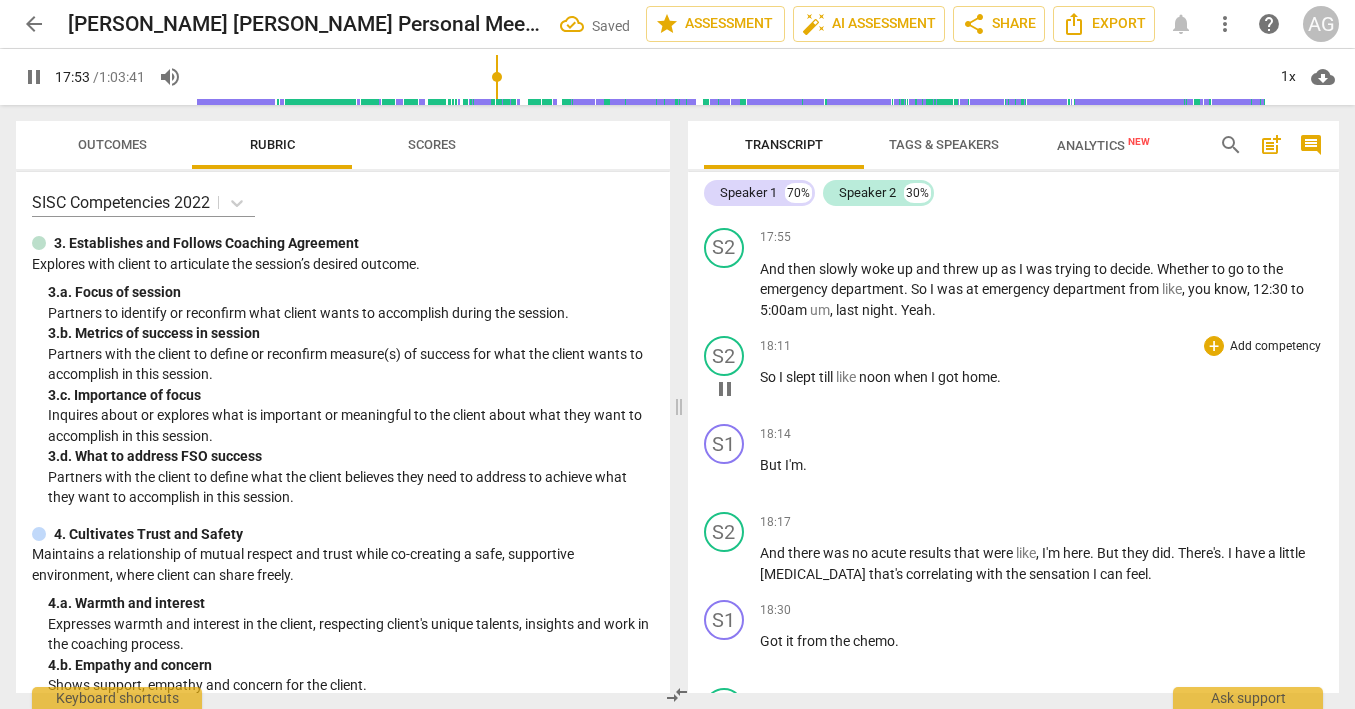 click on "So" at bounding box center [769, 377] 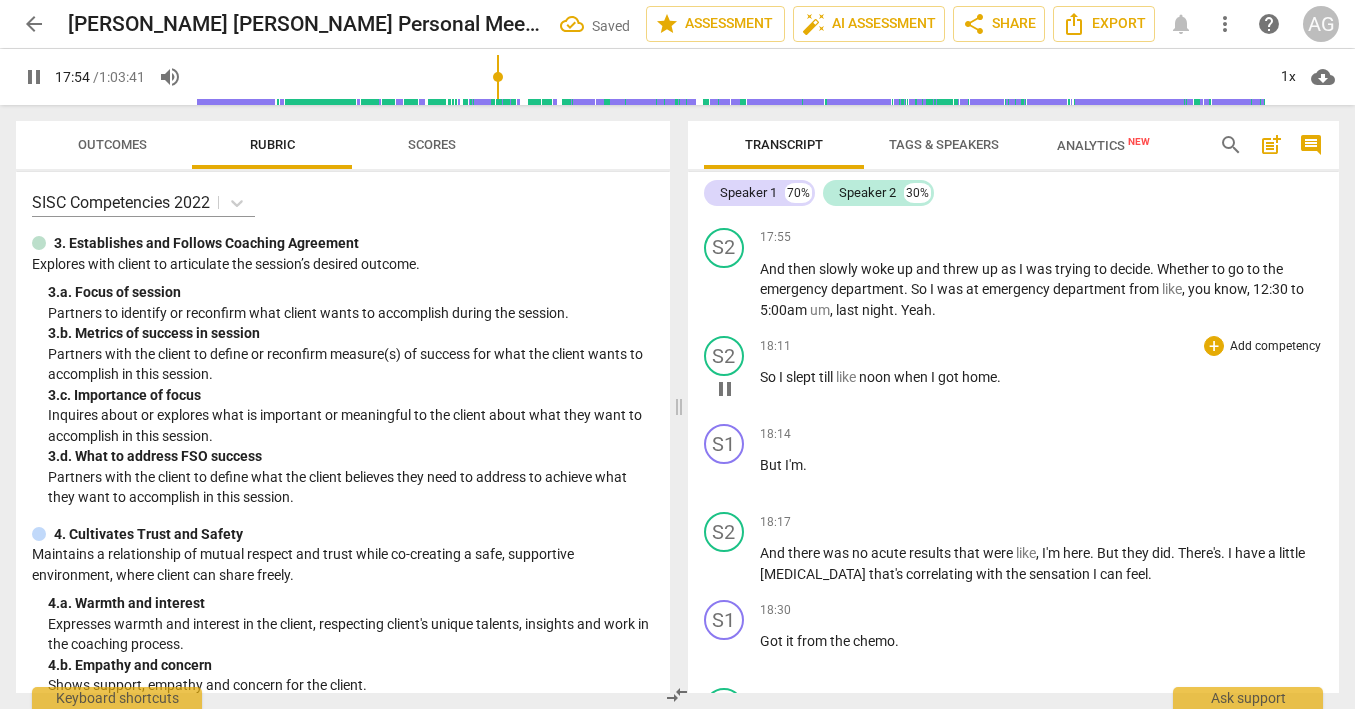 scroll, scrollTop: 4202, scrollLeft: 0, axis: vertical 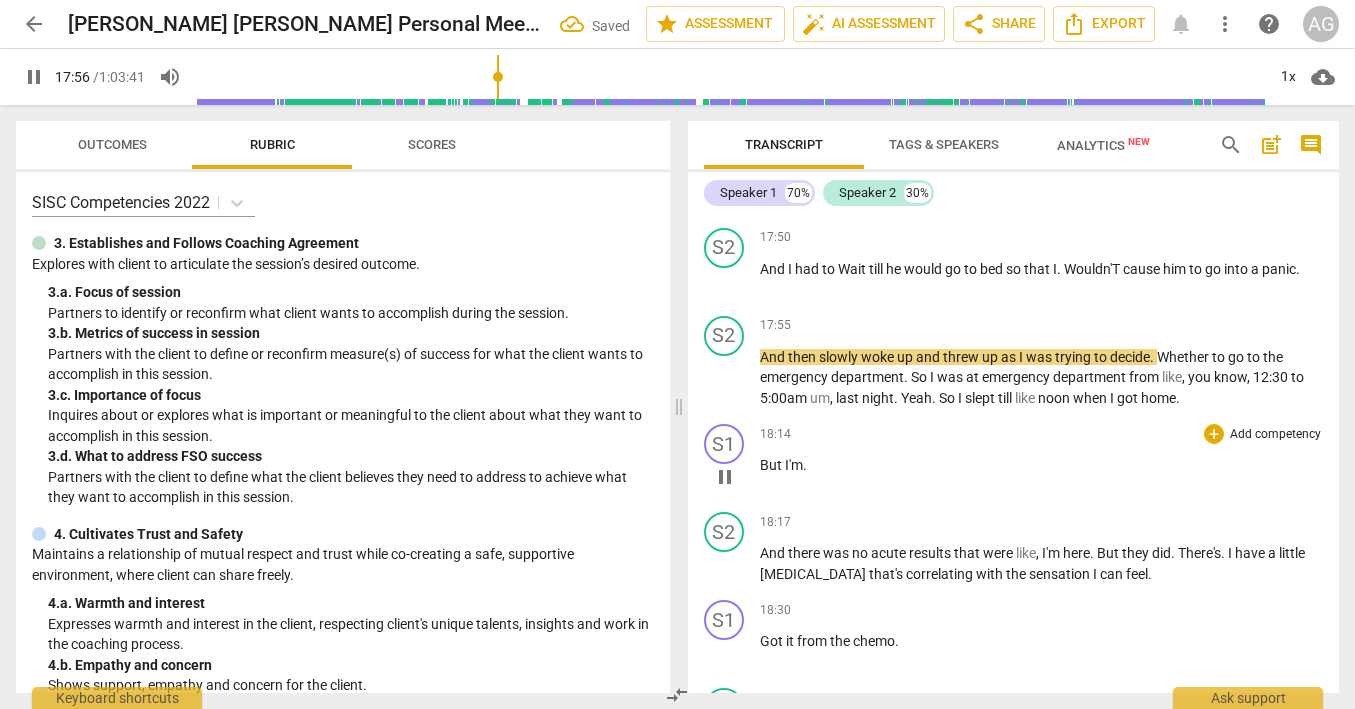click on "But" at bounding box center [772, 465] 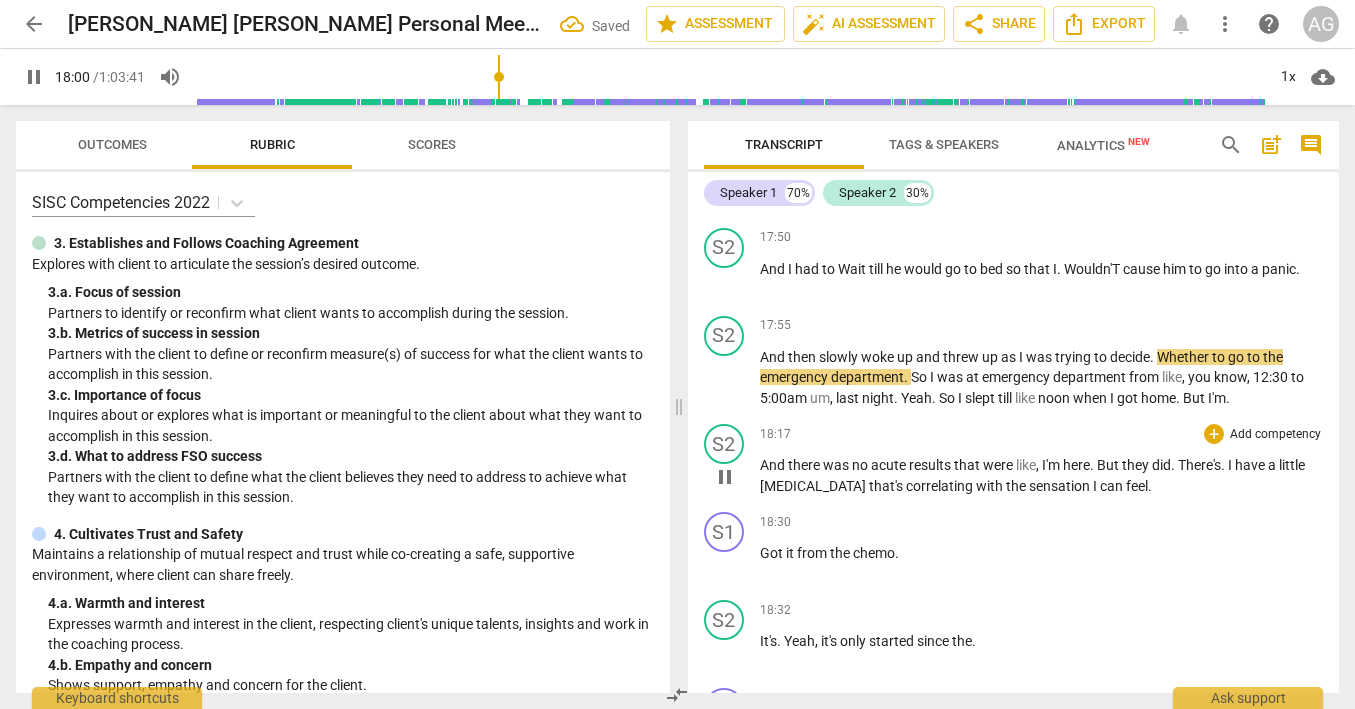 click on "And" at bounding box center [774, 465] 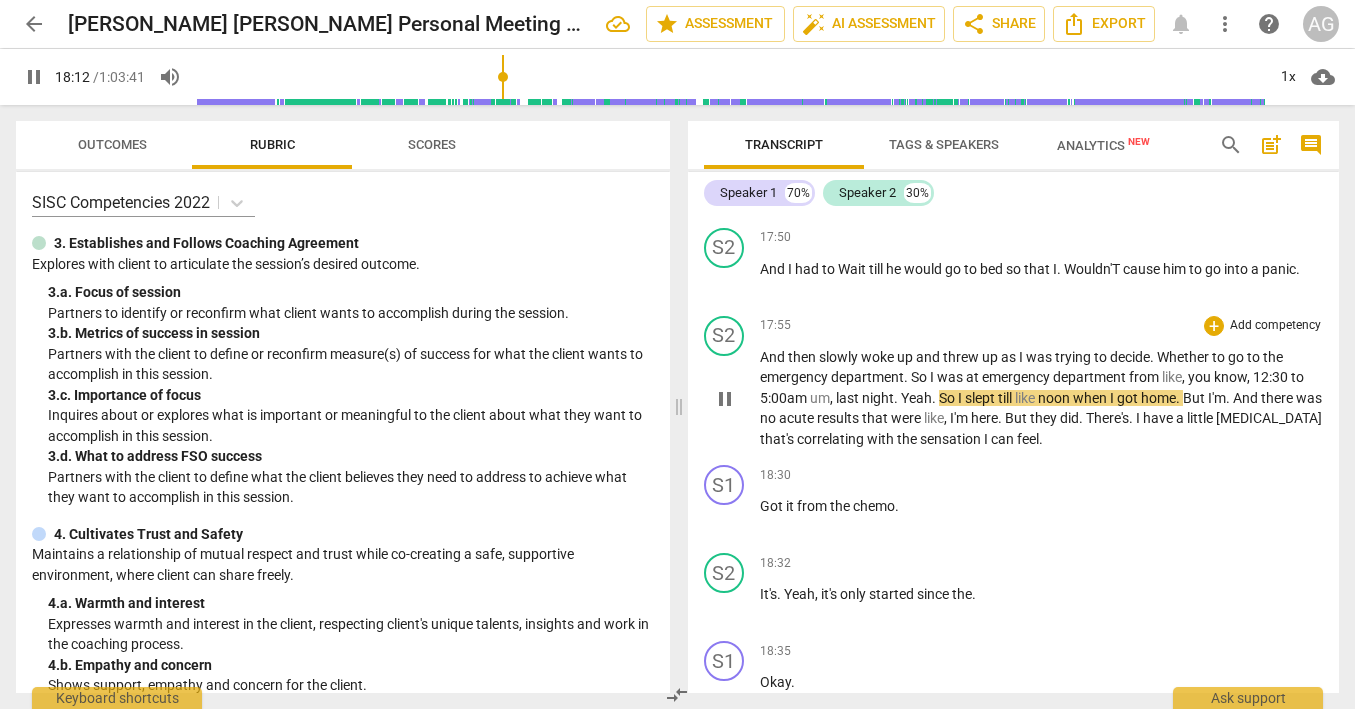 click on "last" at bounding box center (849, 398) 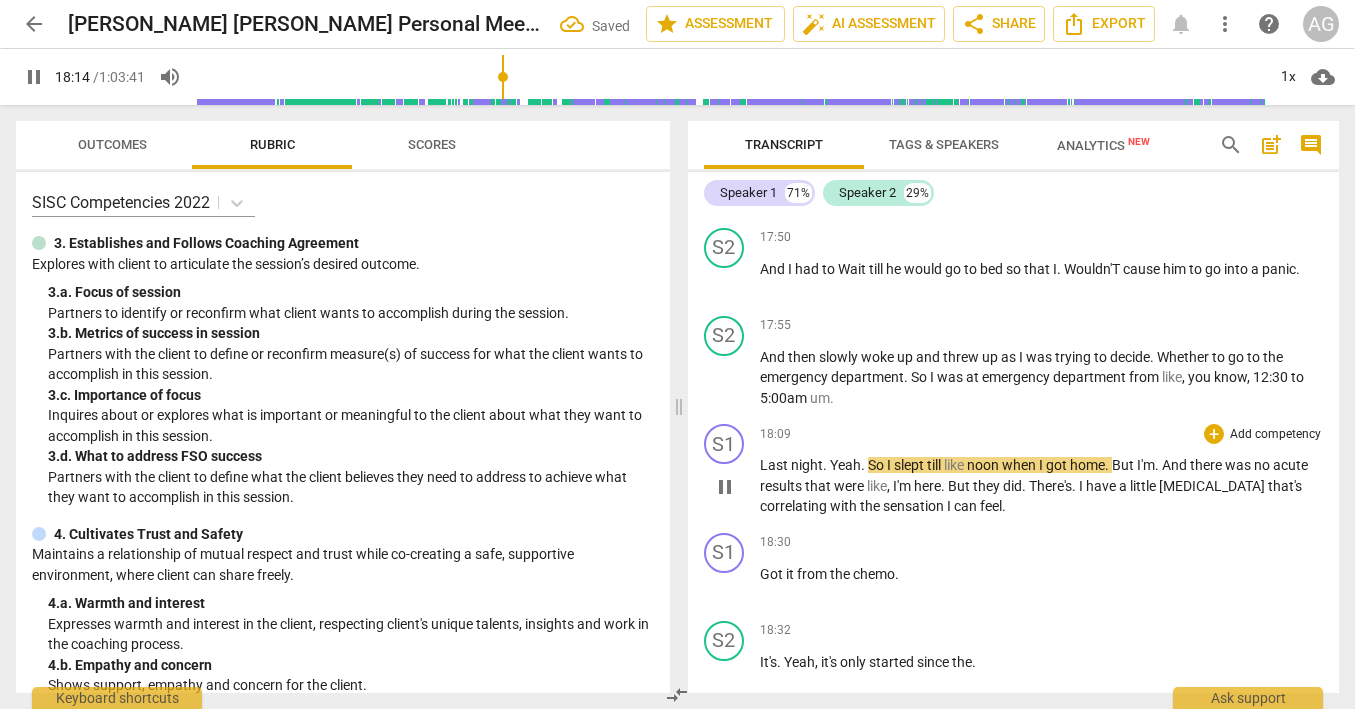 click on "Yeah" at bounding box center (845, 465) 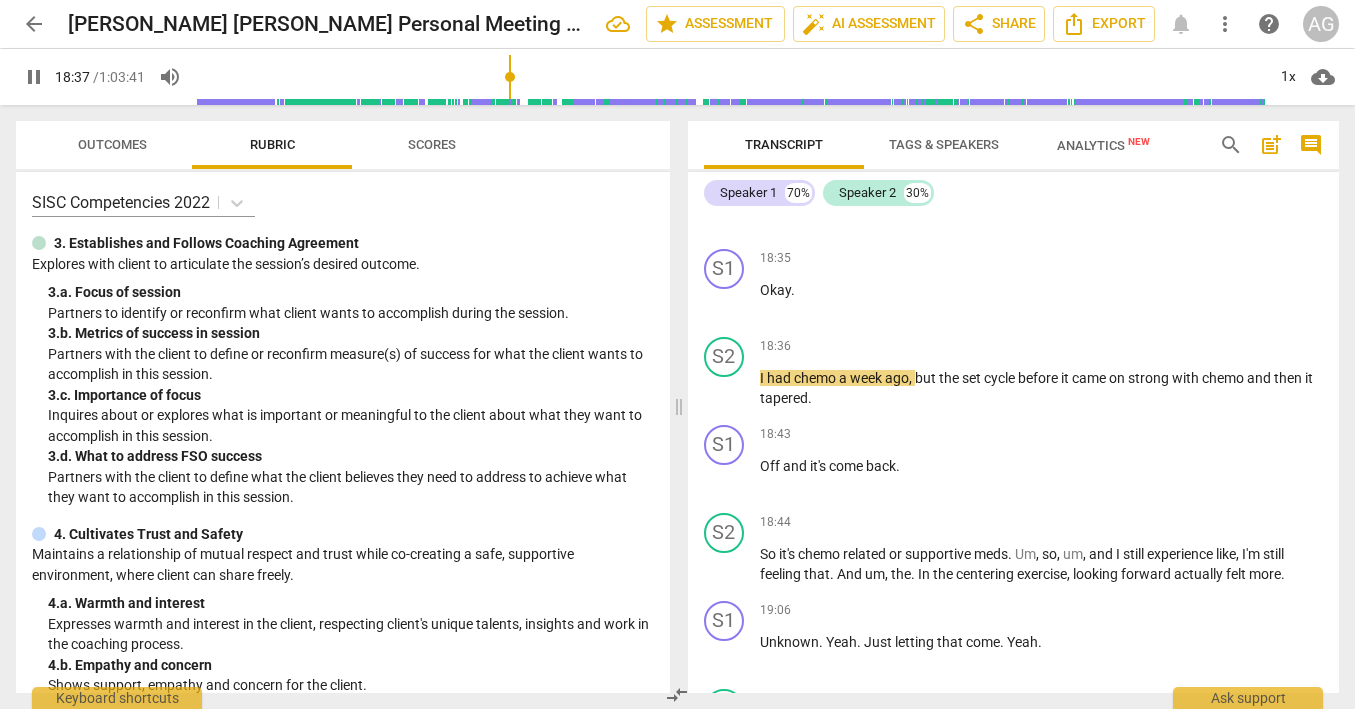scroll, scrollTop: 4748, scrollLeft: 0, axis: vertical 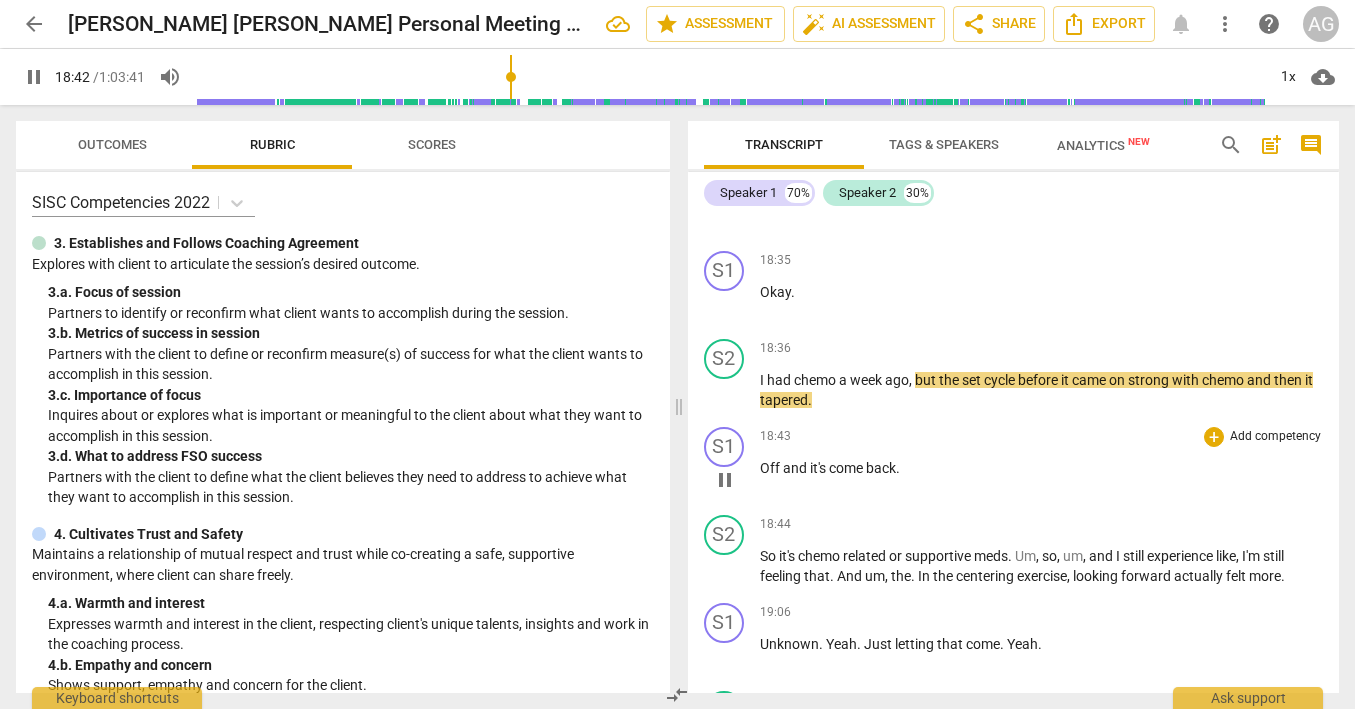 click on "Off" at bounding box center [771, 468] 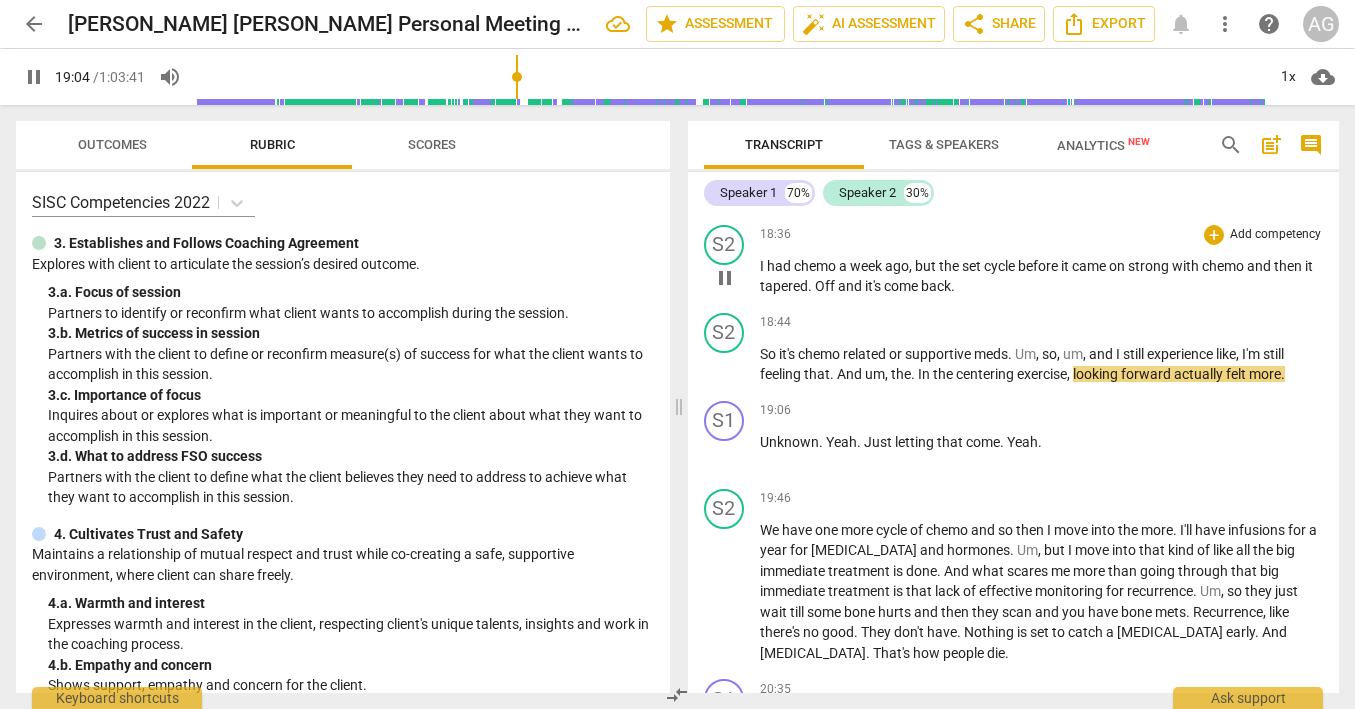scroll, scrollTop: 4863, scrollLeft: 0, axis: vertical 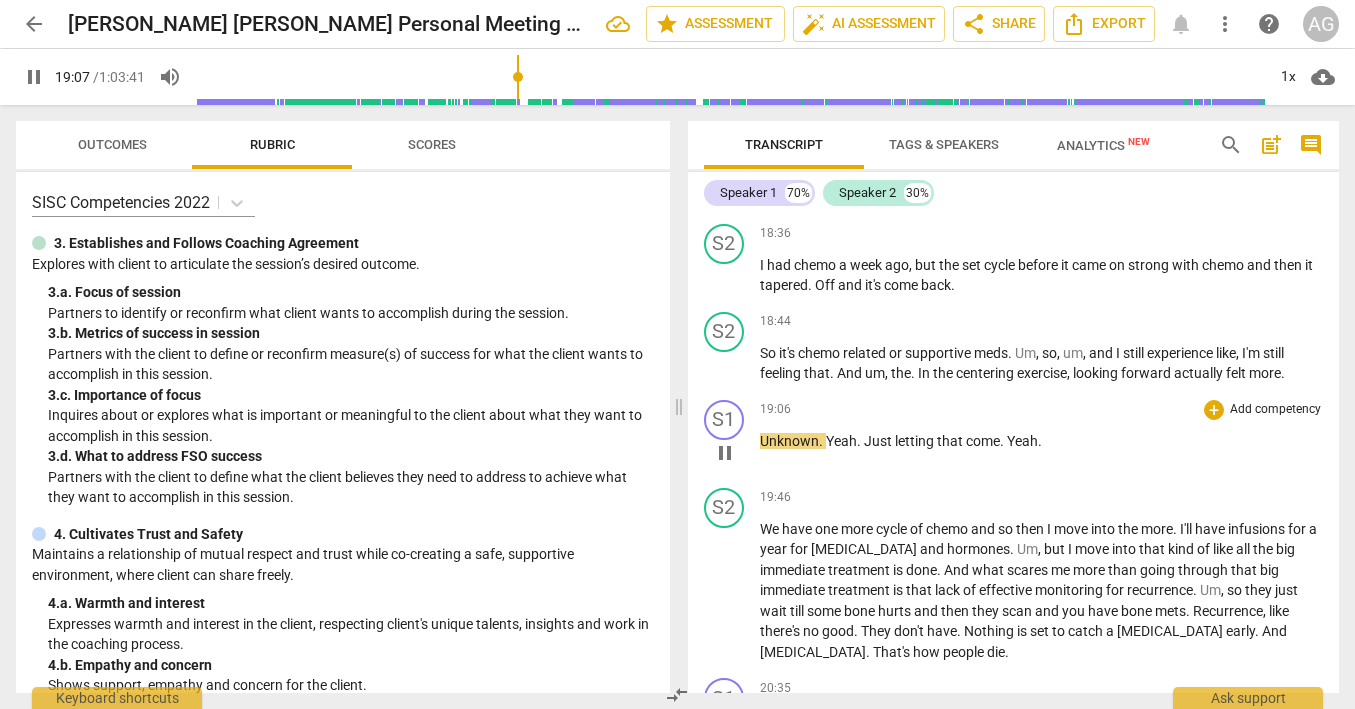 click on "Unknown" at bounding box center (789, 441) 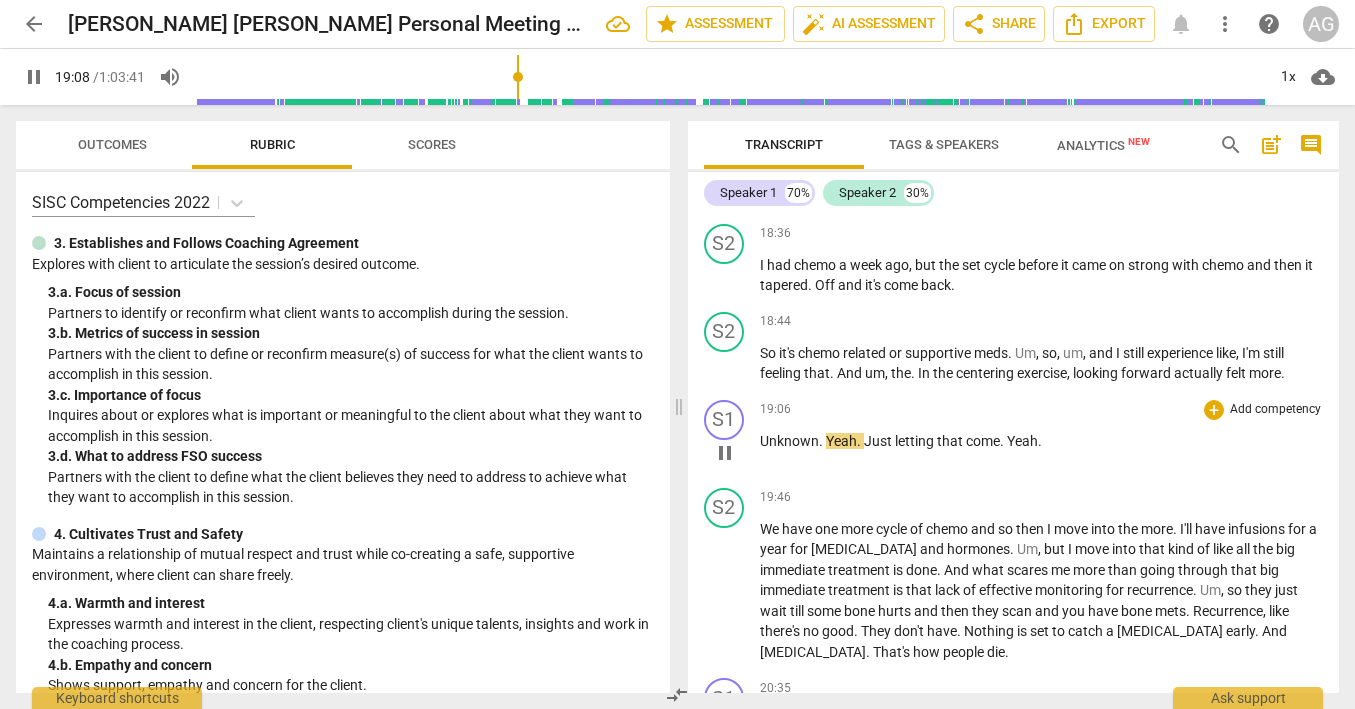 click on "Unknown" at bounding box center [789, 441] 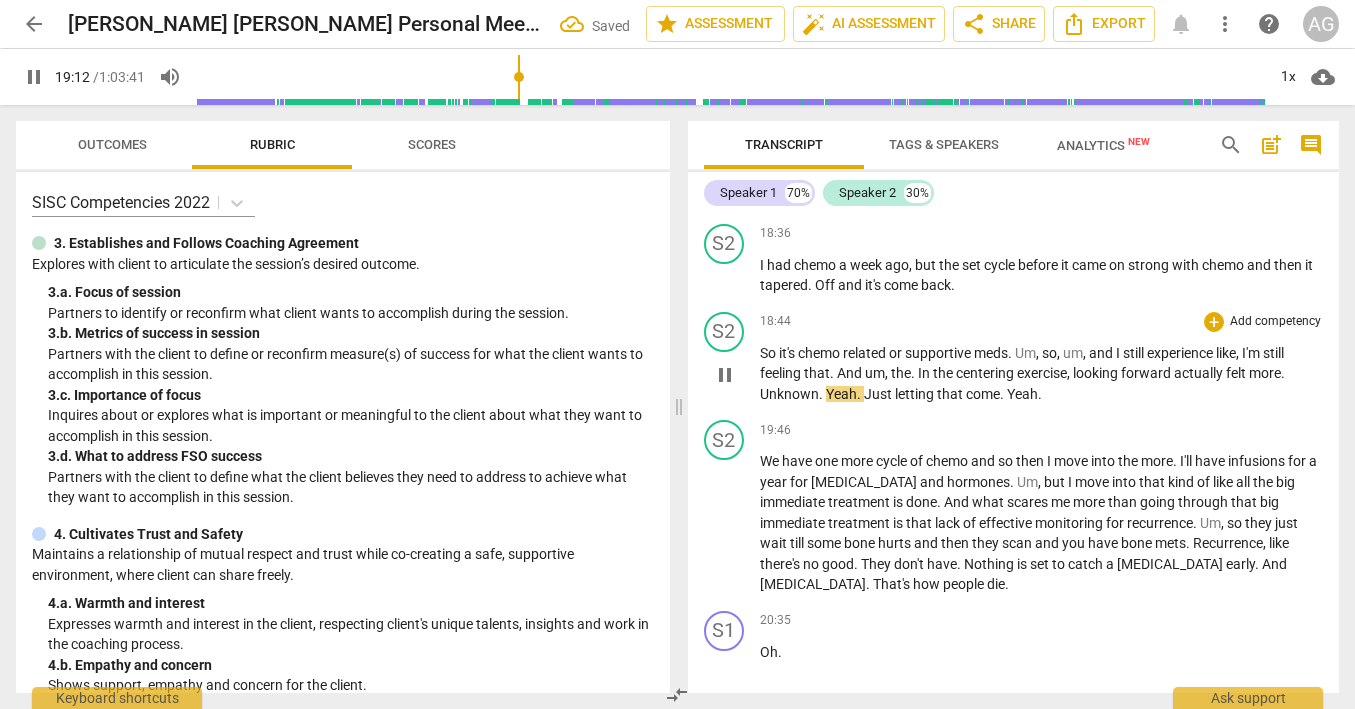 click on "Yeah" at bounding box center [841, 394] 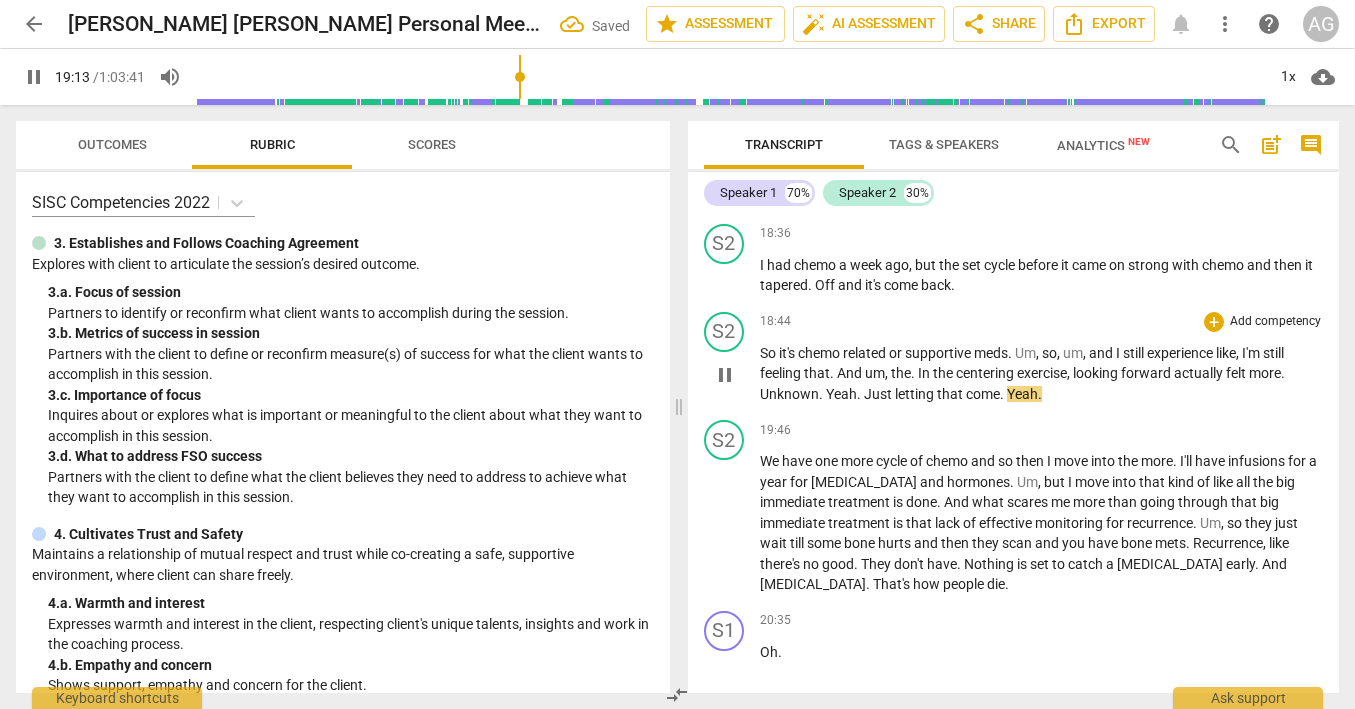 click on "Yeah" at bounding box center (841, 394) 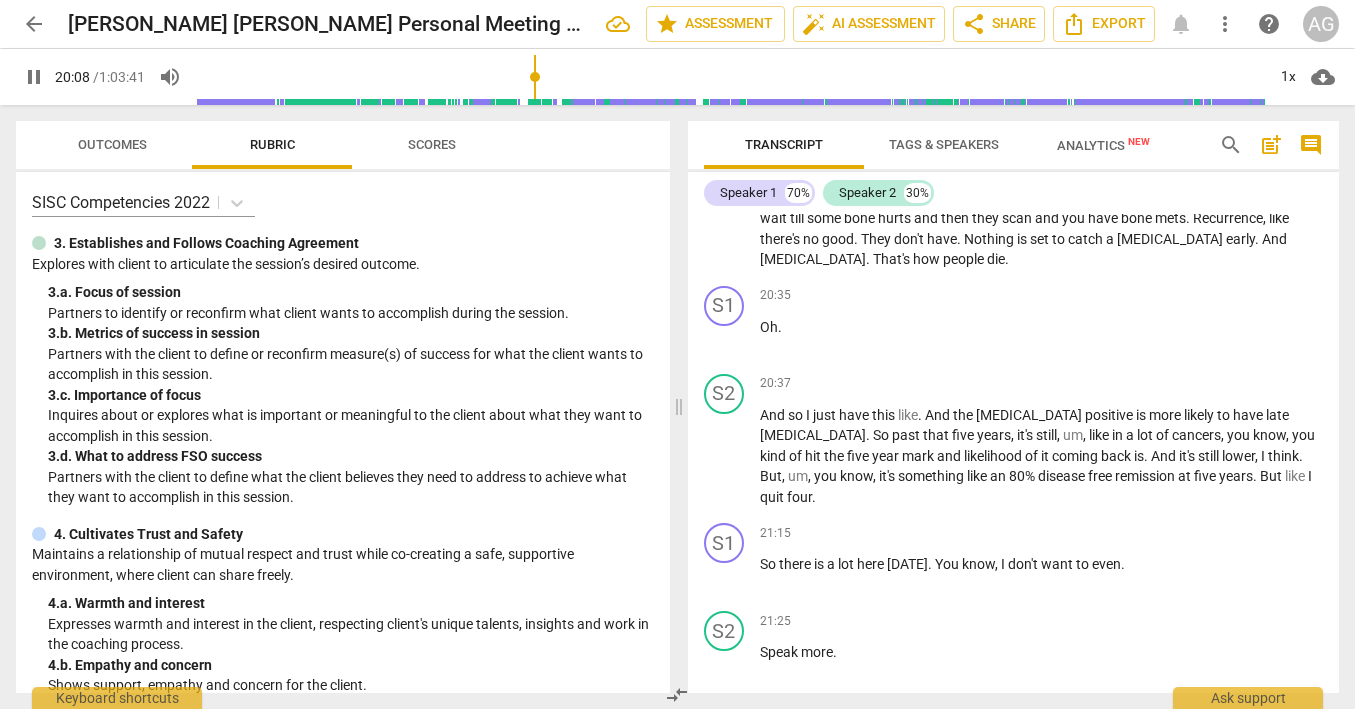 scroll, scrollTop: 5277, scrollLeft: 0, axis: vertical 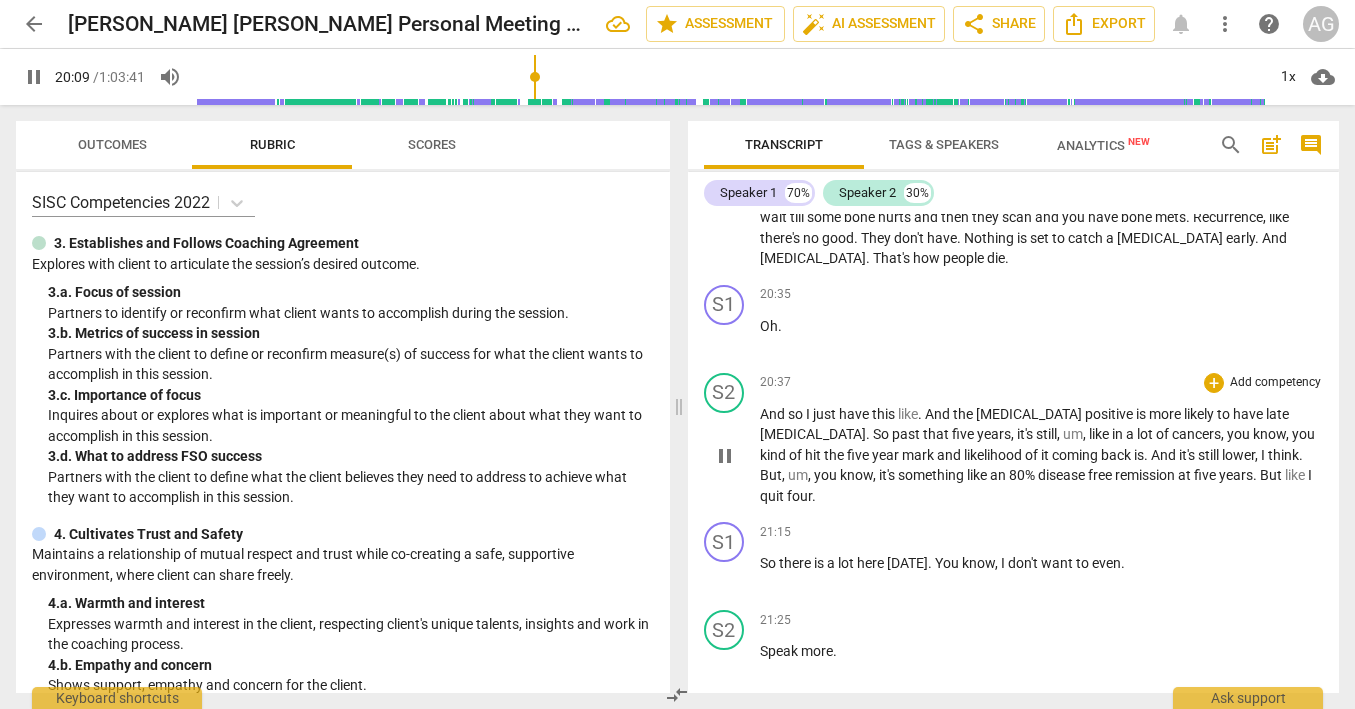 click on "pause" at bounding box center (725, 456) 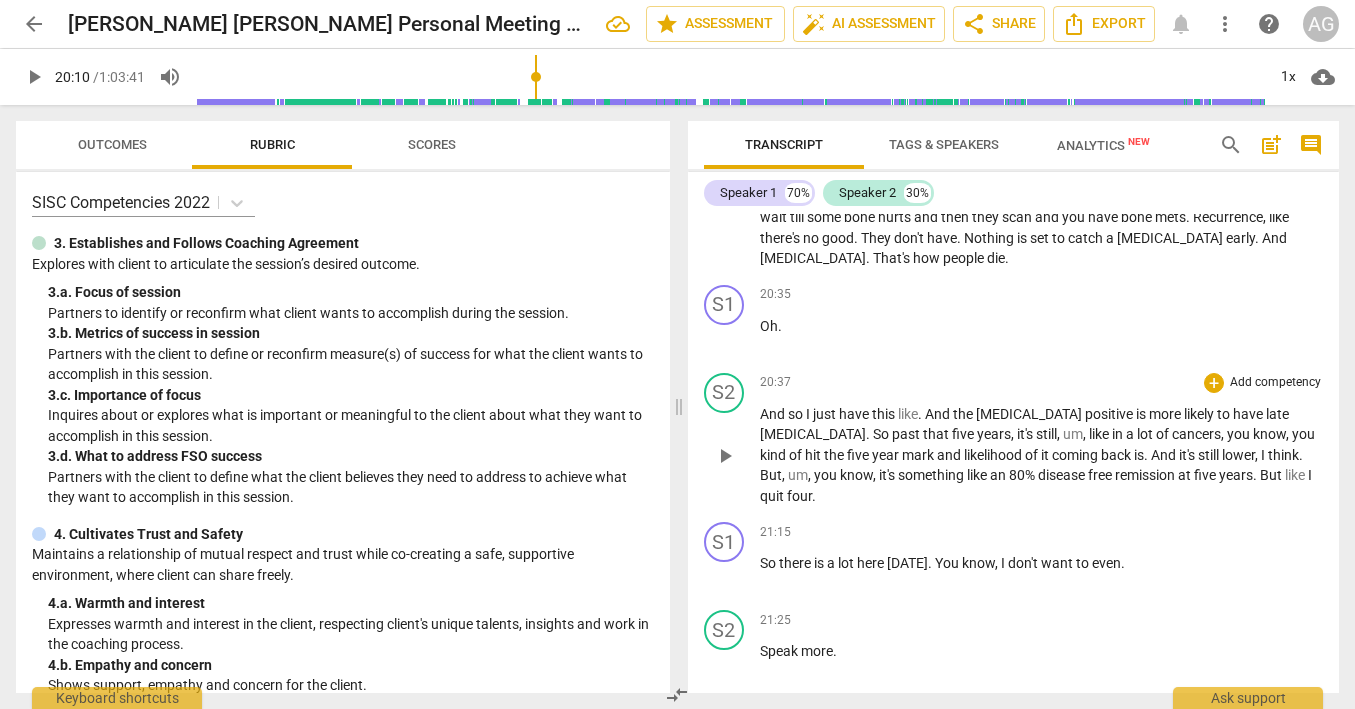 click on "play_arrow" at bounding box center [725, 456] 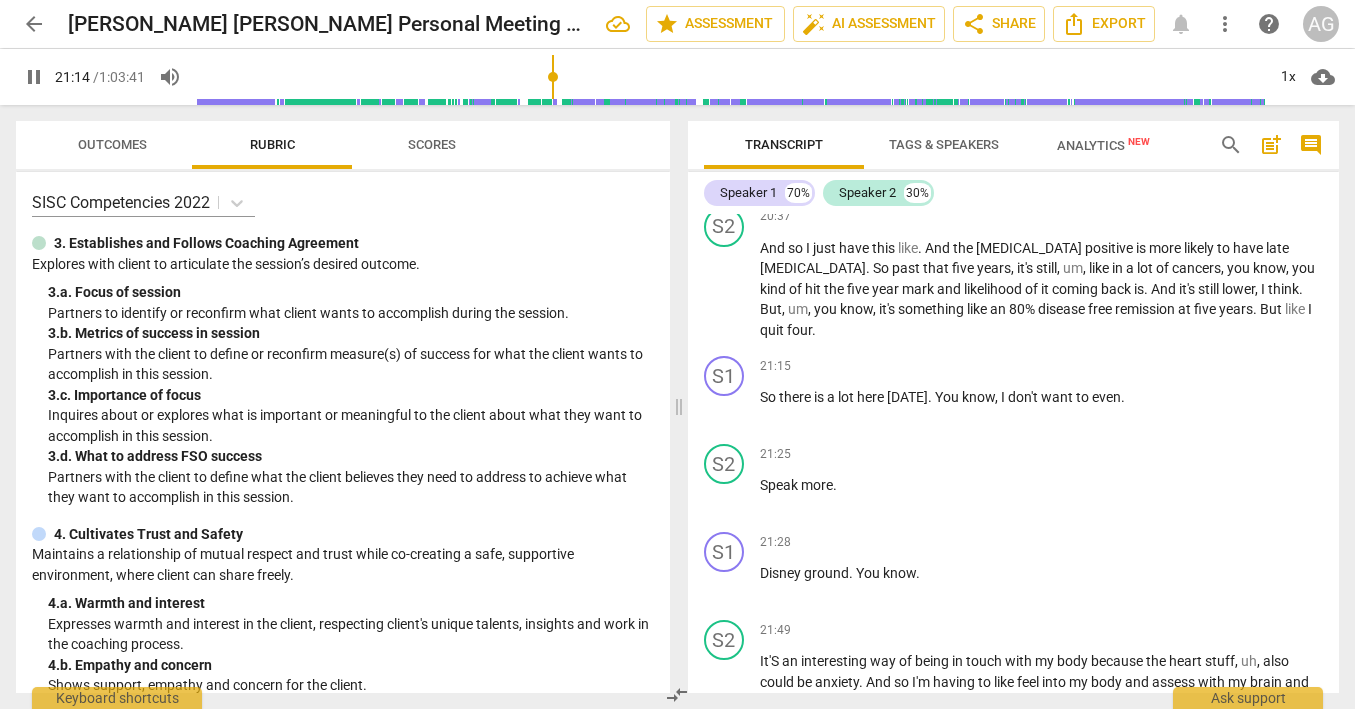 scroll, scrollTop: 5462, scrollLeft: 0, axis: vertical 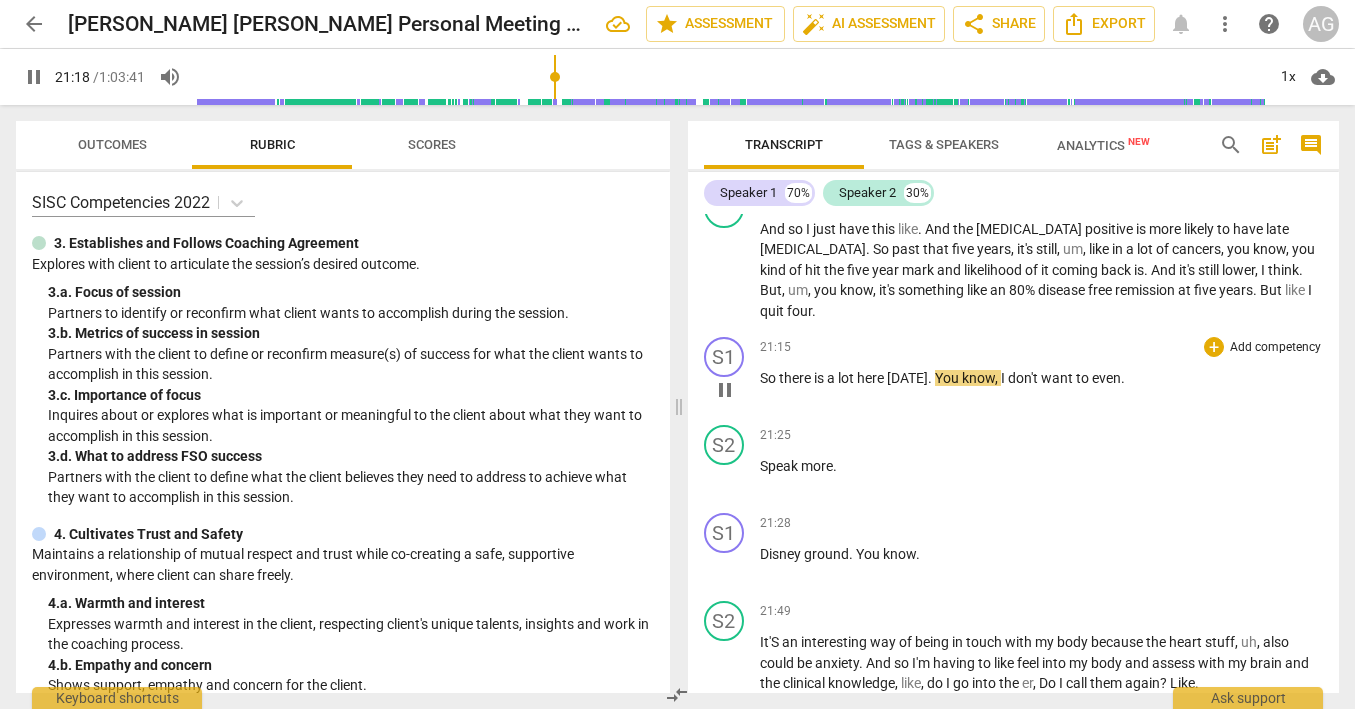 click on "pause" at bounding box center (725, 390) 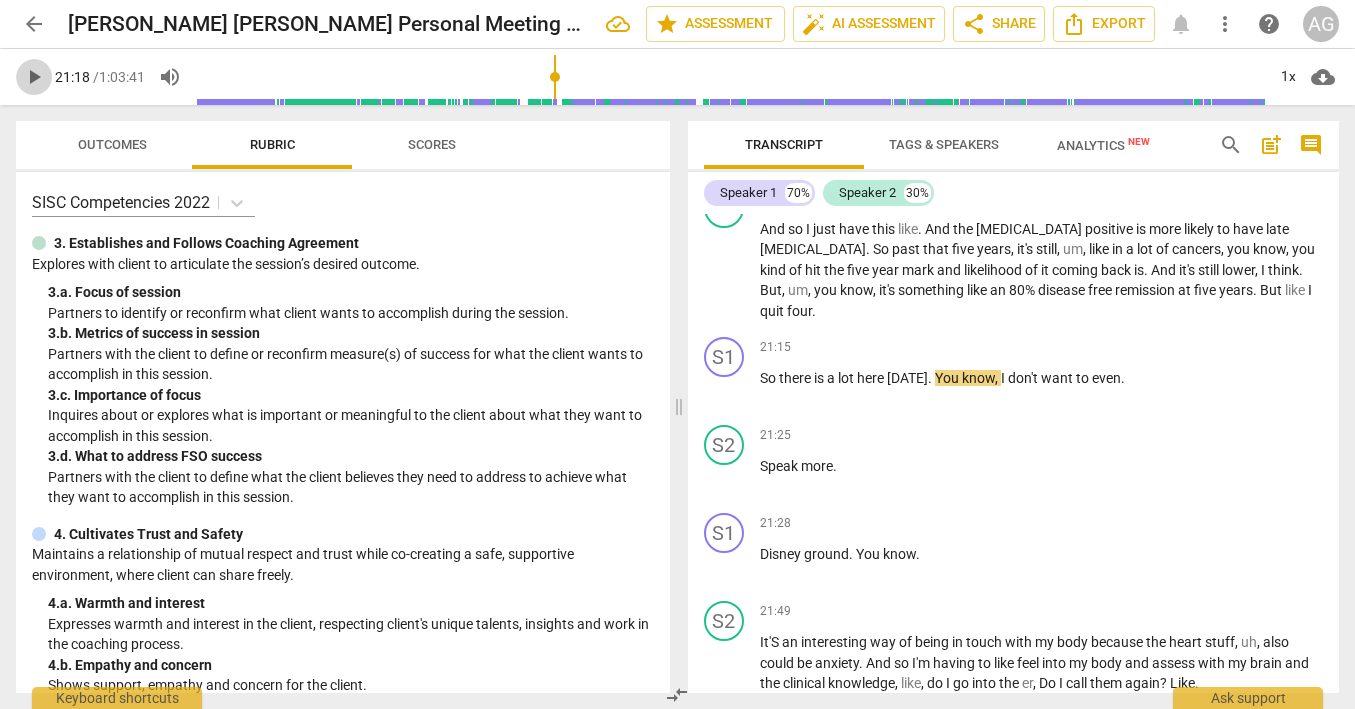 click on "play_arrow" at bounding box center [34, 77] 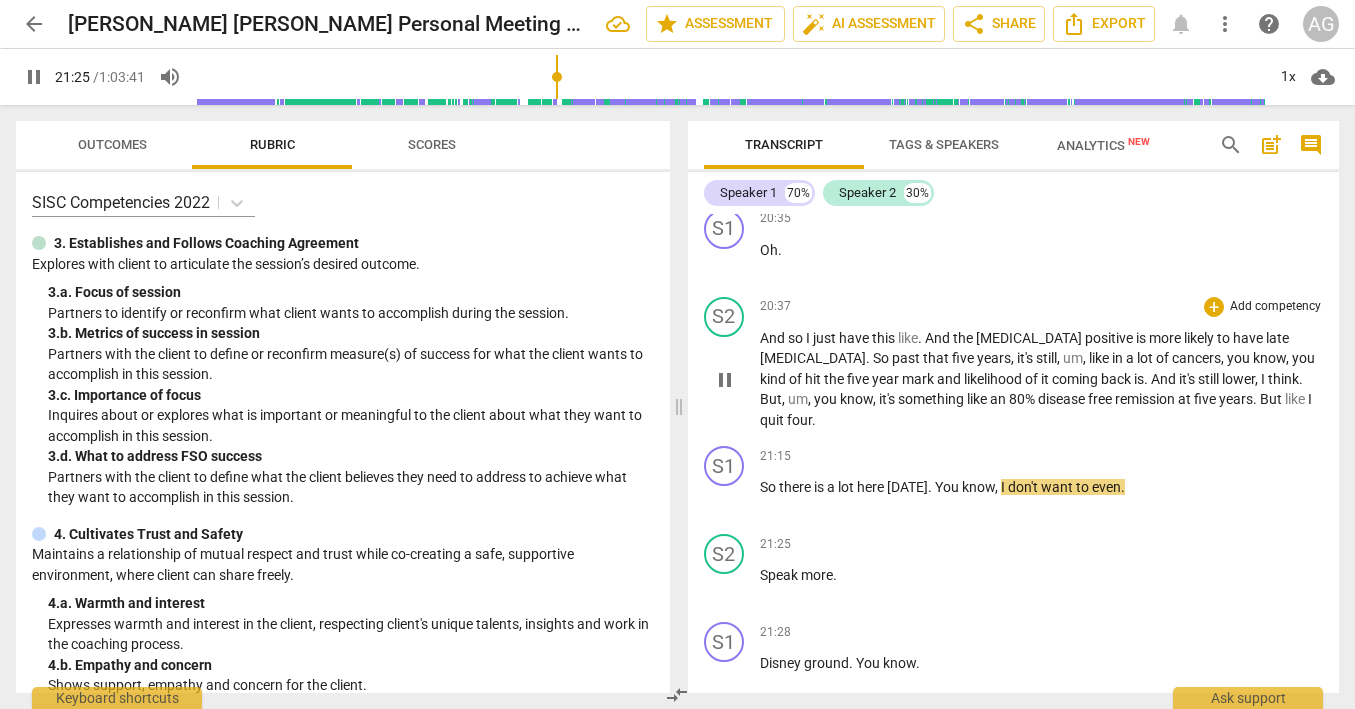 scroll, scrollTop: 5351, scrollLeft: 0, axis: vertical 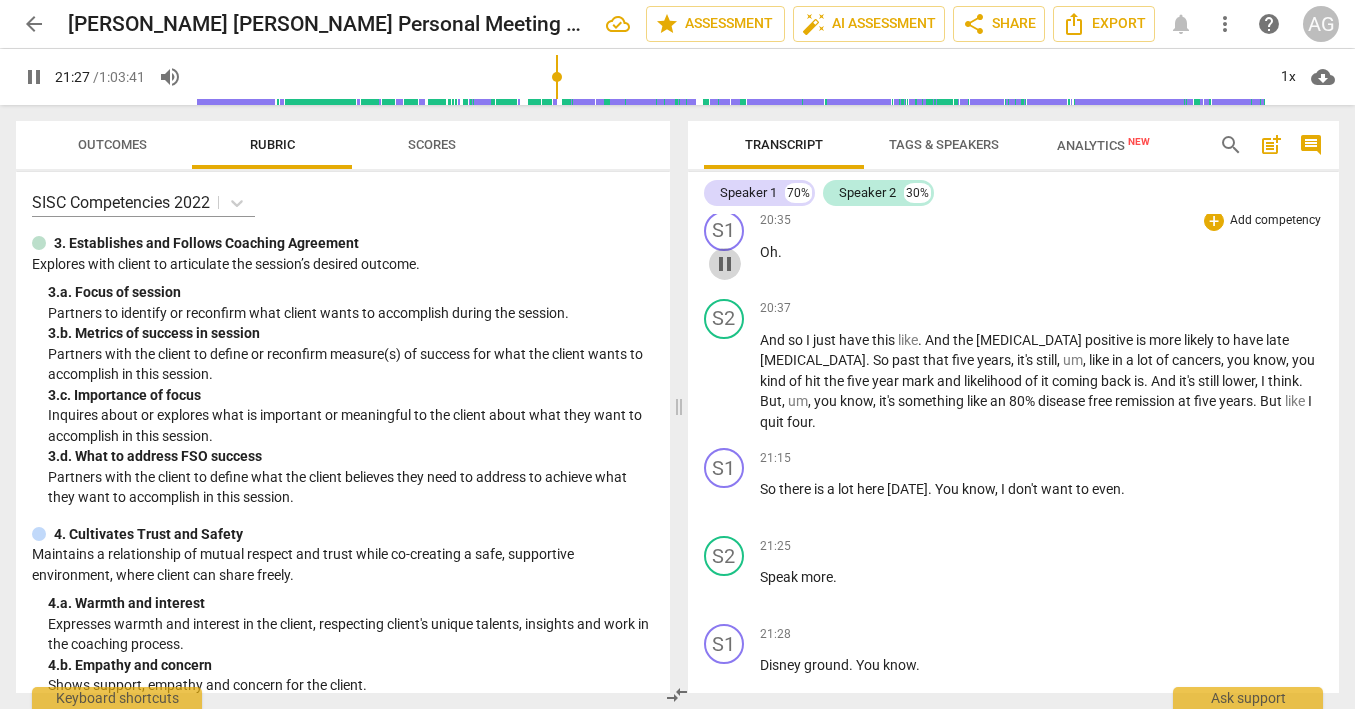 click on "pause" at bounding box center (725, 264) 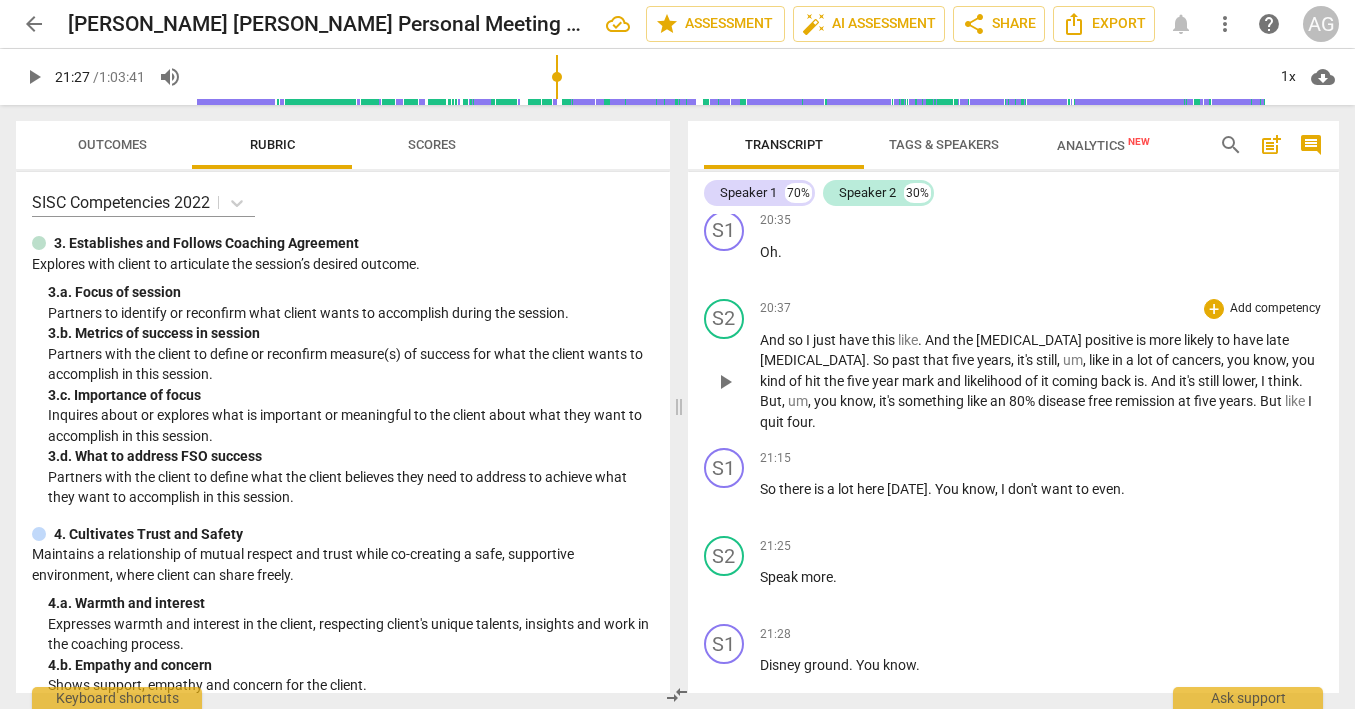 click on "play_arrow" at bounding box center (725, 382) 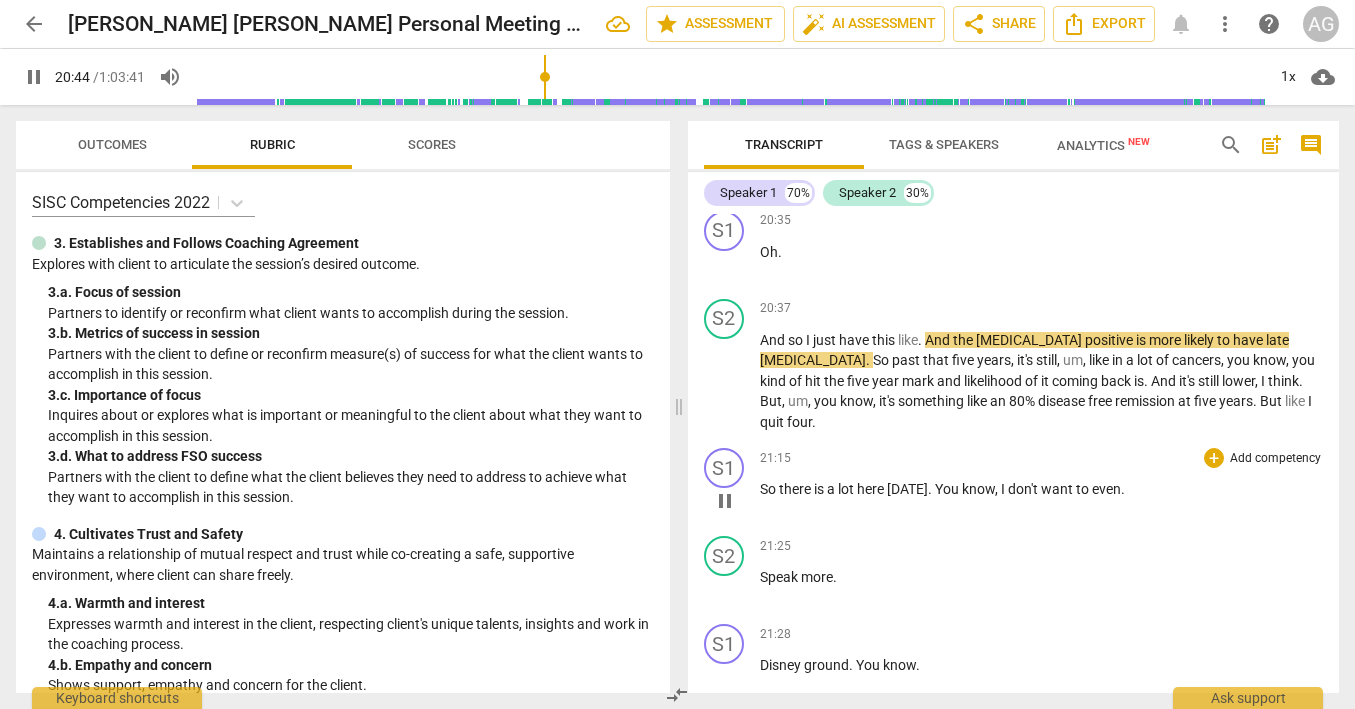 click on "pause" at bounding box center [725, 501] 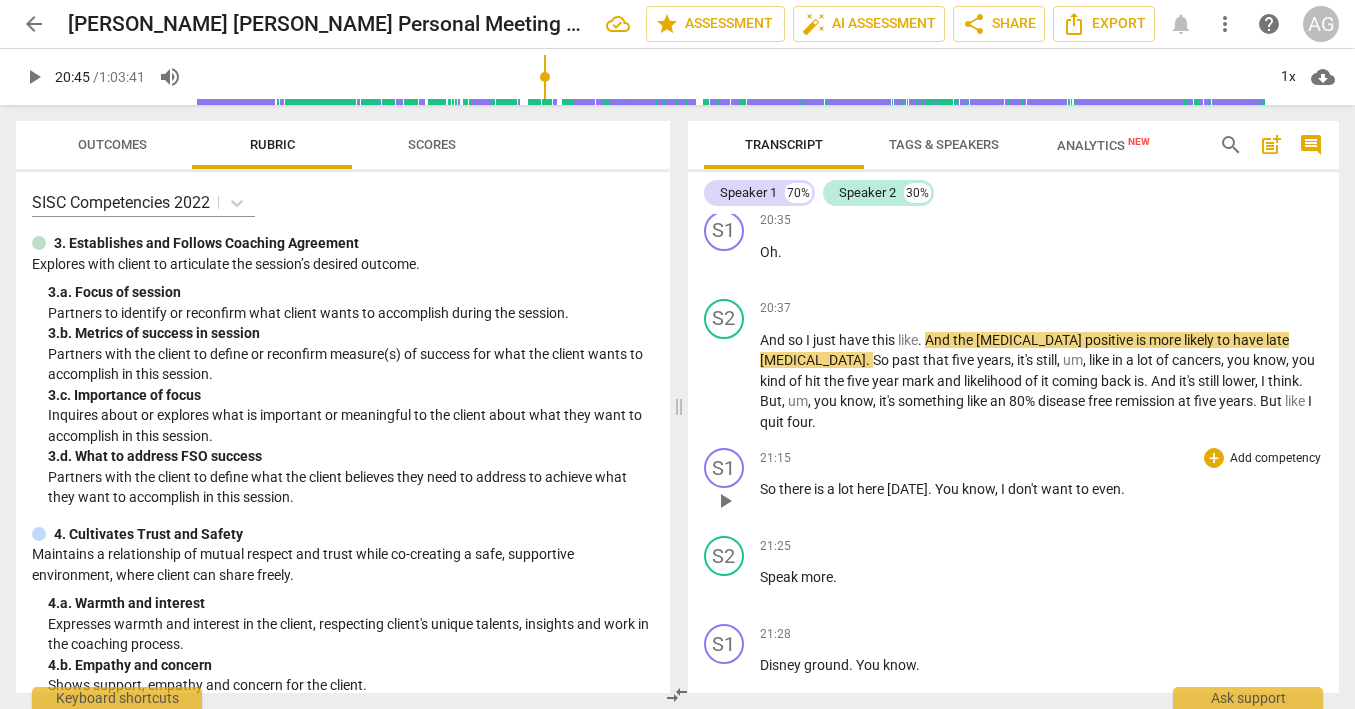 click on "play_arrow" at bounding box center (725, 501) 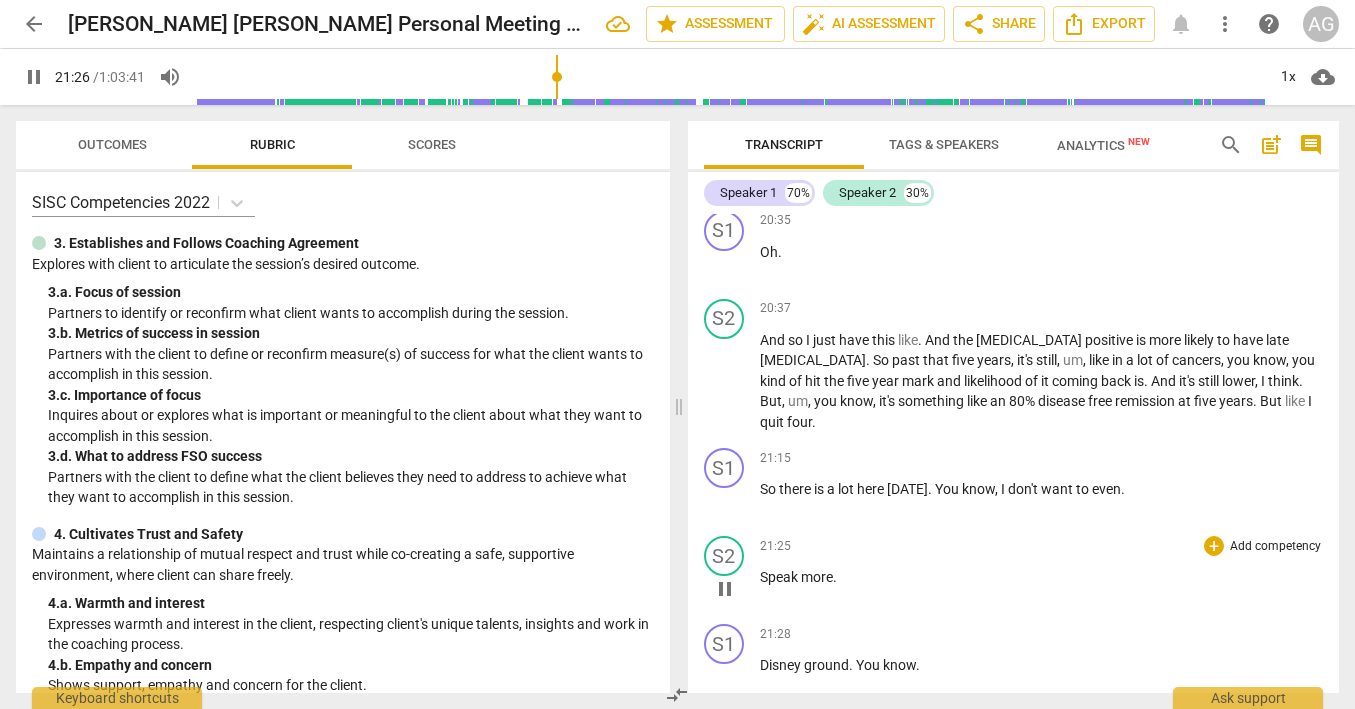 click on "play_arrow pause" at bounding box center [734, 589] 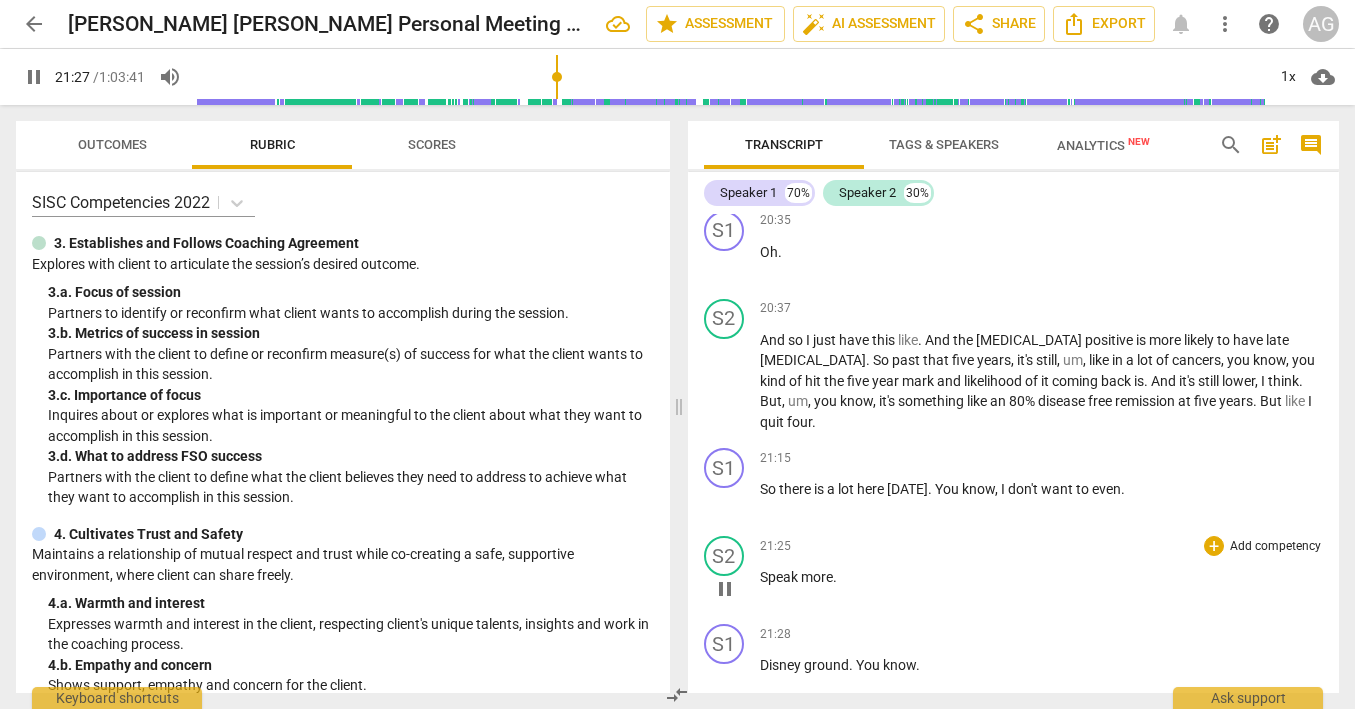 click on "Speak" at bounding box center [780, 577] 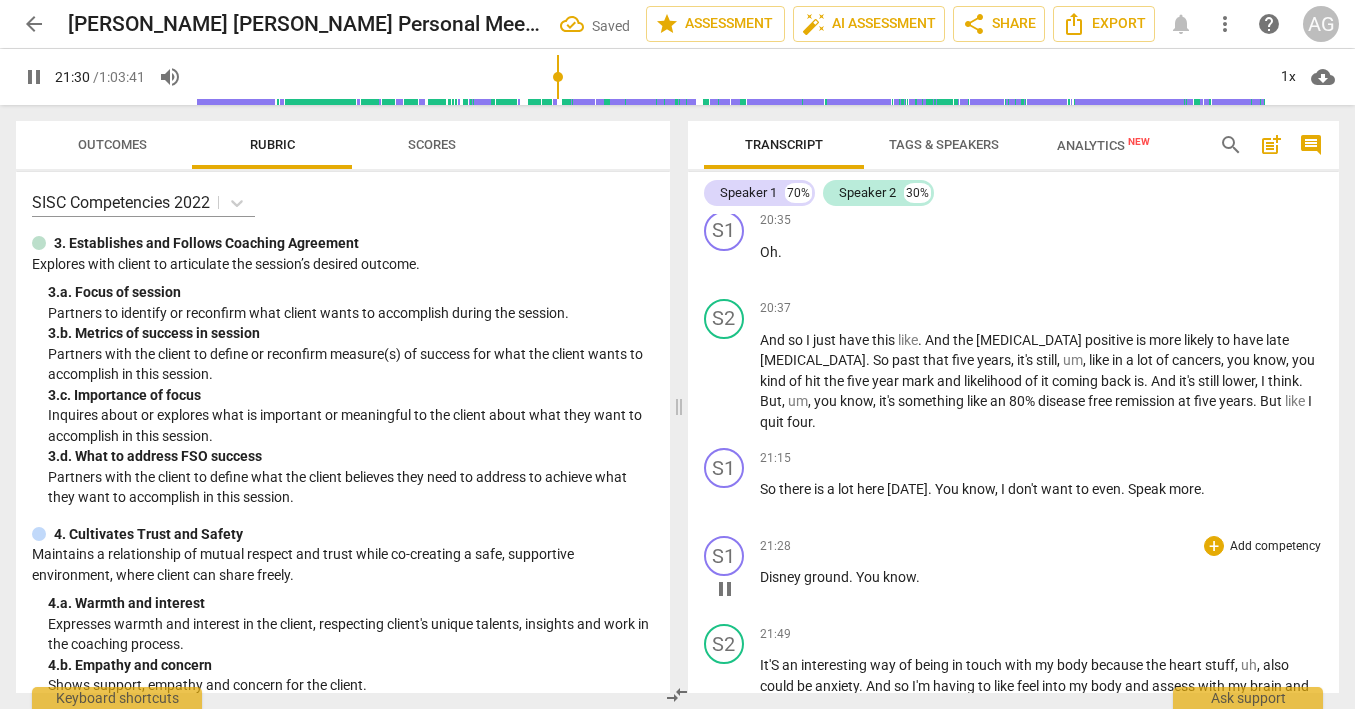 click on "Disney" at bounding box center [782, 577] 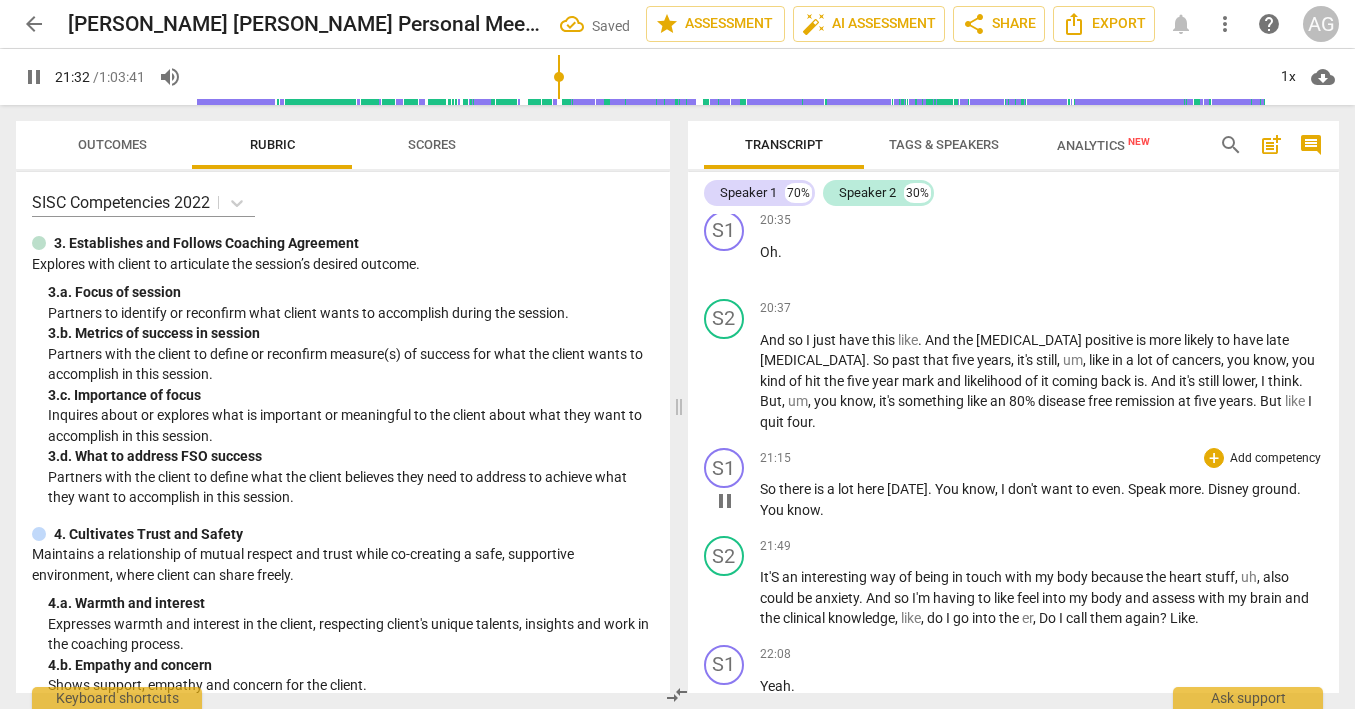 click on "Disney" at bounding box center (1230, 489) 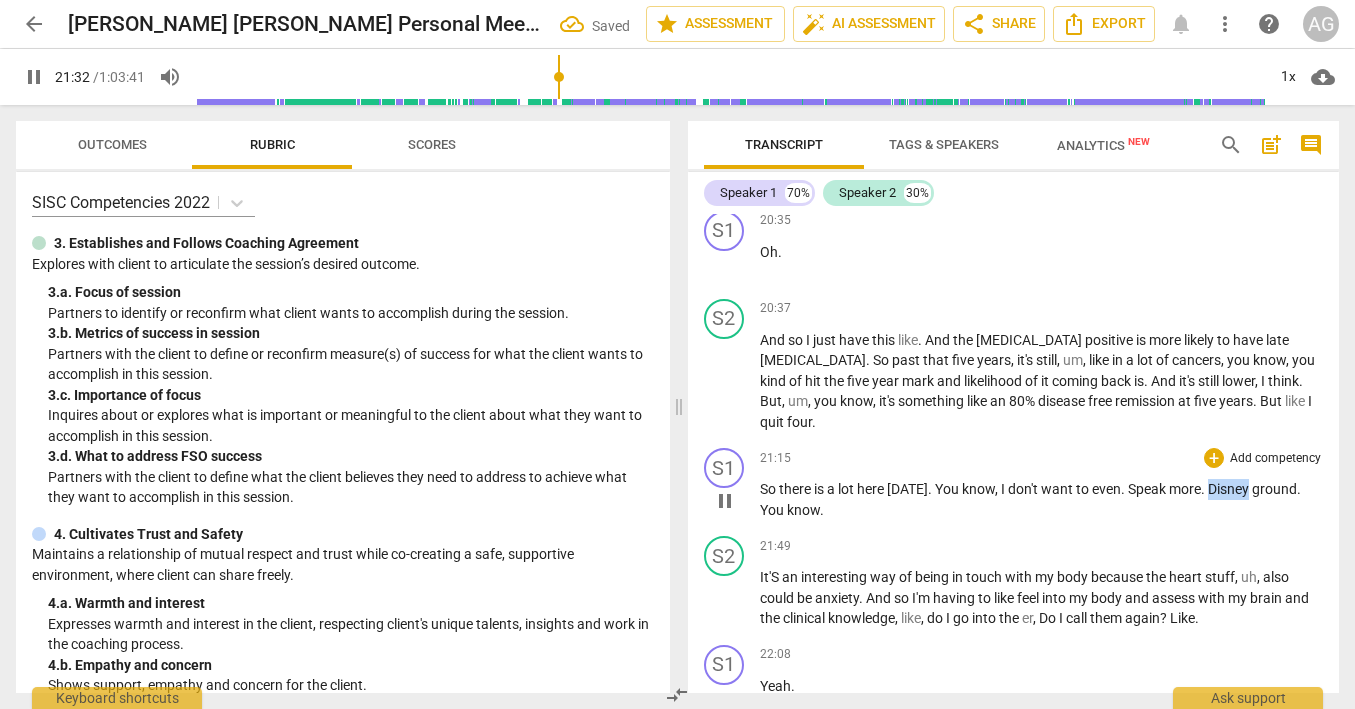 click on "Disney" at bounding box center (1230, 489) 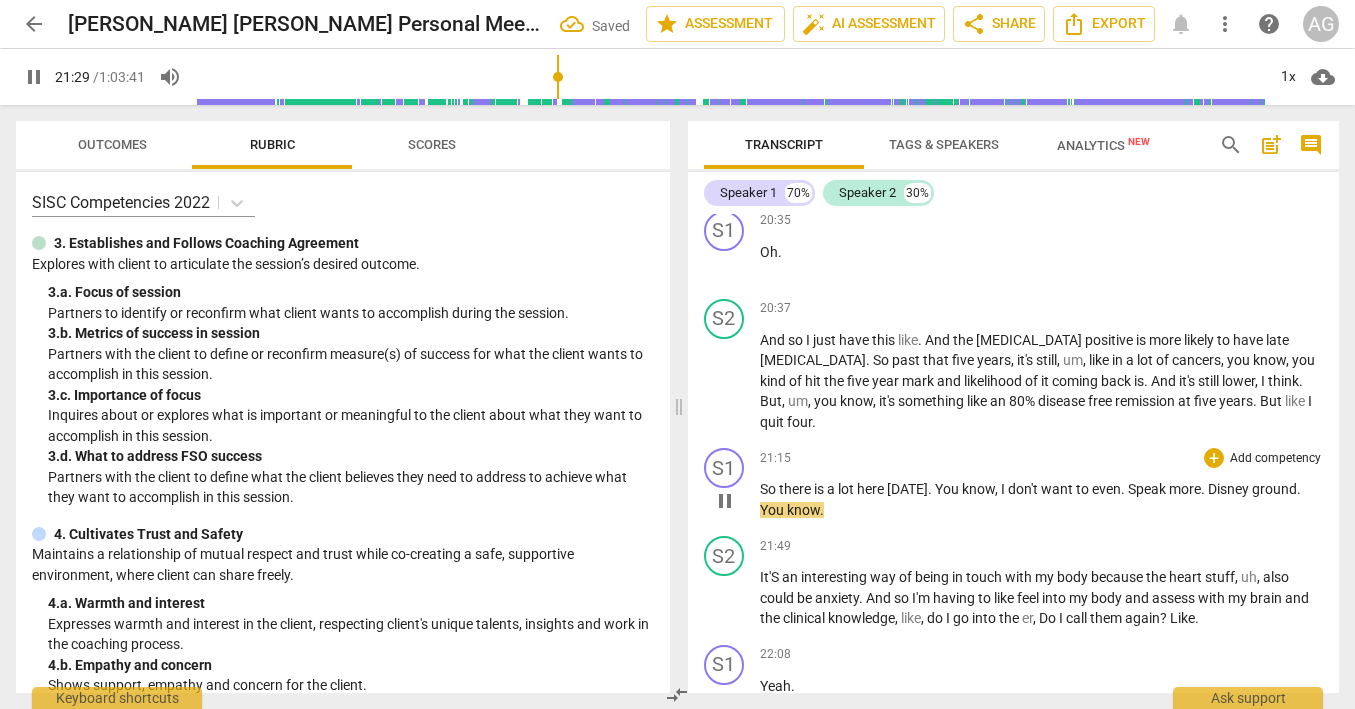 click on "pause" at bounding box center (725, 501) 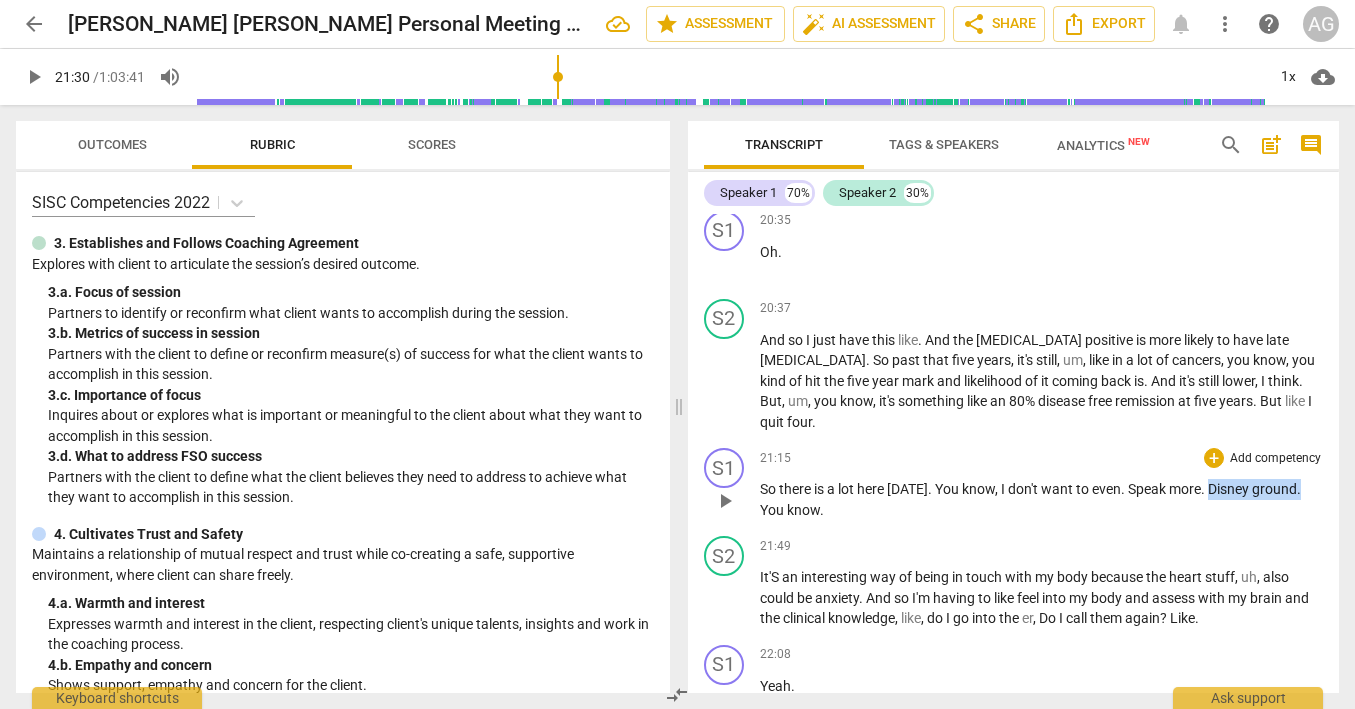 drag, startPoint x: 1207, startPoint y: 447, endPoint x: 1300, endPoint y: 446, distance: 93.00538 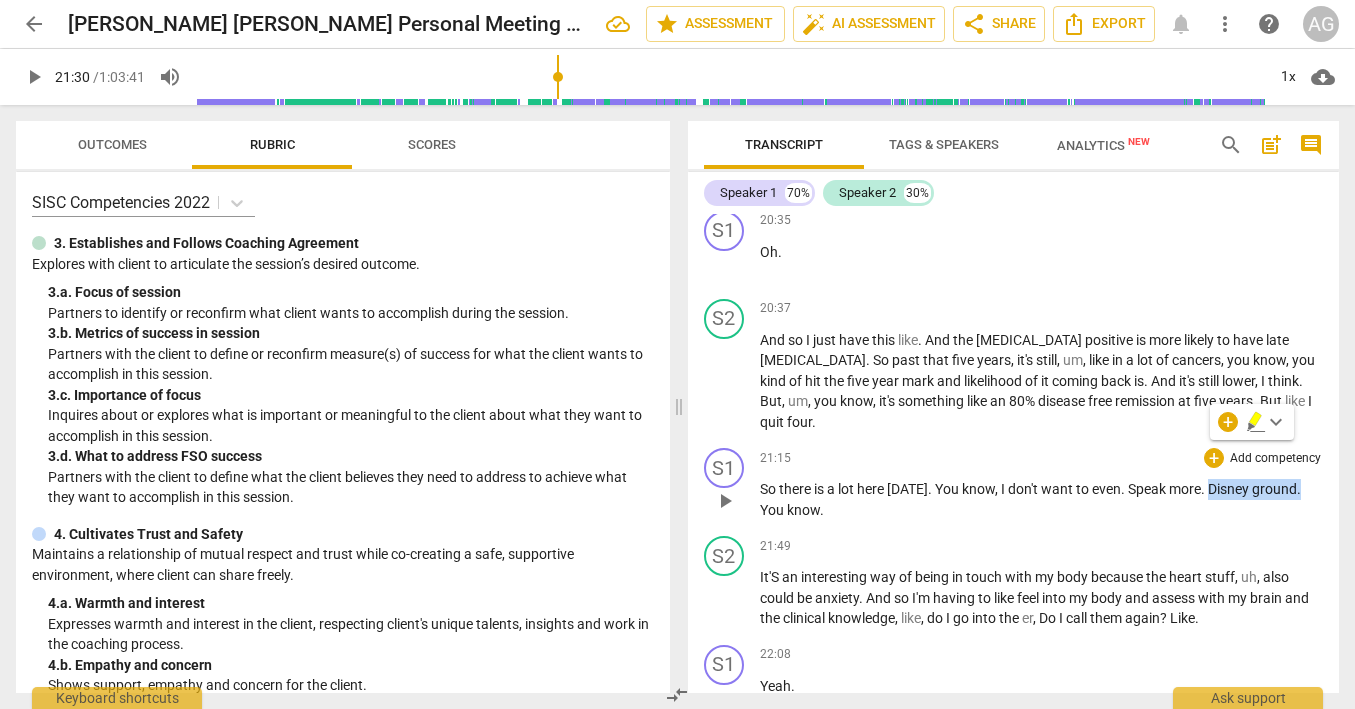 type 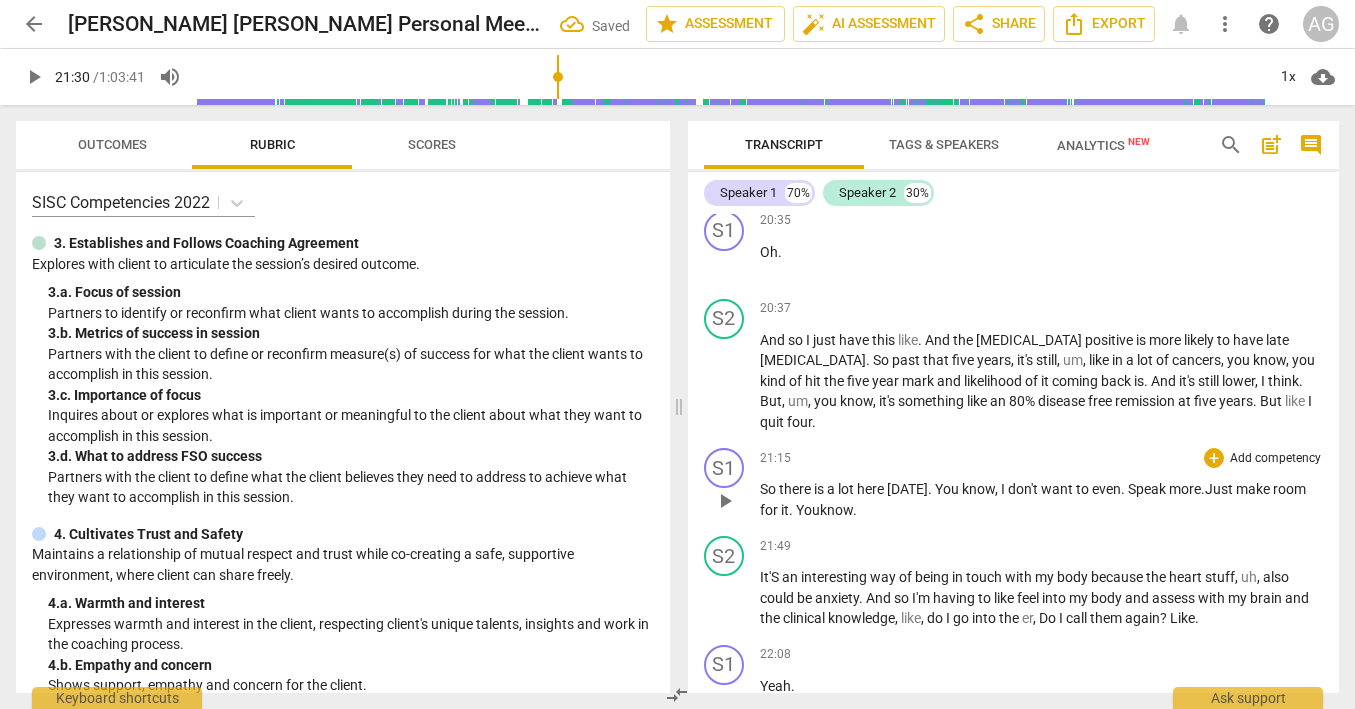 click on "play_arrow" at bounding box center (725, 501) 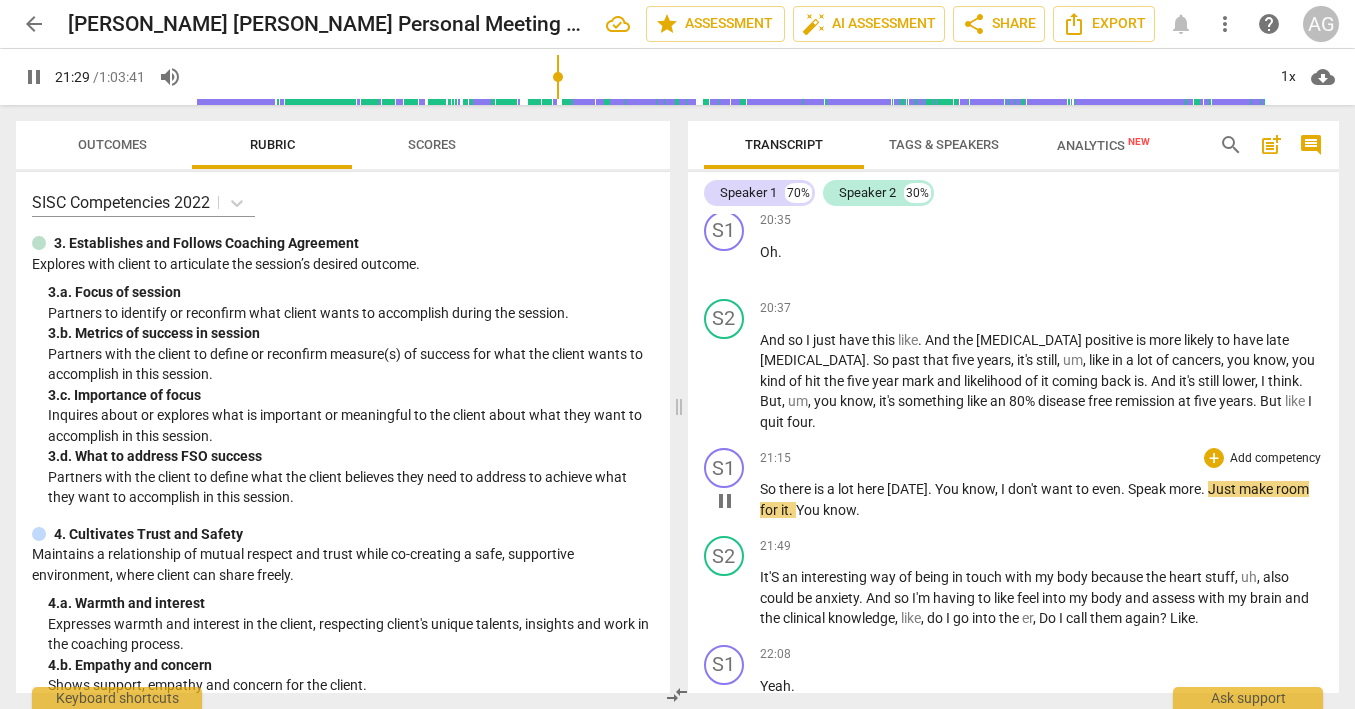 click on "more" at bounding box center (1185, 489) 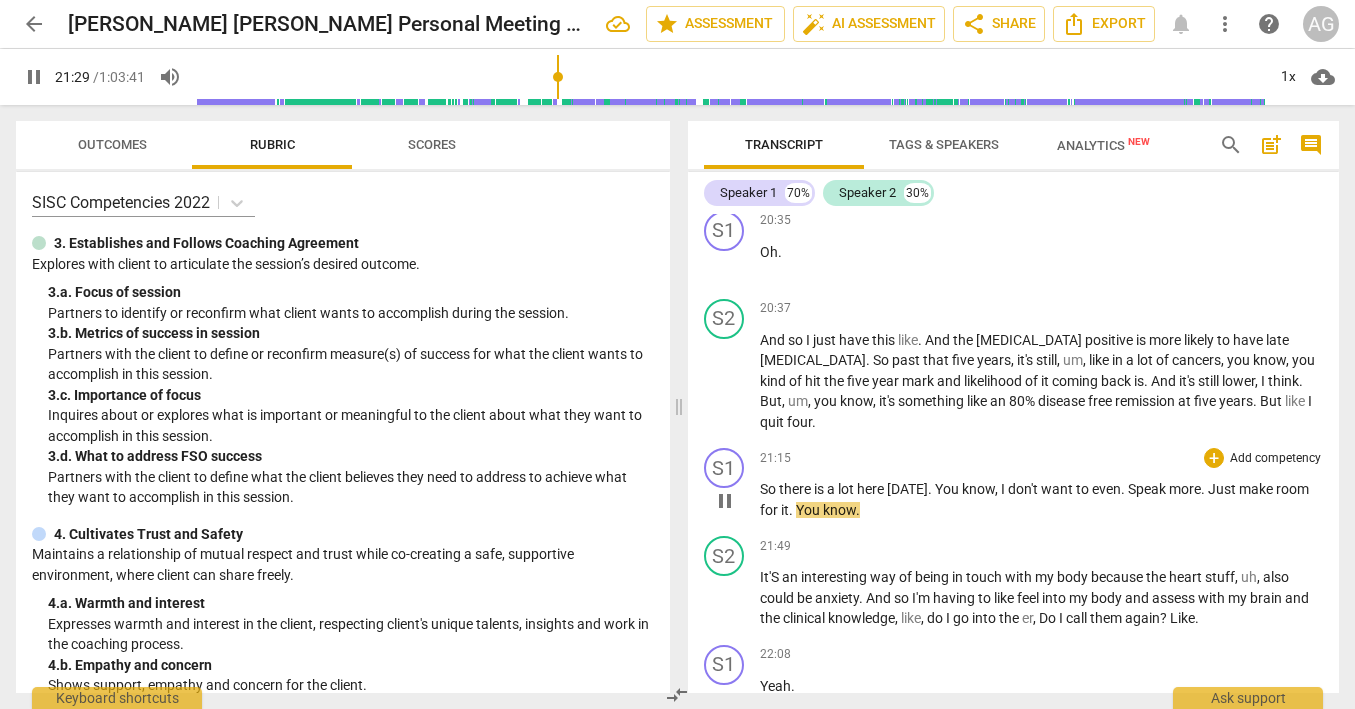 type on "1290" 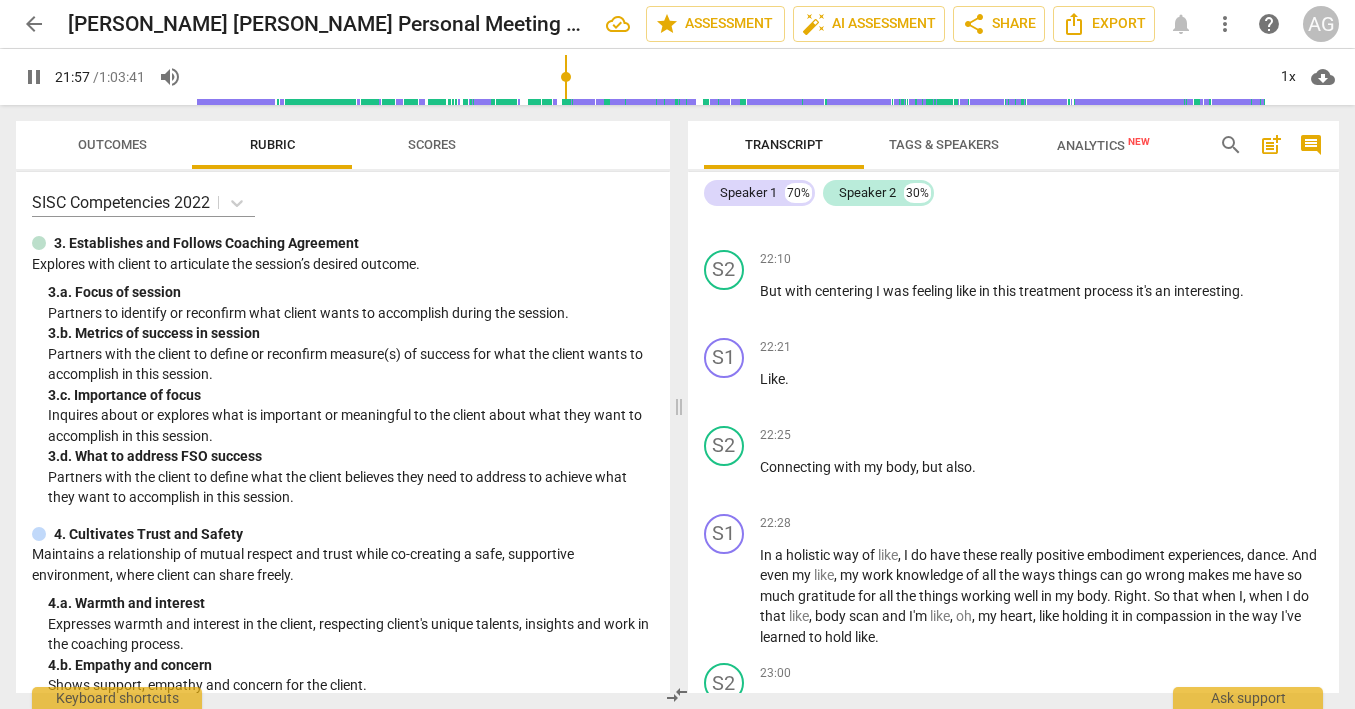 scroll, scrollTop: 5851, scrollLeft: 0, axis: vertical 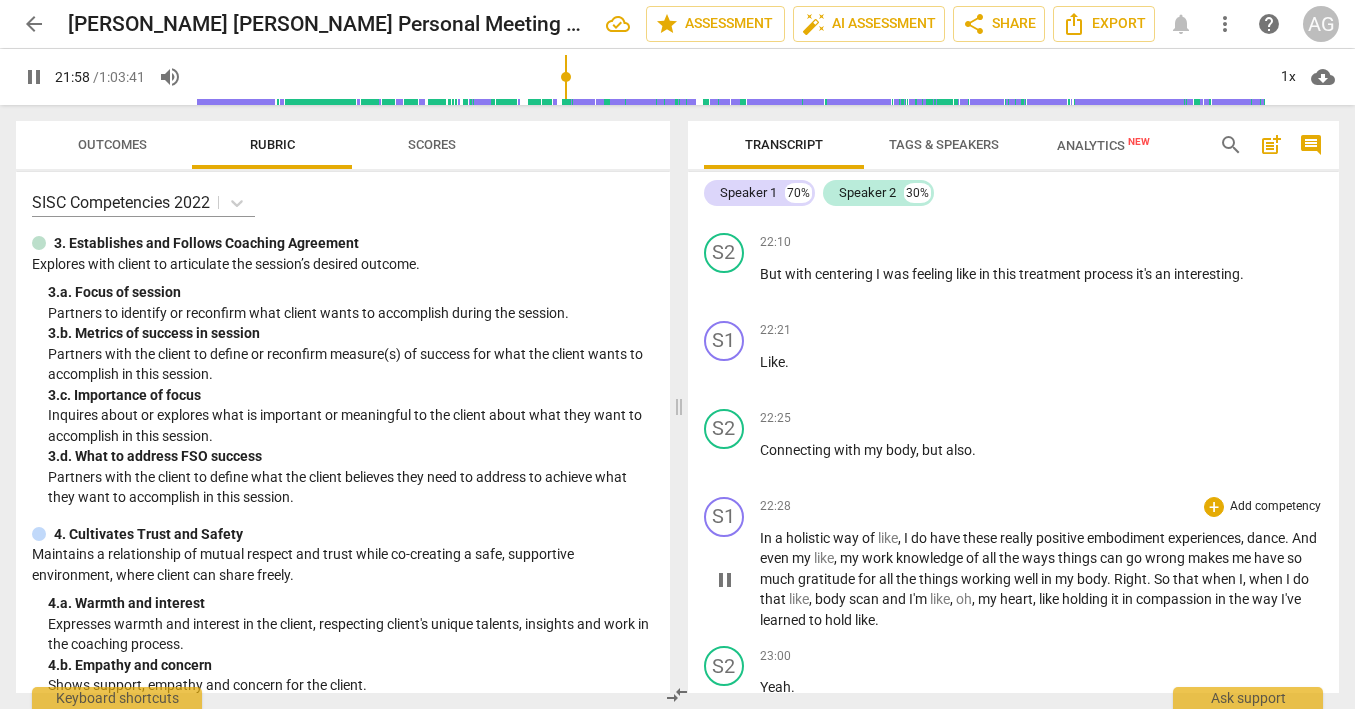 click on "In" at bounding box center [767, 538] 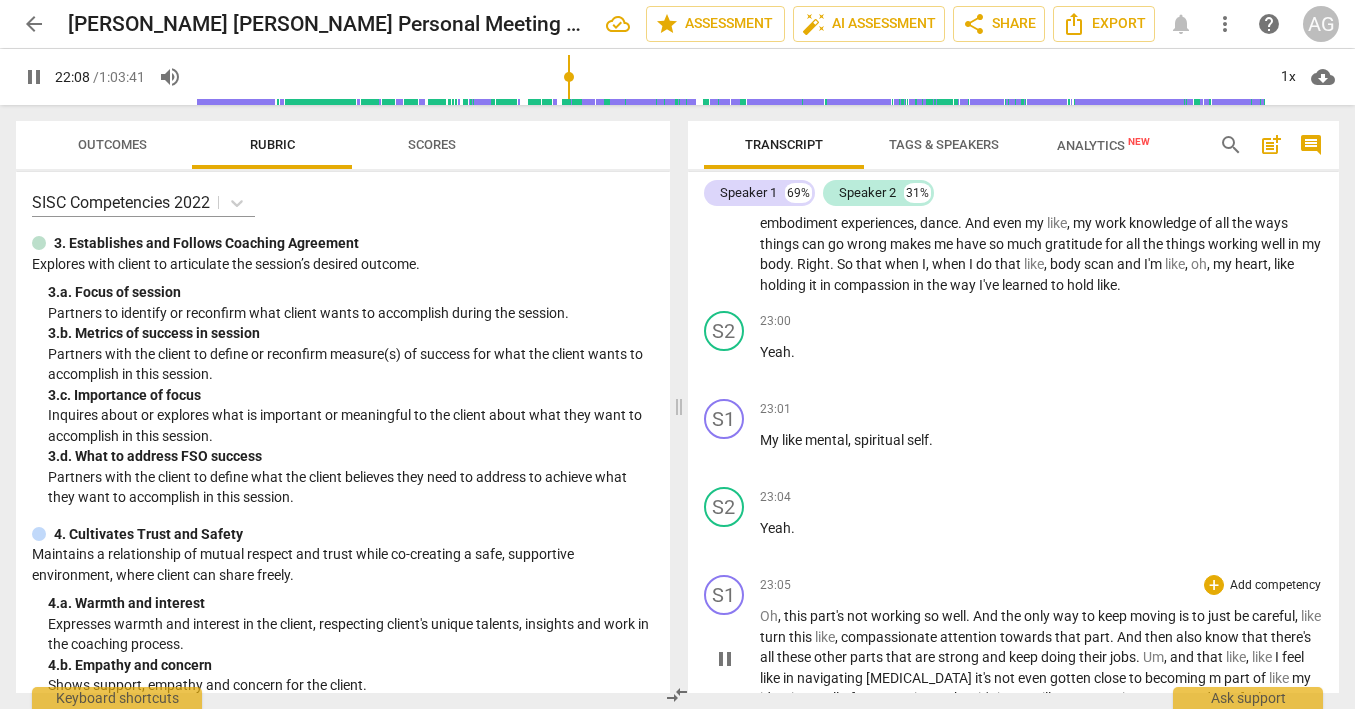 scroll, scrollTop: 6041, scrollLeft: 0, axis: vertical 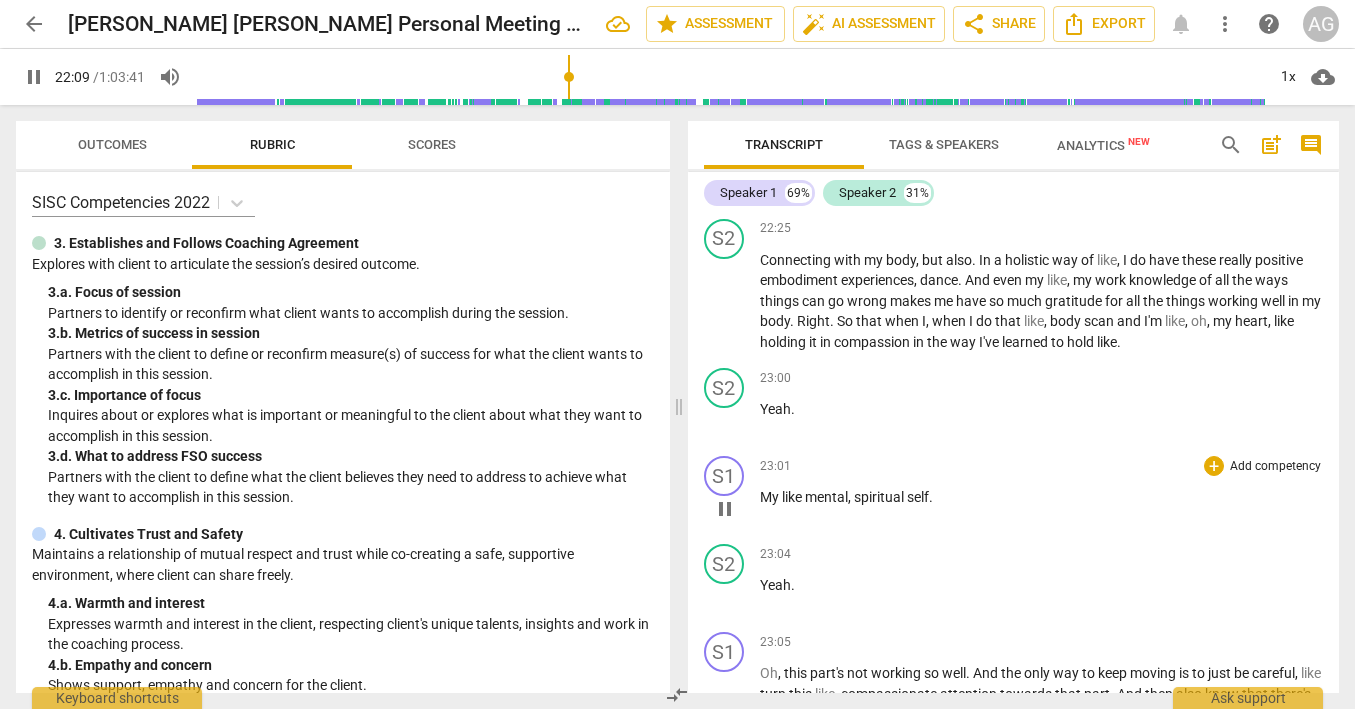 click on "My" at bounding box center [771, 497] 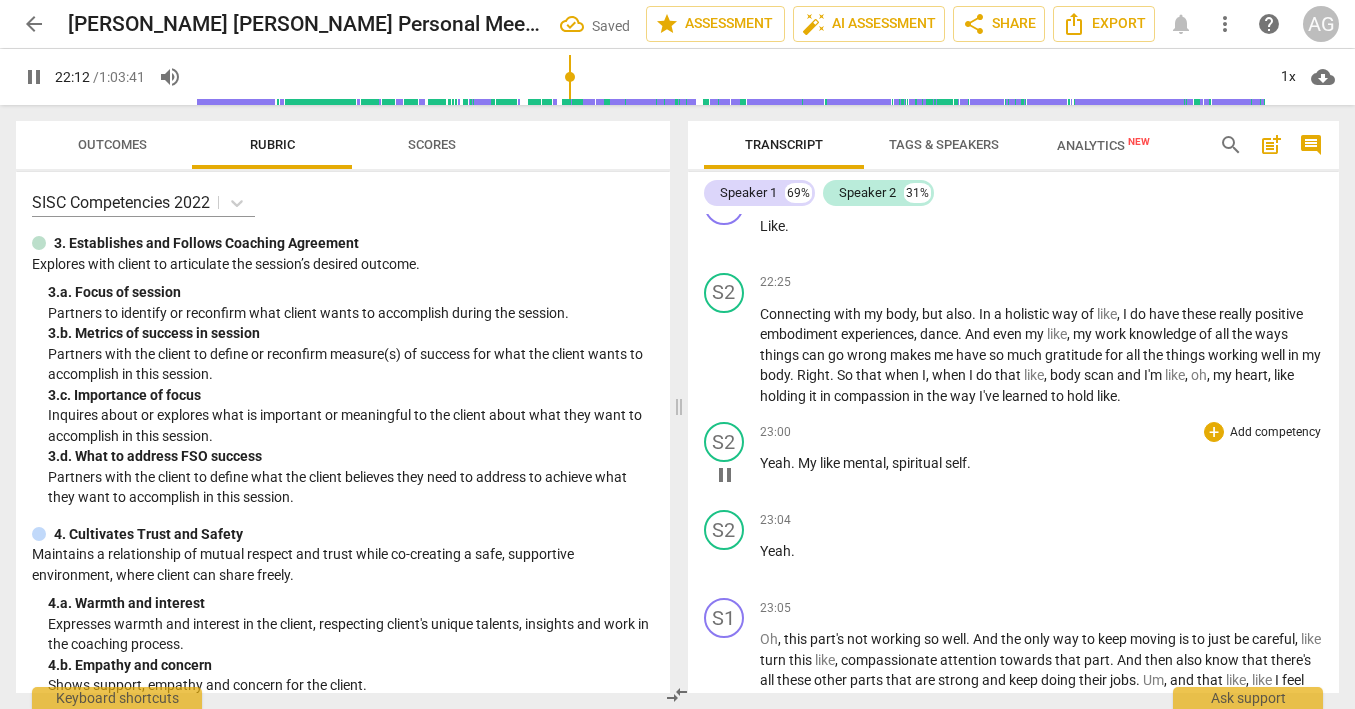 scroll, scrollTop: 5999, scrollLeft: 0, axis: vertical 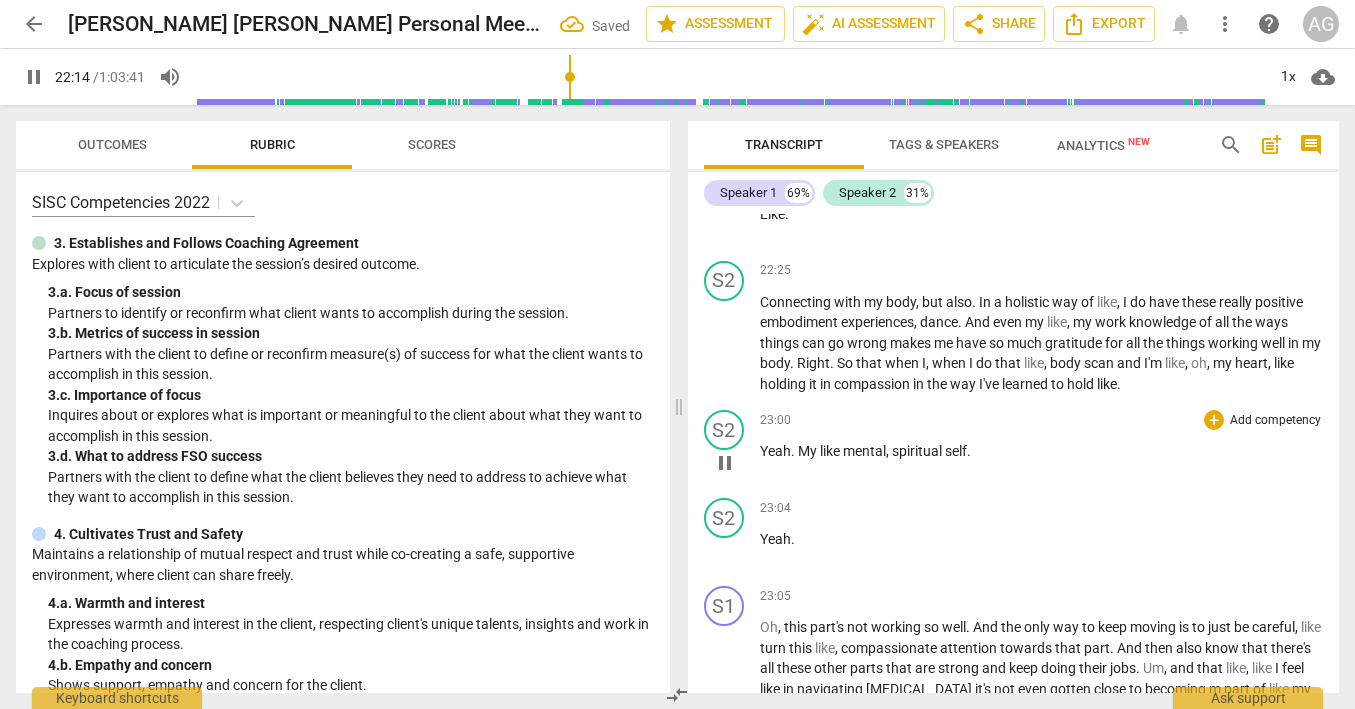 click on "pause" at bounding box center (725, 463) 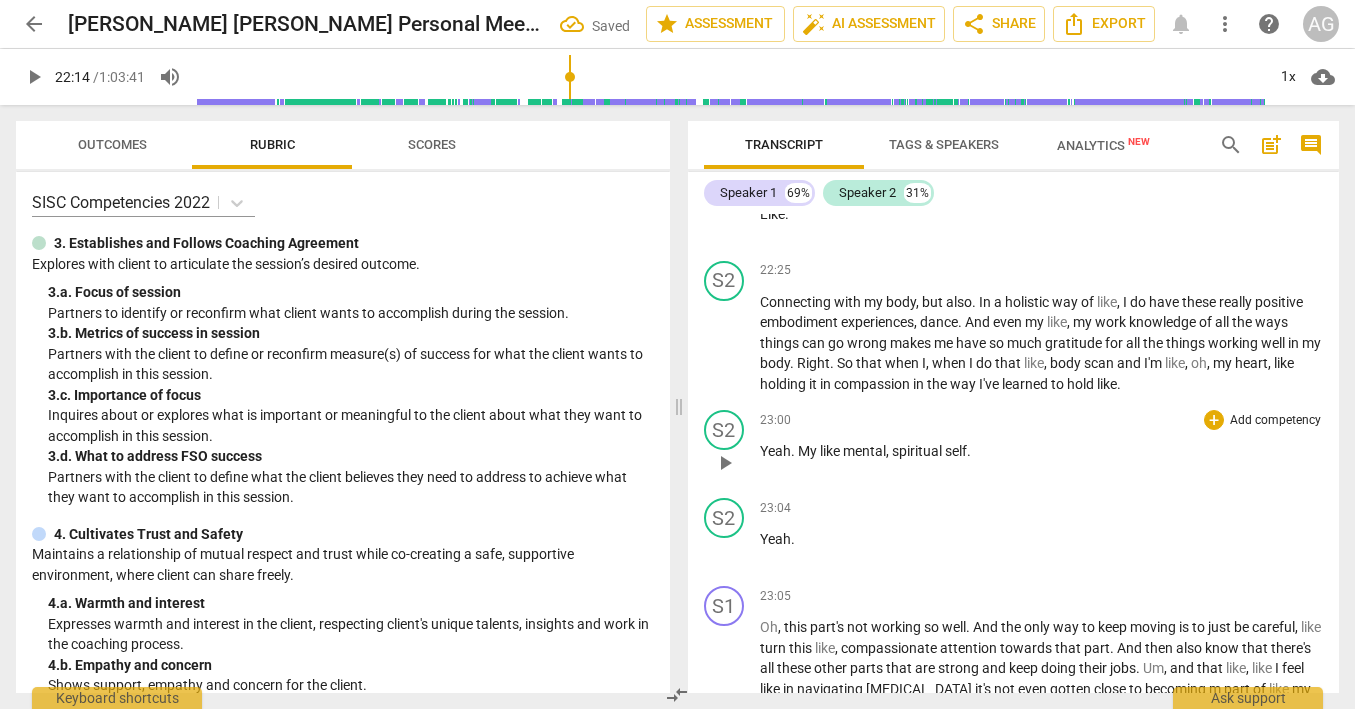 click on "play_arrow" at bounding box center (725, 463) 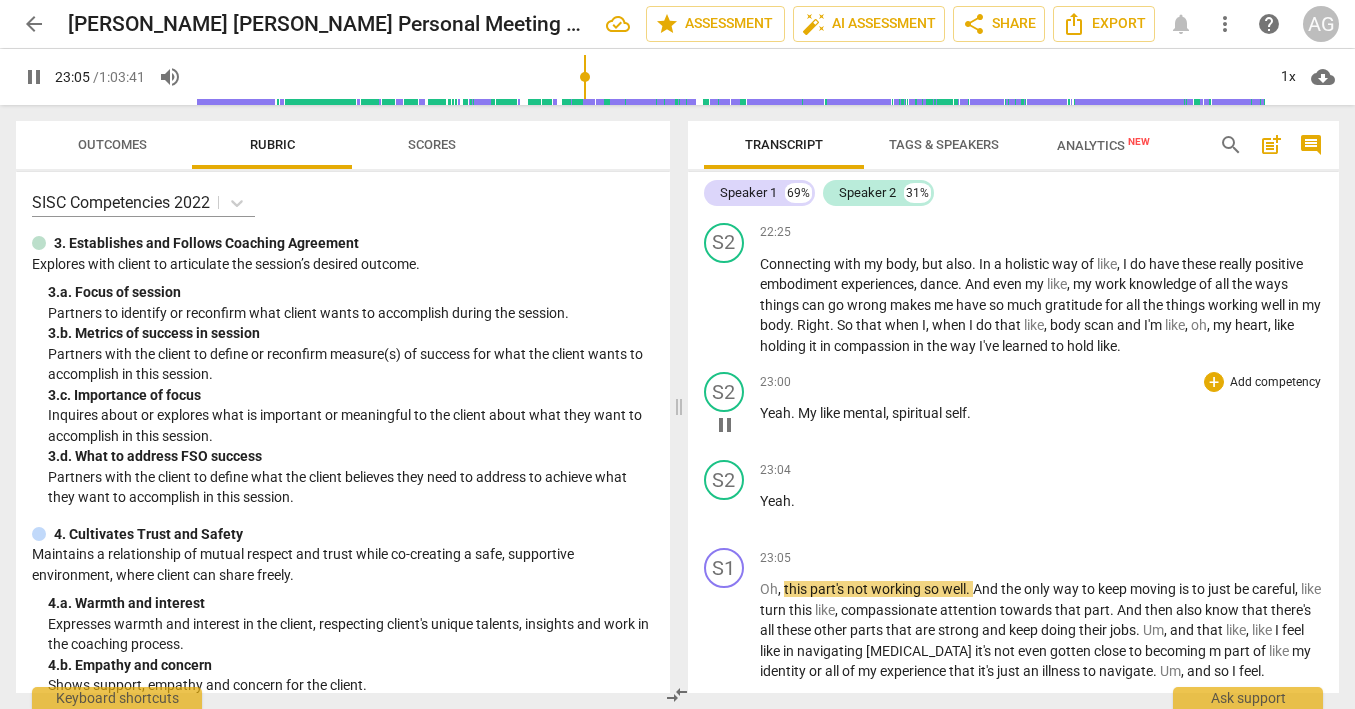 scroll, scrollTop: 6038, scrollLeft: 0, axis: vertical 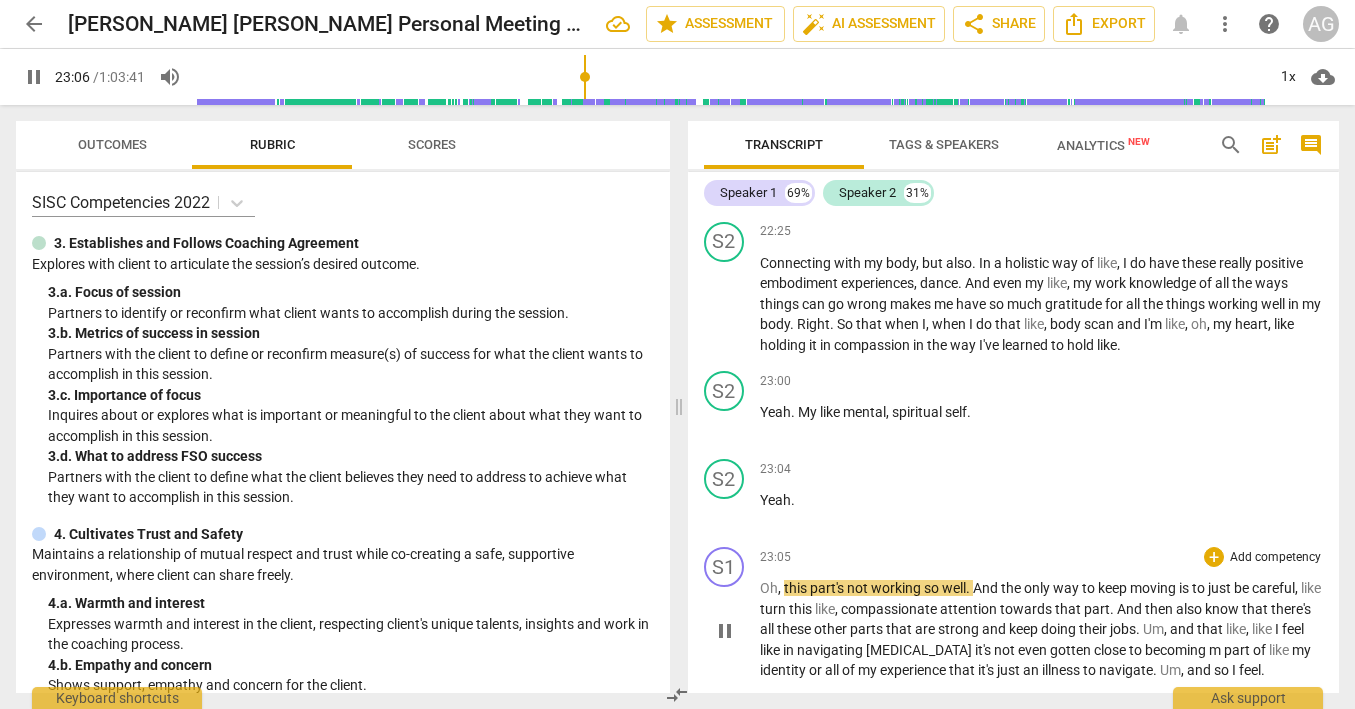 click on "Oh" at bounding box center (769, 588) 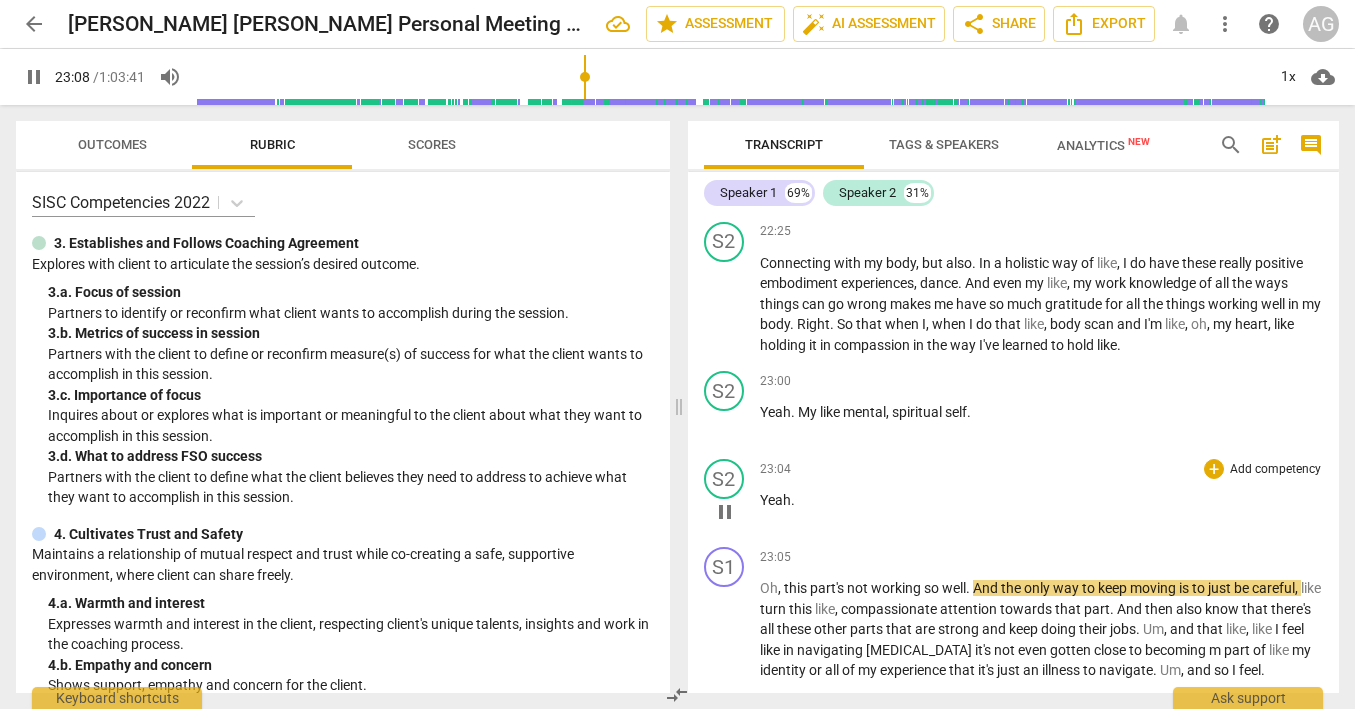 click on "S2 play_arrow pause" at bounding box center [732, 495] 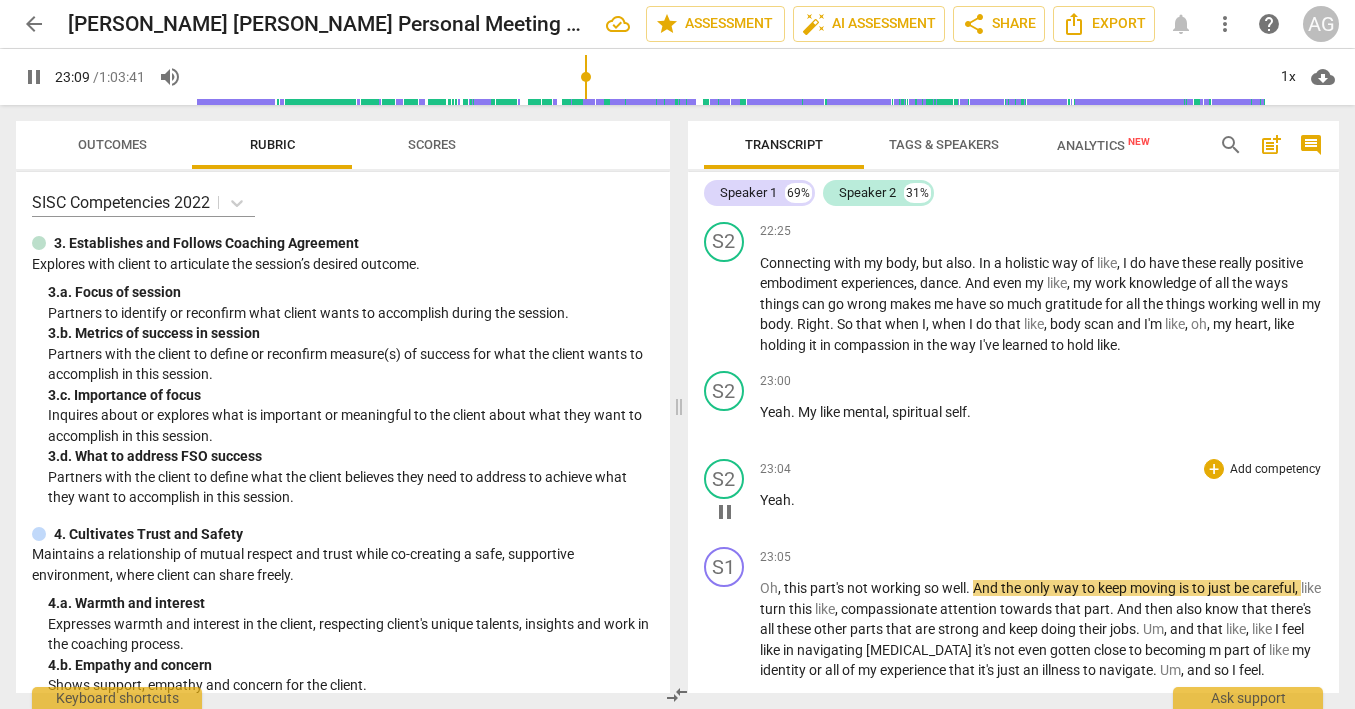 click on "Yeah" at bounding box center [775, 500] 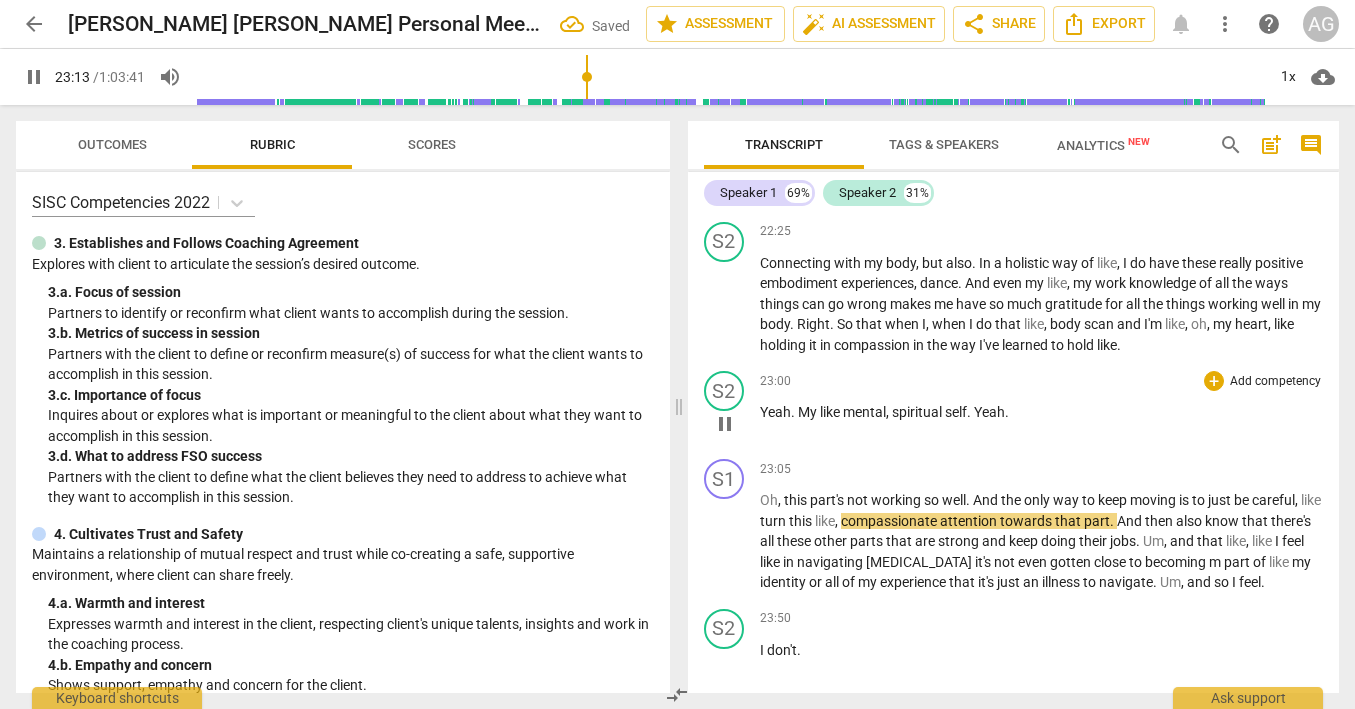 click on "Yeah" at bounding box center [989, 412] 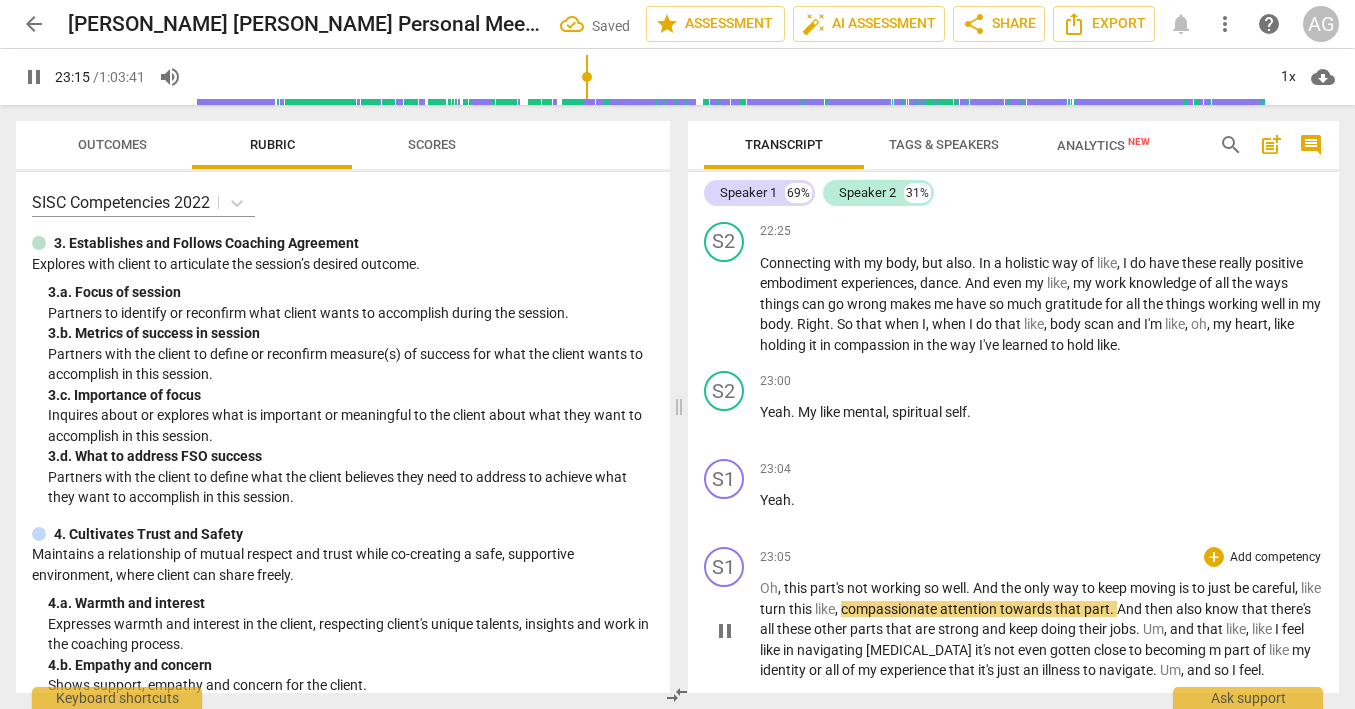 click on "Oh" at bounding box center [769, 588] 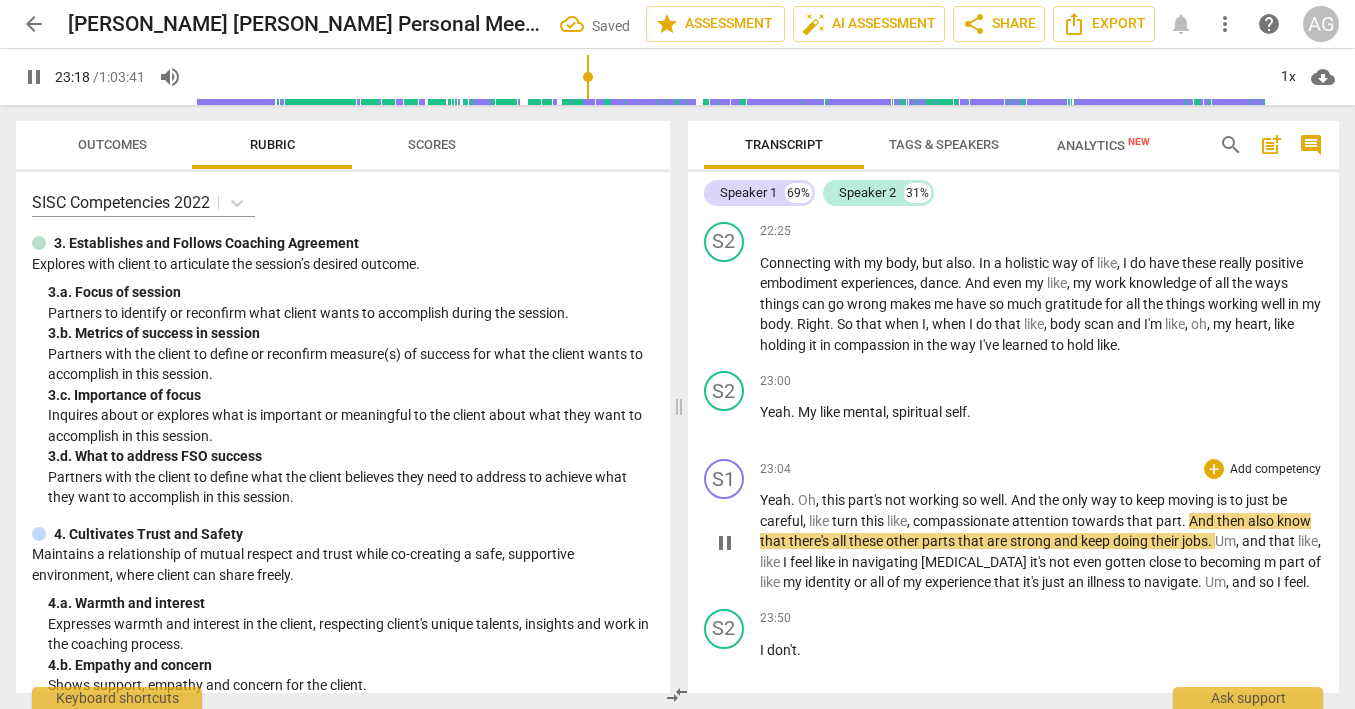 click on "Oh" at bounding box center [807, 500] 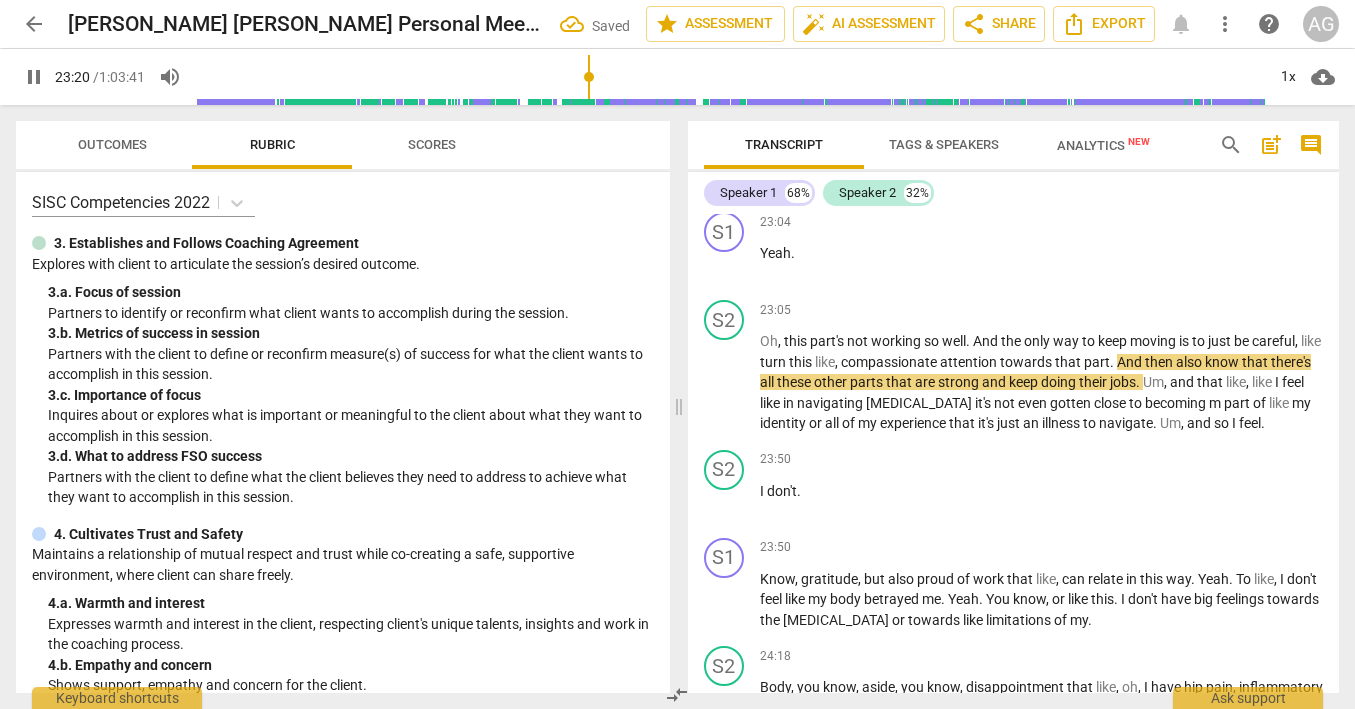 scroll, scrollTop: 6299, scrollLeft: 0, axis: vertical 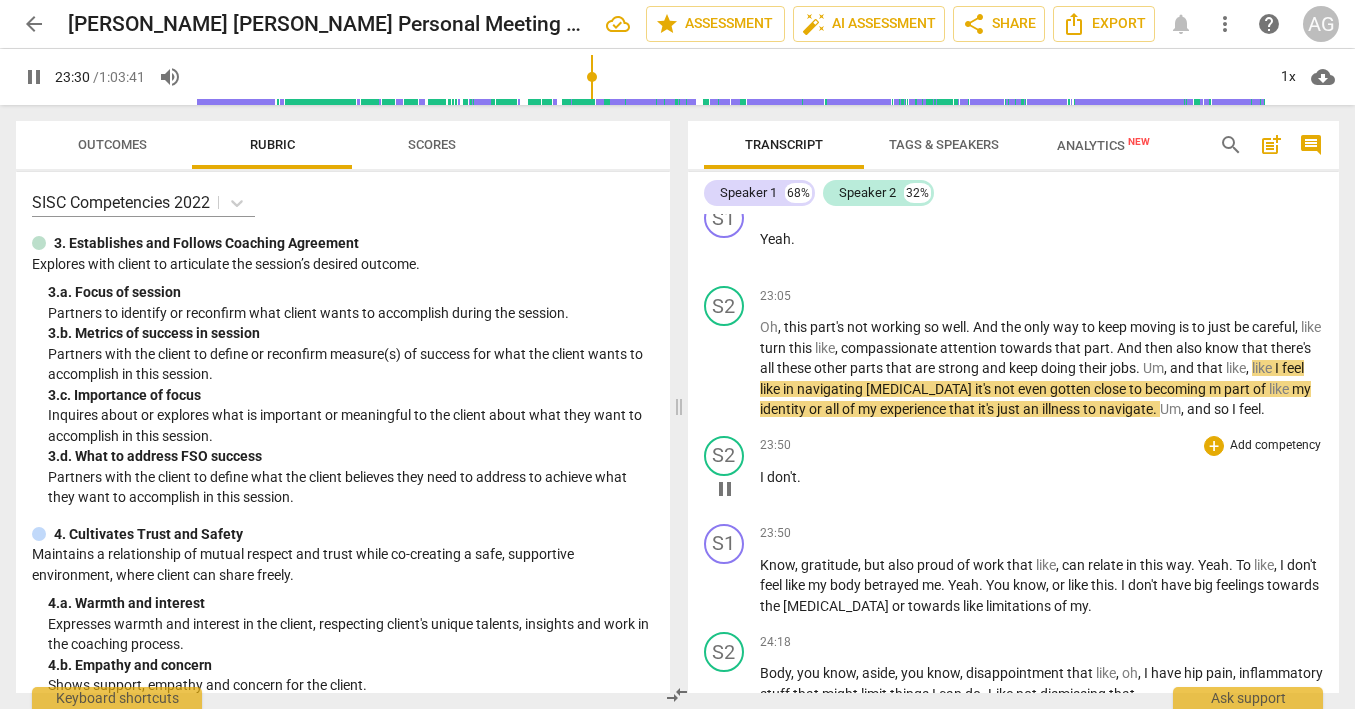 click on "I" at bounding box center (763, 477) 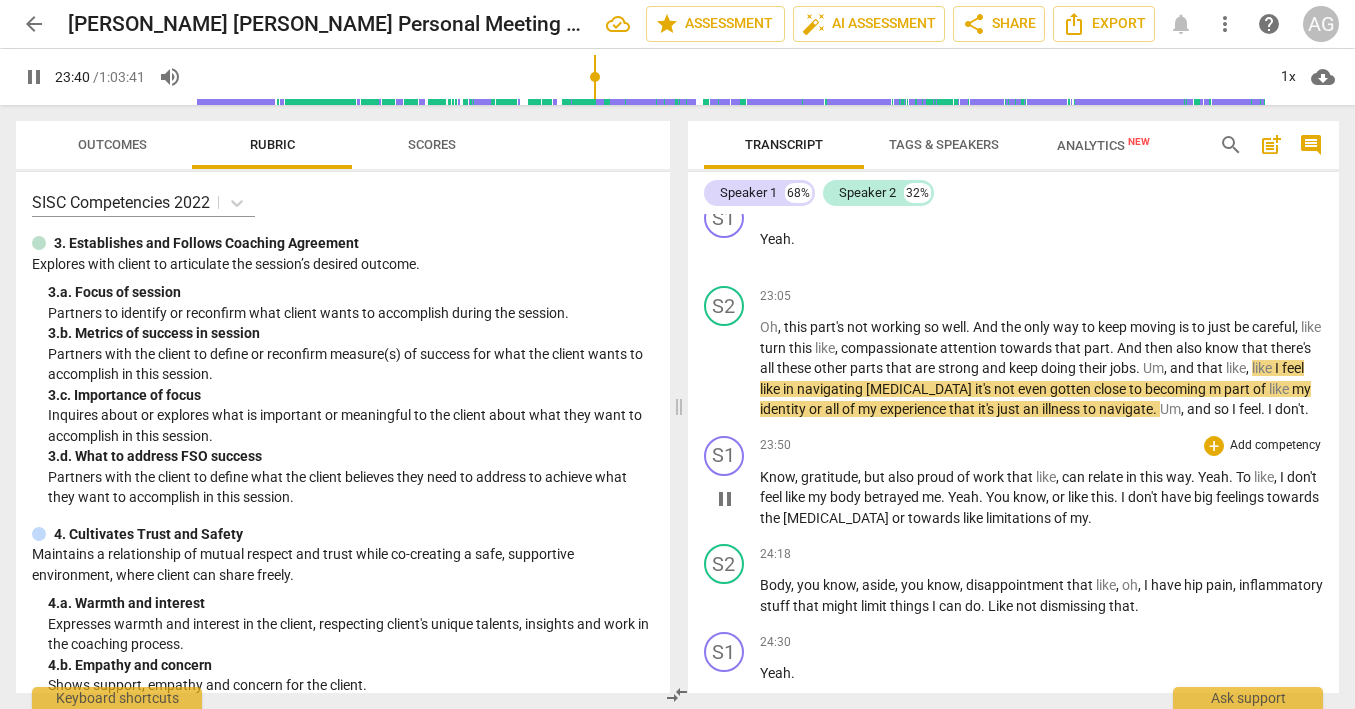 click on "Know" at bounding box center (777, 477) 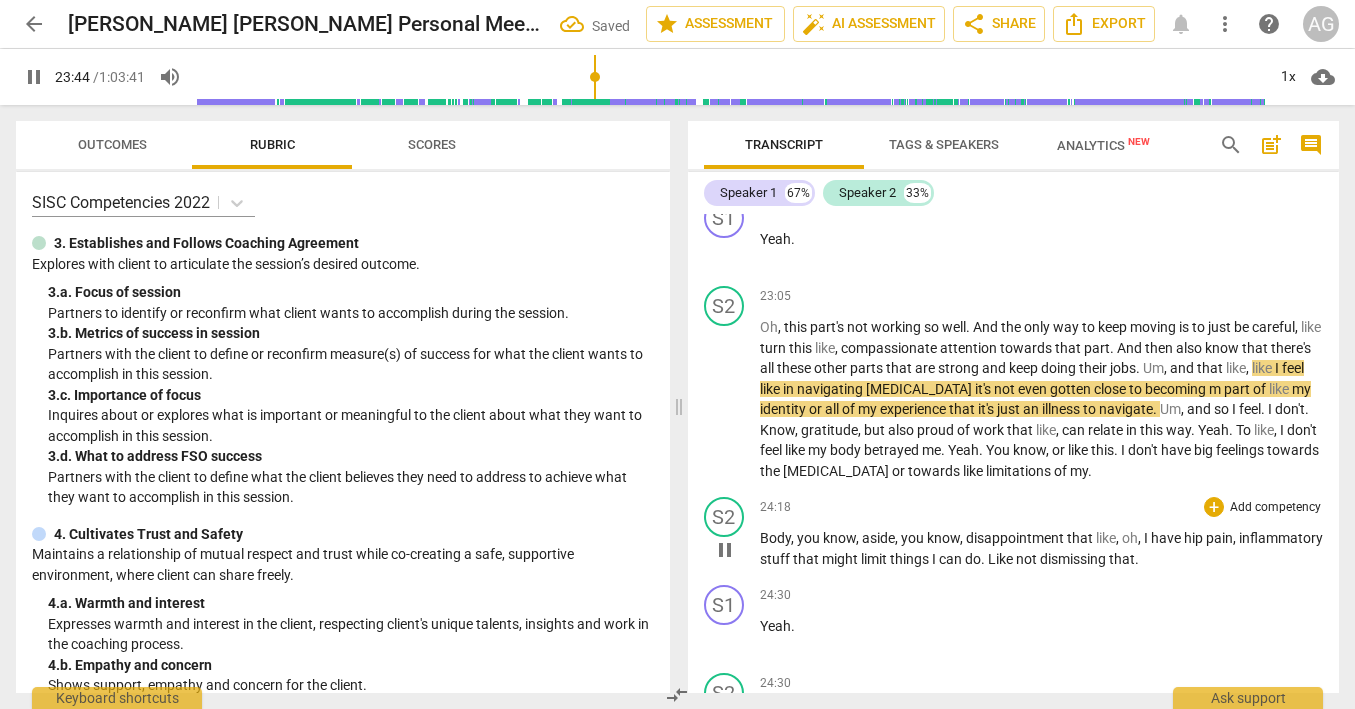 click on "Body" at bounding box center (775, 538) 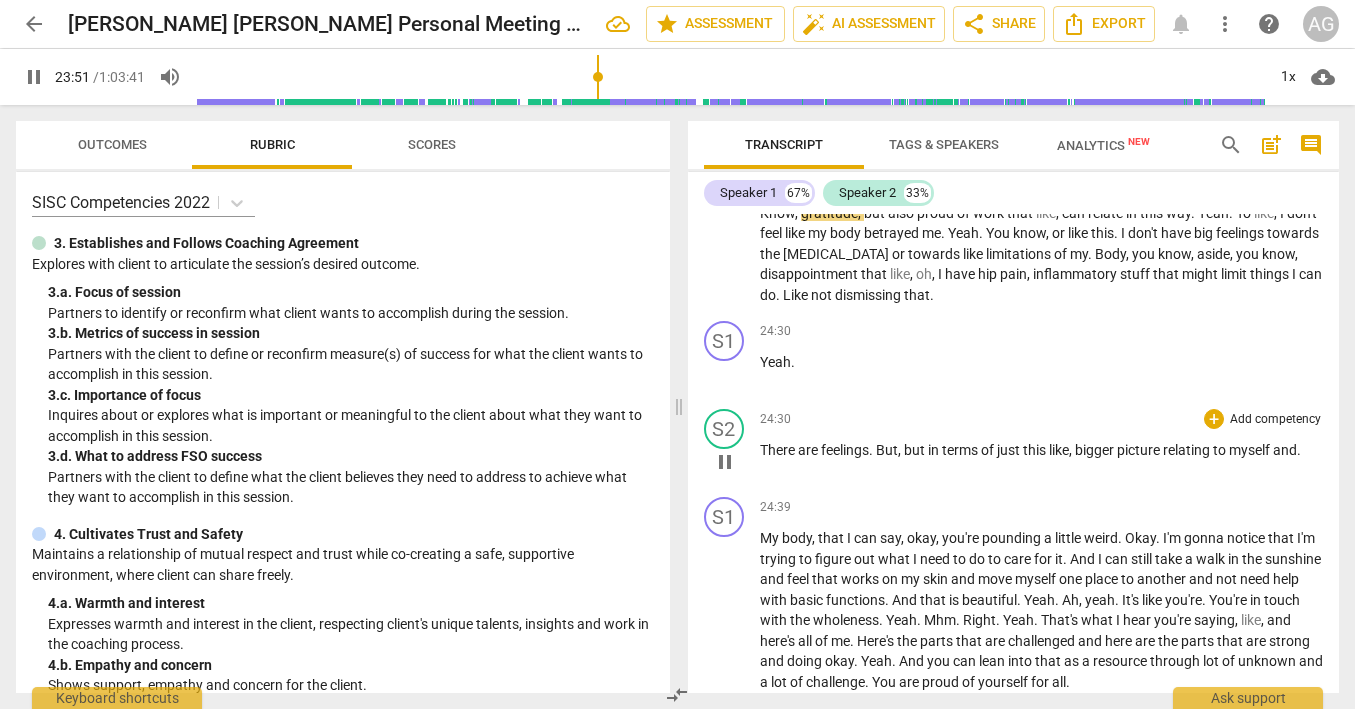 scroll, scrollTop: 6525, scrollLeft: 0, axis: vertical 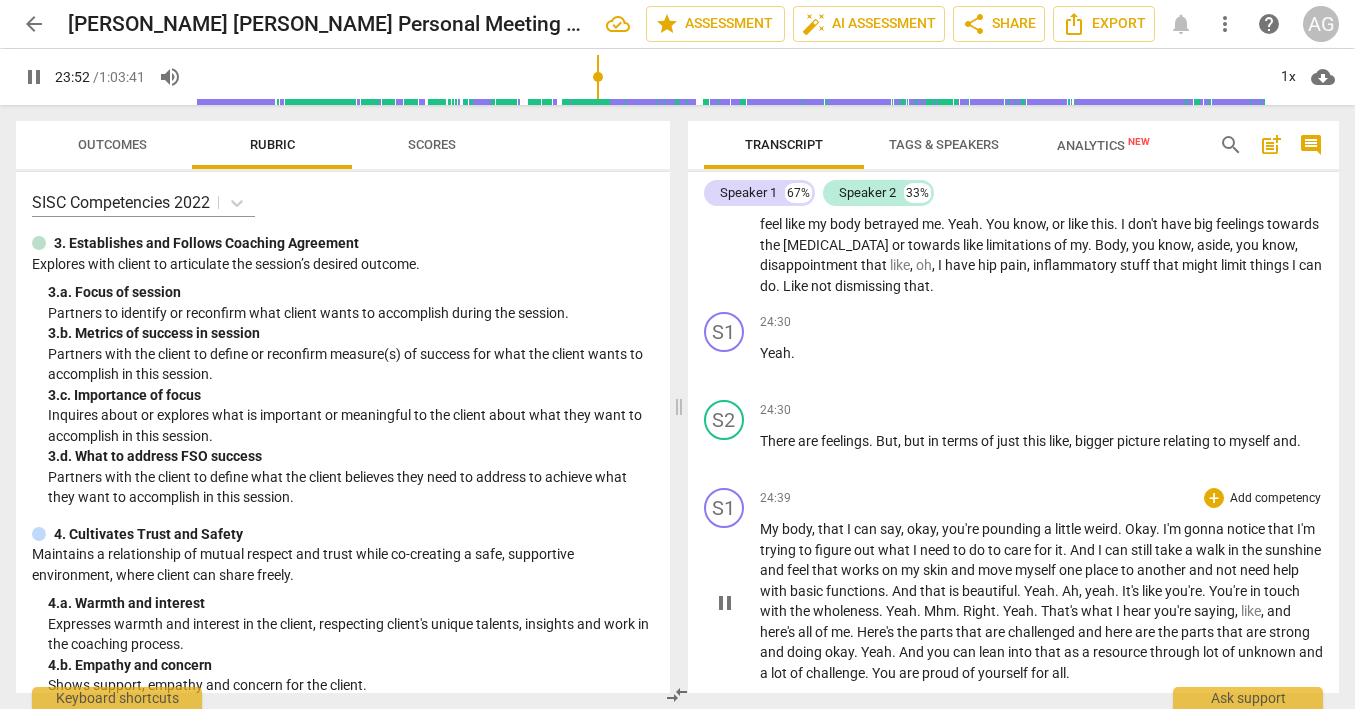 click on "My" at bounding box center [771, 529] 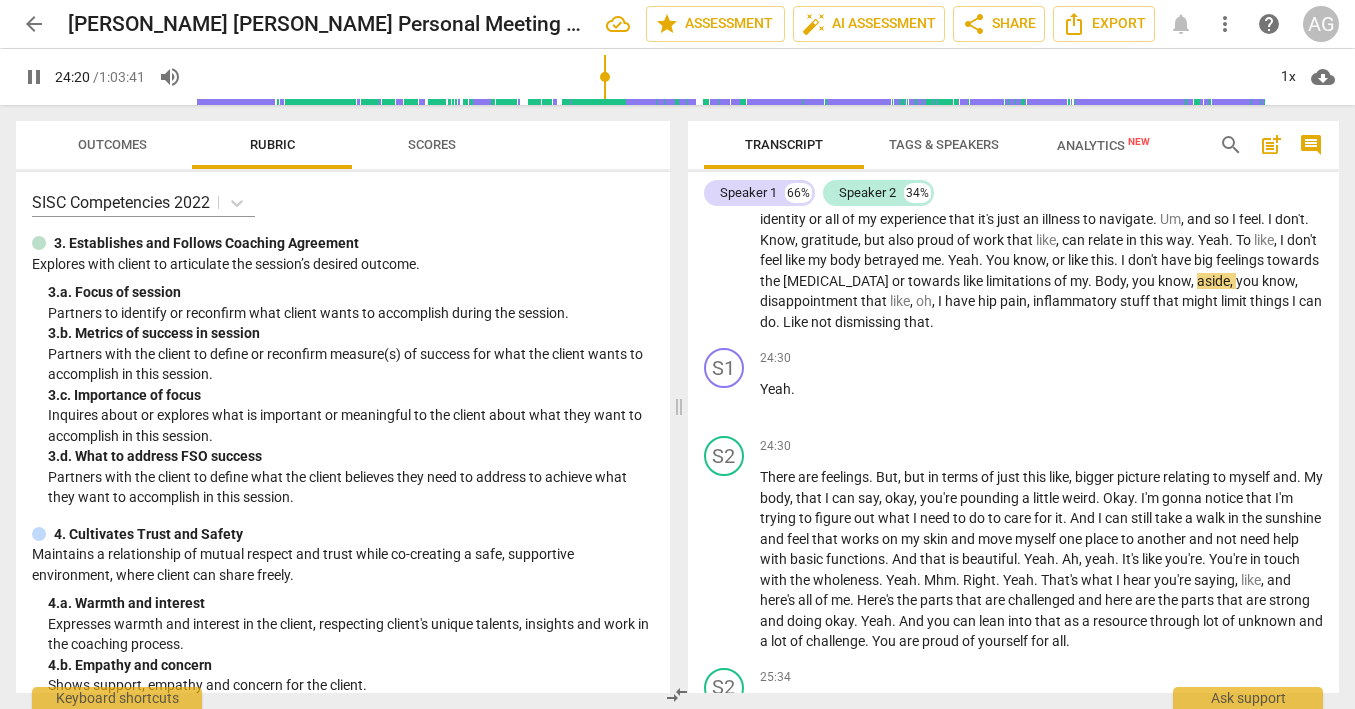 scroll, scrollTop: 6485, scrollLeft: 0, axis: vertical 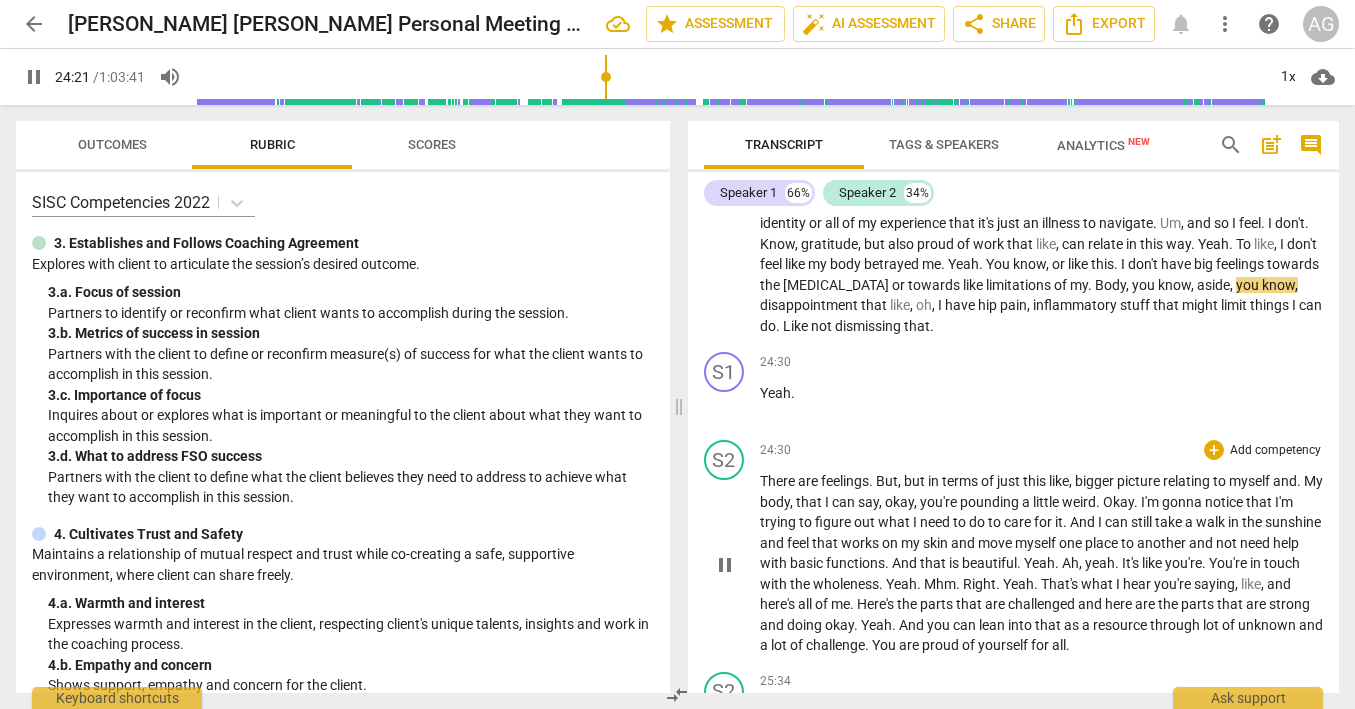 click on "pause" at bounding box center [725, 565] 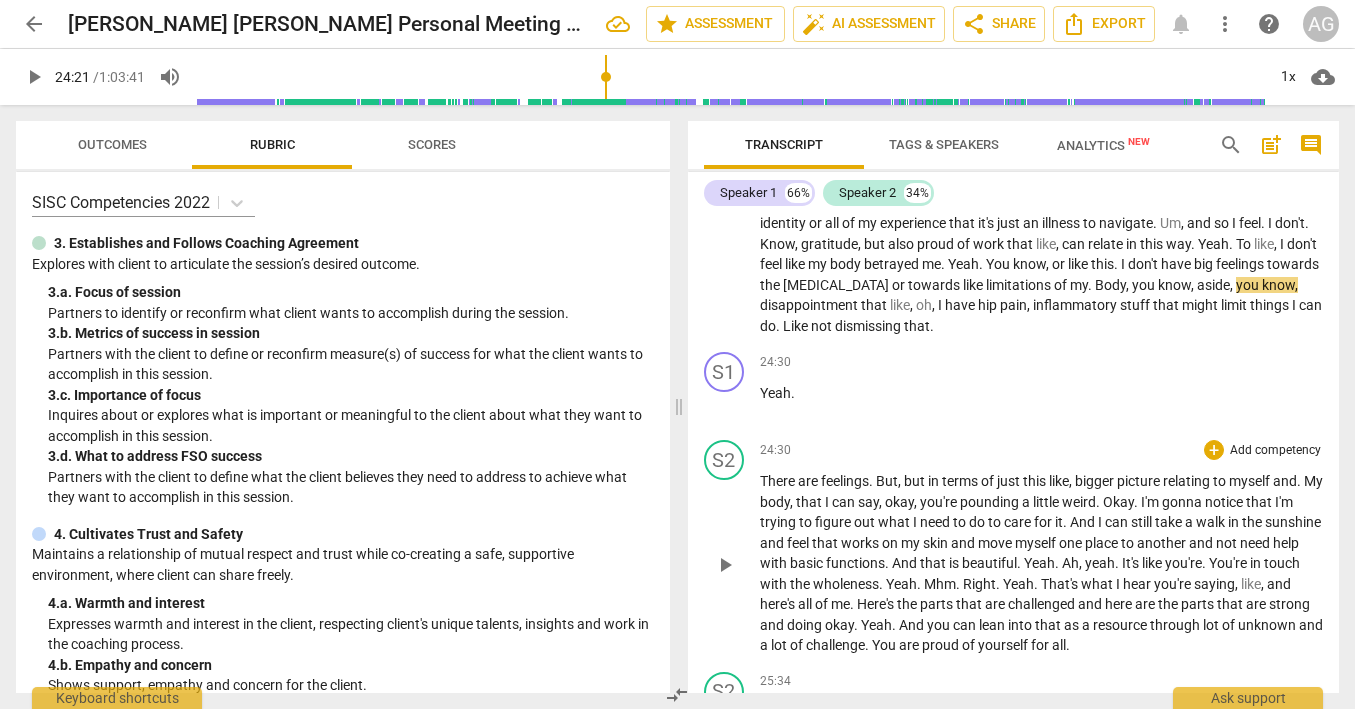 click on "play_arrow" at bounding box center [725, 565] 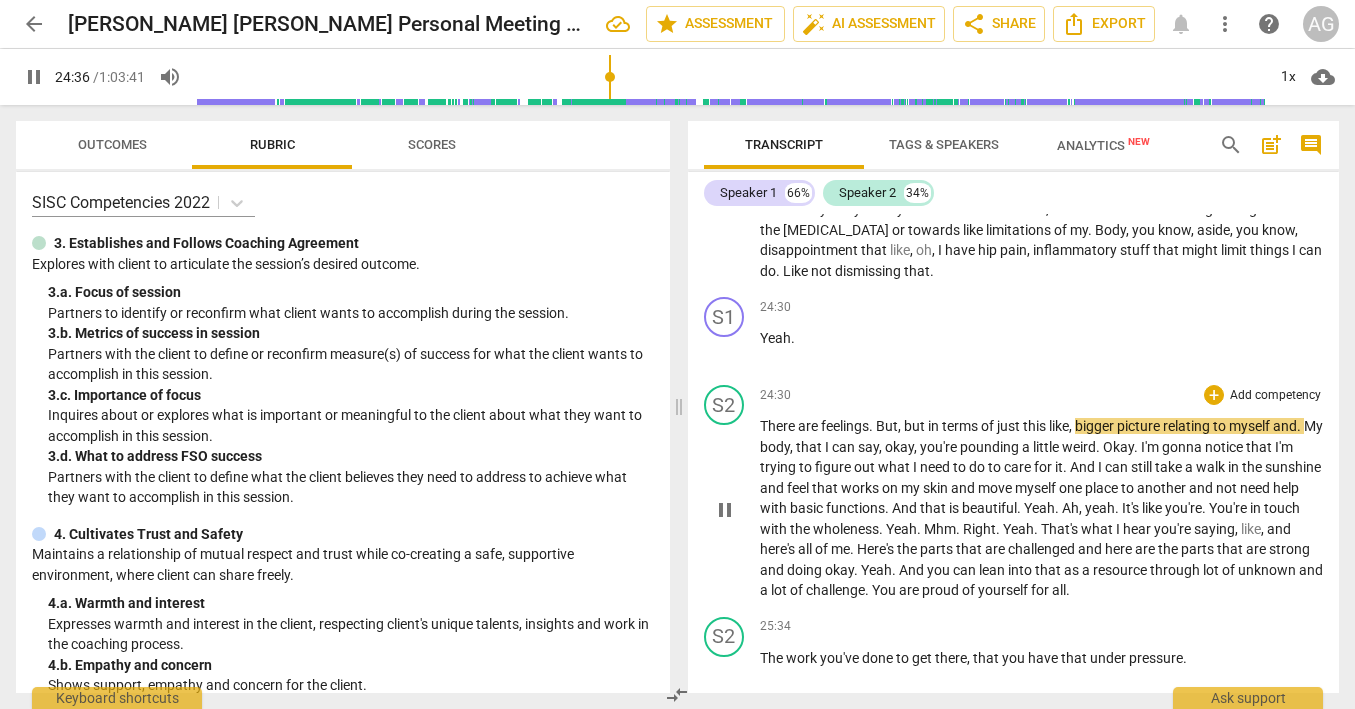 scroll, scrollTop: 6541, scrollLeft: 0, axis: vertical 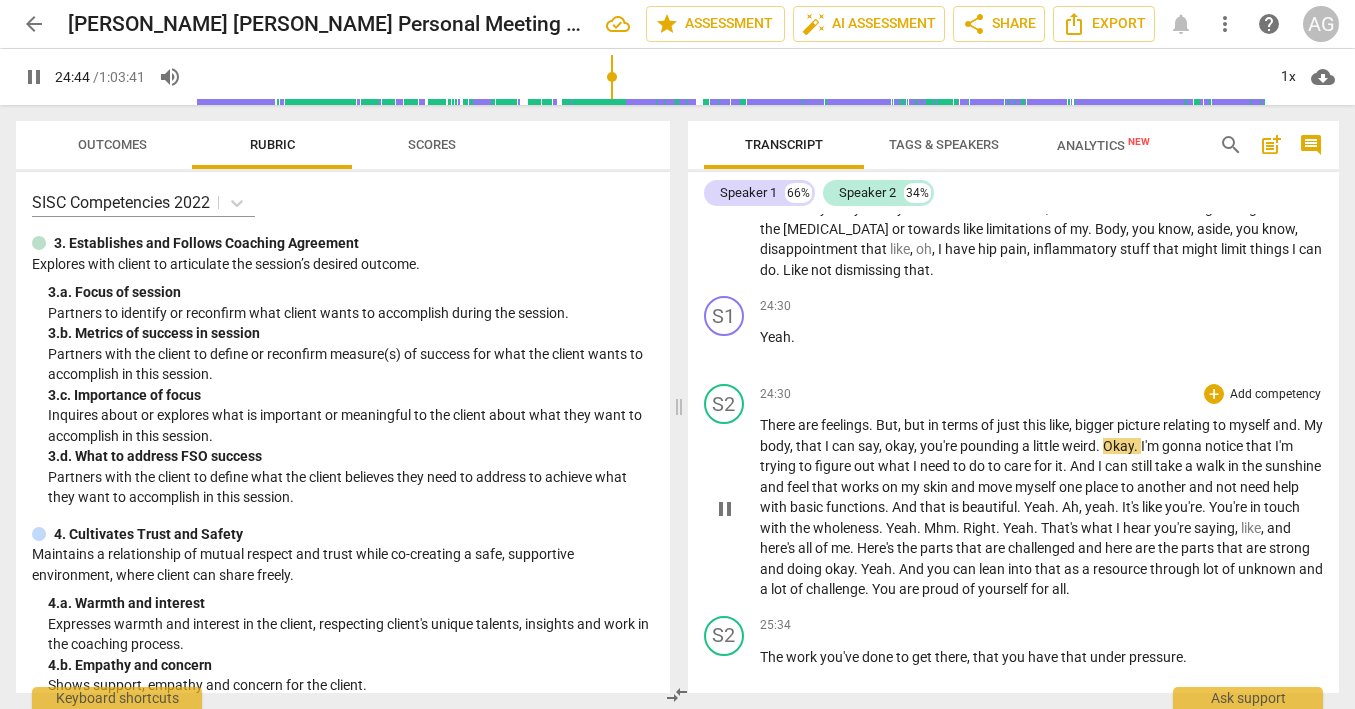 click on "That's" at bounding box center (1061, 528) 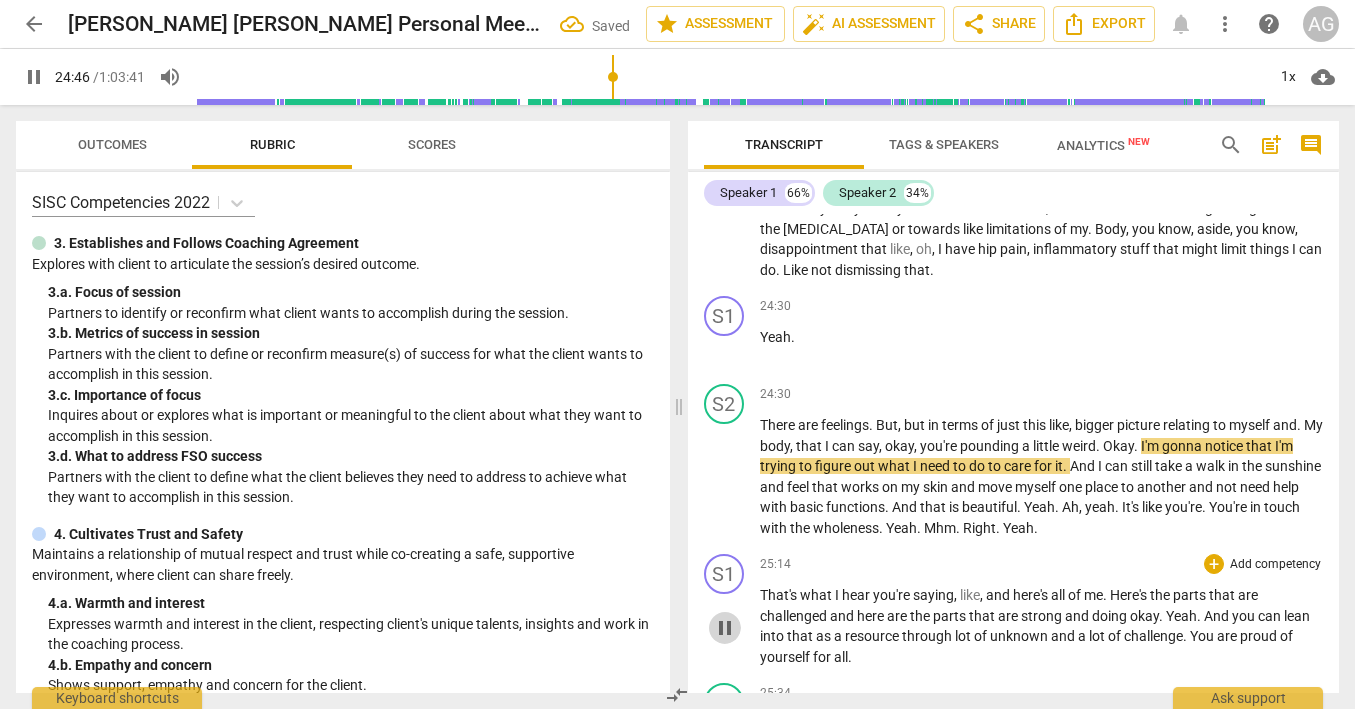 click on "pause" at bounding box center [725, 628] 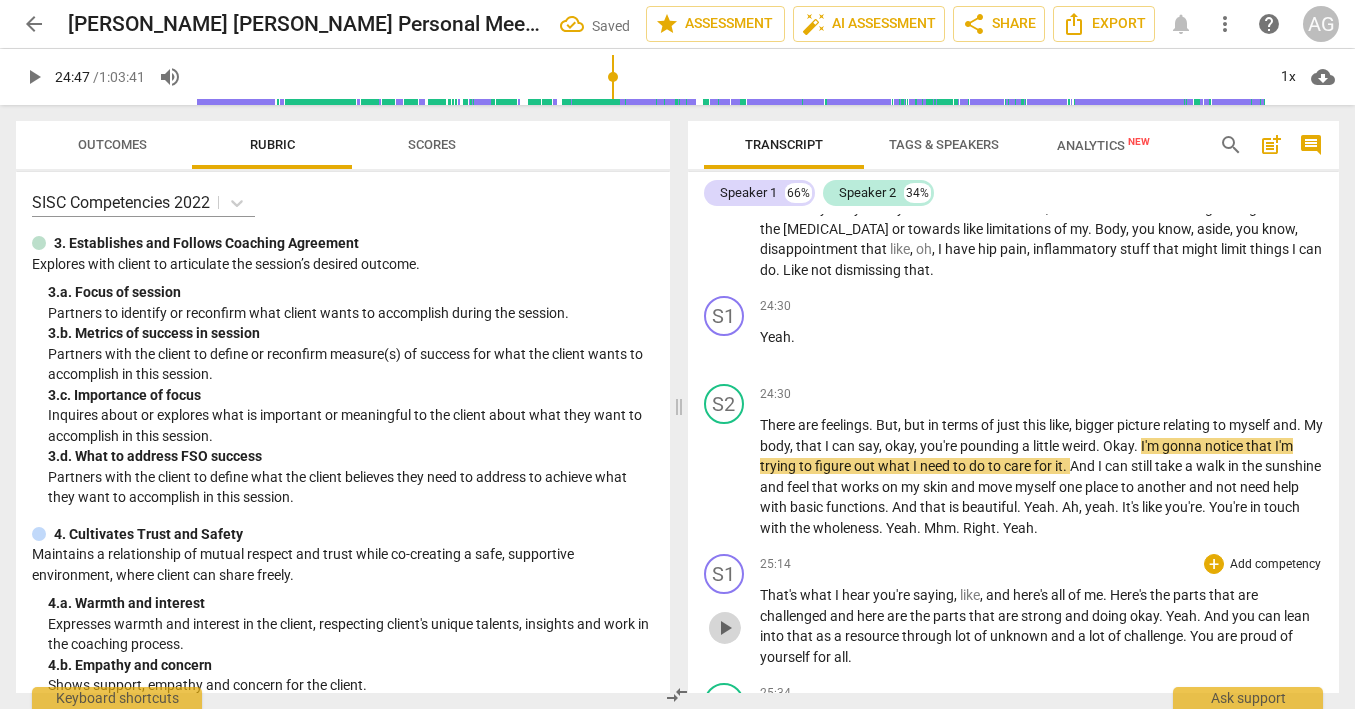 click on "play_arrow" at bounding box center (725, 628) 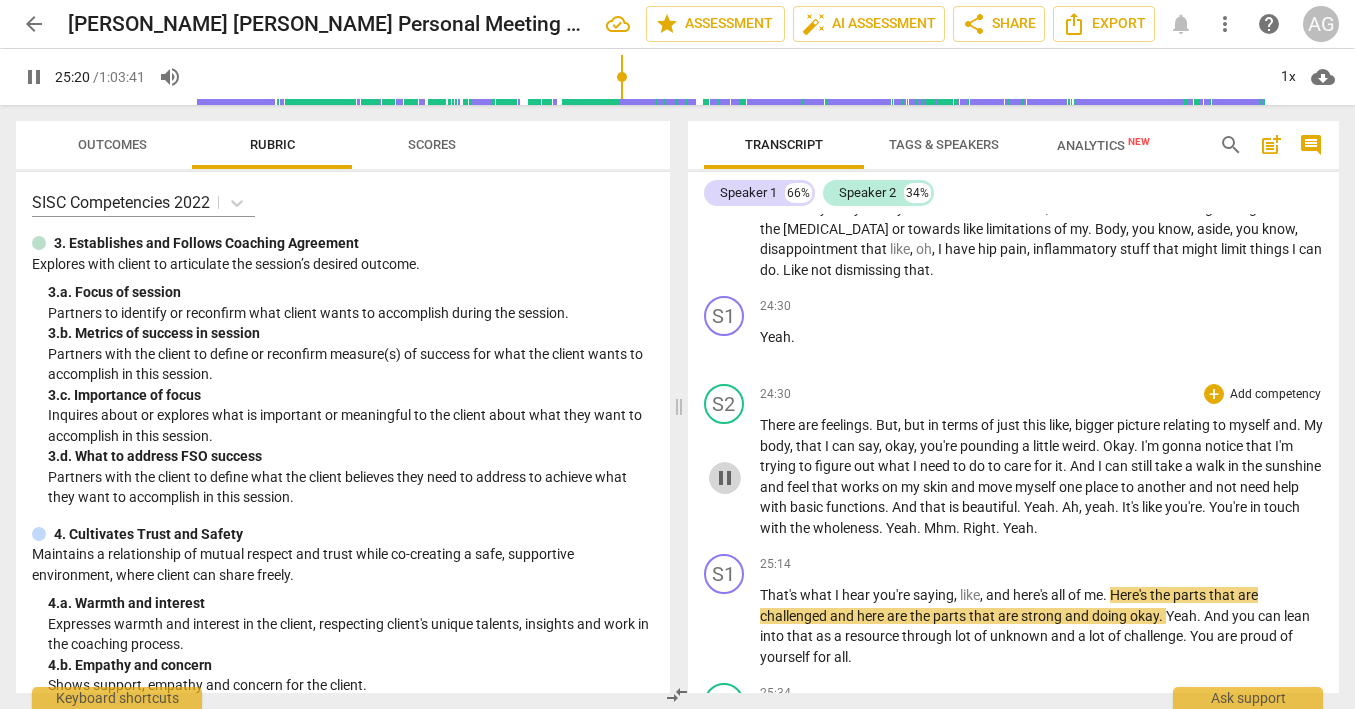 click on "pause" at bounding box center [725, 478] 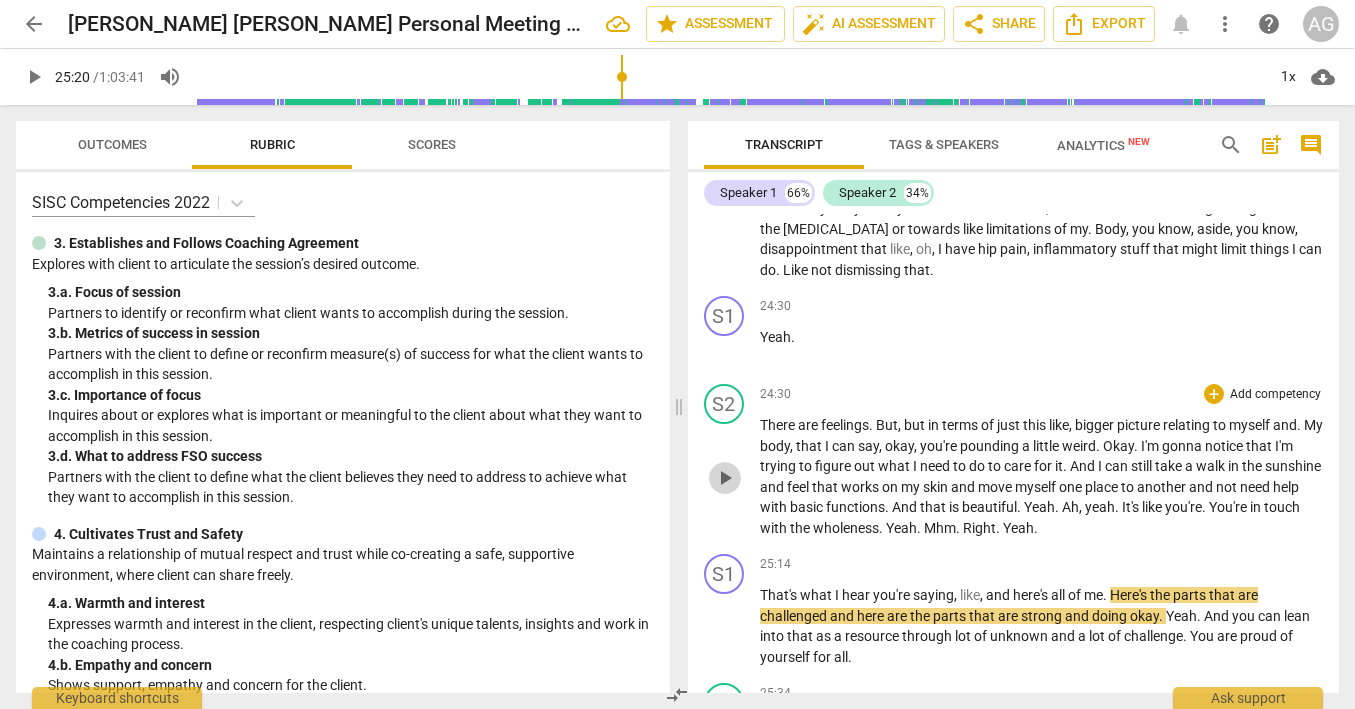 click on "play_arrow" at bounding box center [725, 478] 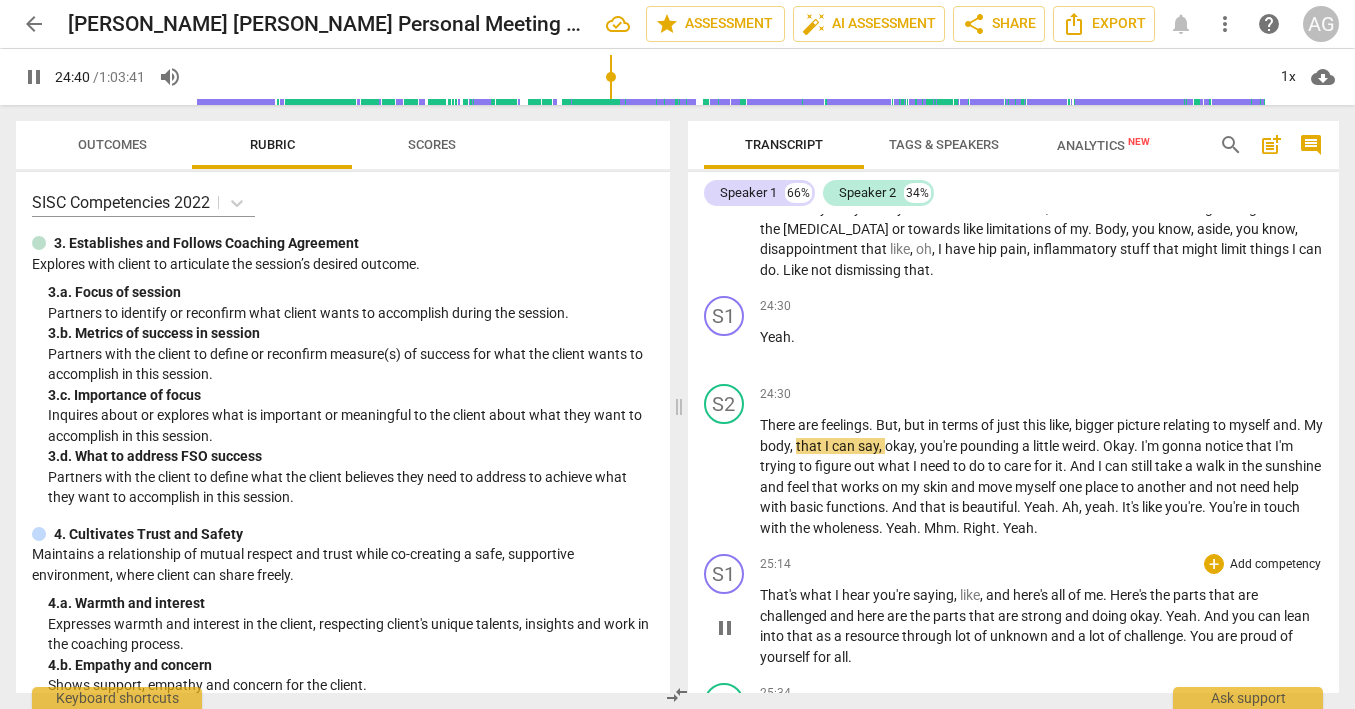 click on "That's" at bounding box center (780, 595) 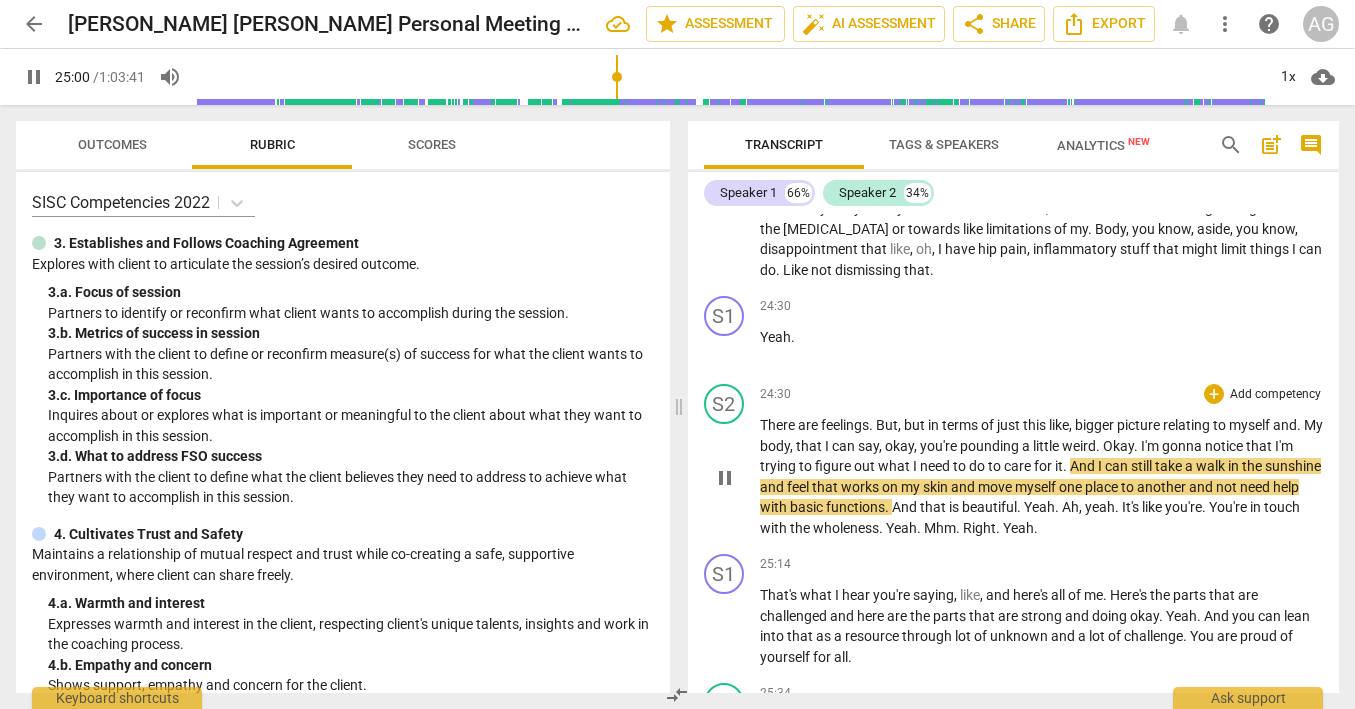 click on "works" at bounding box center [861, 487] 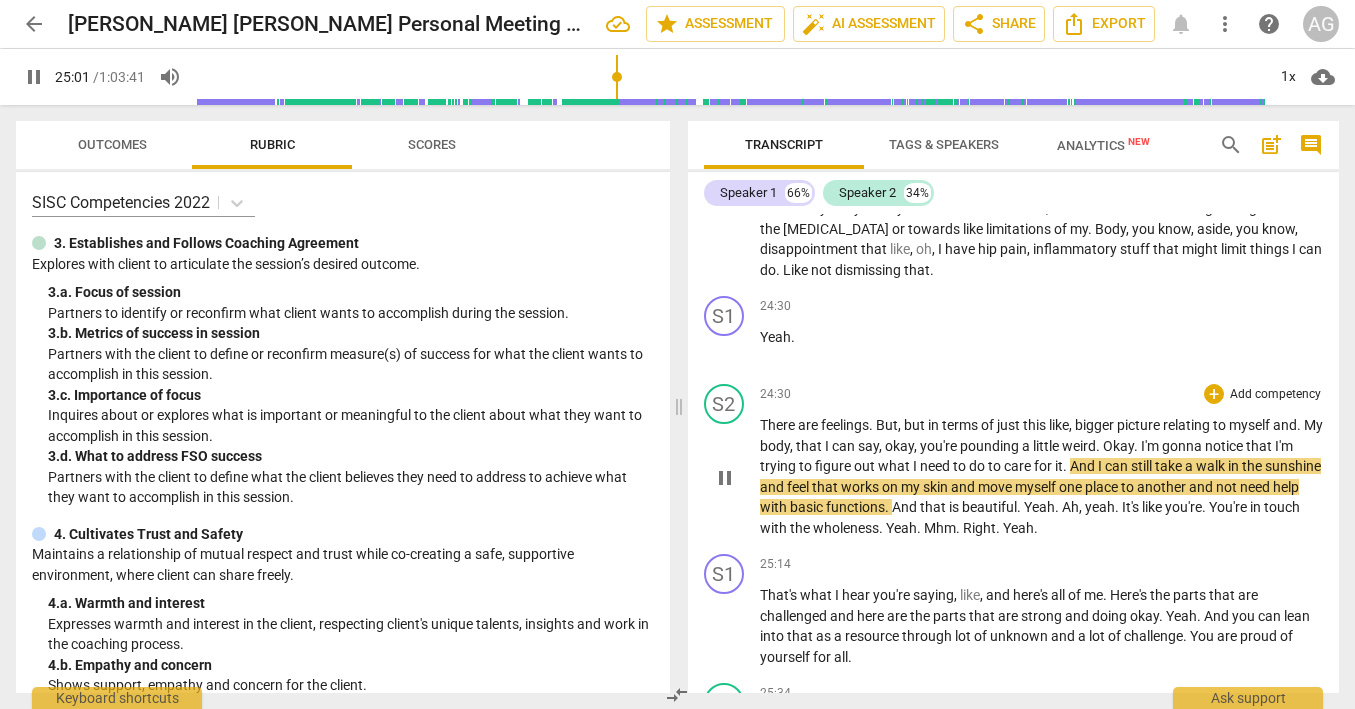 click on "works" at bounding box center [861, 487] 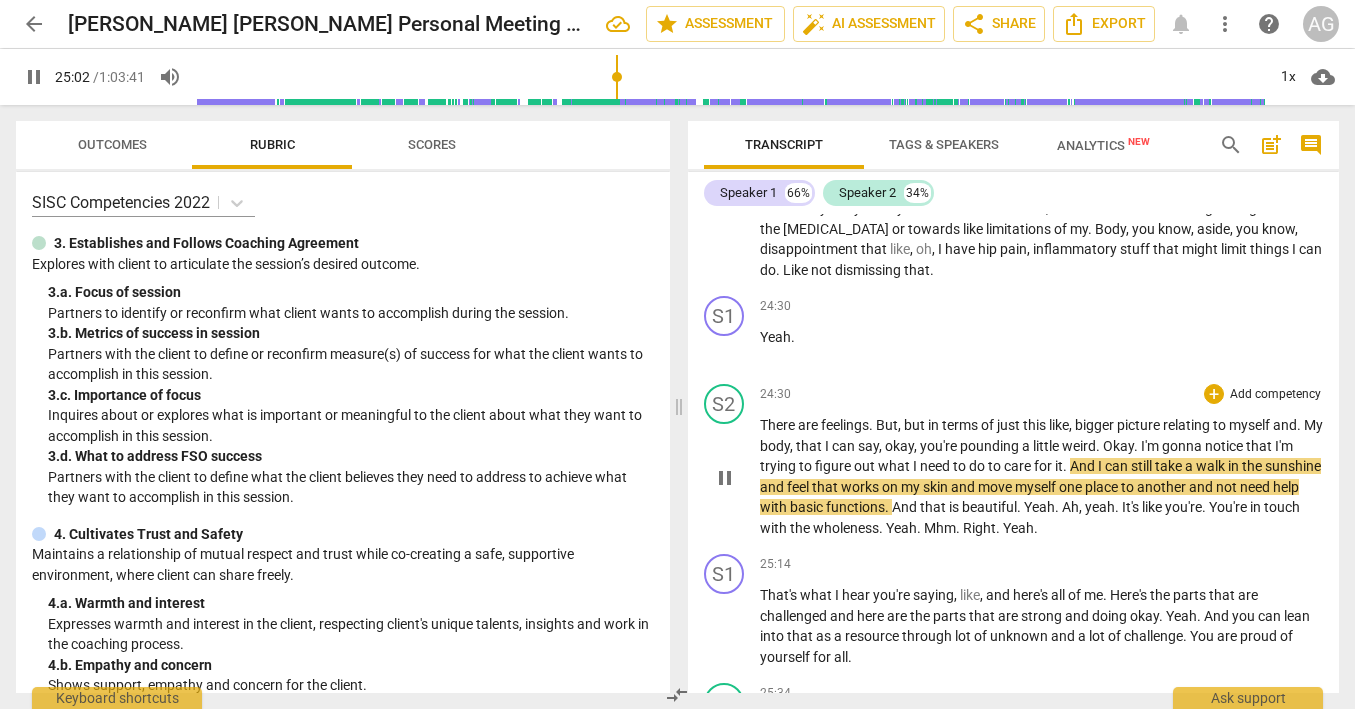 type on "1502" 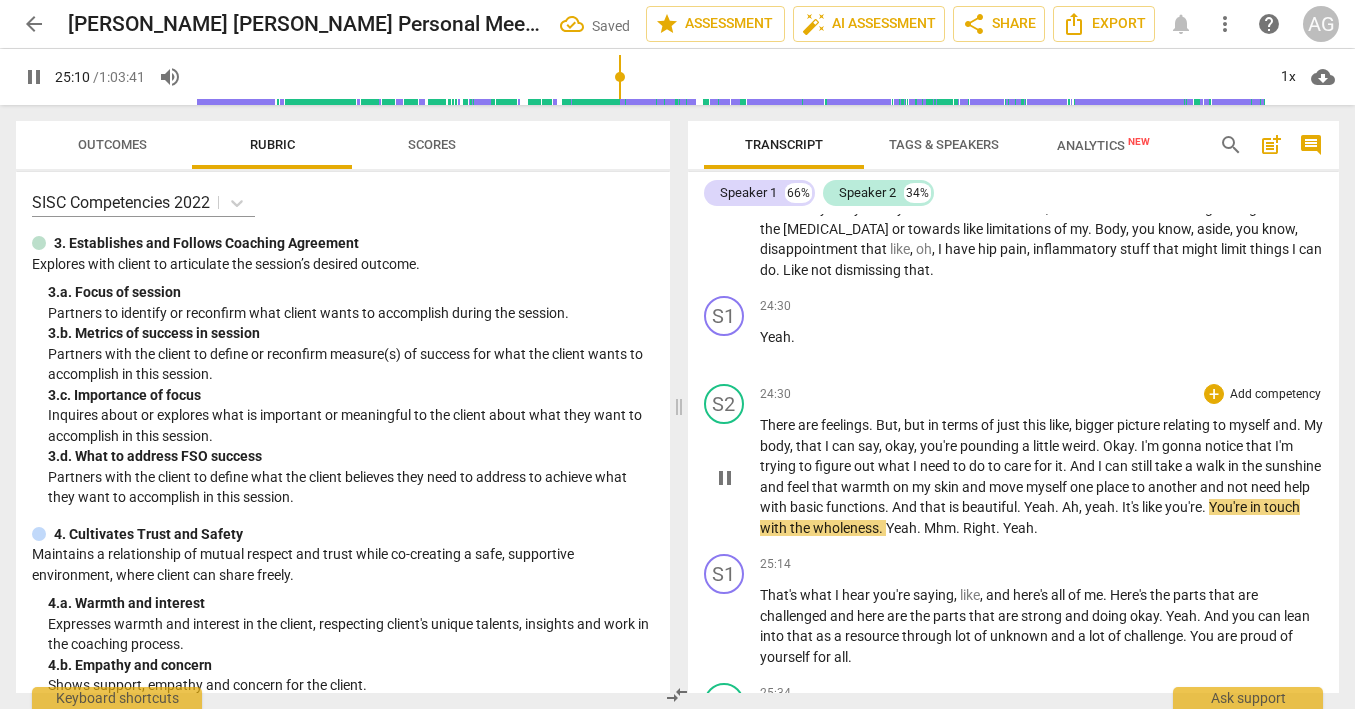 click on "." at bounding box center (1118, 507) 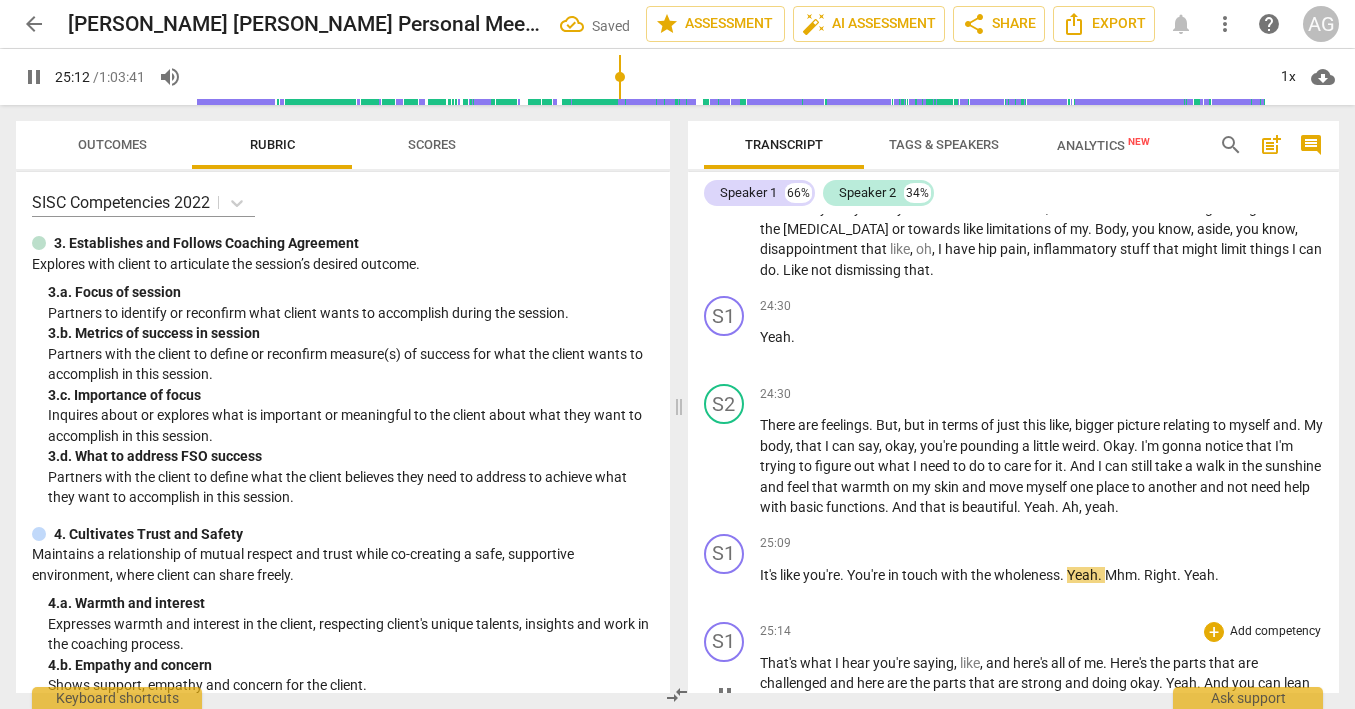 click on "That's" at bounding box center [780, 663] 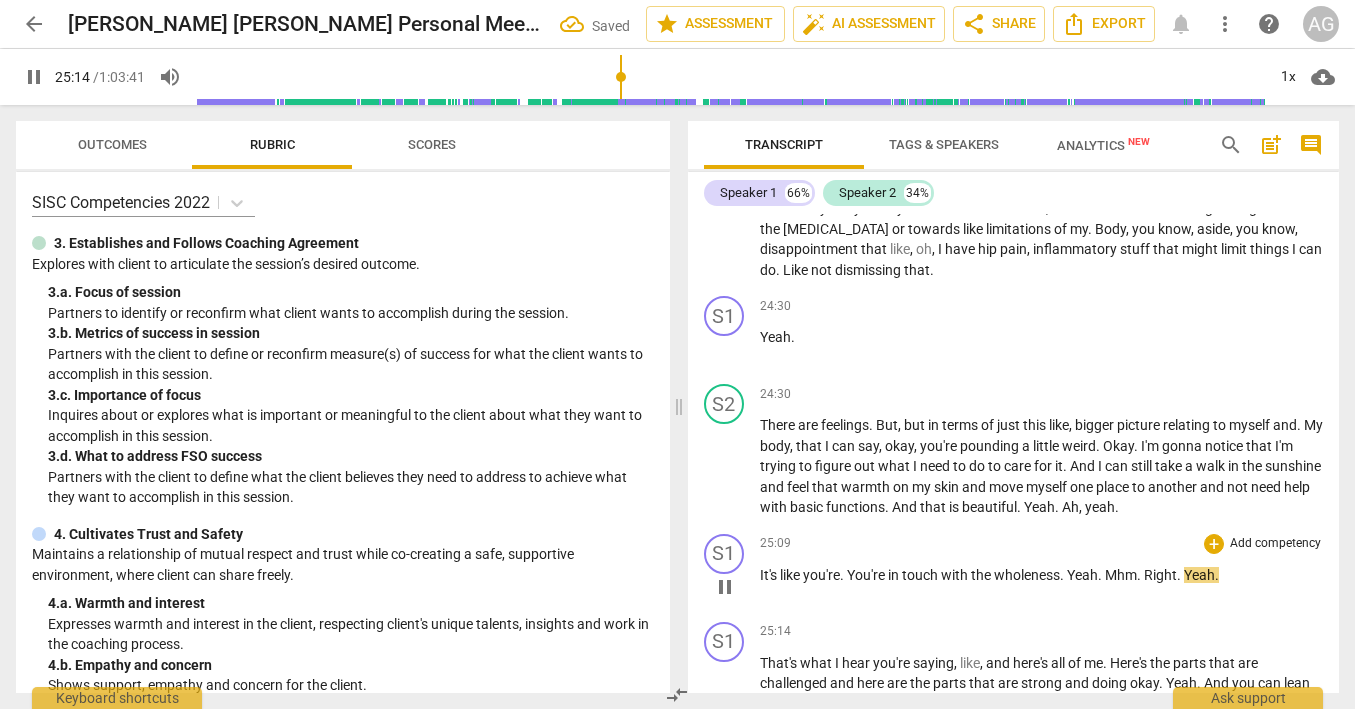 click on "Yeah" at bounding box center (1082, 575) 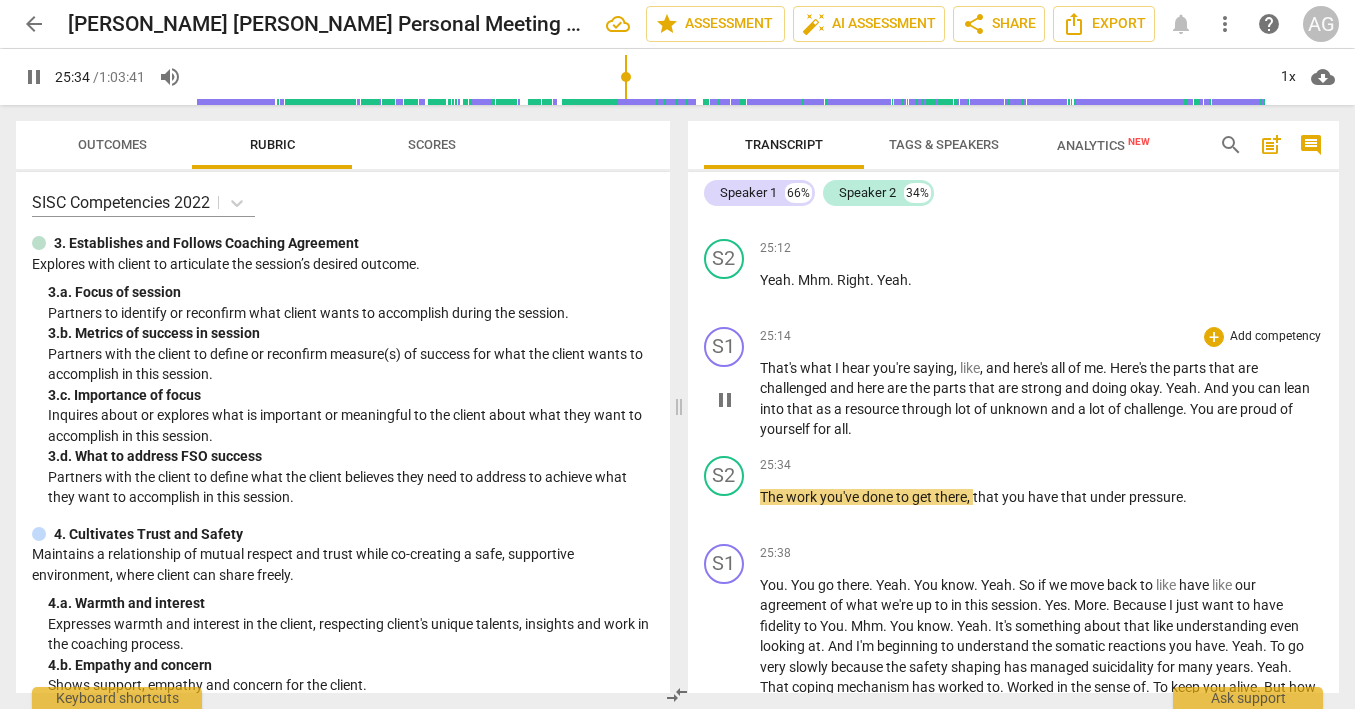 scroll, scrollTop: 6928, scrollLeft: 0, axis: vertical 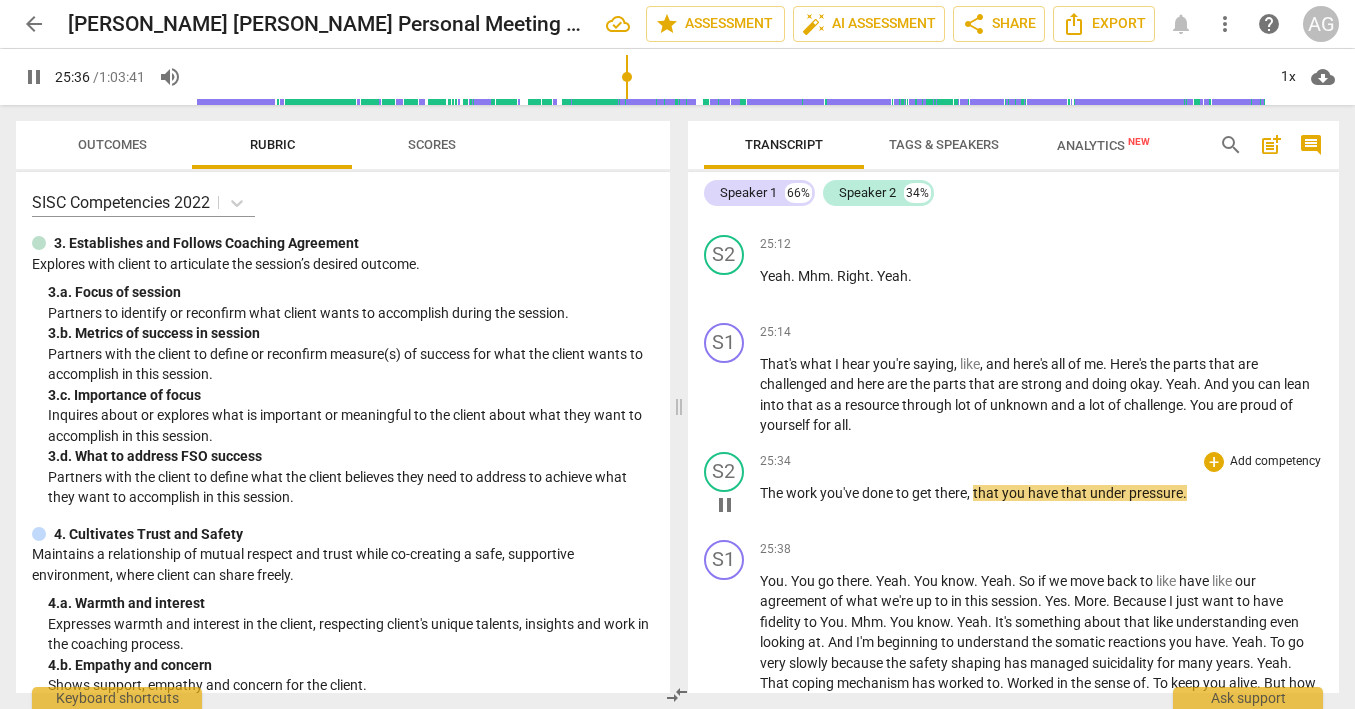 click on "The" at bounding box center (773, 493) 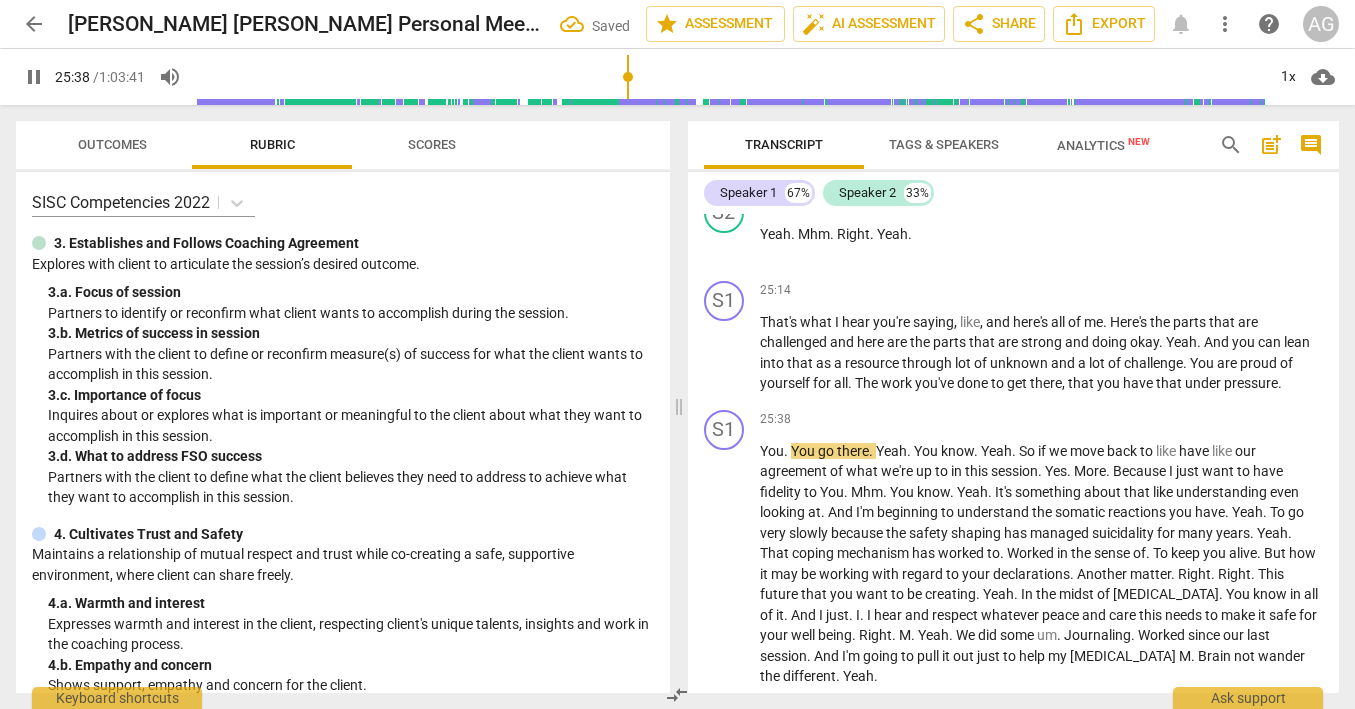 scroll, scrollTop: 6979, scrollLeft: 0, axis: vertical 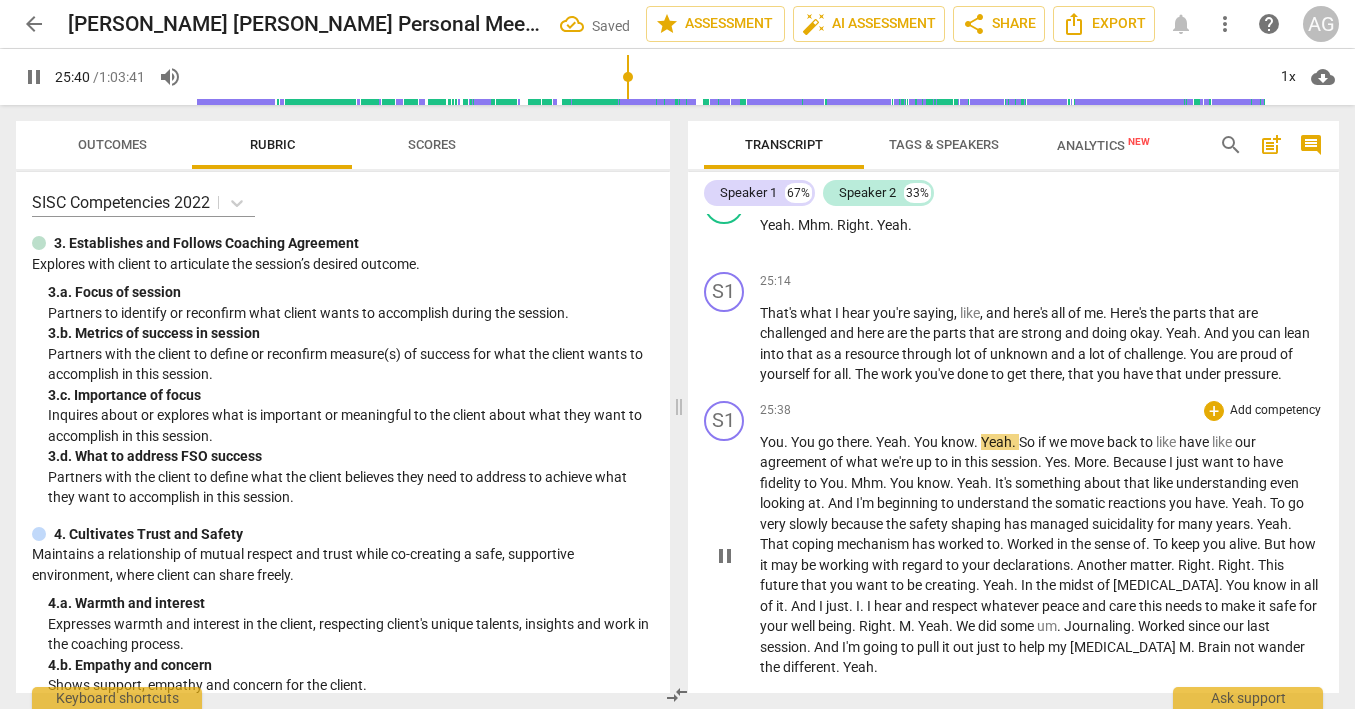 click on "You" at bounding box center (772, 442) 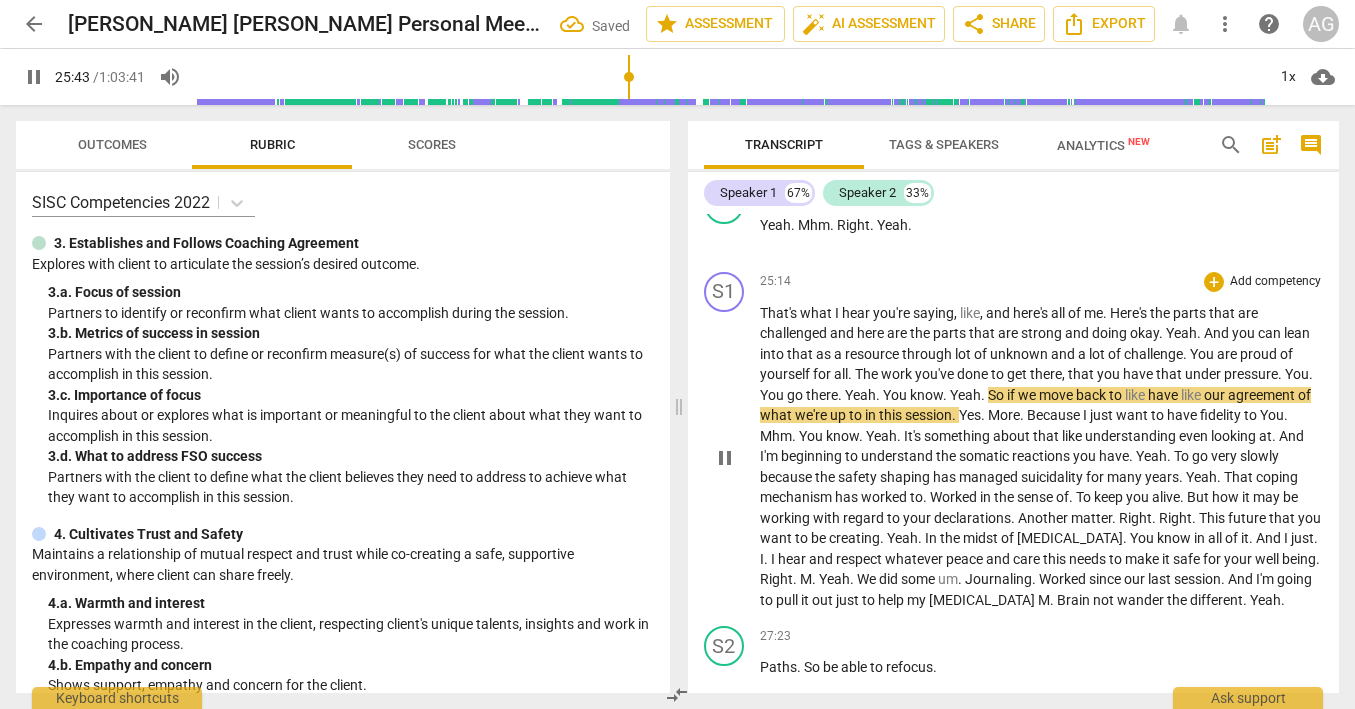 click on "You" at bounding box center (1297, 374) 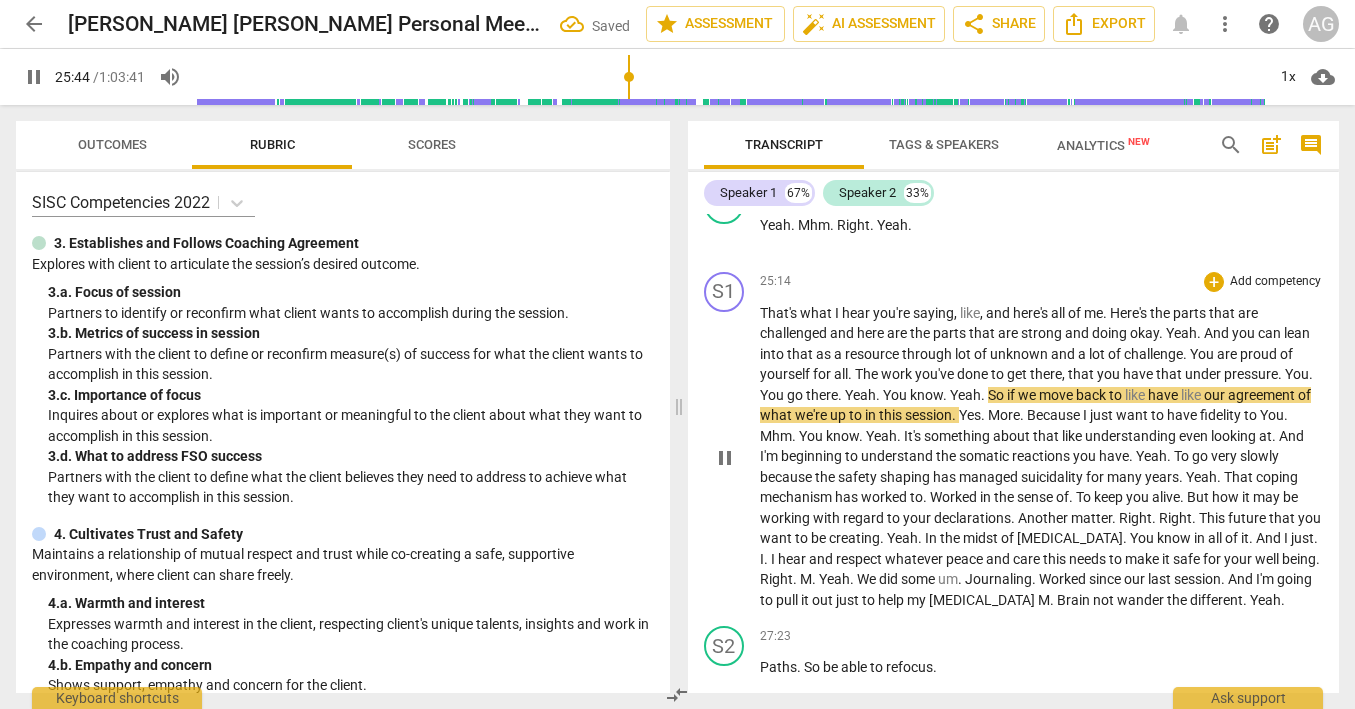 type on "1545" 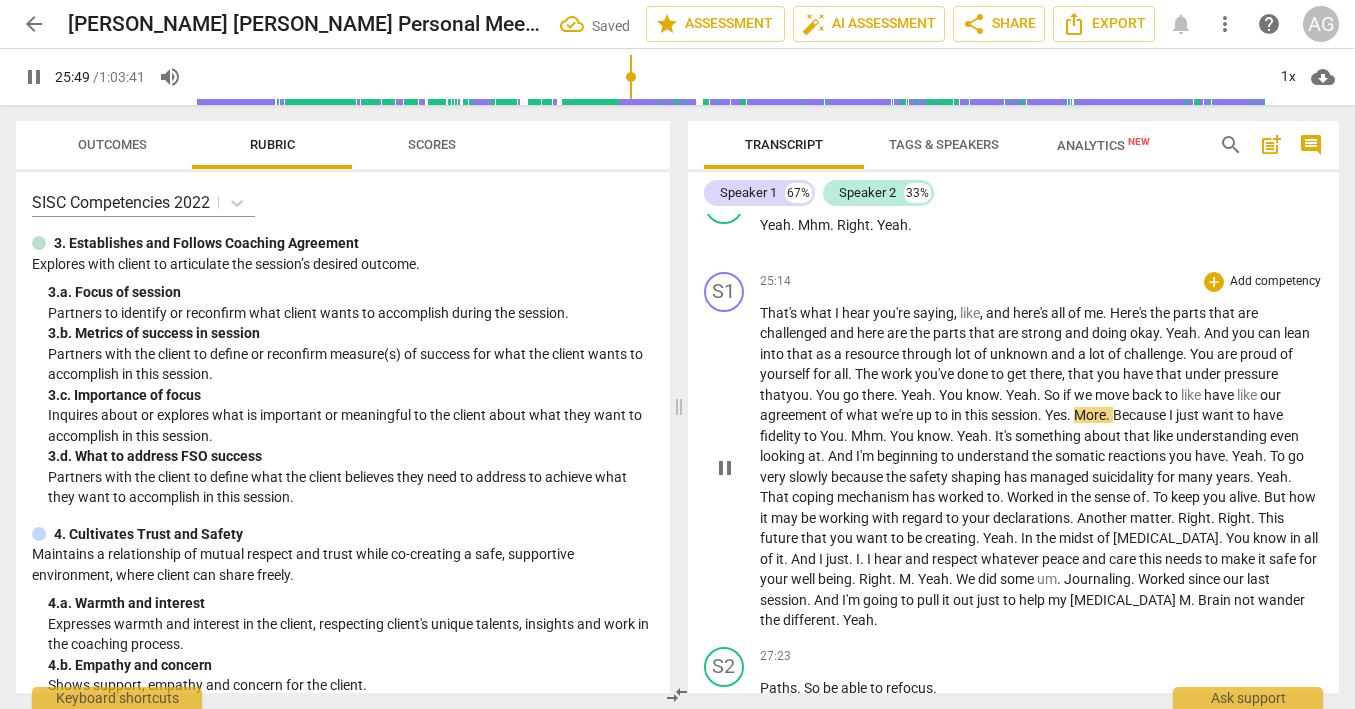 click on "So" at bounding box center [1053, 395] 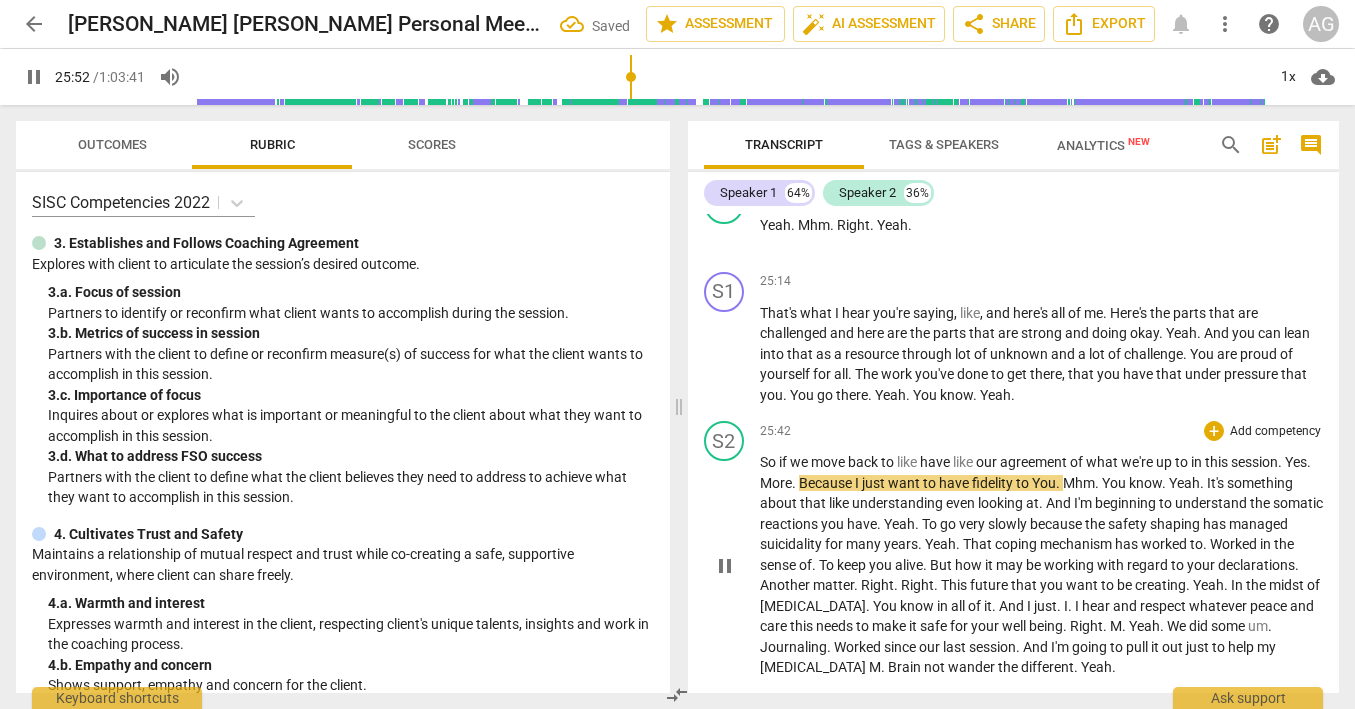 click on "So" at bounding box center [769, 462] 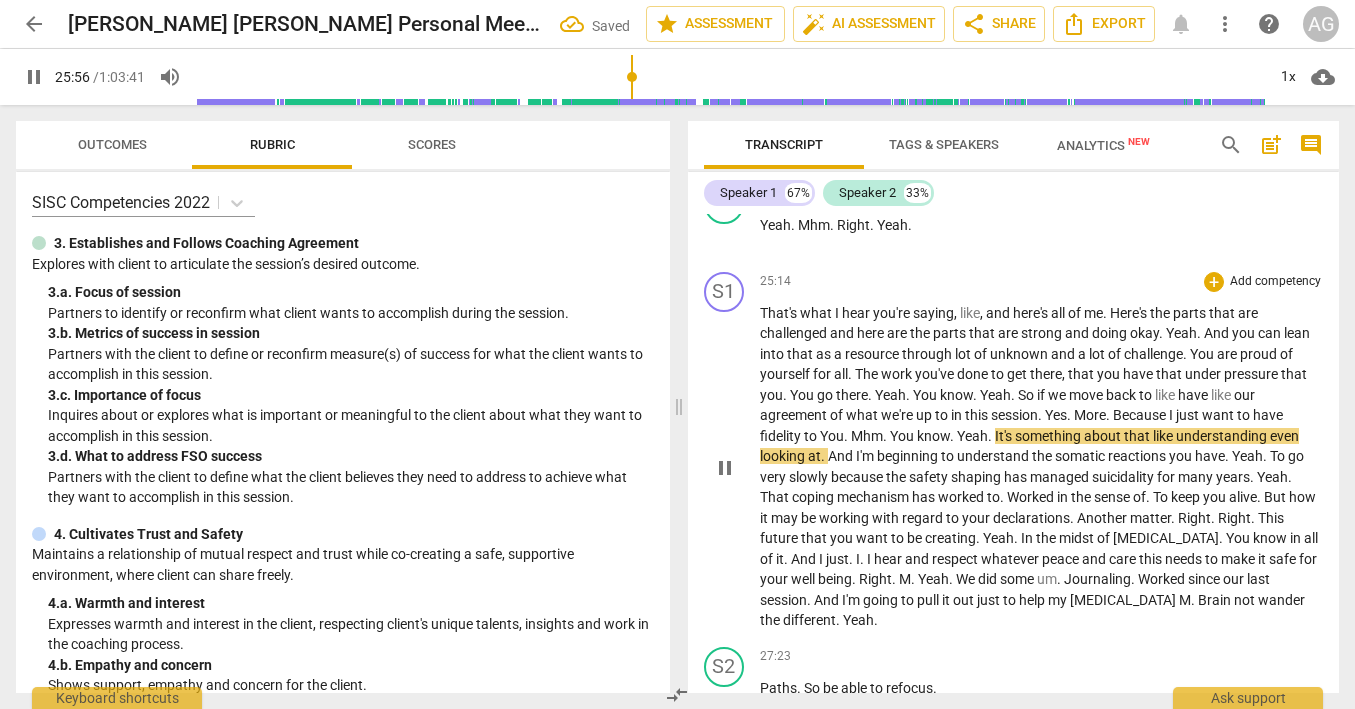 click on "Mhm" at bounding box center [867, 436] 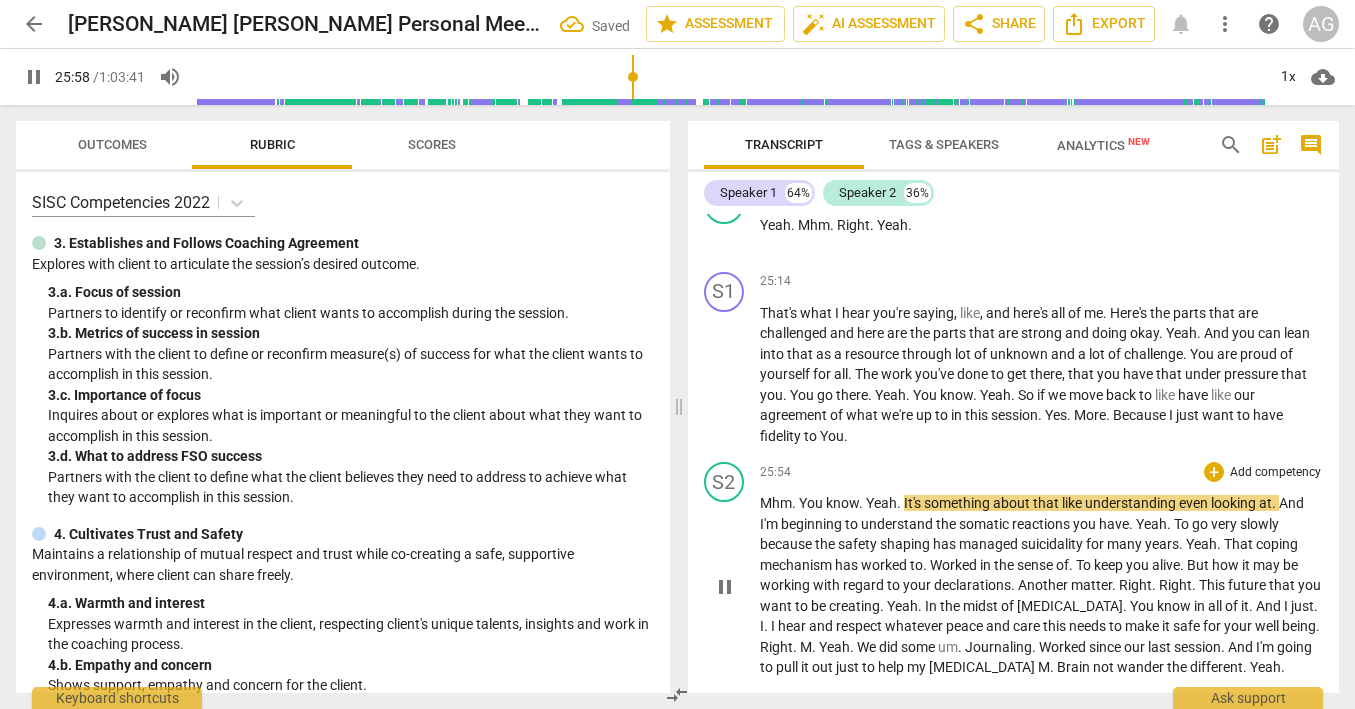 click on "." at bounding box center (900, 503) 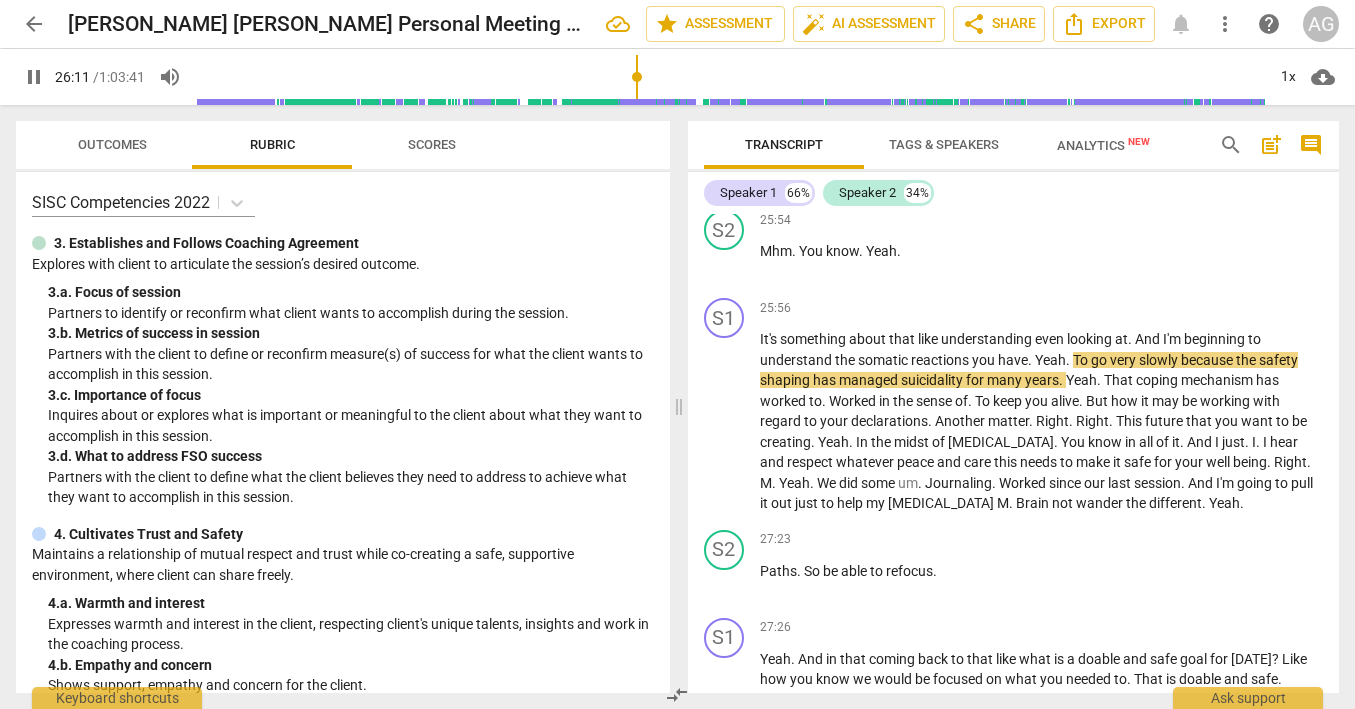 scroll, scrollTop: 7240, scrollLeft: 0, axis: vertical 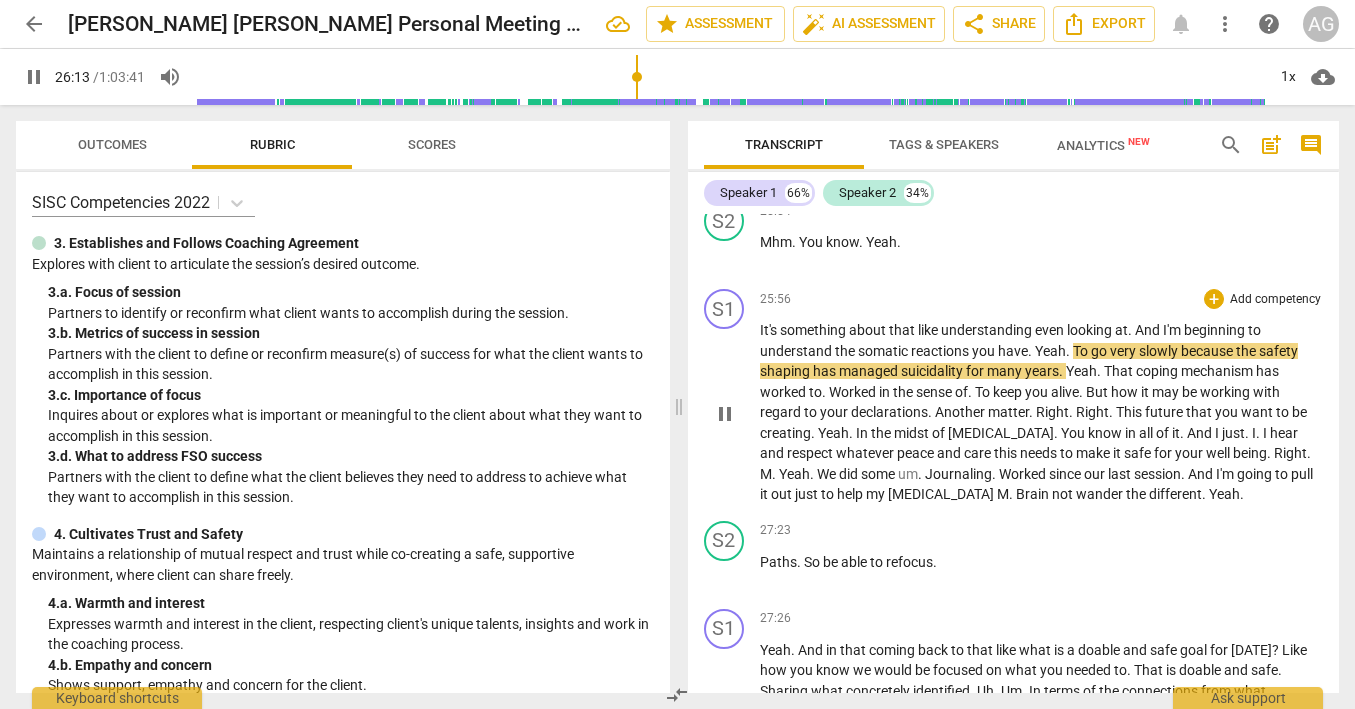 click on "pause" at bounding box center [725, 414] 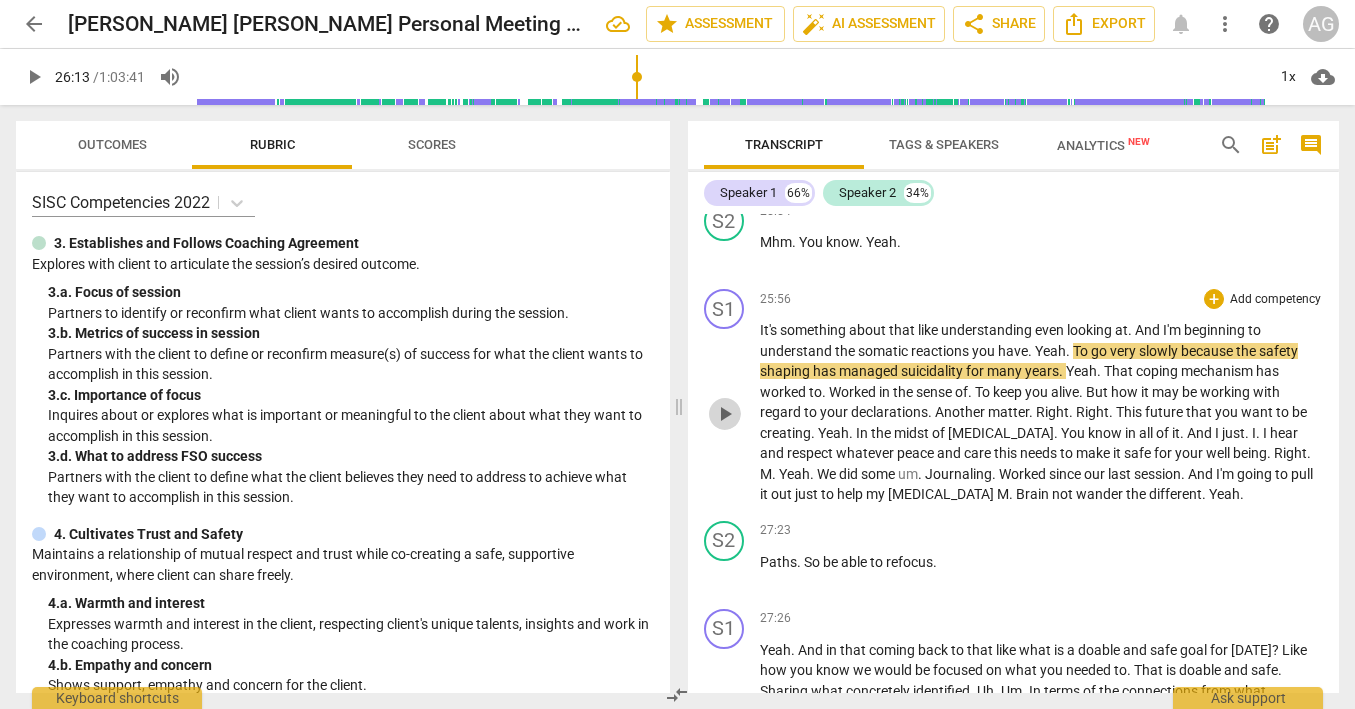 click on "play_arrow" at bounding box center (725, 414) 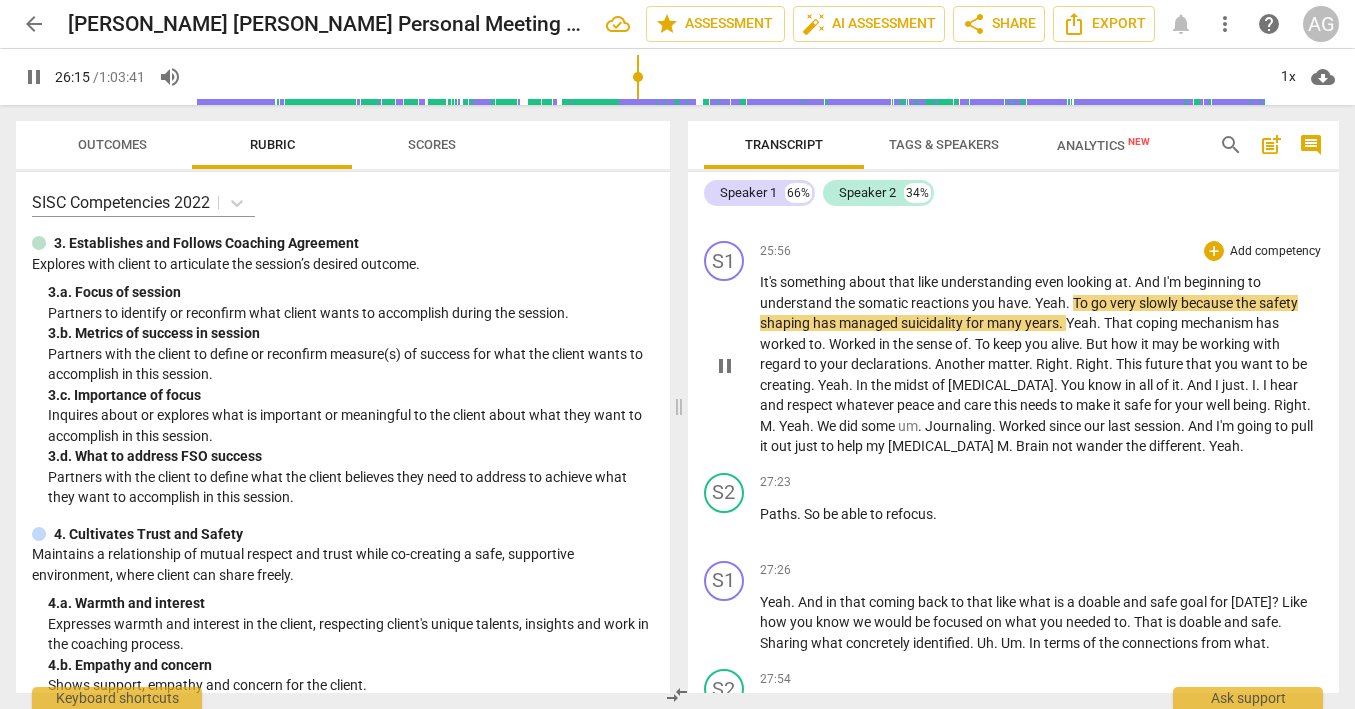 scroll, scrollTop: 7315, scrollLeft: 0, axis: vertical 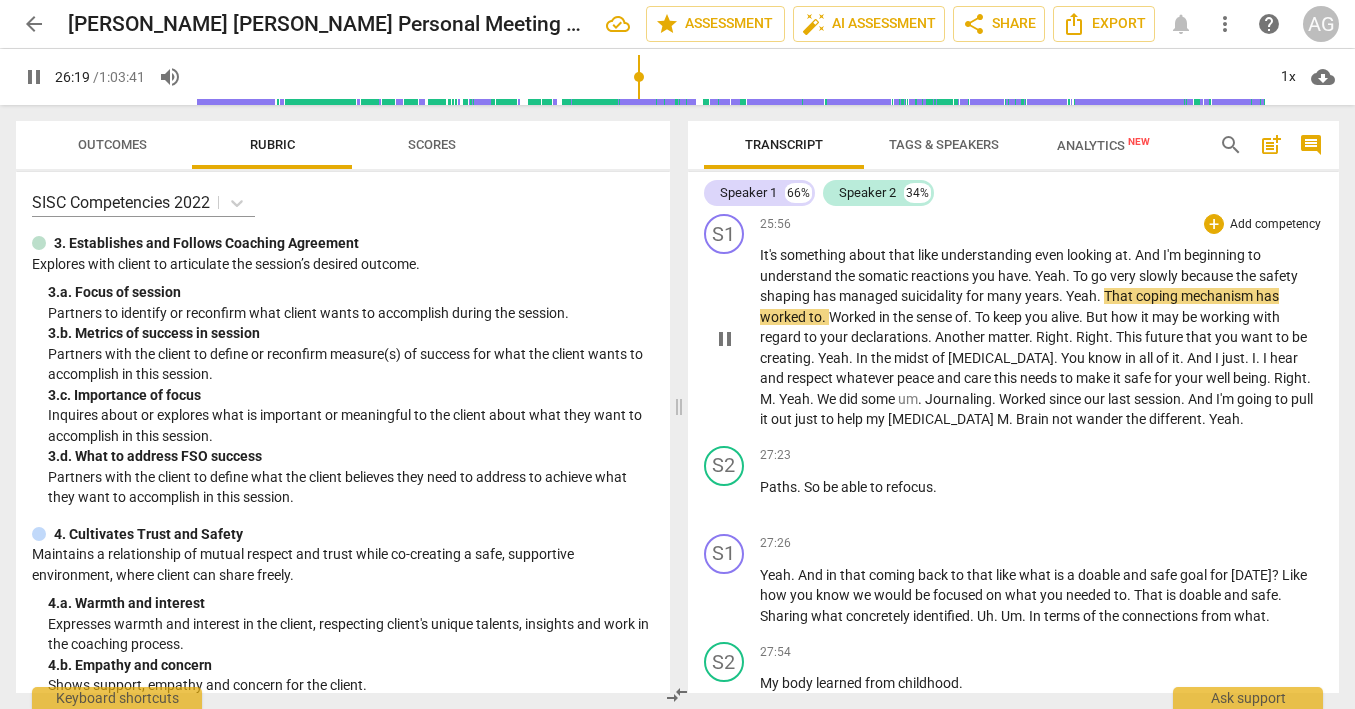 click on "Yeah" at bounding box center [1081, 296] 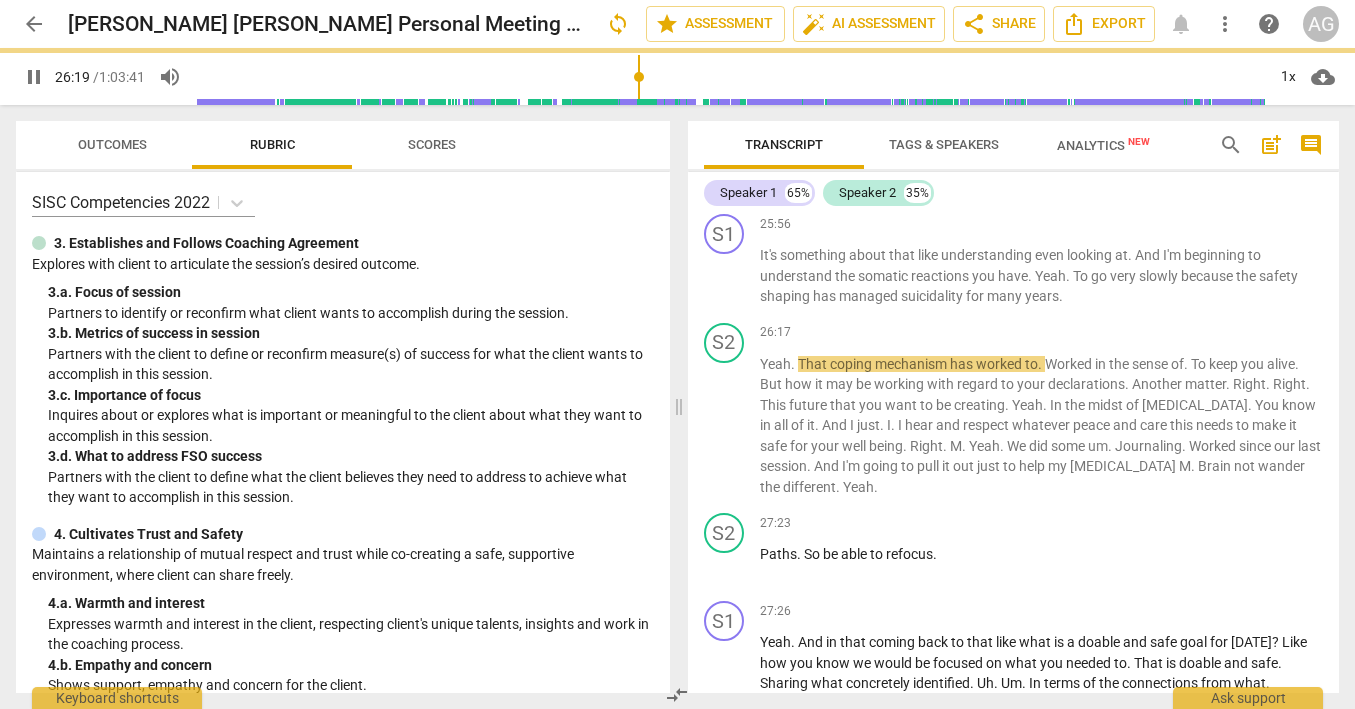 scroll, scrollTop: 7383, scrollLeft: 0, axis: vertical 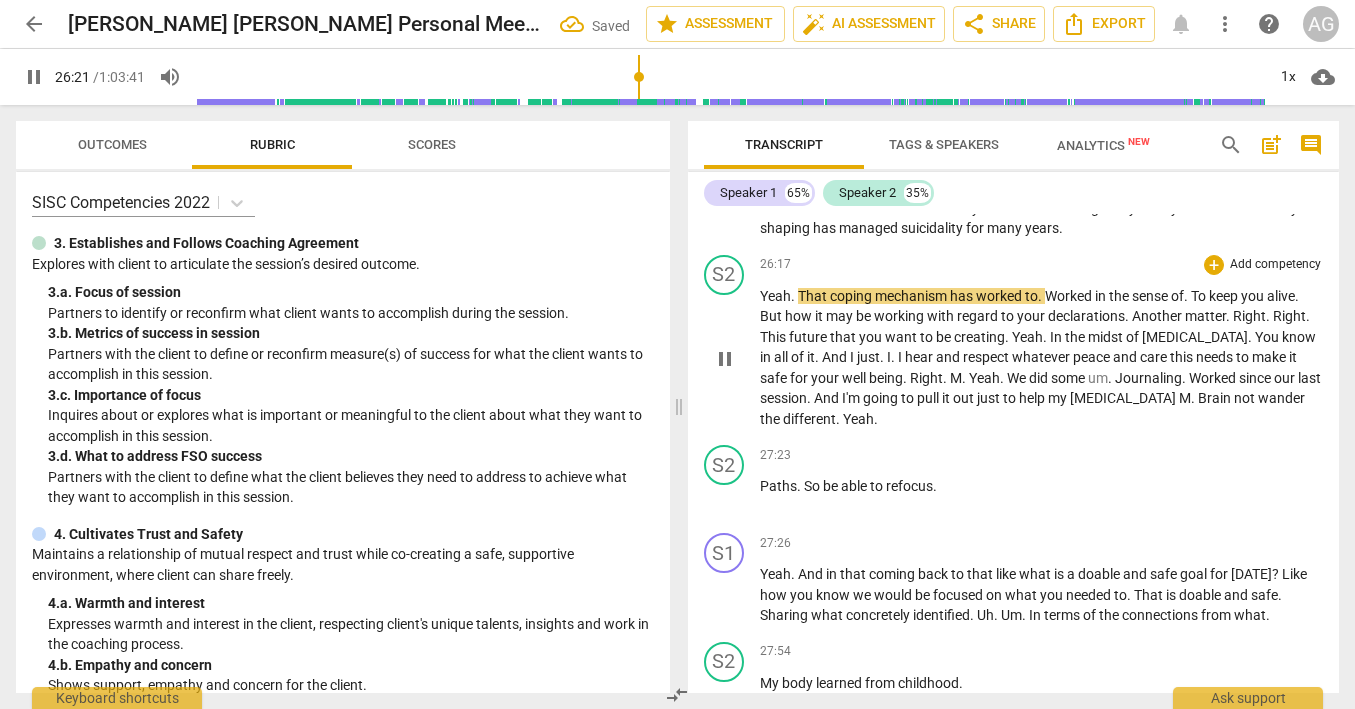click on "That" at bounding box center [814, 296] 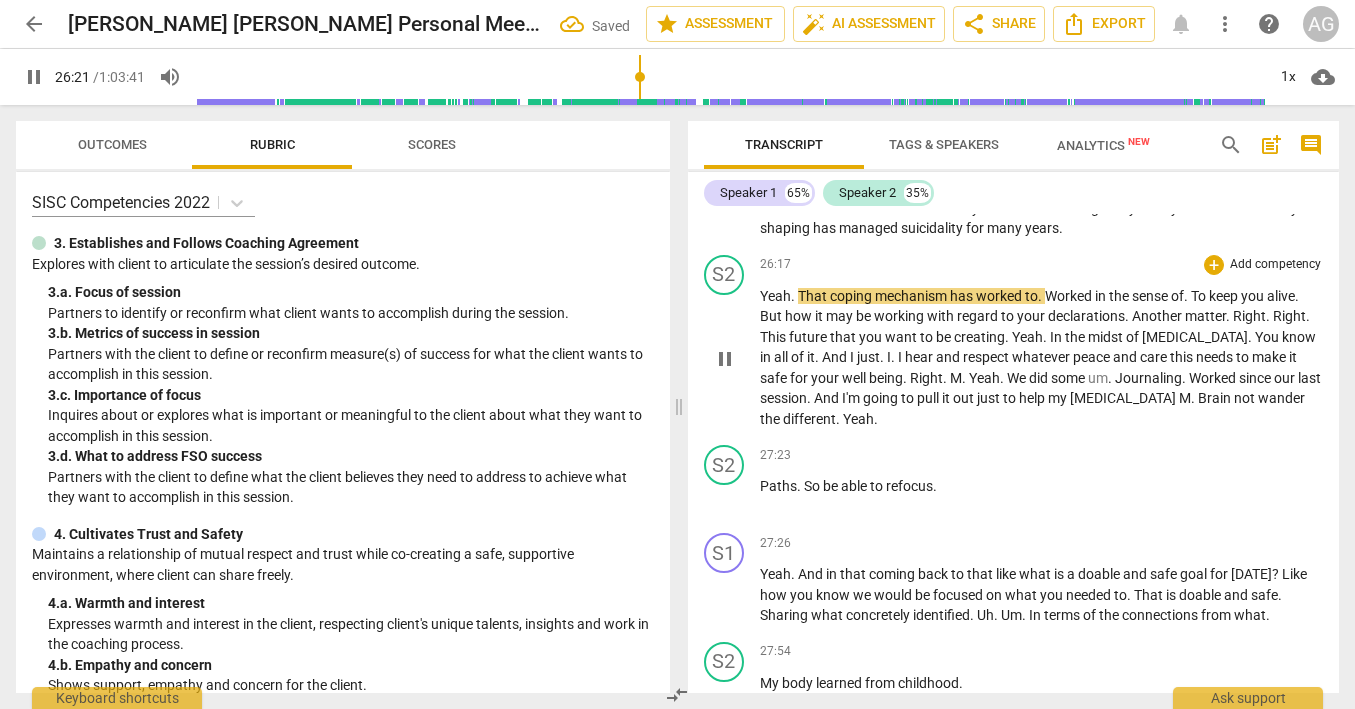 scroll, scrollTop: 7450, scrollLeft: 0, axis: vertical 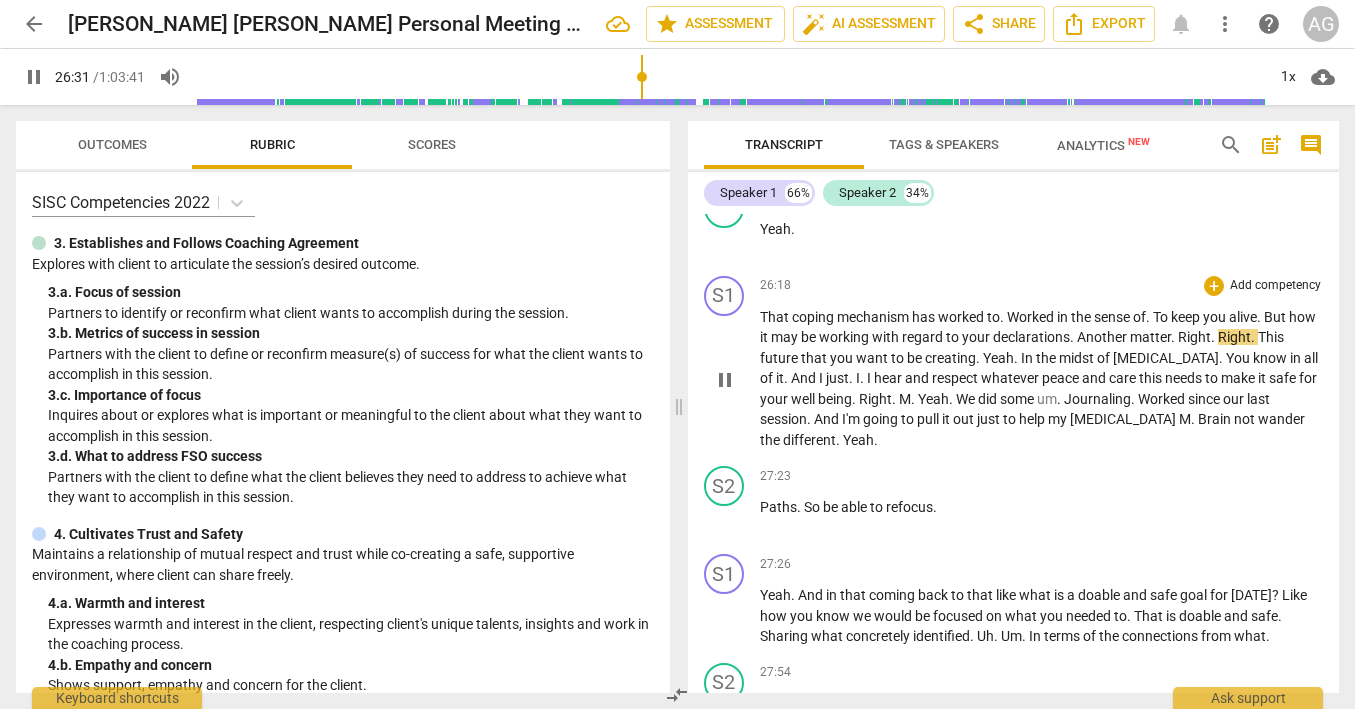 click on "Right" at bounding box center (1194, 337) 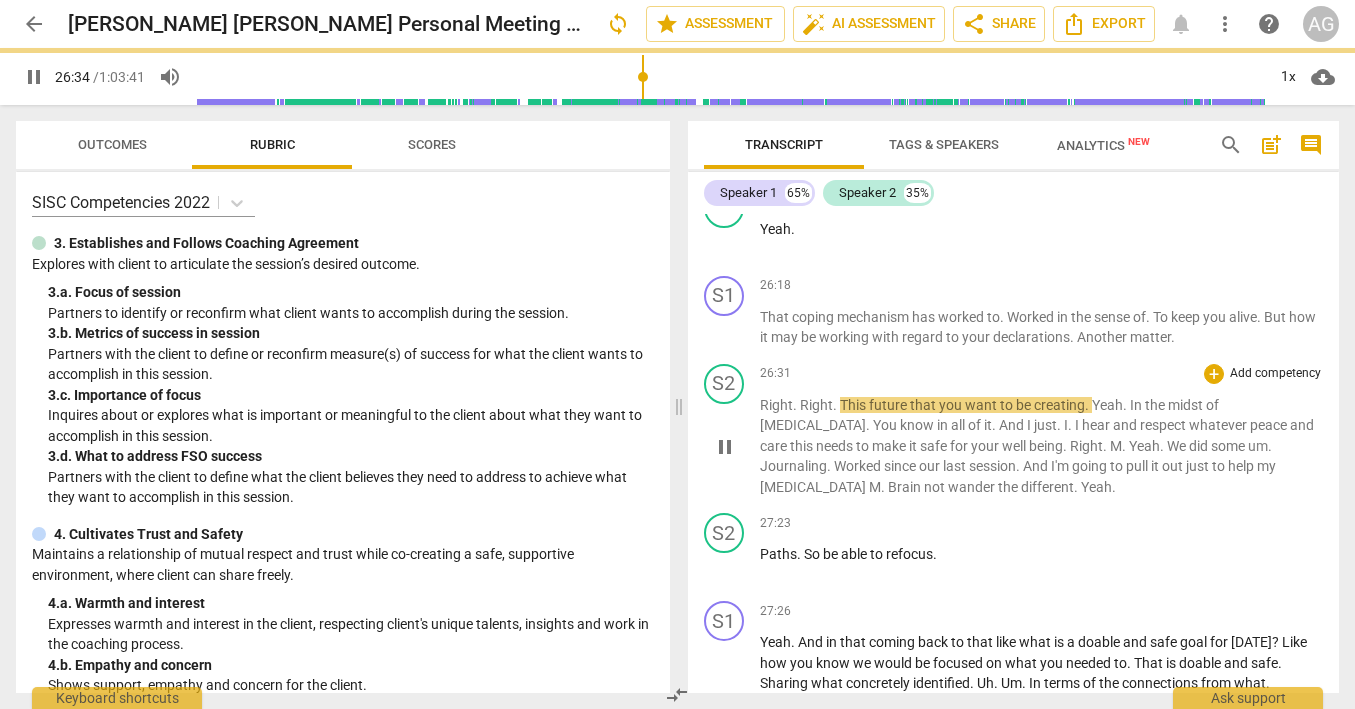 click on "Right" at bounding box center [816, 405] 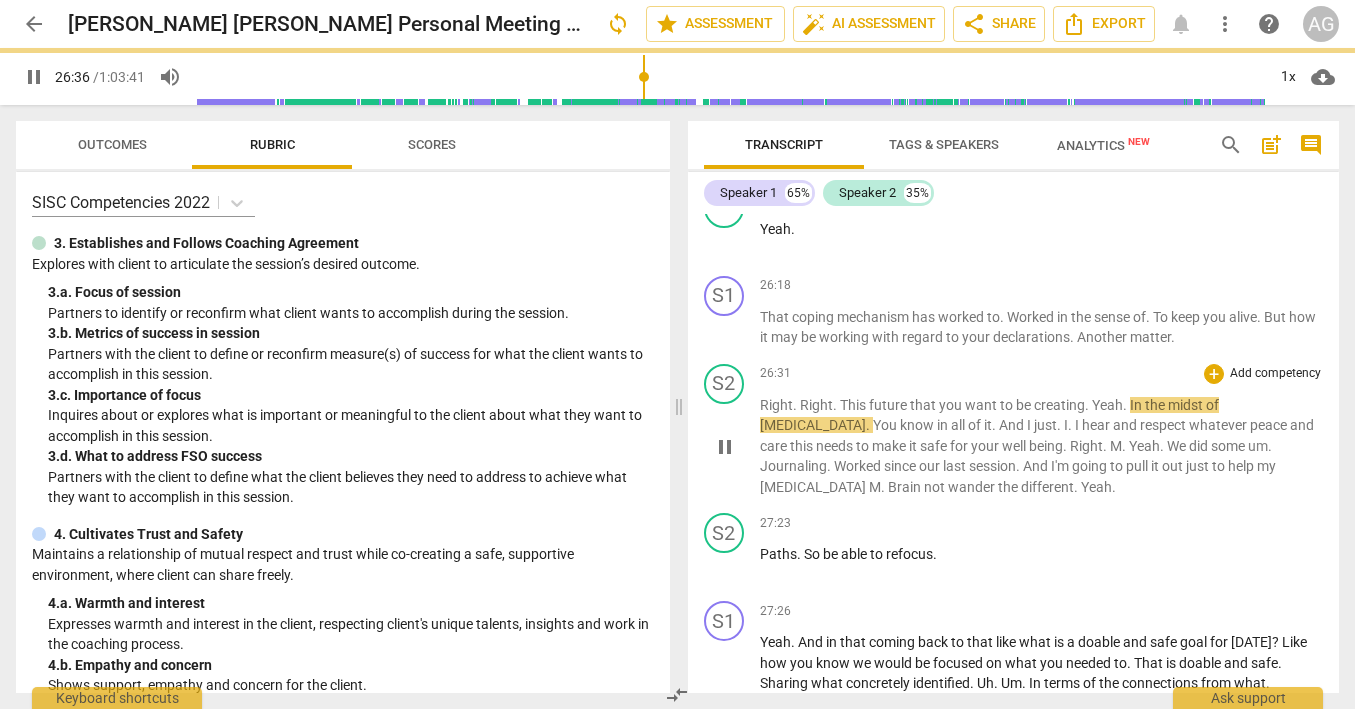 click on "Right" at bounding box center (816, 405) 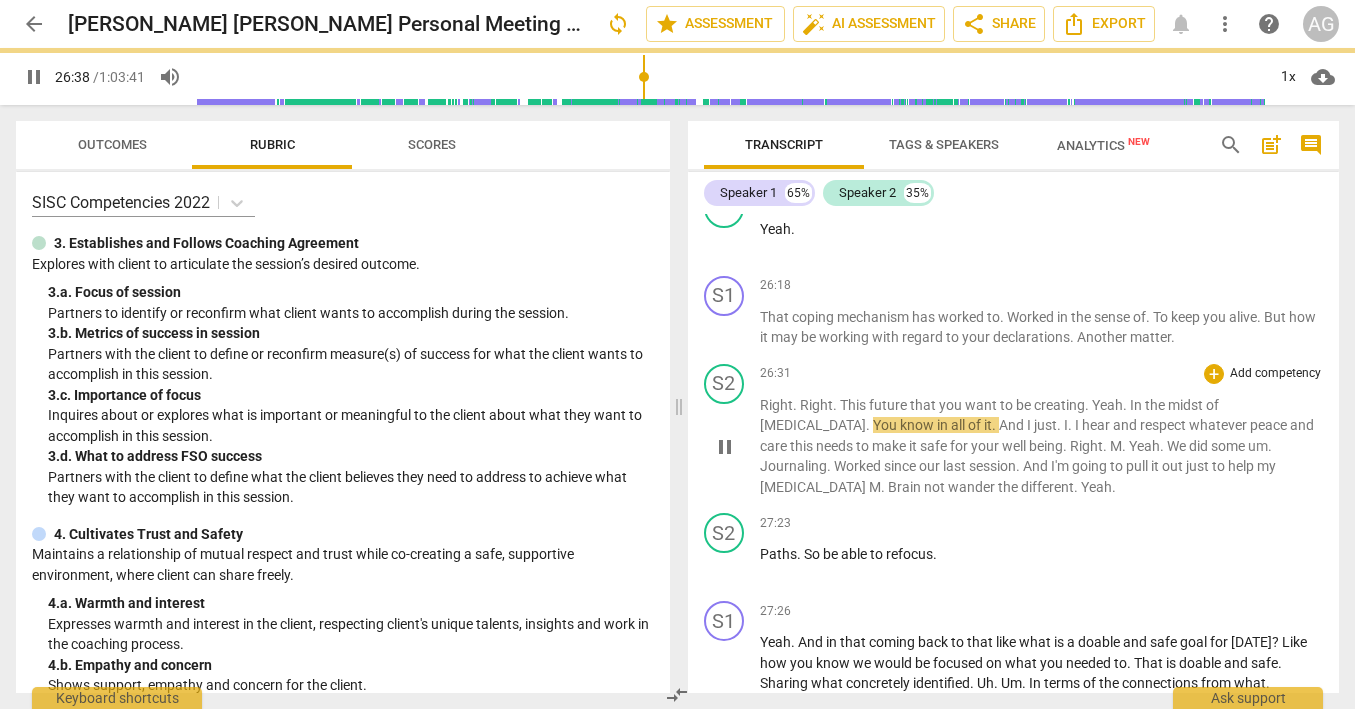 click on "." at bounding box center [796, 405] 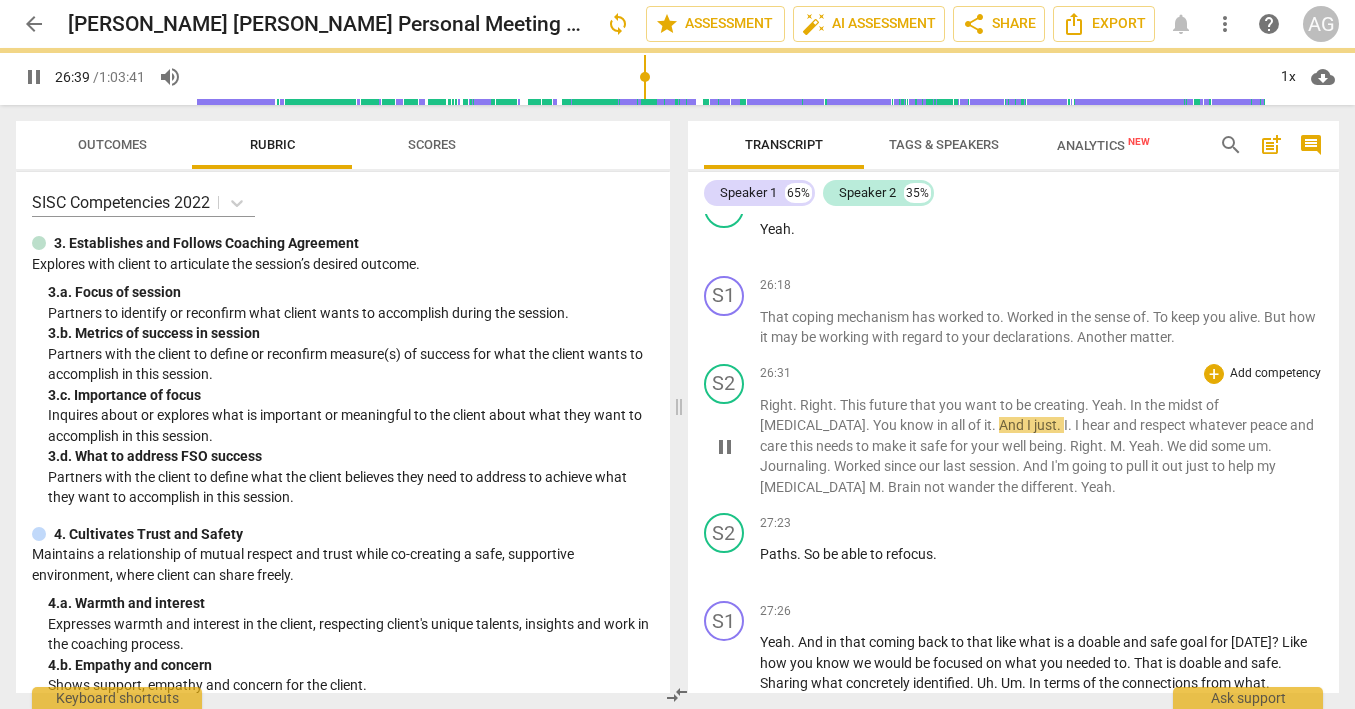 click on "pause" at bounding box center (725, 447) 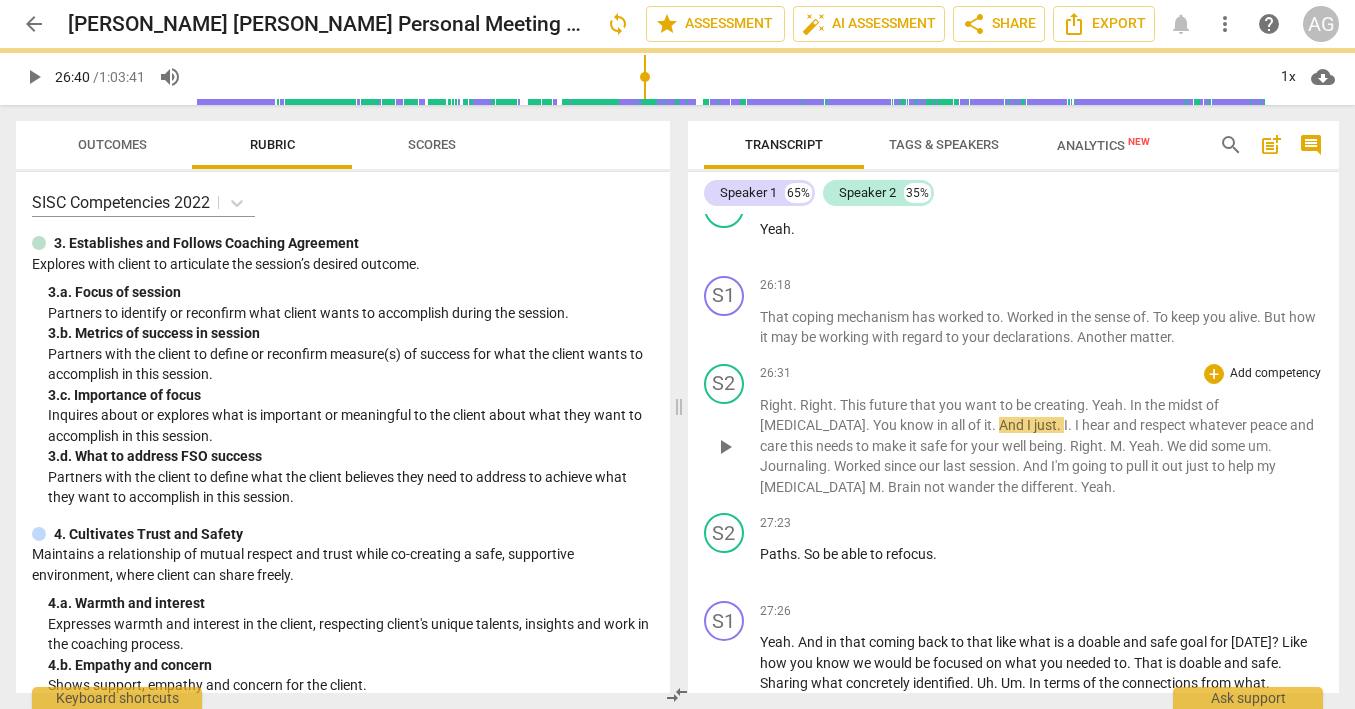 click on "Right" at bounding box center (816, 405) 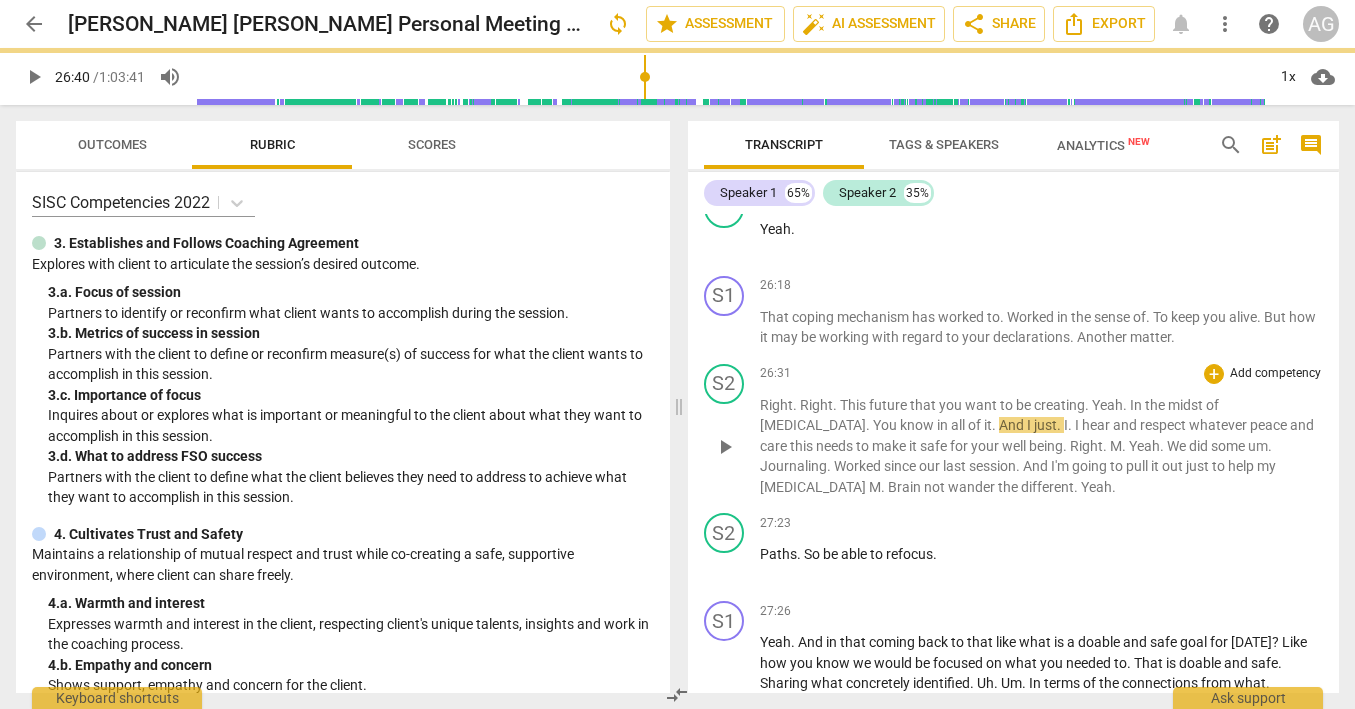 click on "Right" at bounding box center (816, 405) 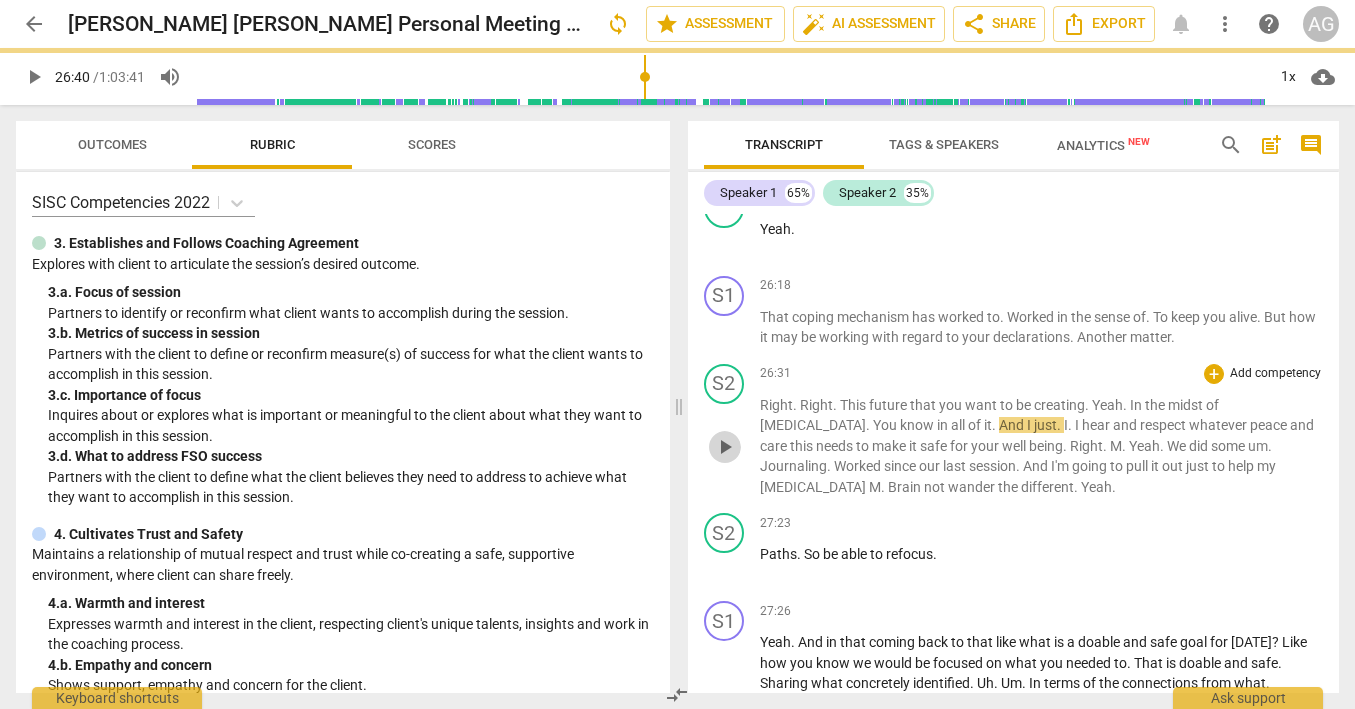 click on "play_arrow" at bounding box center (725, 447) 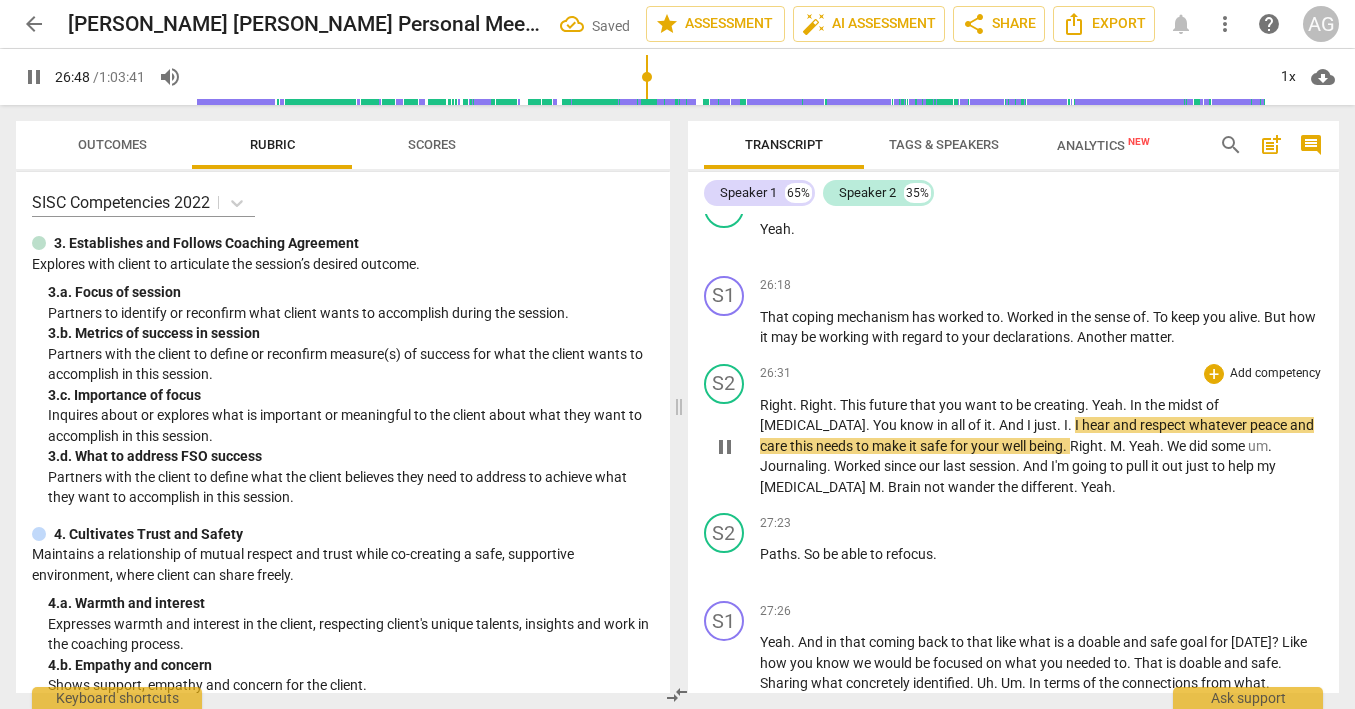 click on "pause" at bounding box center [725, 447] 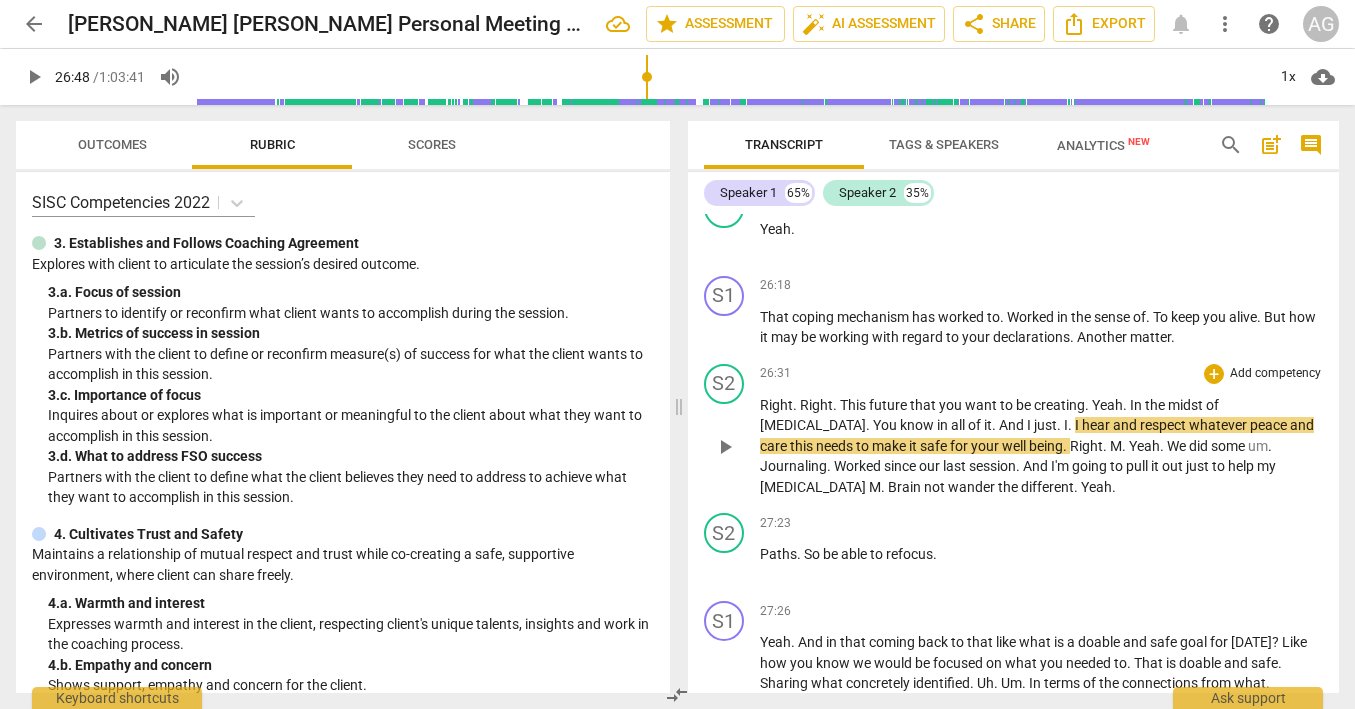 click on "Right" at bounding box center (816, 405) 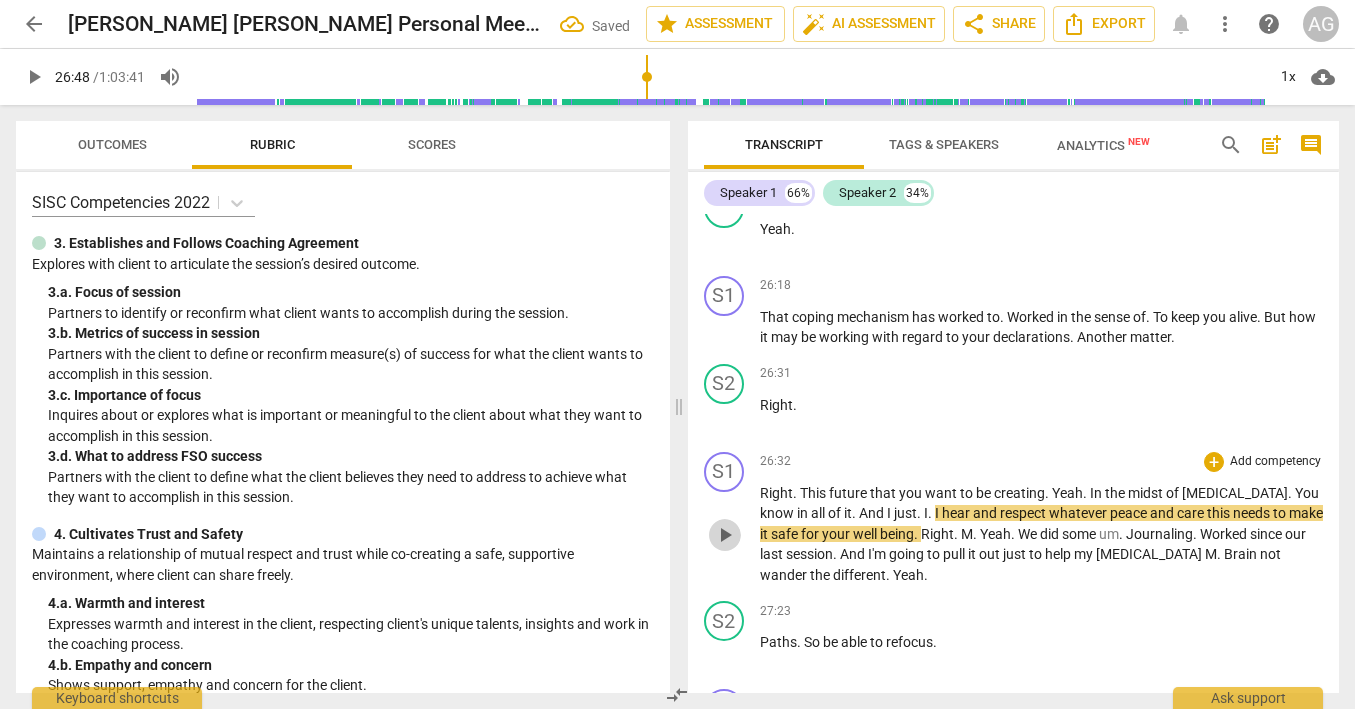 click on "play_arrow" at bounding box center (725, 535) 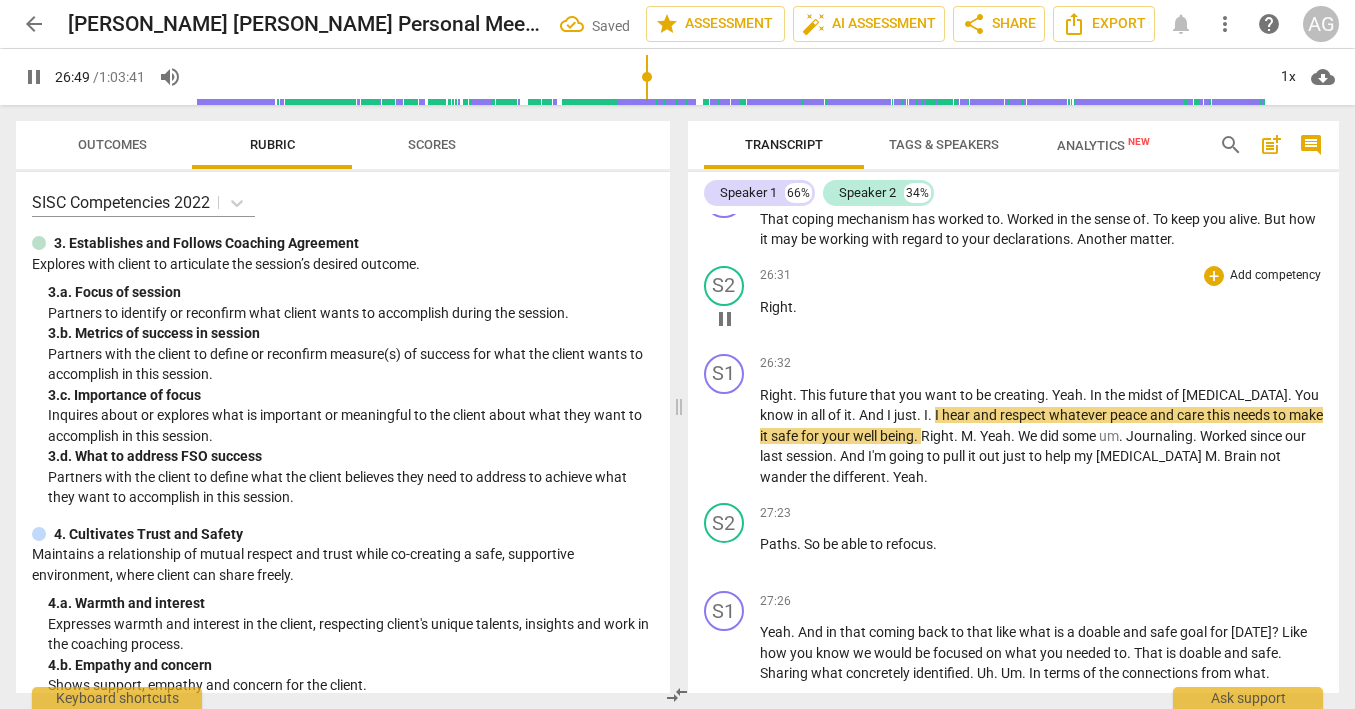 scroll, scrollTop: 7557, scrollLeft: 0, axis: vertical 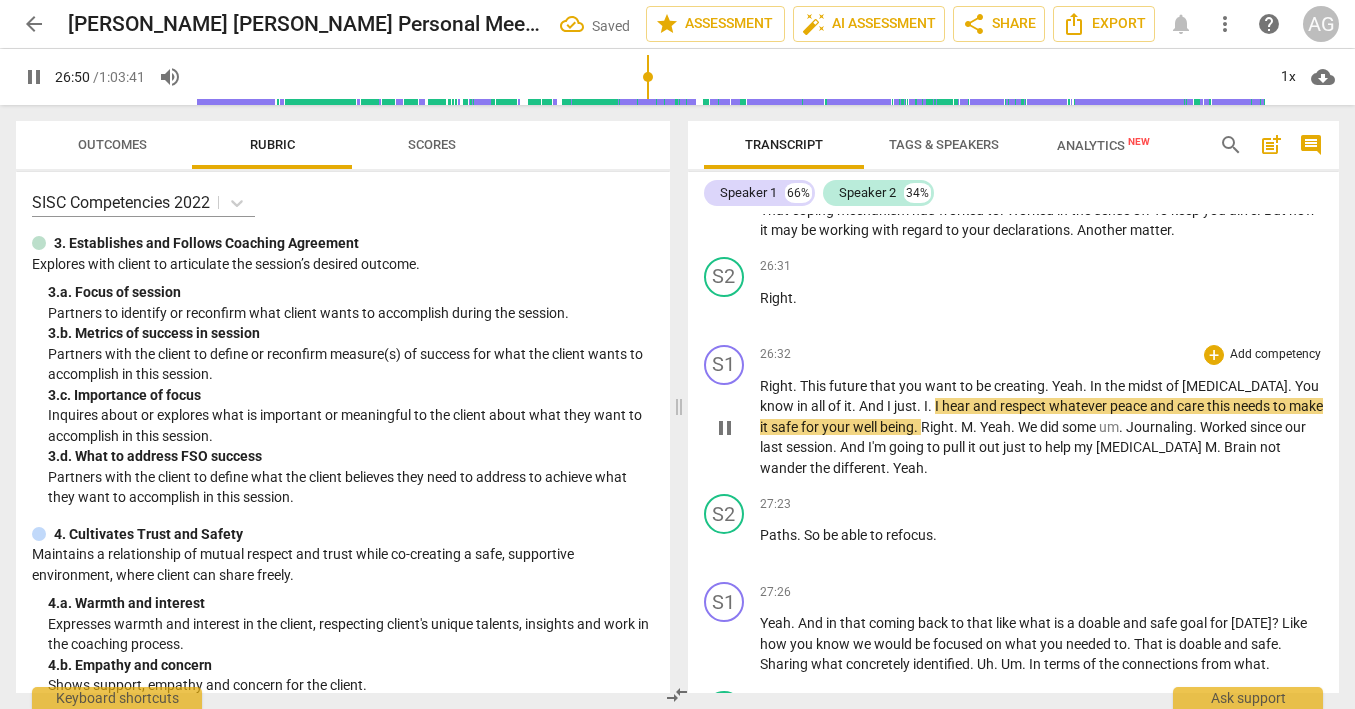 click on "peace" at bounding box center [1130, 406] 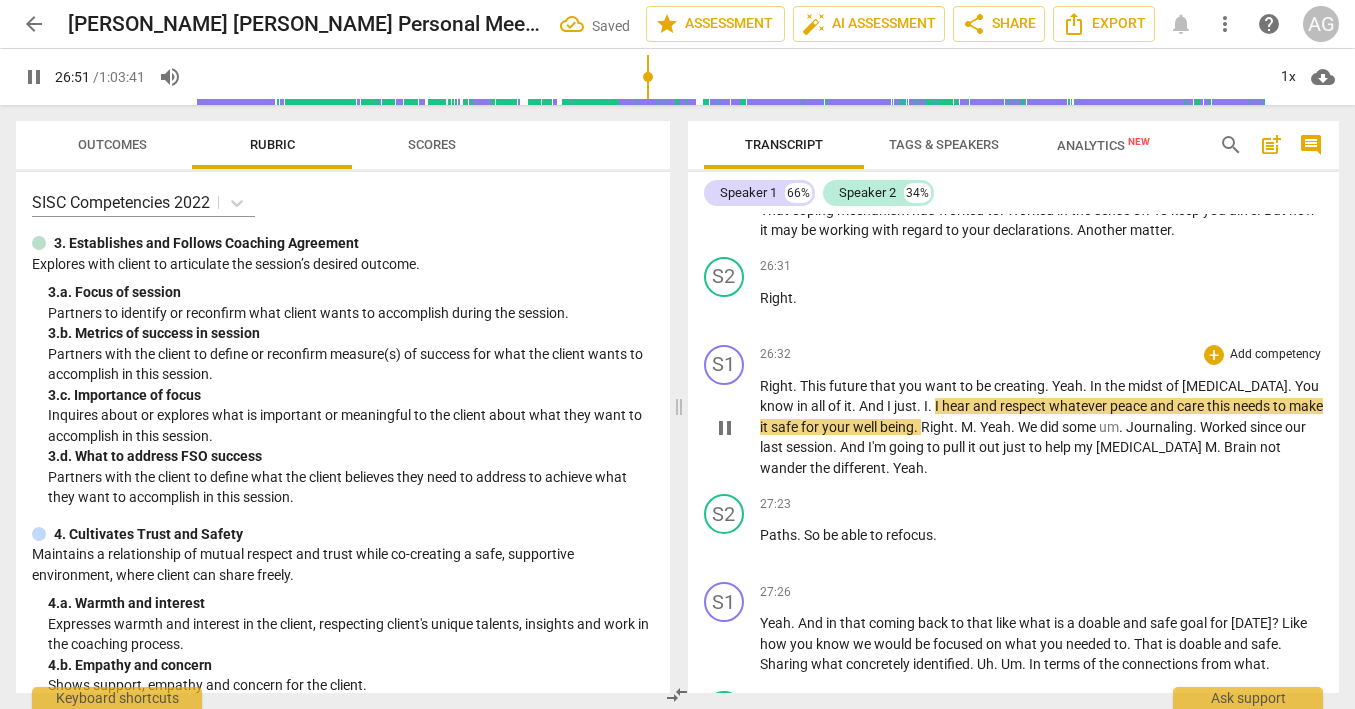 type on "1611" 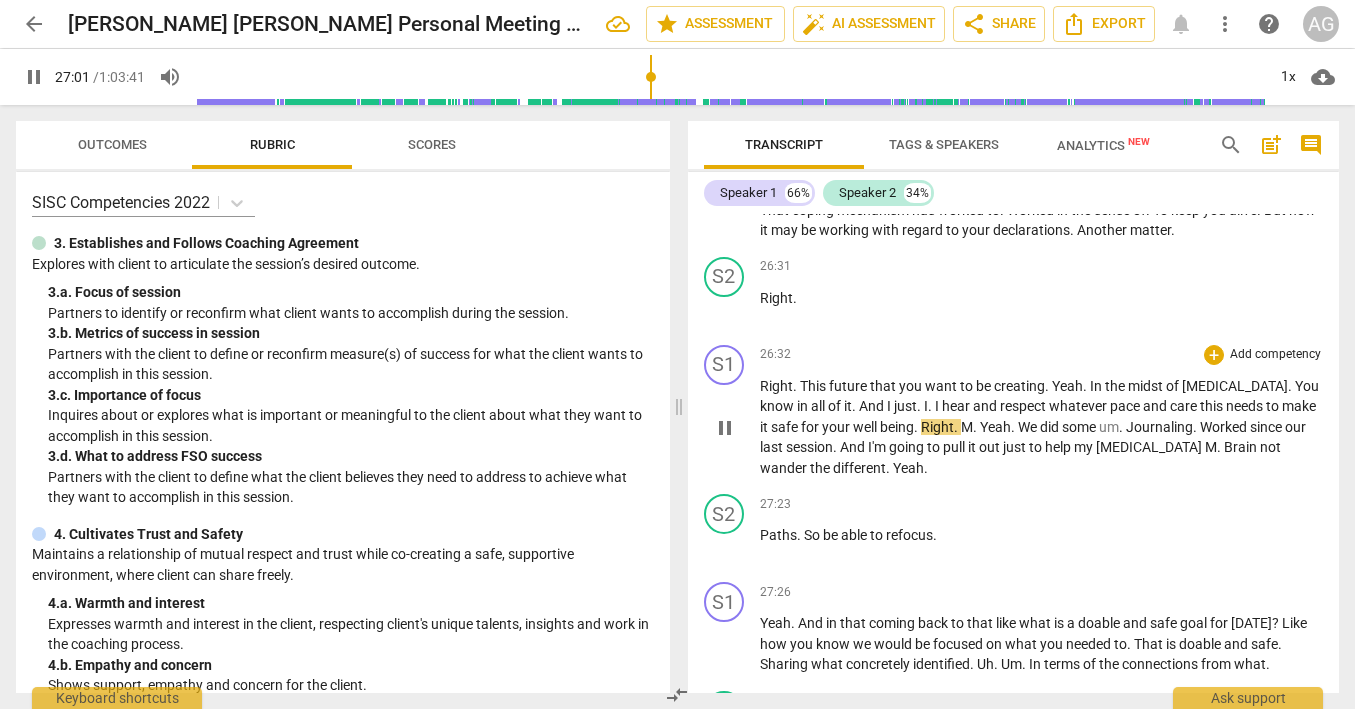 click on "Right" at bounding box center [937, 427] 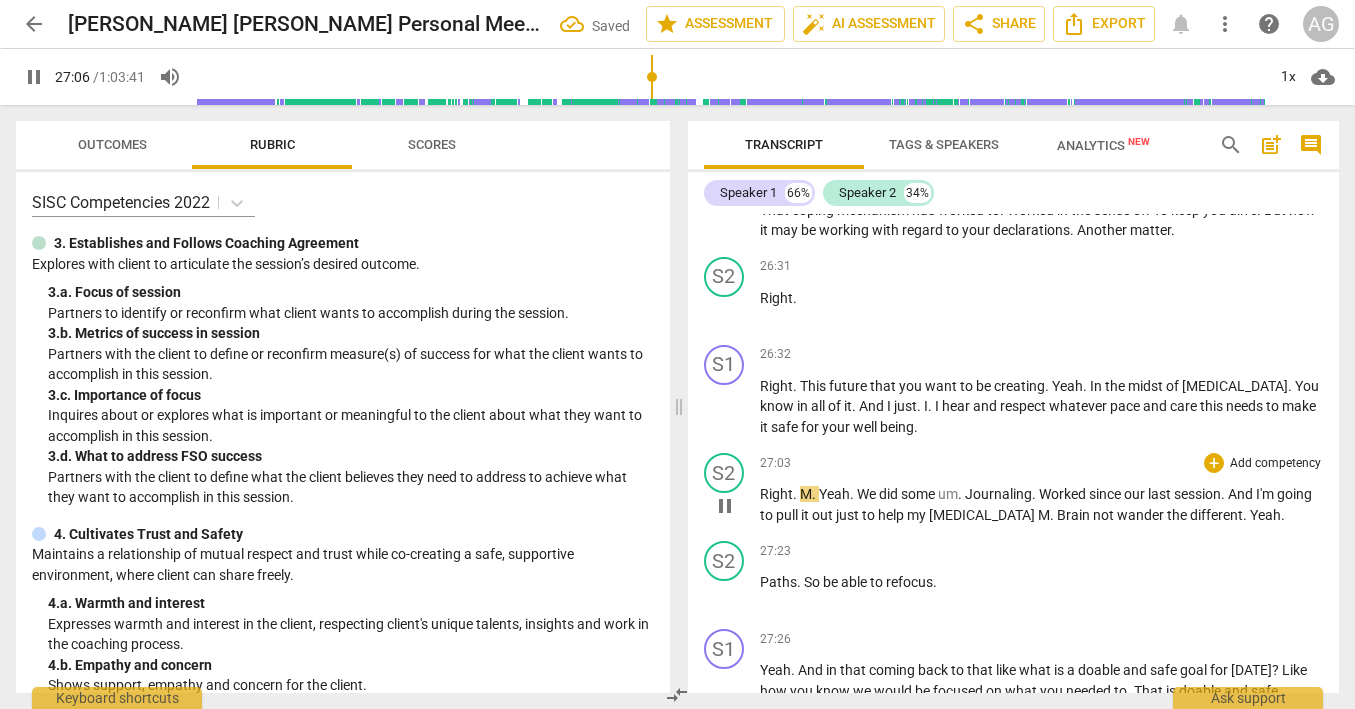 click on "Right" at bounding box center [776, 494] 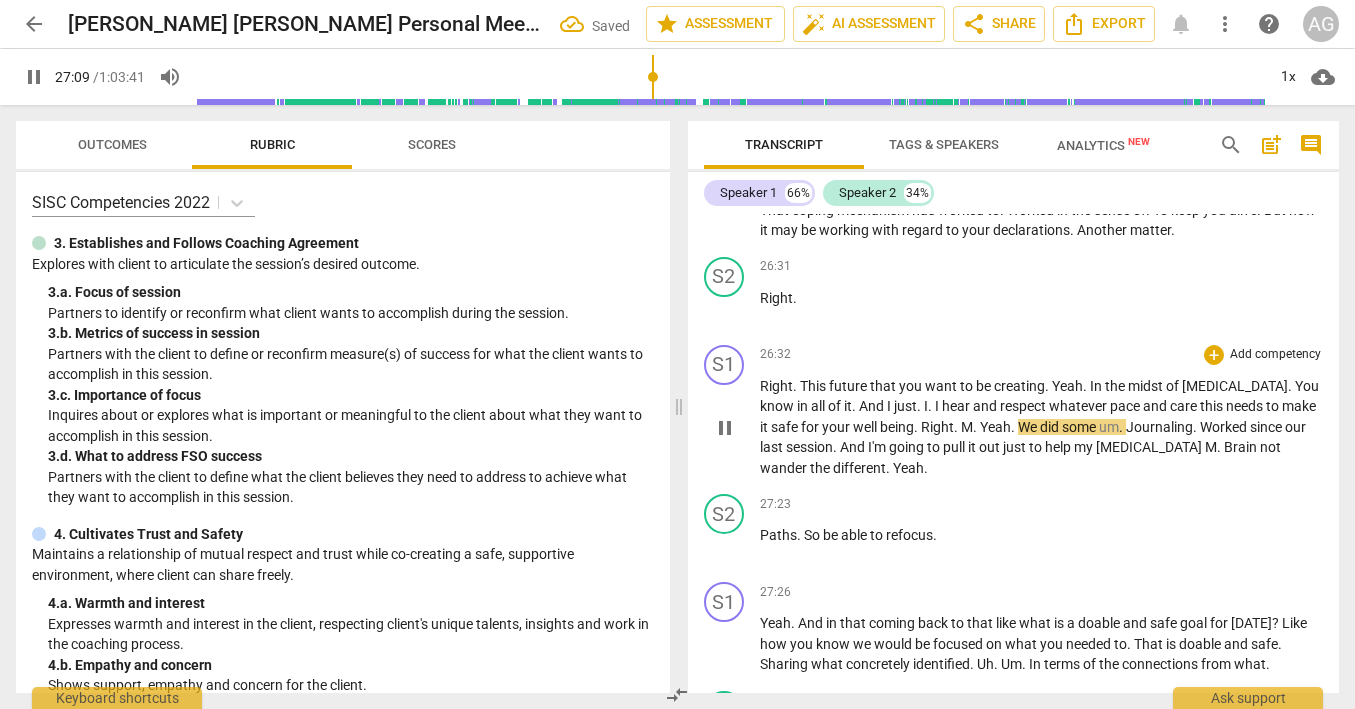 click on "M" at bounding box center [967, 427] 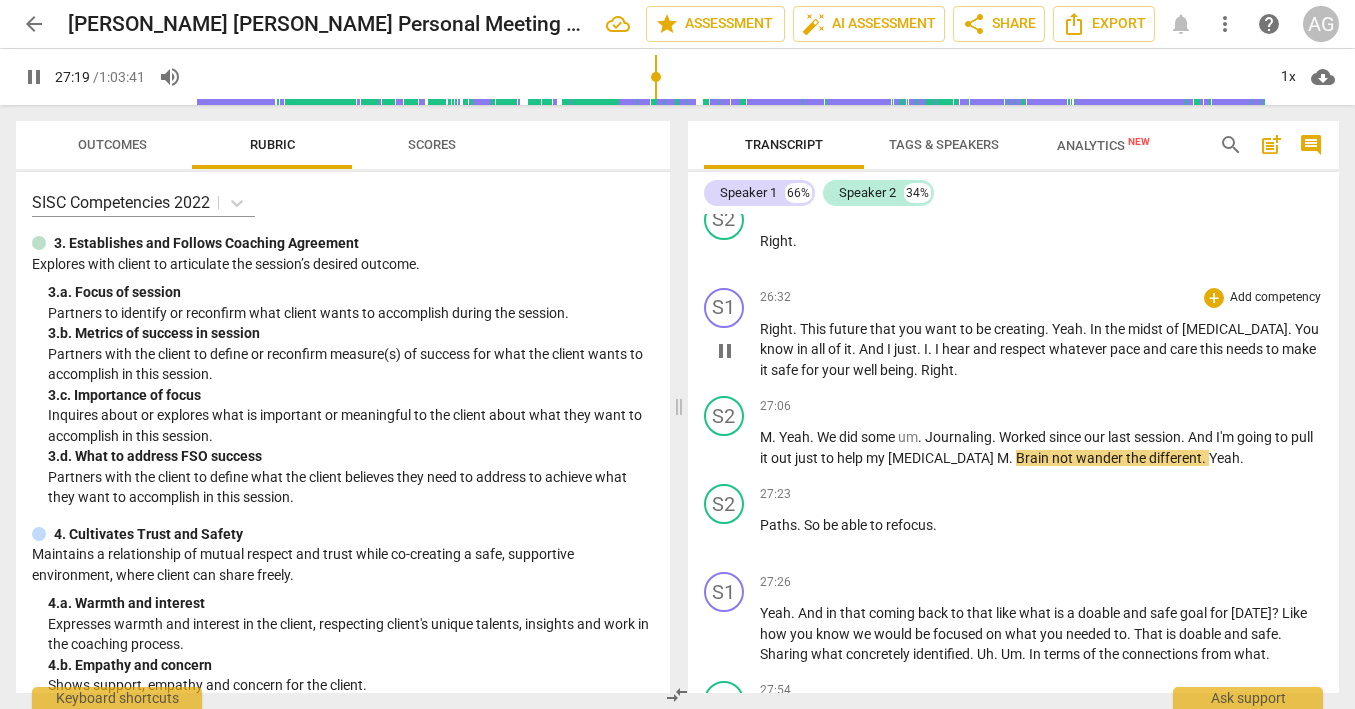 scroll, scrollTop: 7666, scrollLeft: 0, axis: vertical 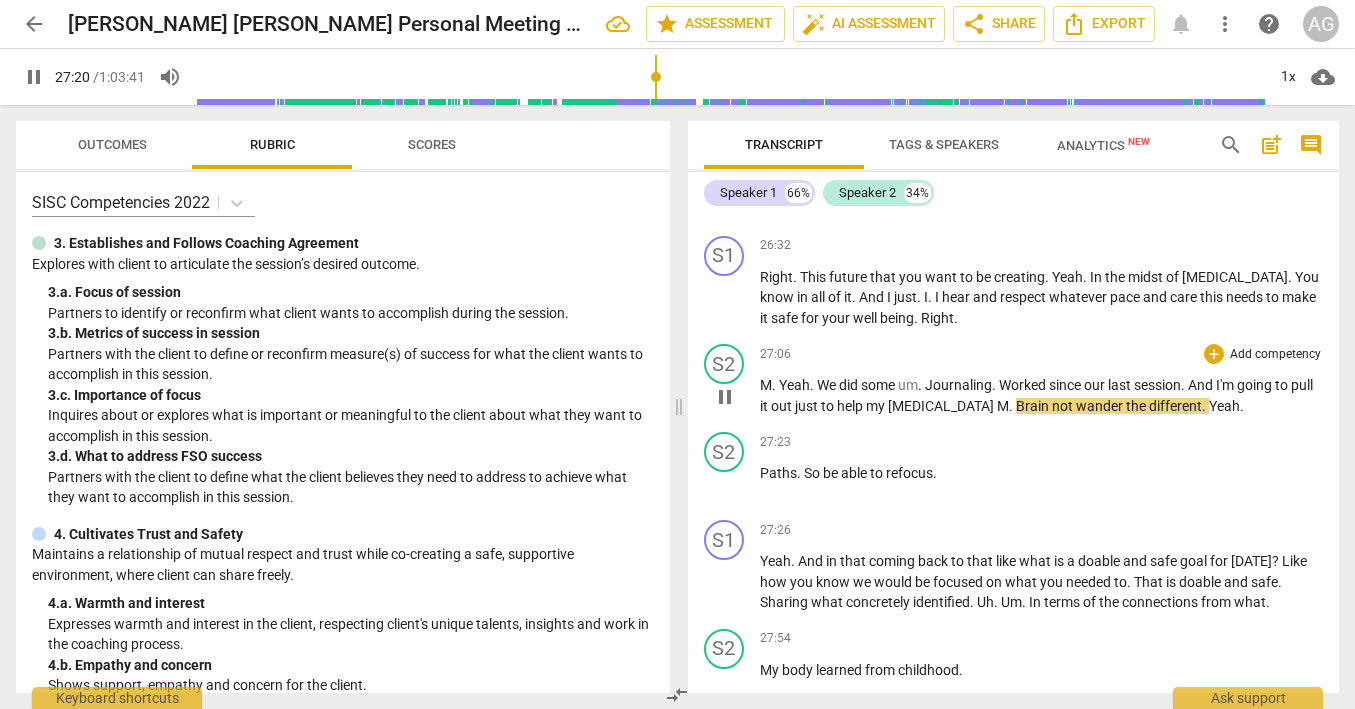 click on "pause" at bounding box center (725, 397) 